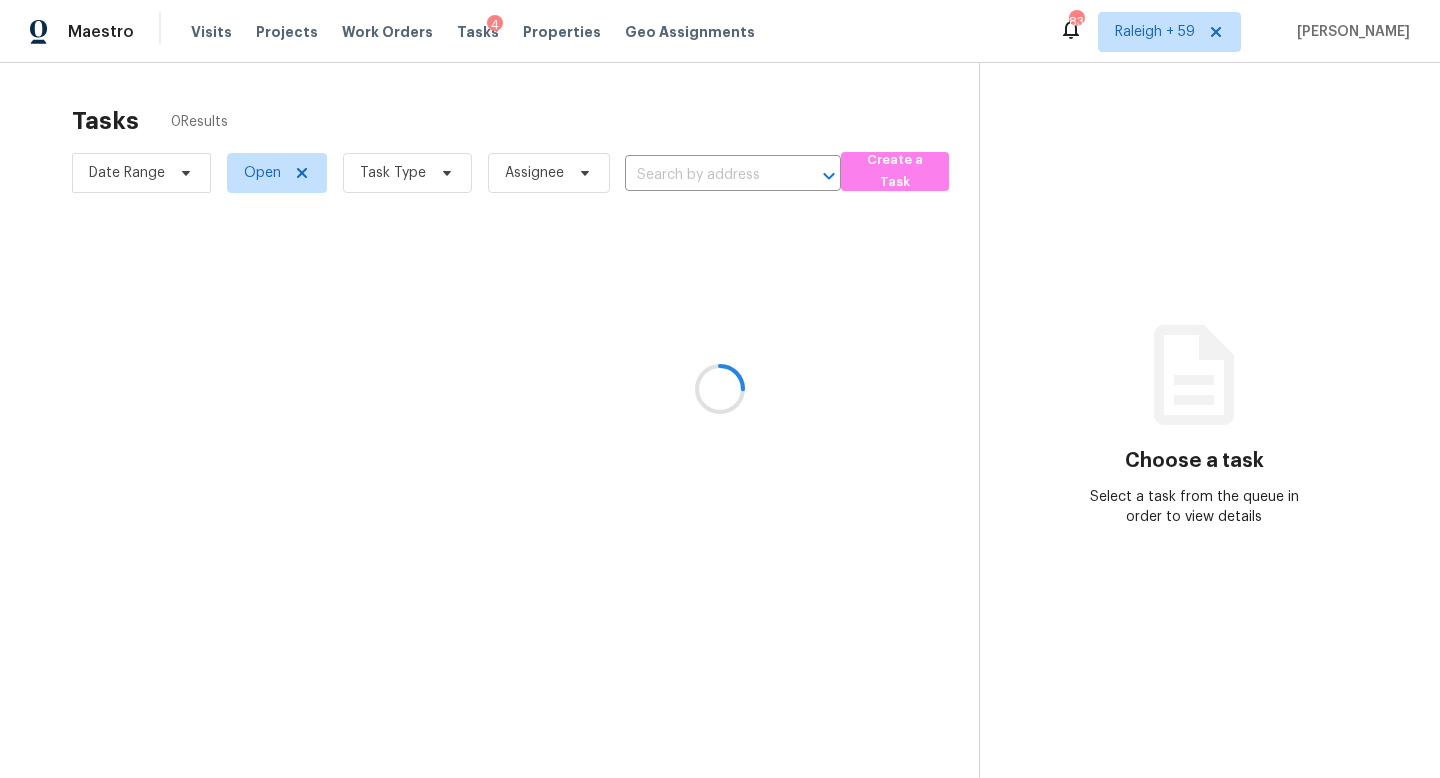scroll, scrollTop: 0, scrollLeft: 0, axis: both 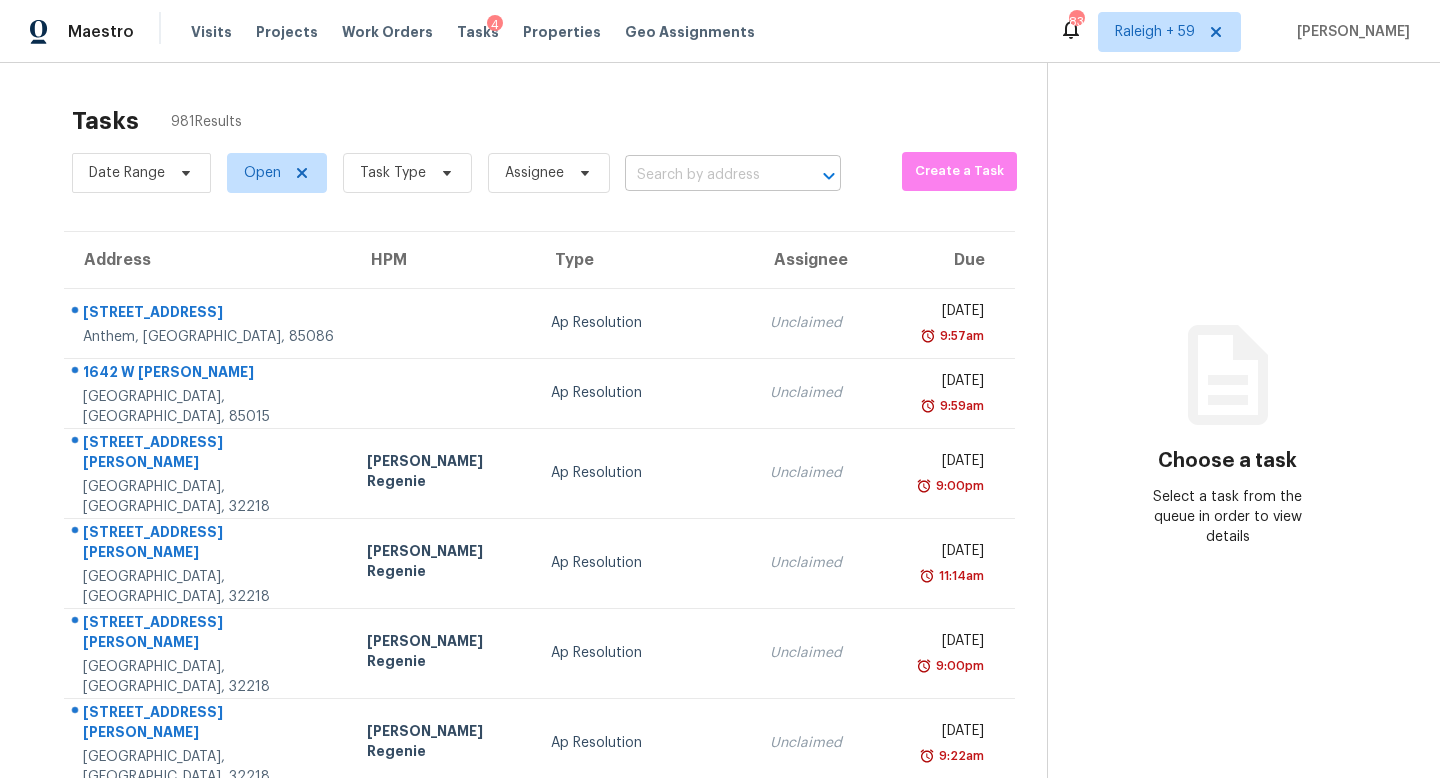 click at bounding box center (705, 175) 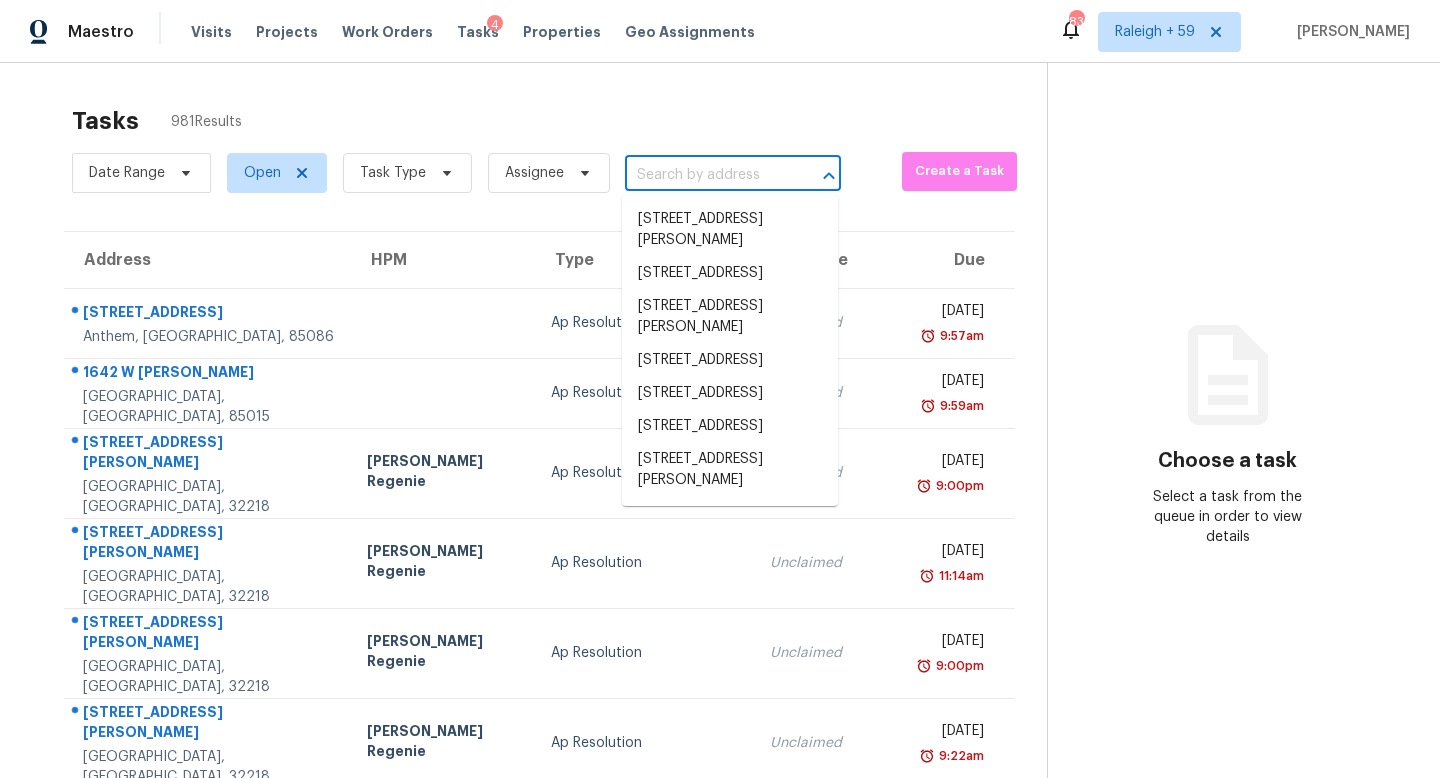 paste on "[STREET_ADDRESS]" 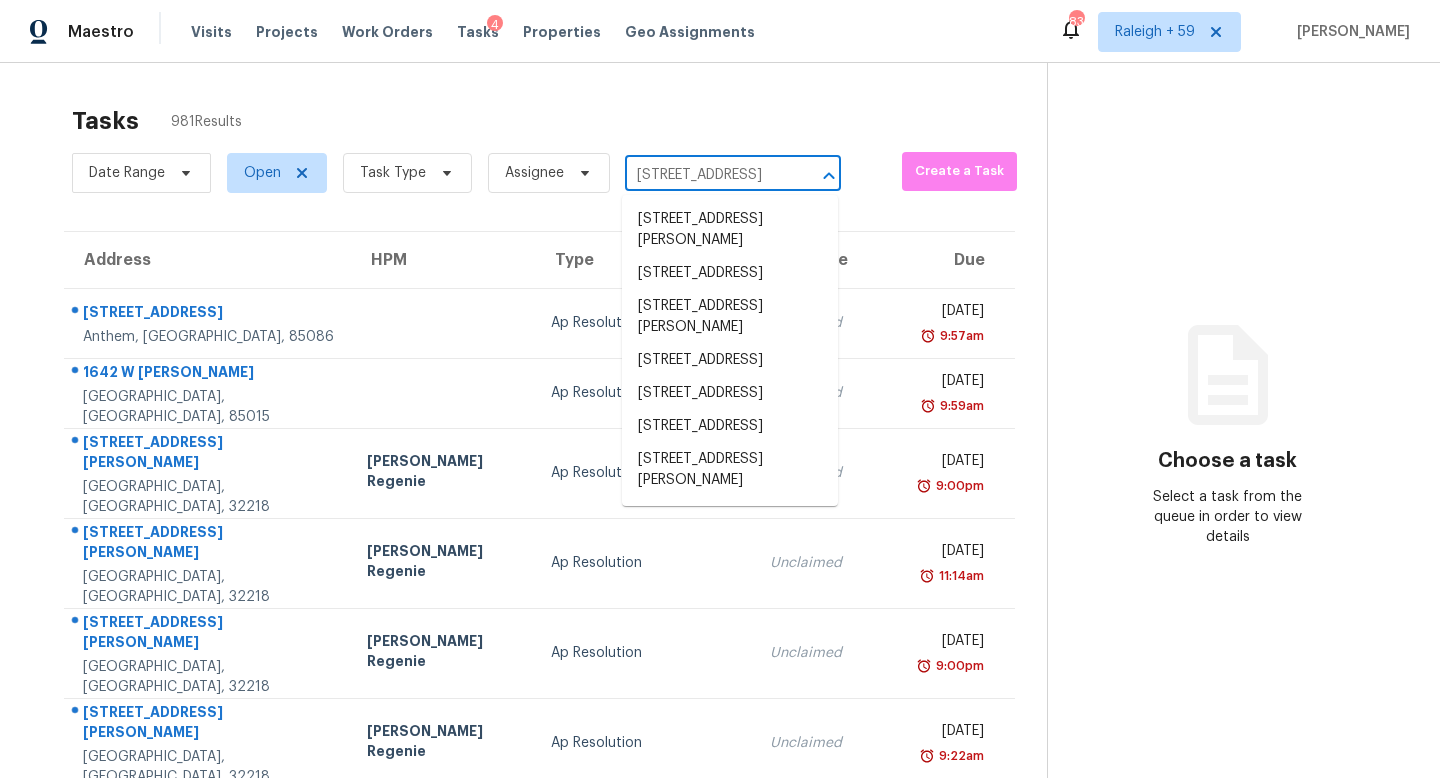 scroll, scrollTop: 0, scrollLeft: 119, axis: horizontal 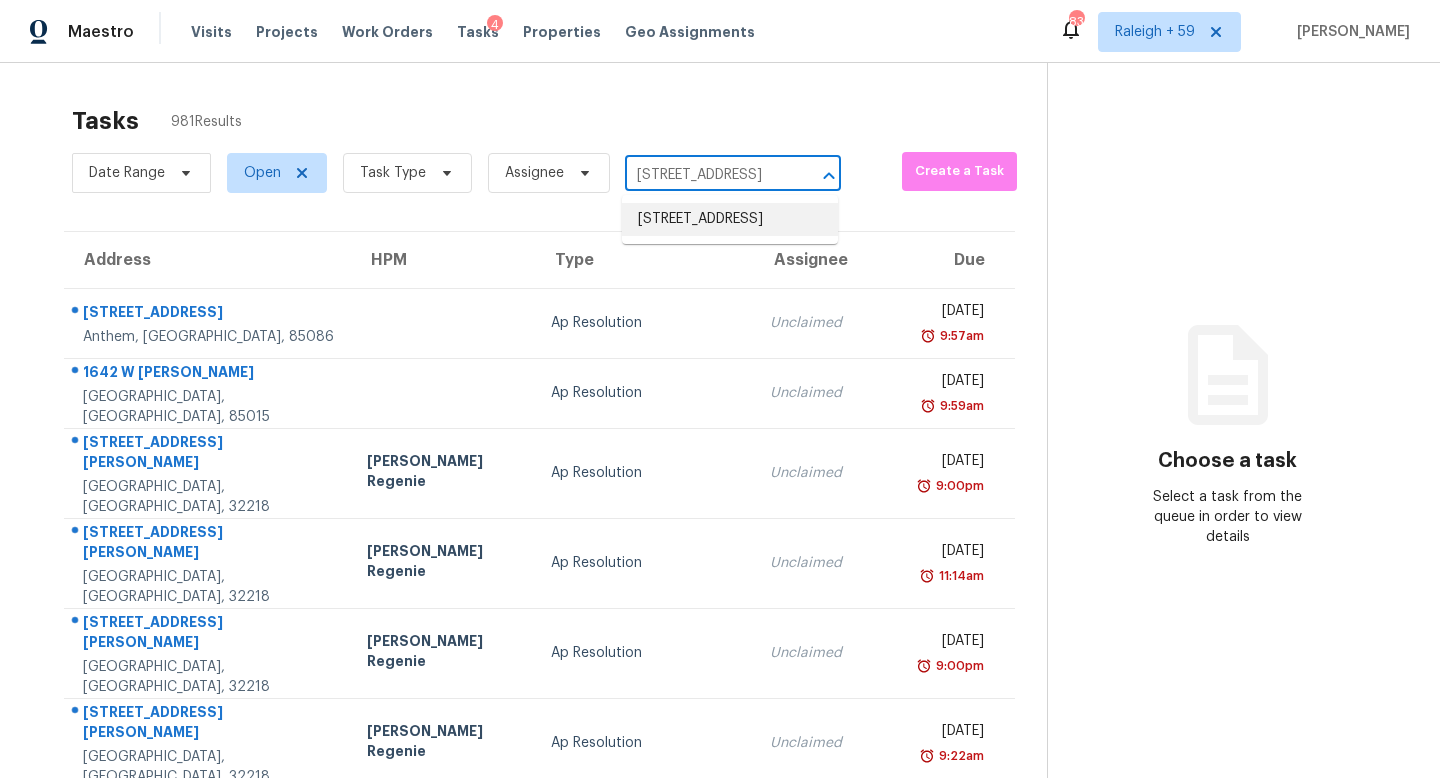 click on "[STREET_ADDRESS]" at bounding box center [730, 219] 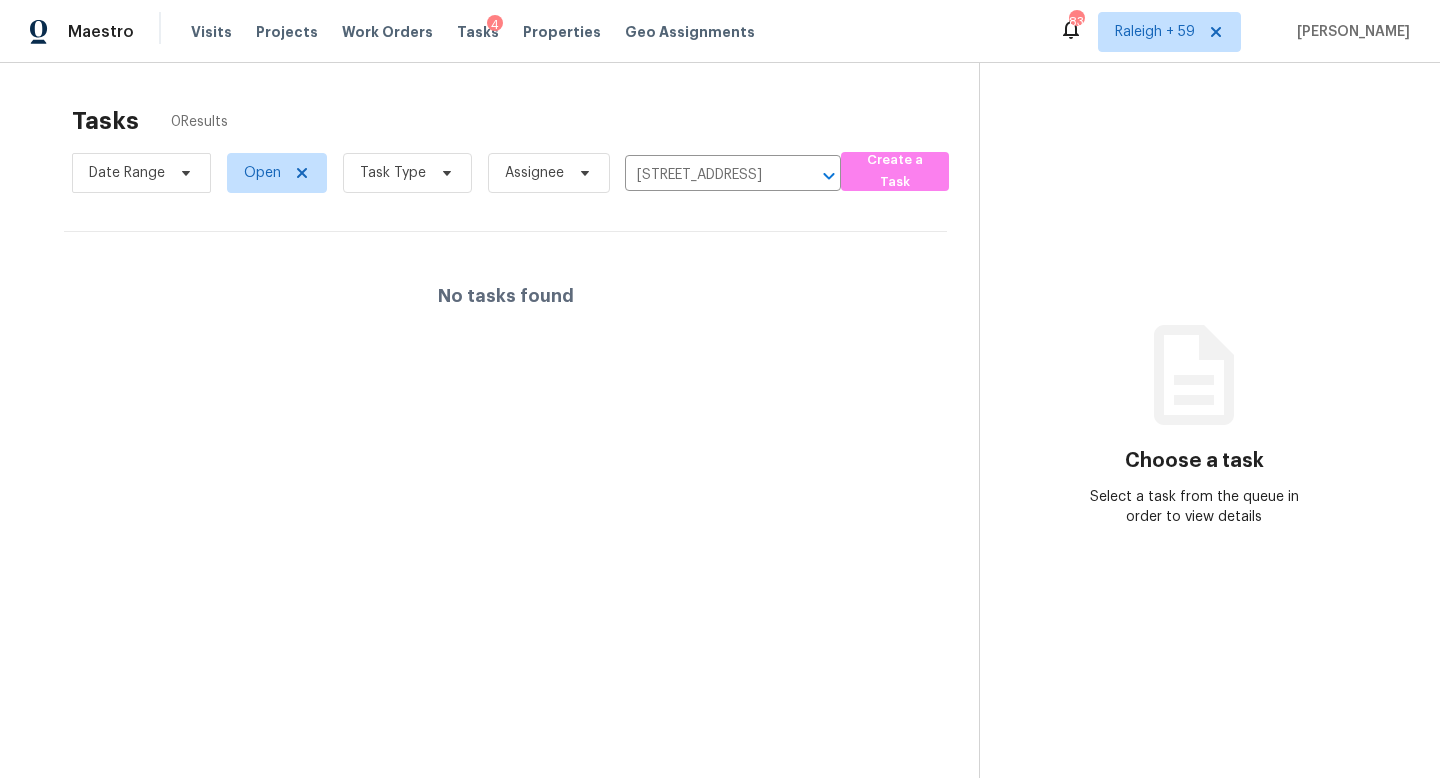 click on "Open" at bounding box center (269, 173) 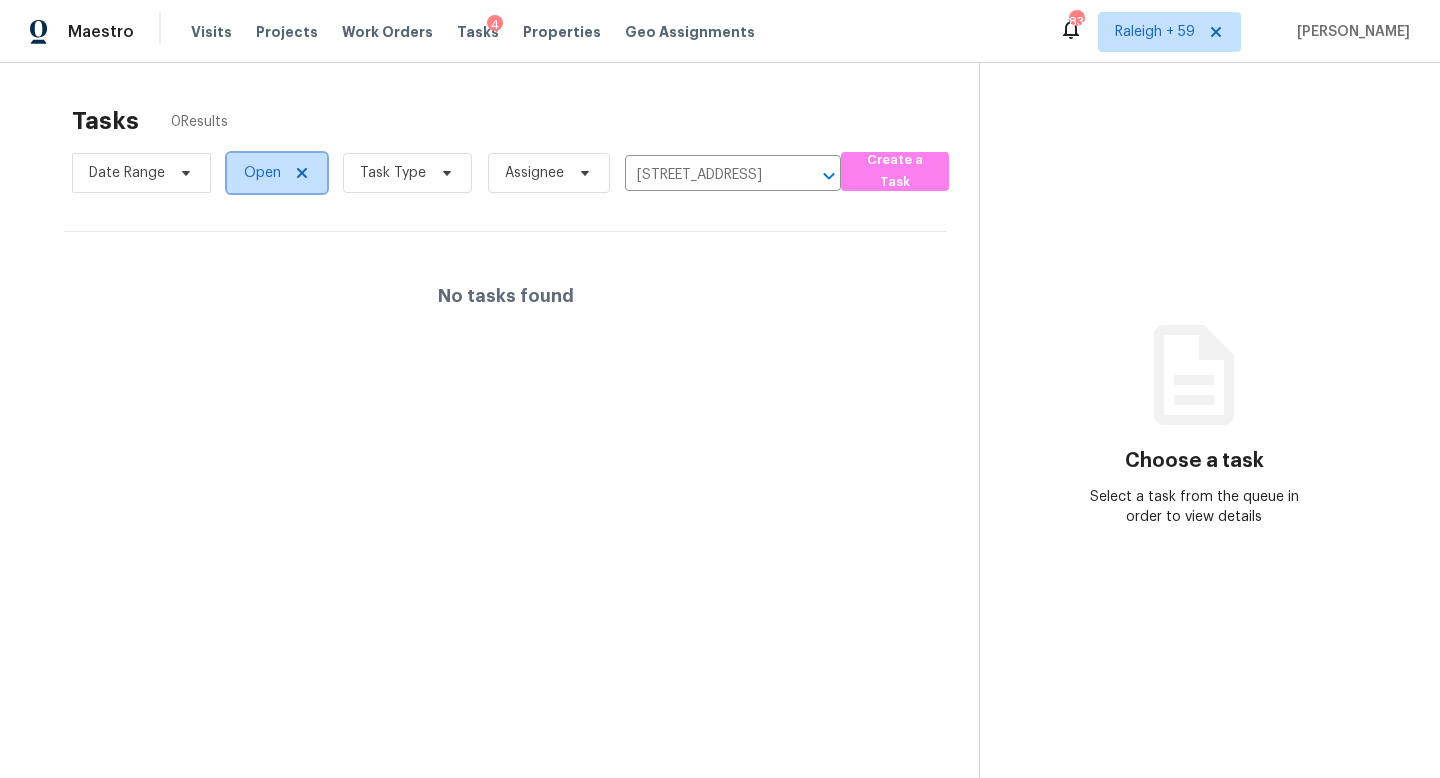 click on "Open" at bounding box center (277, 173) 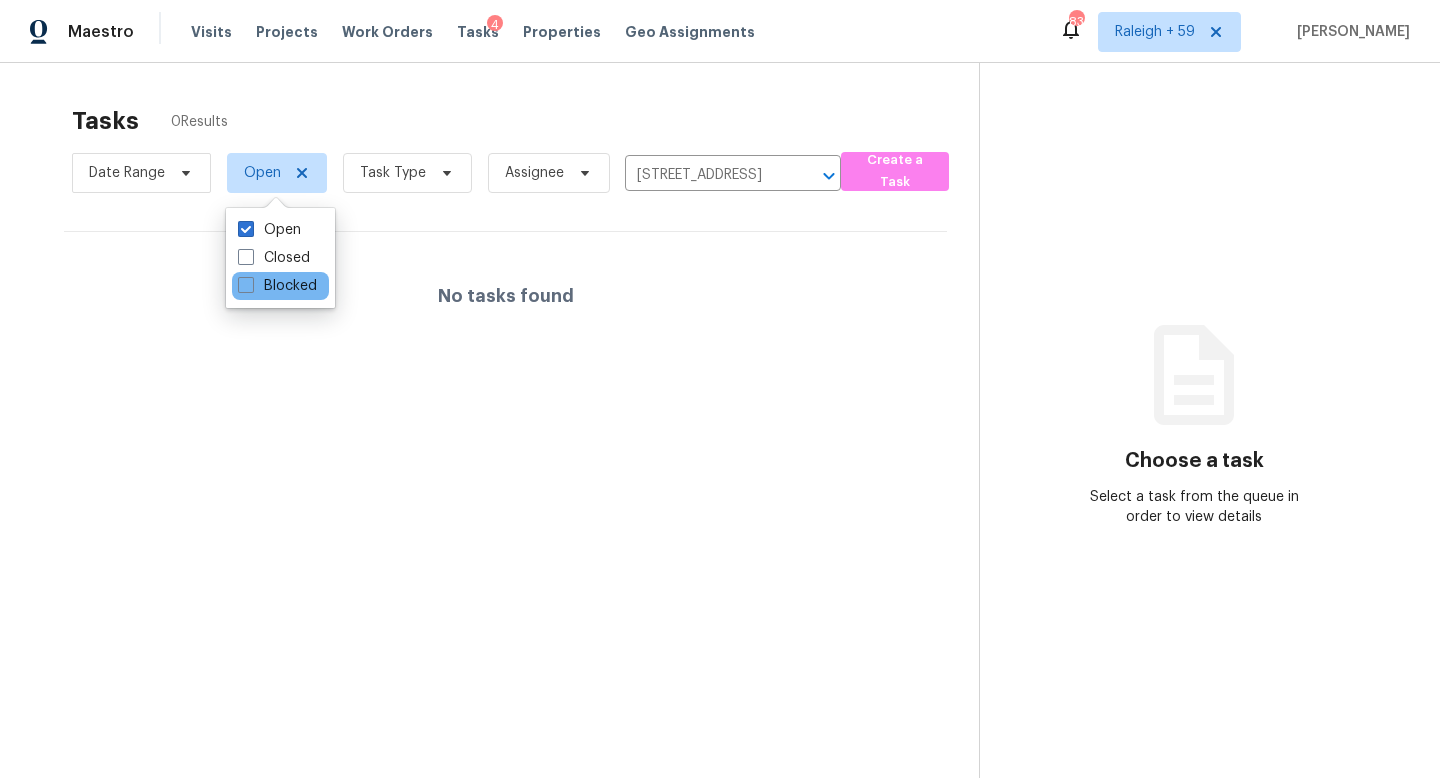 click on "Blocked" at bounding box center (280, 286) 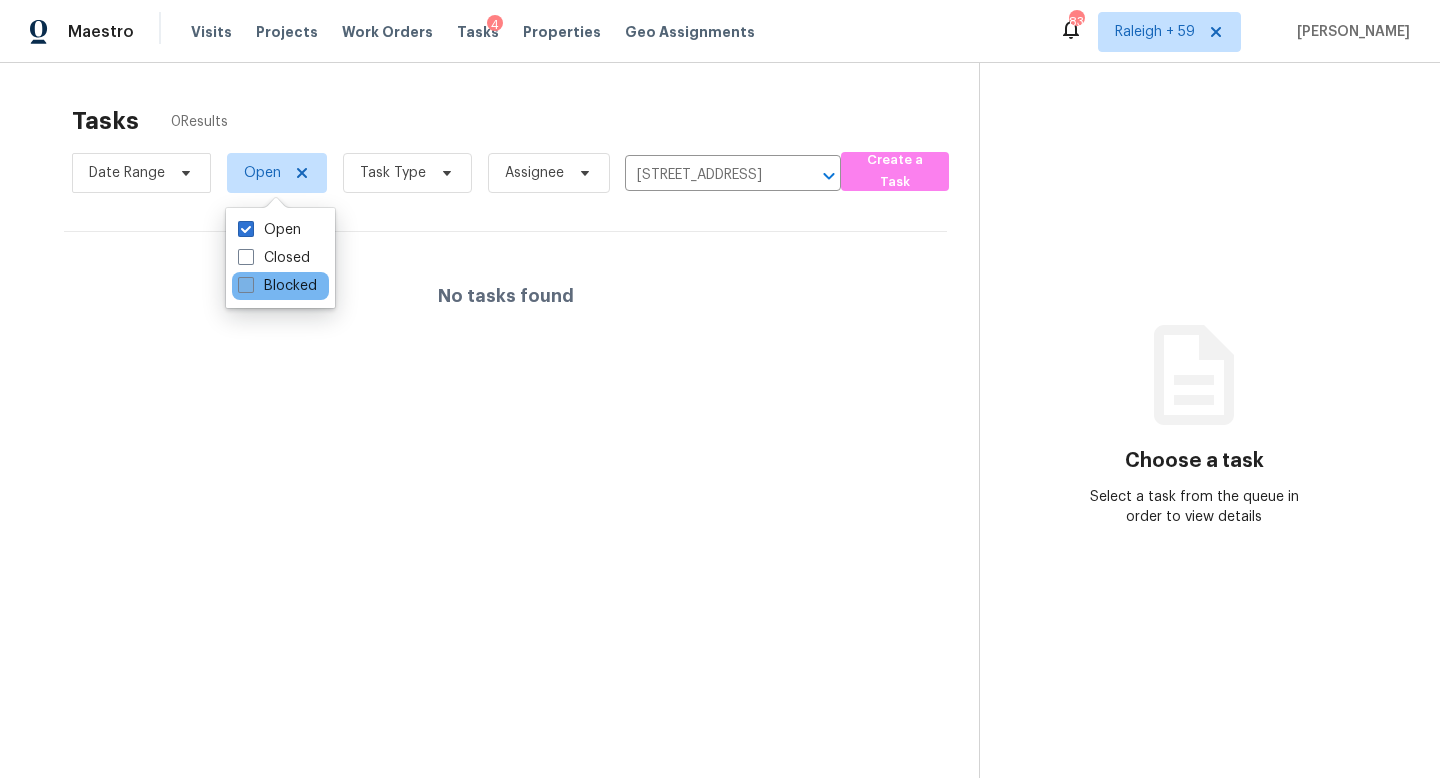 click on "Blocked" at bounding box center (277, 286) 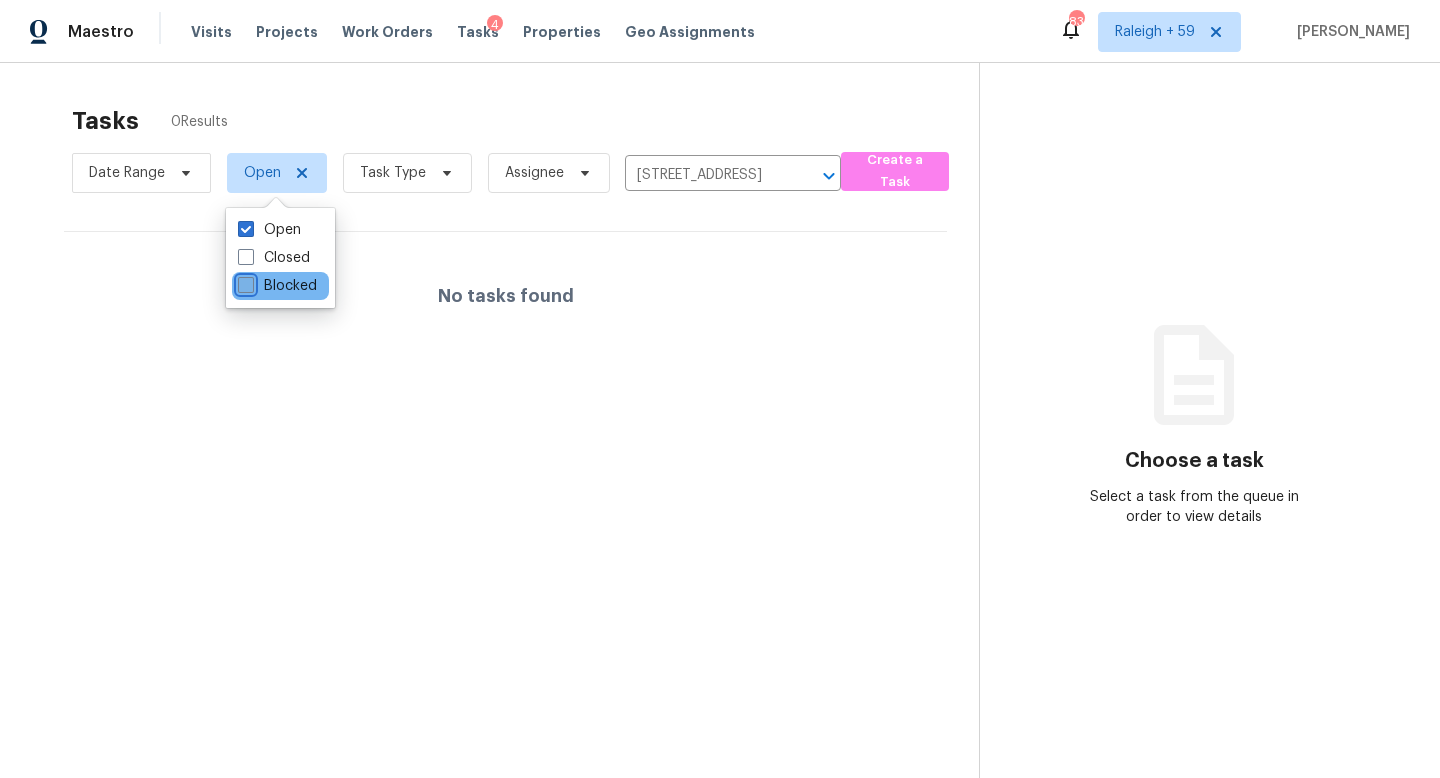 click on "Blocked" at bounding box center [244, 282] 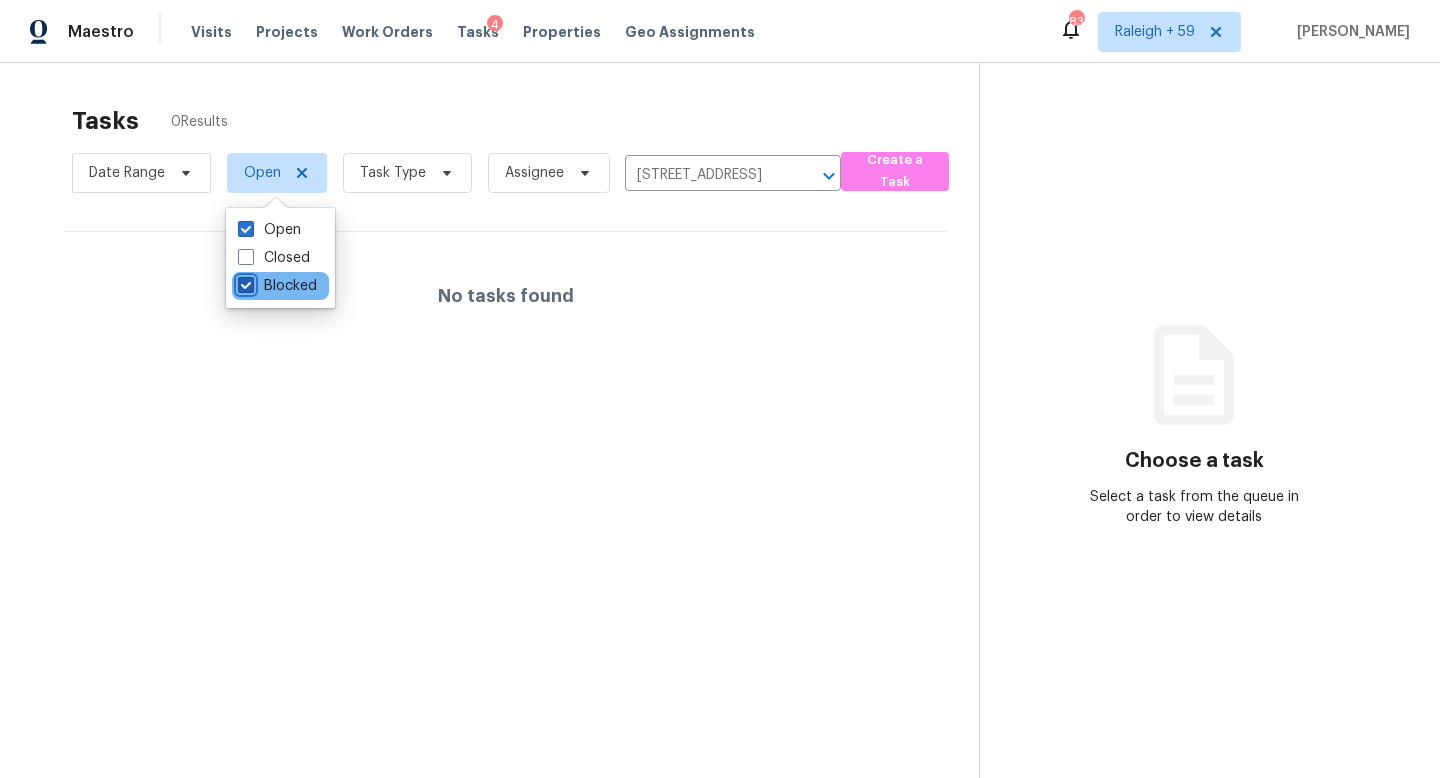 checkbox on "true" 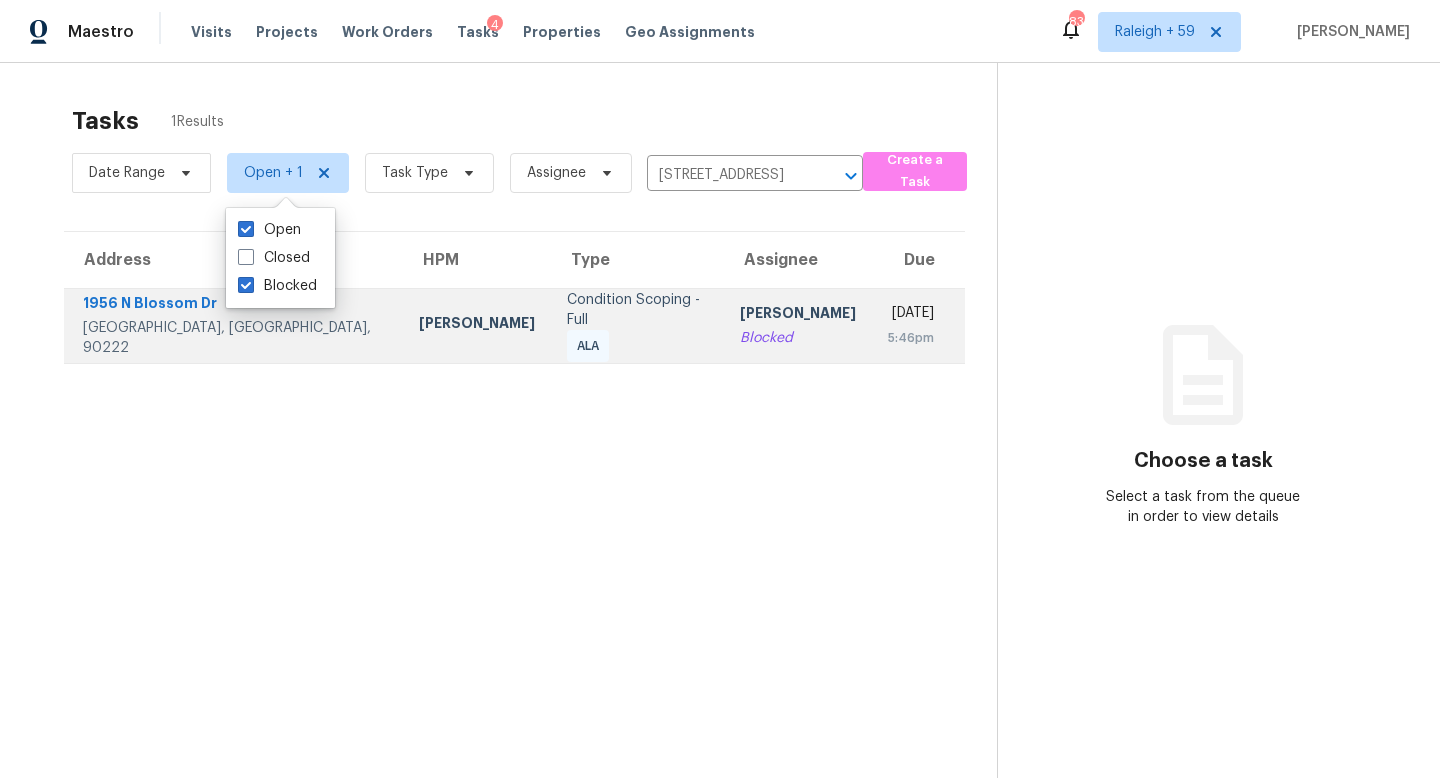 click on "[PERSON_NAME] Blocked" at bounding box center (798, 325) 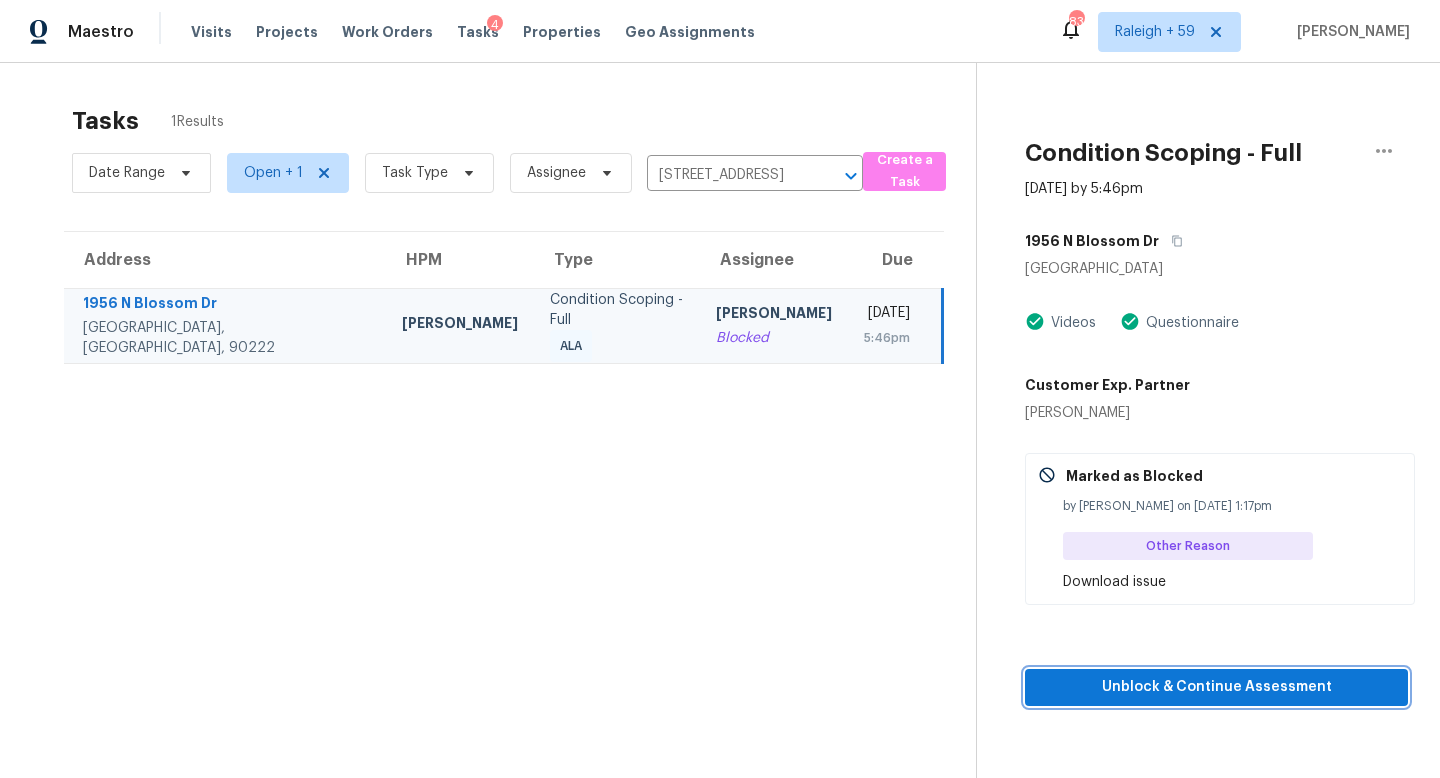 click on "Unblock & Continue Assessment" at bounding box center [1216, 687] 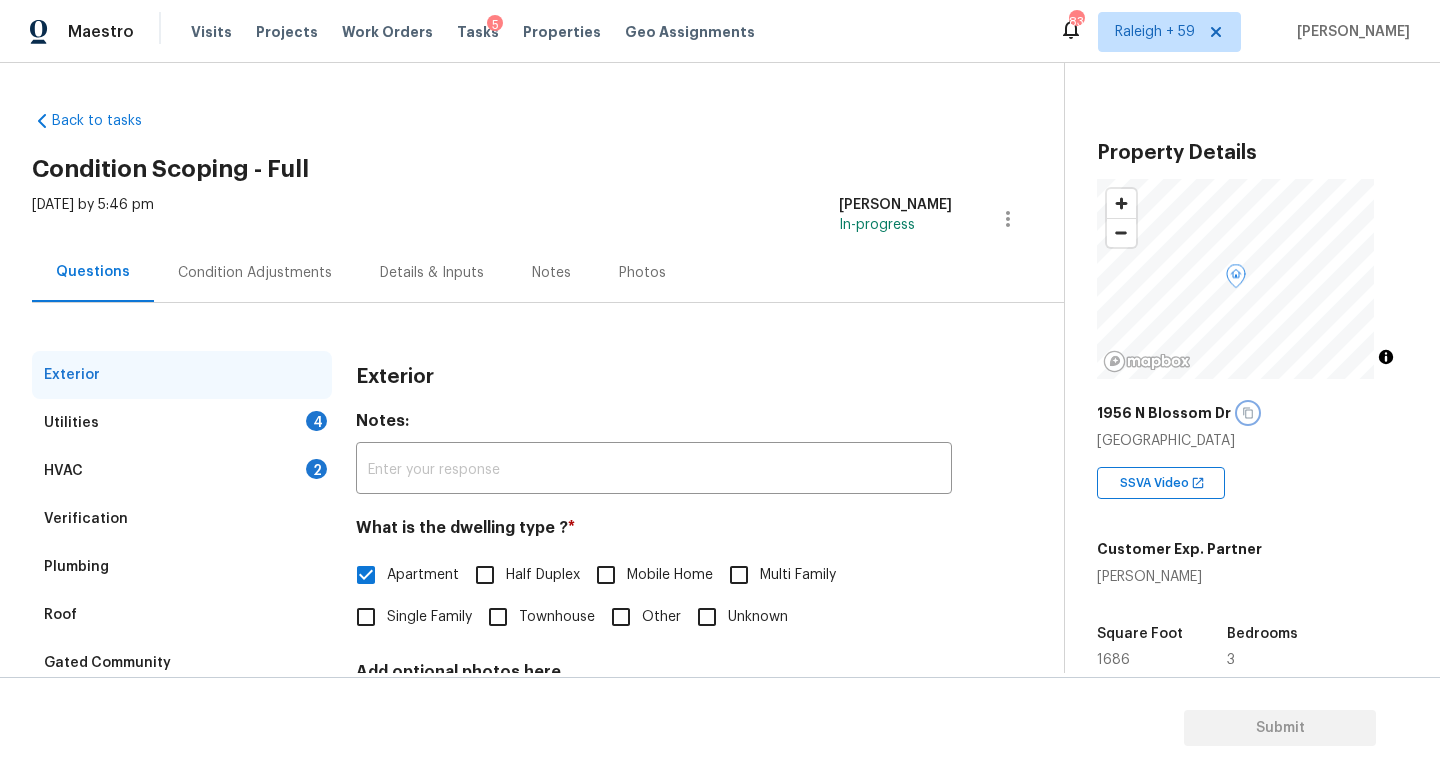 click 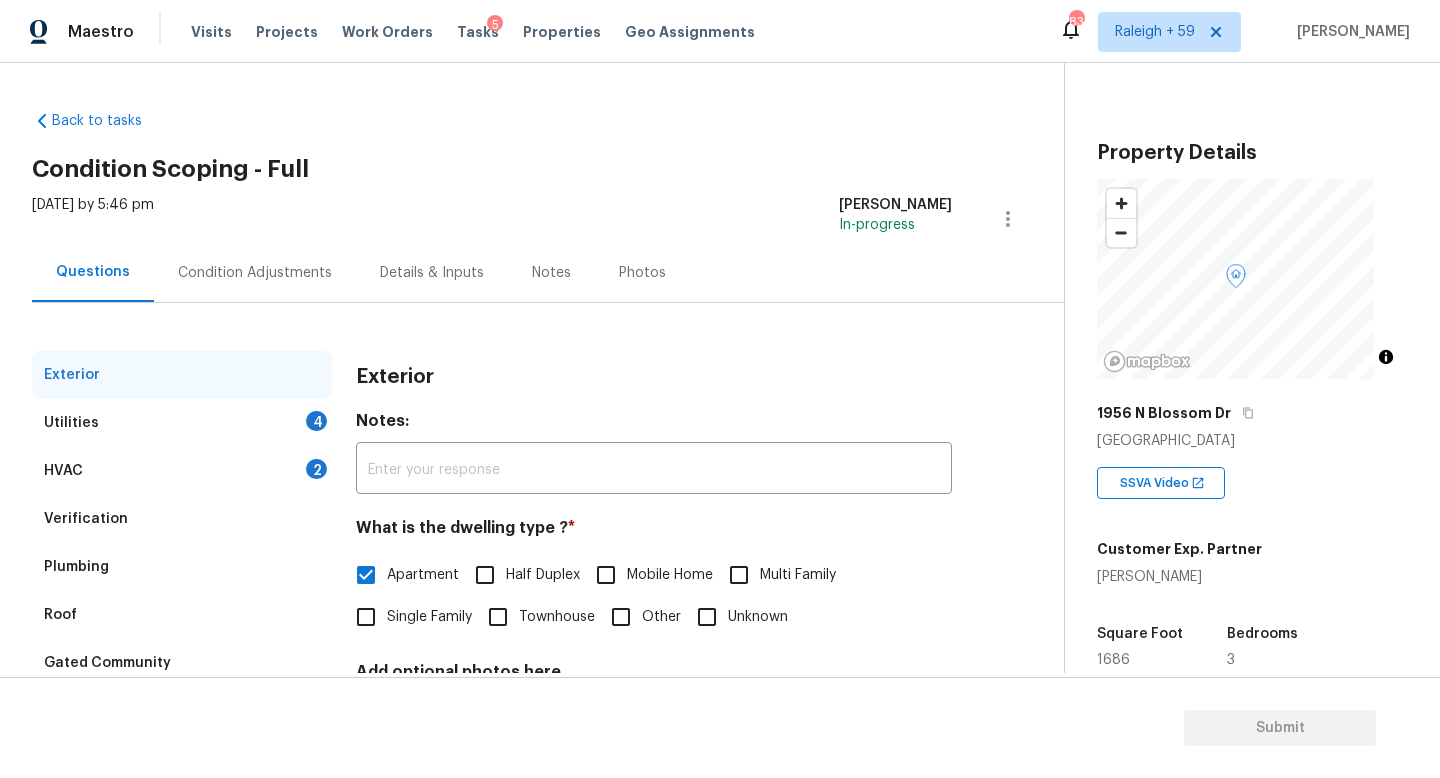 click on "Details & Inputs" at bounding box center [432, 272] 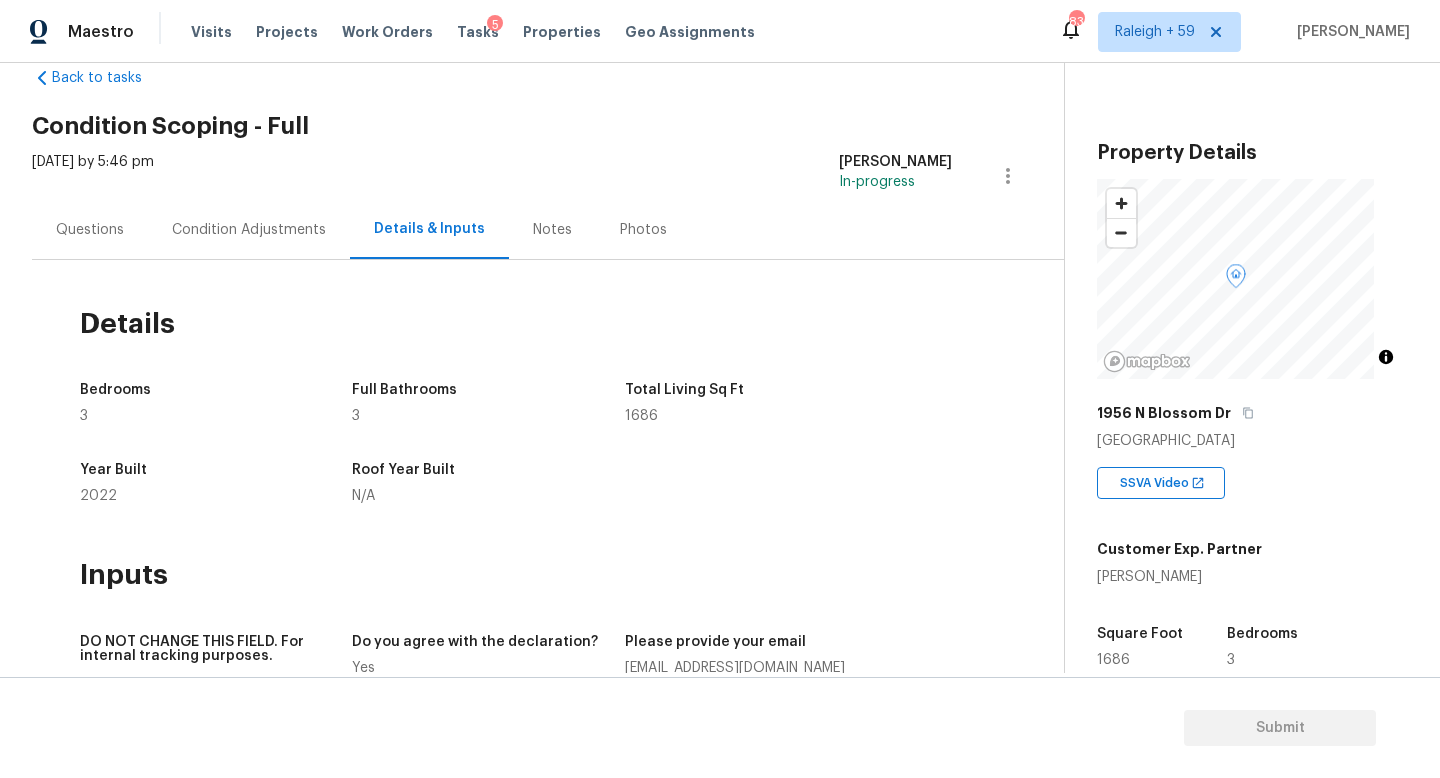scroll, scrollTop: 0, scrollLeft: 0, axis: both 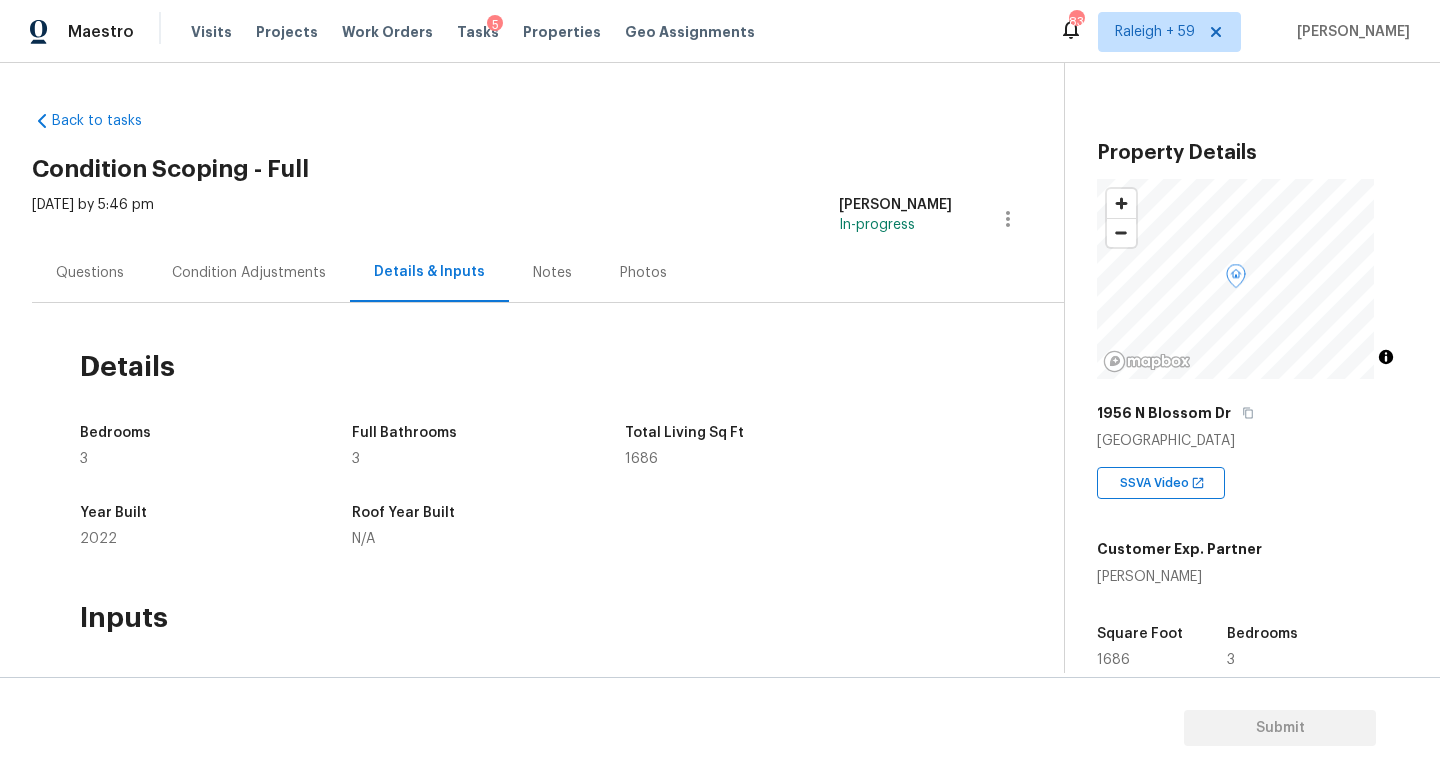 click on "Condition Adjustments" at bounding box center [249, 273] 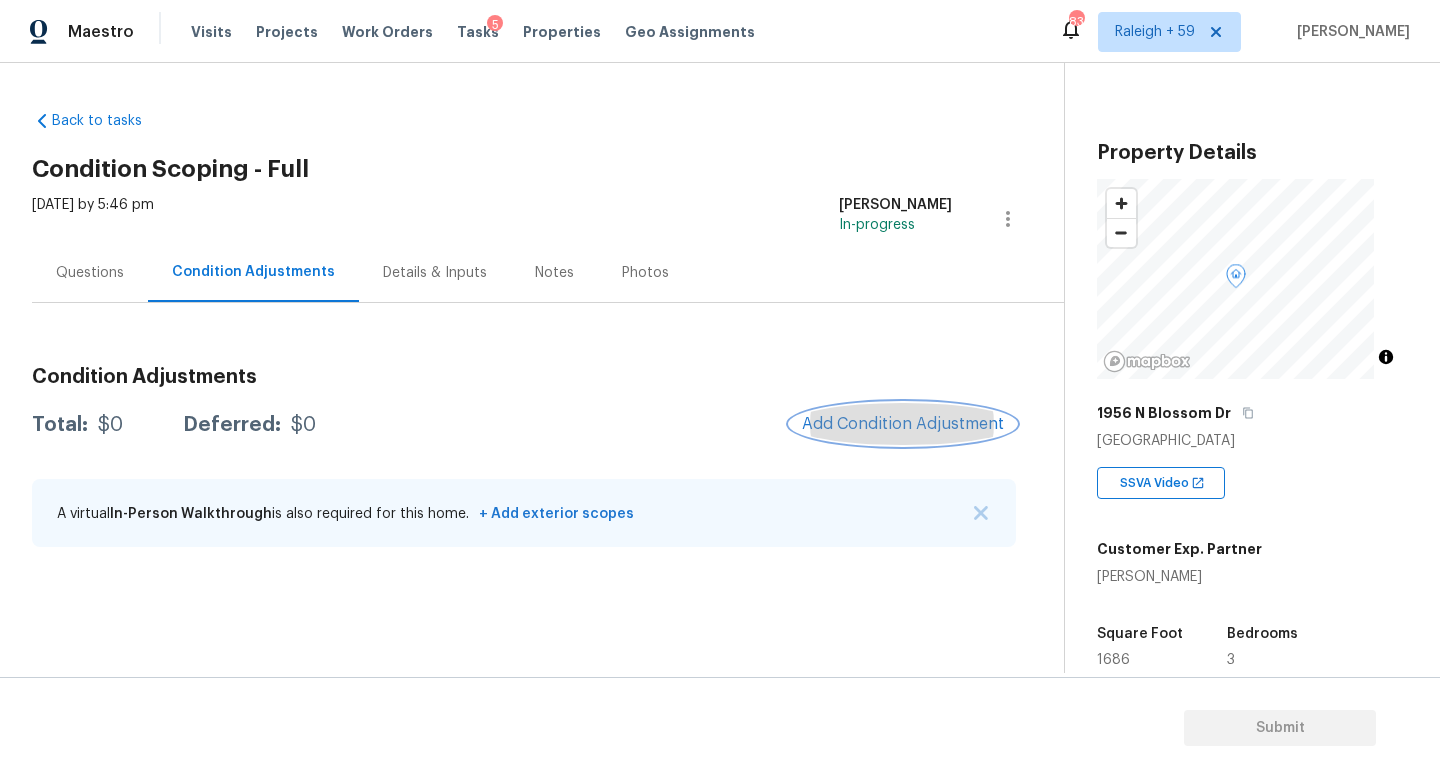 click on "Add Condition Adjustment" at bounding box center (903, 424) 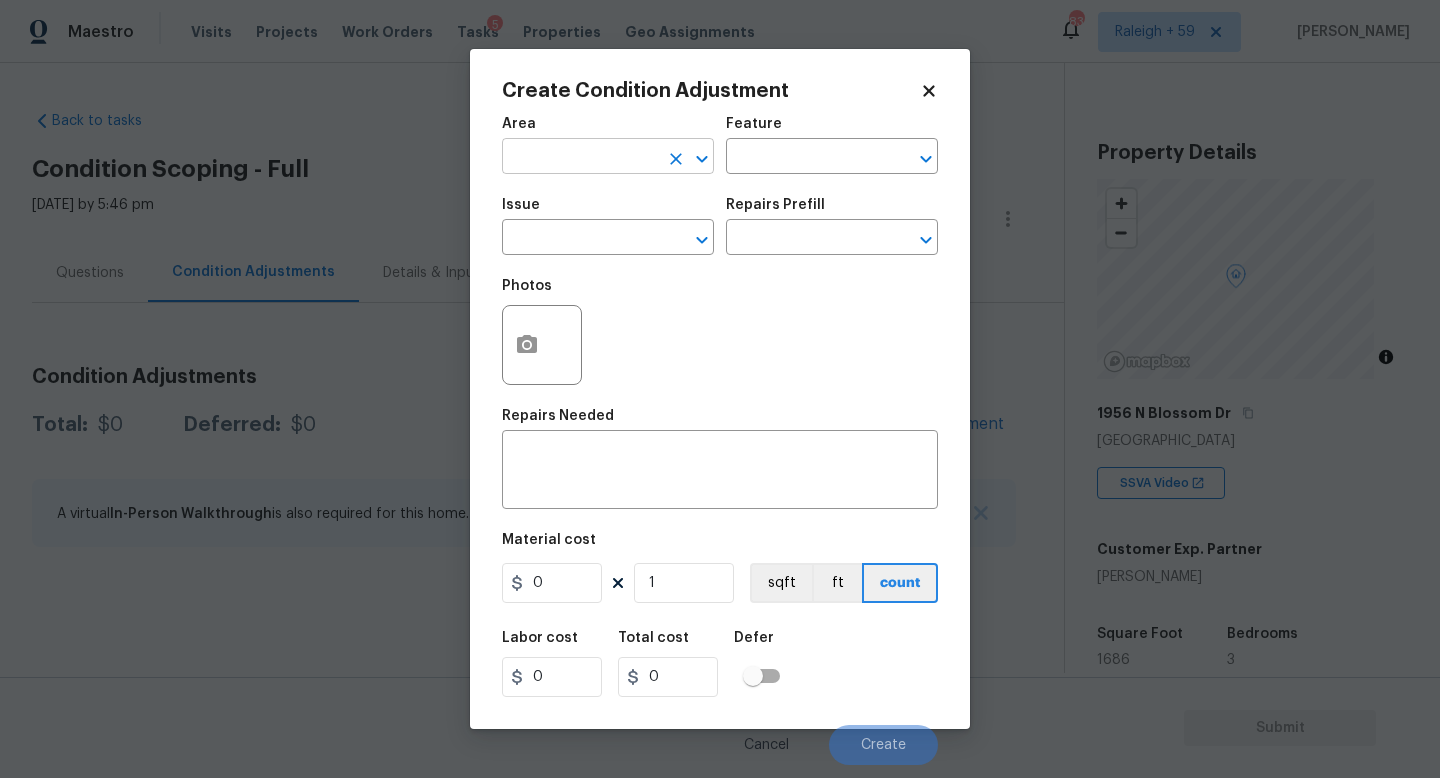 click at bounding box center (580, 158) 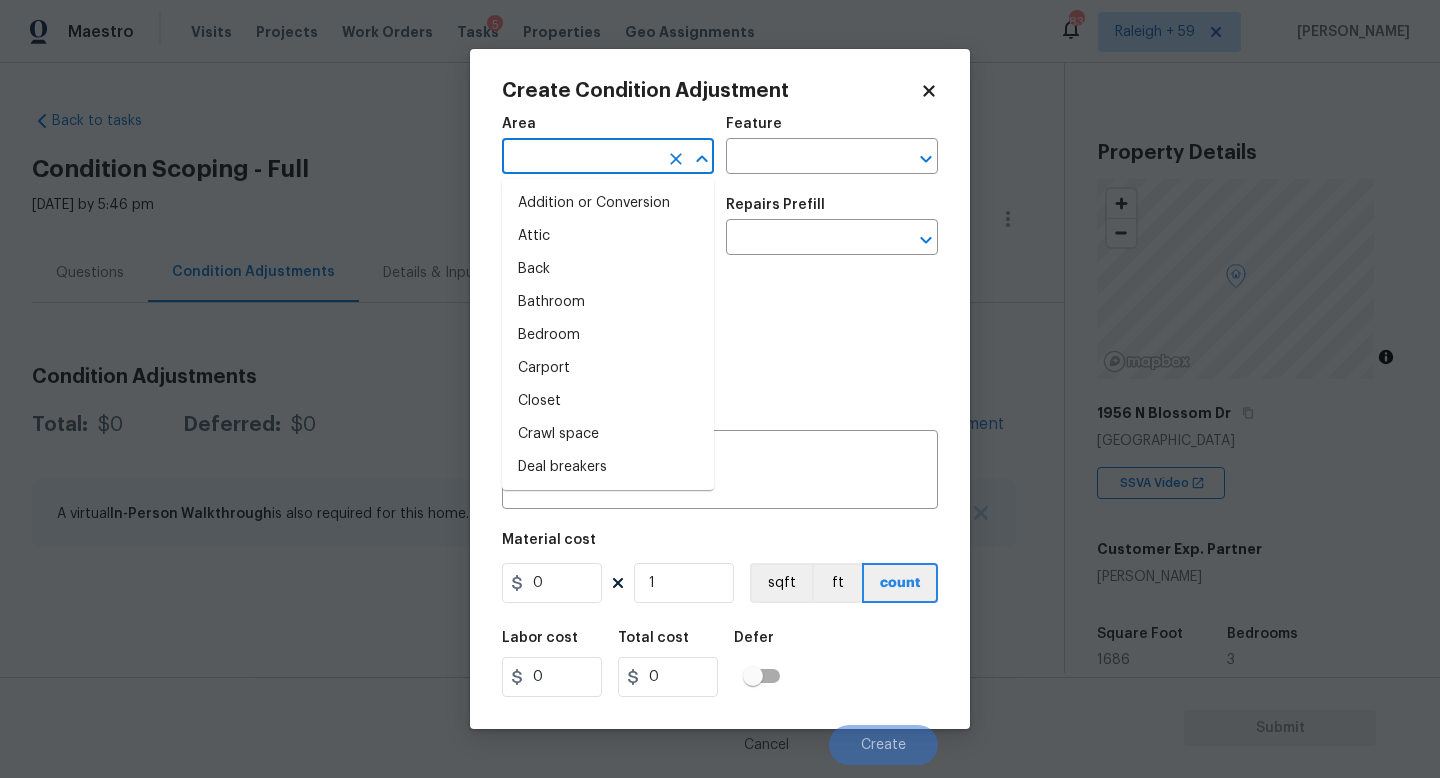 type on "e" 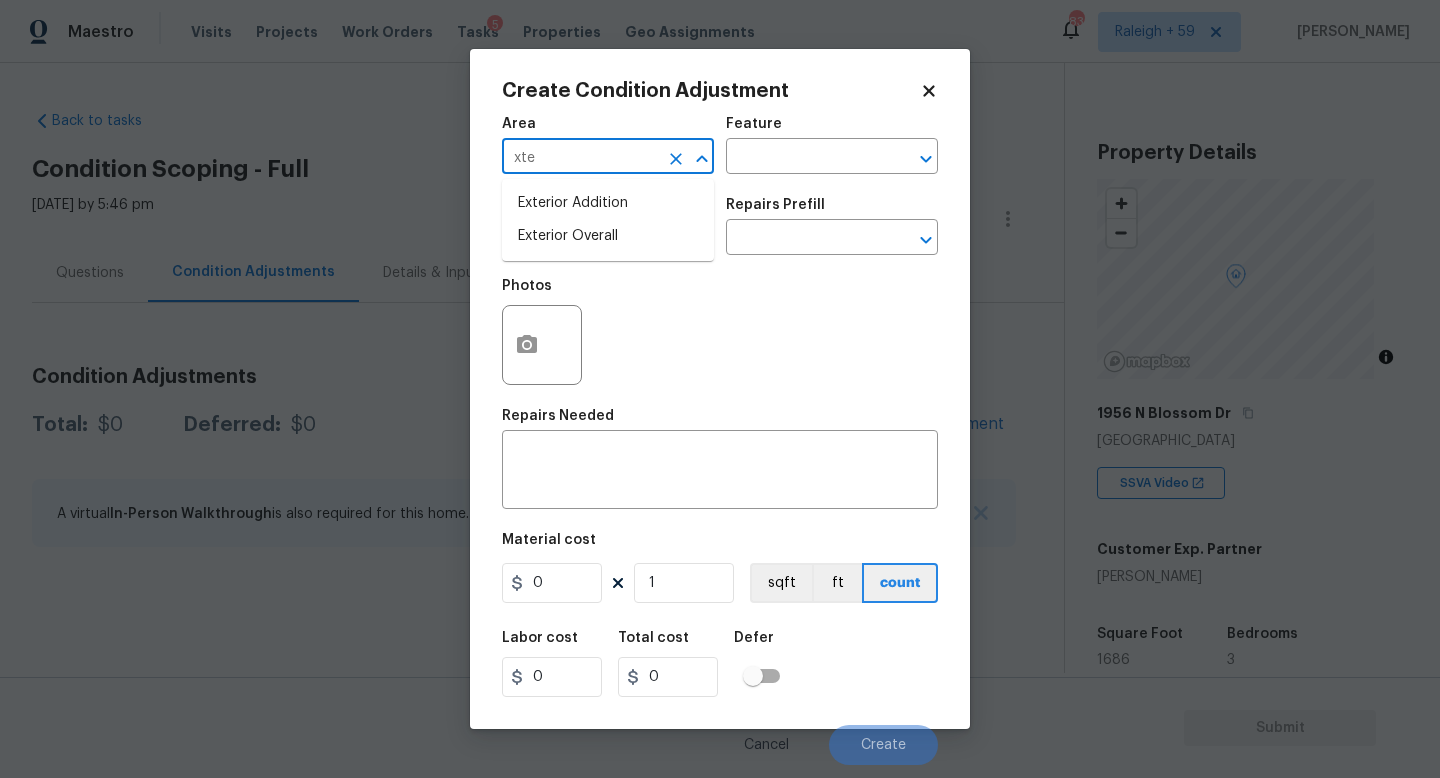 type on "xter" 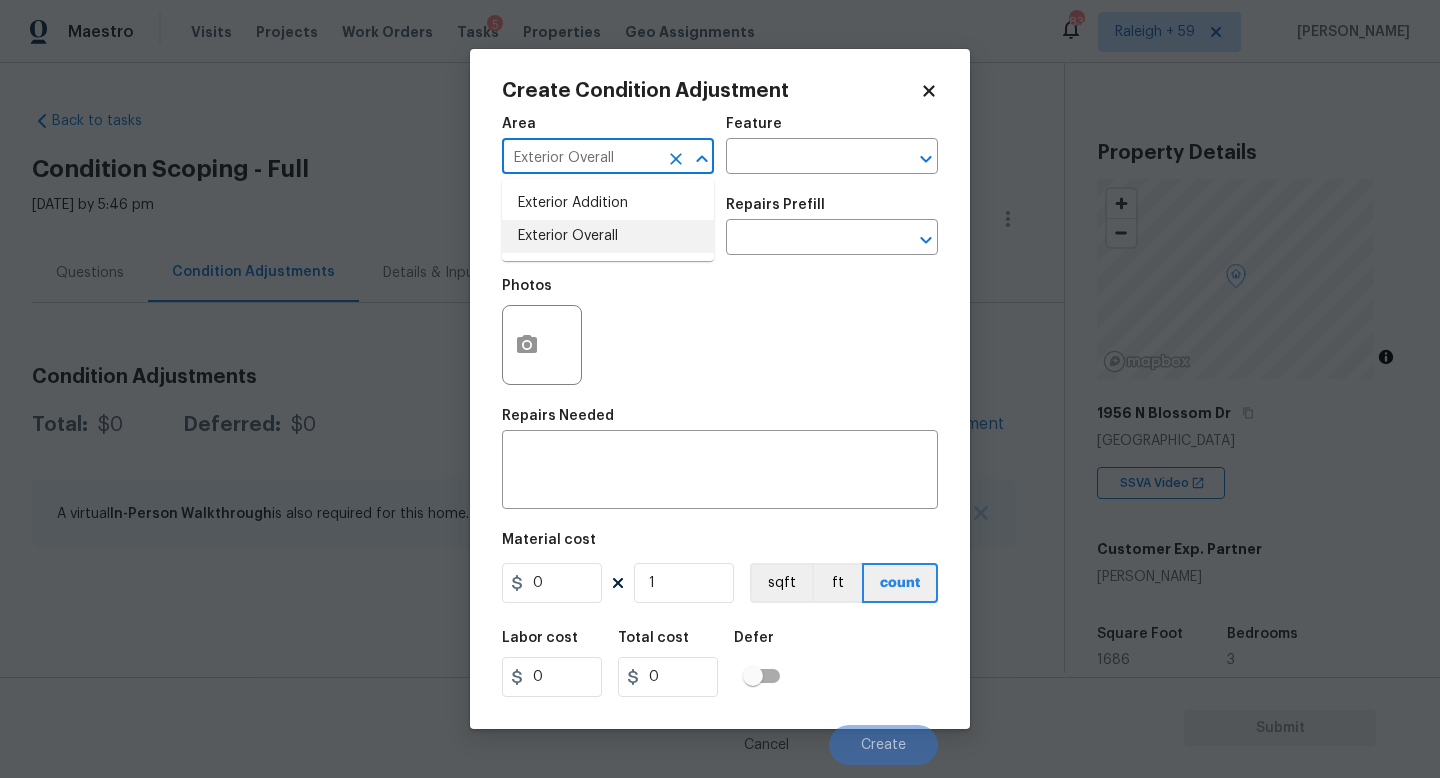 type on "Exterior Overall" 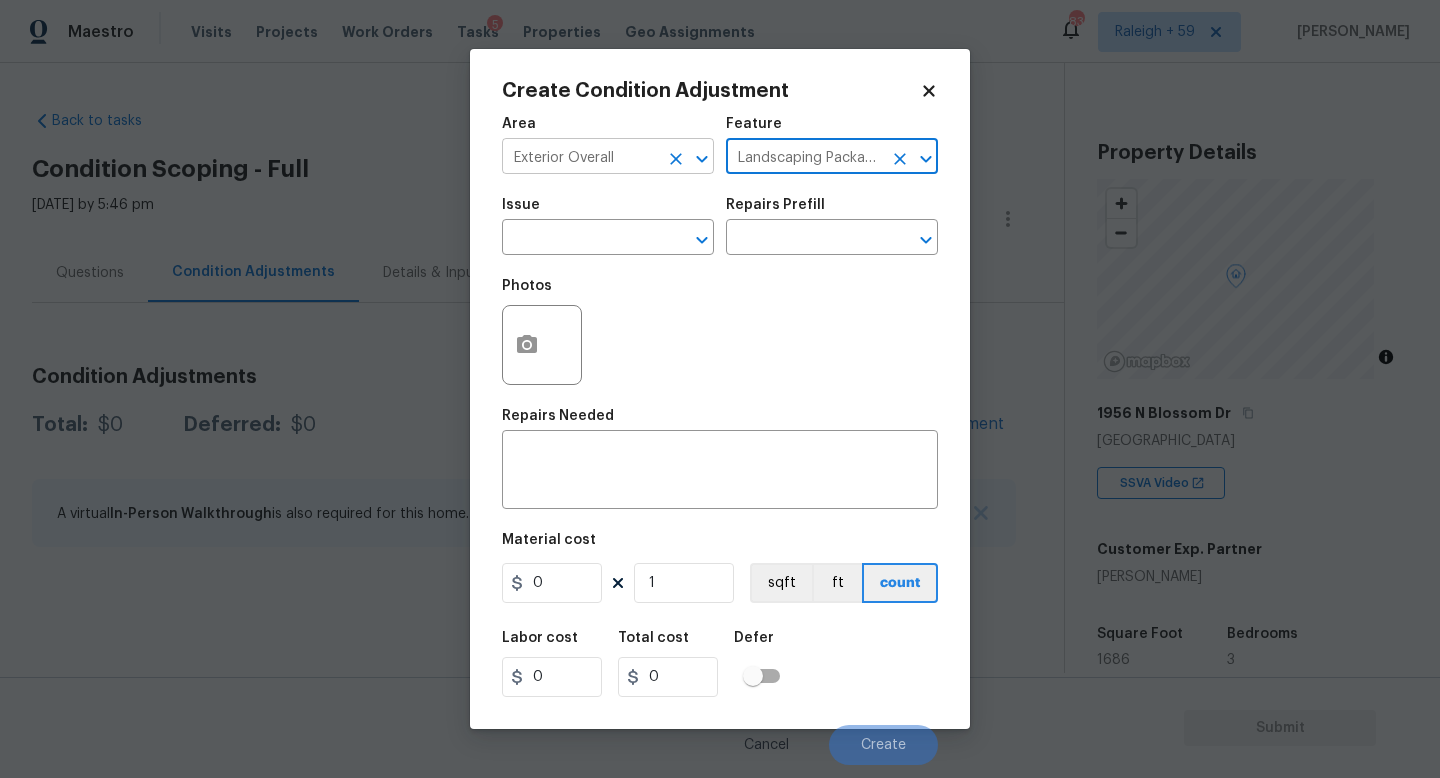 type on "Landscaping Packages" 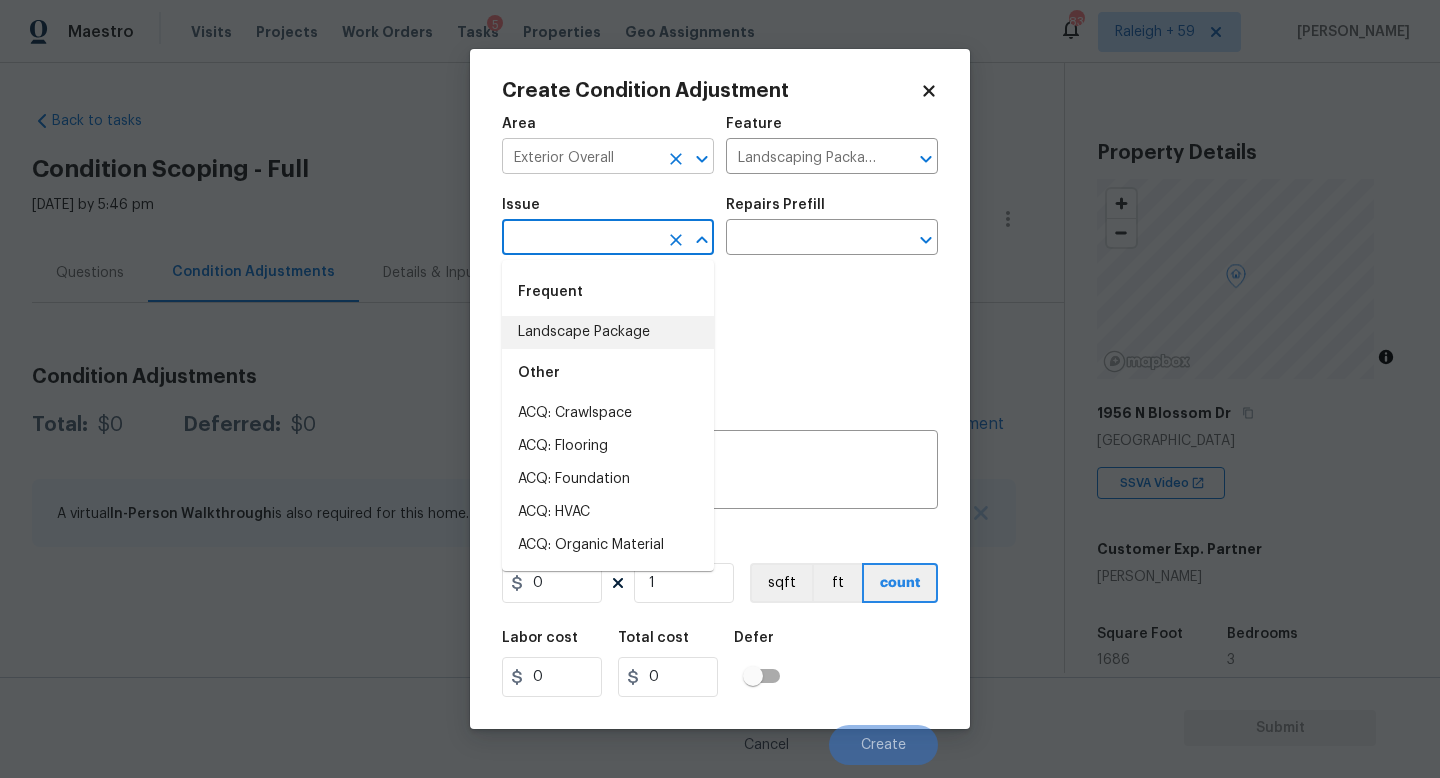 type on "Landscape Package" 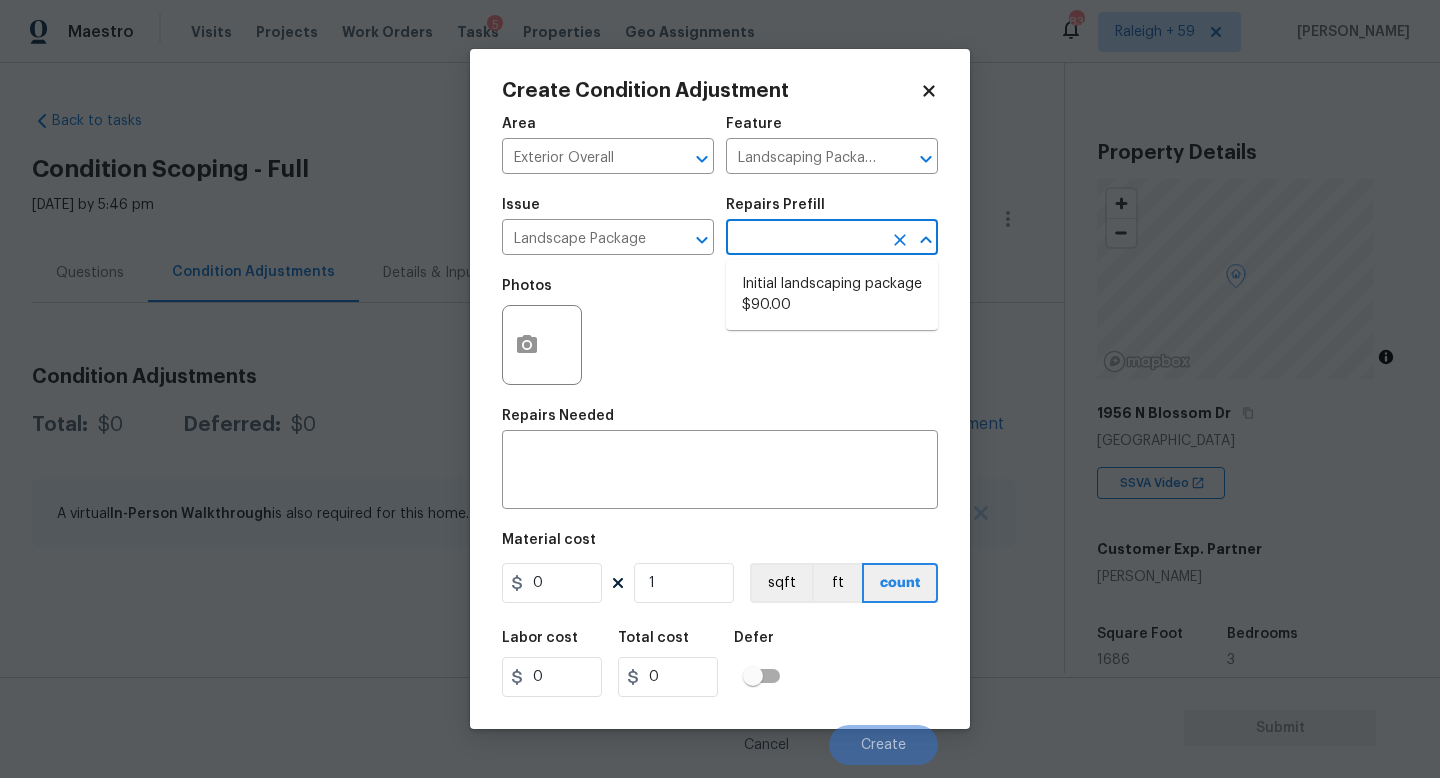 click on "Initial landscaping package $90.00" at bounding box center [832, 295] 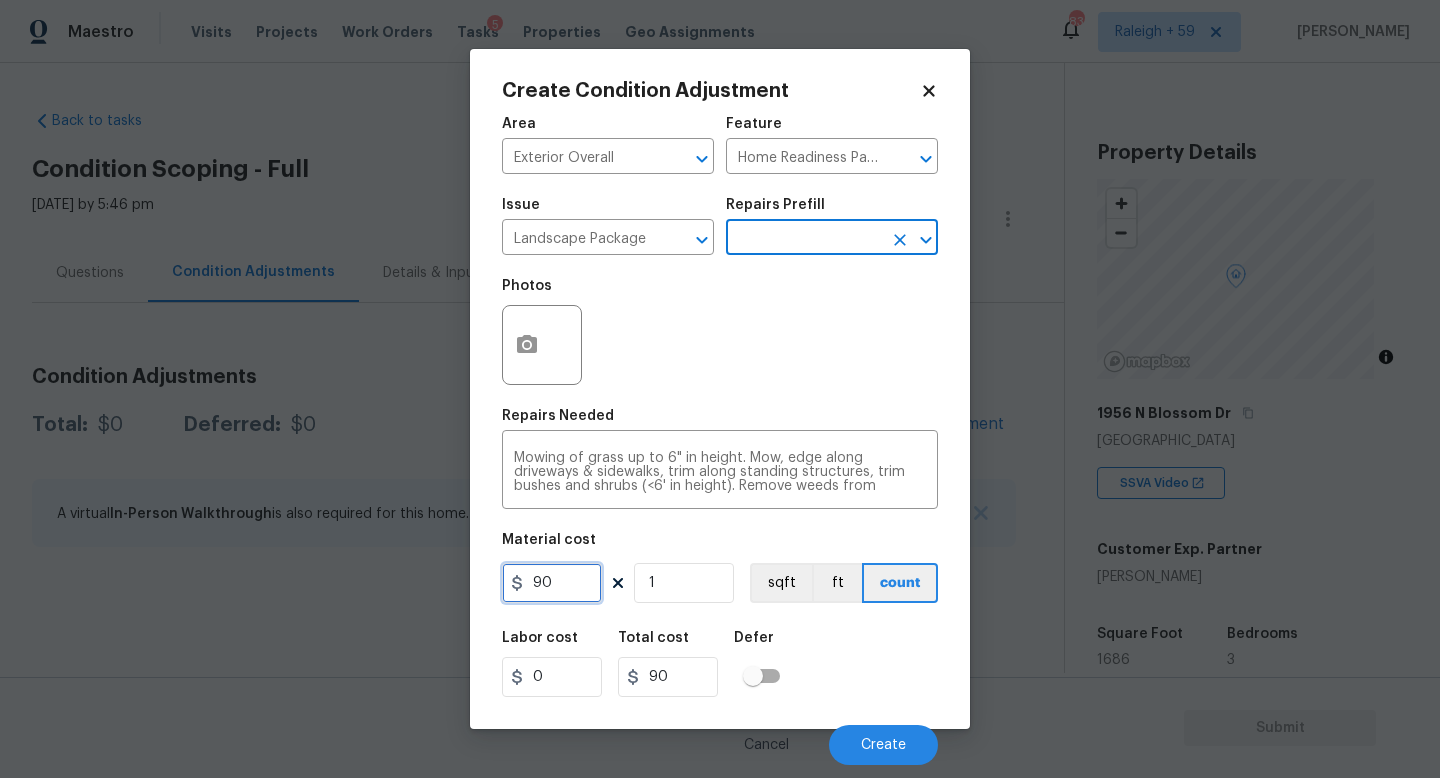 click on "90" at bounding box center (552, 583) 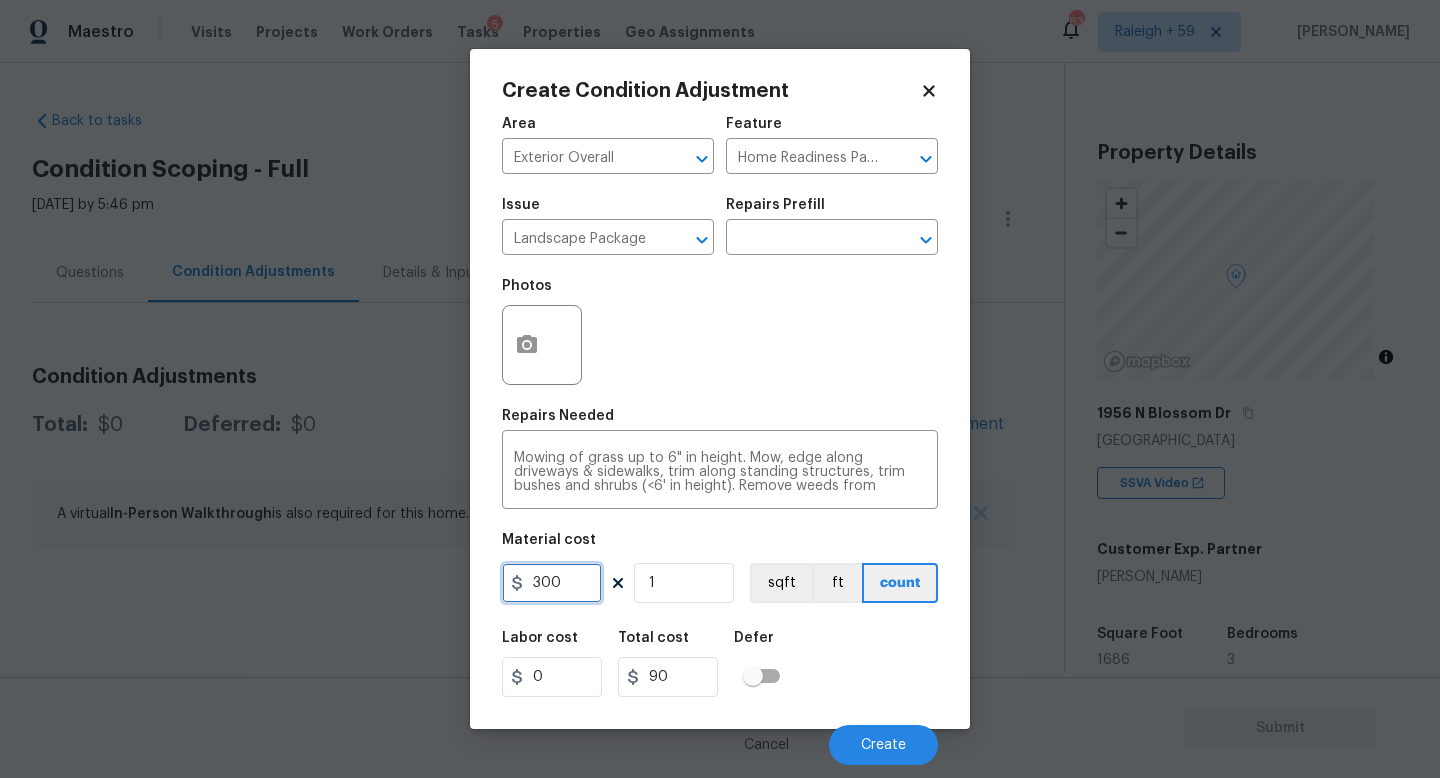 type on "300" 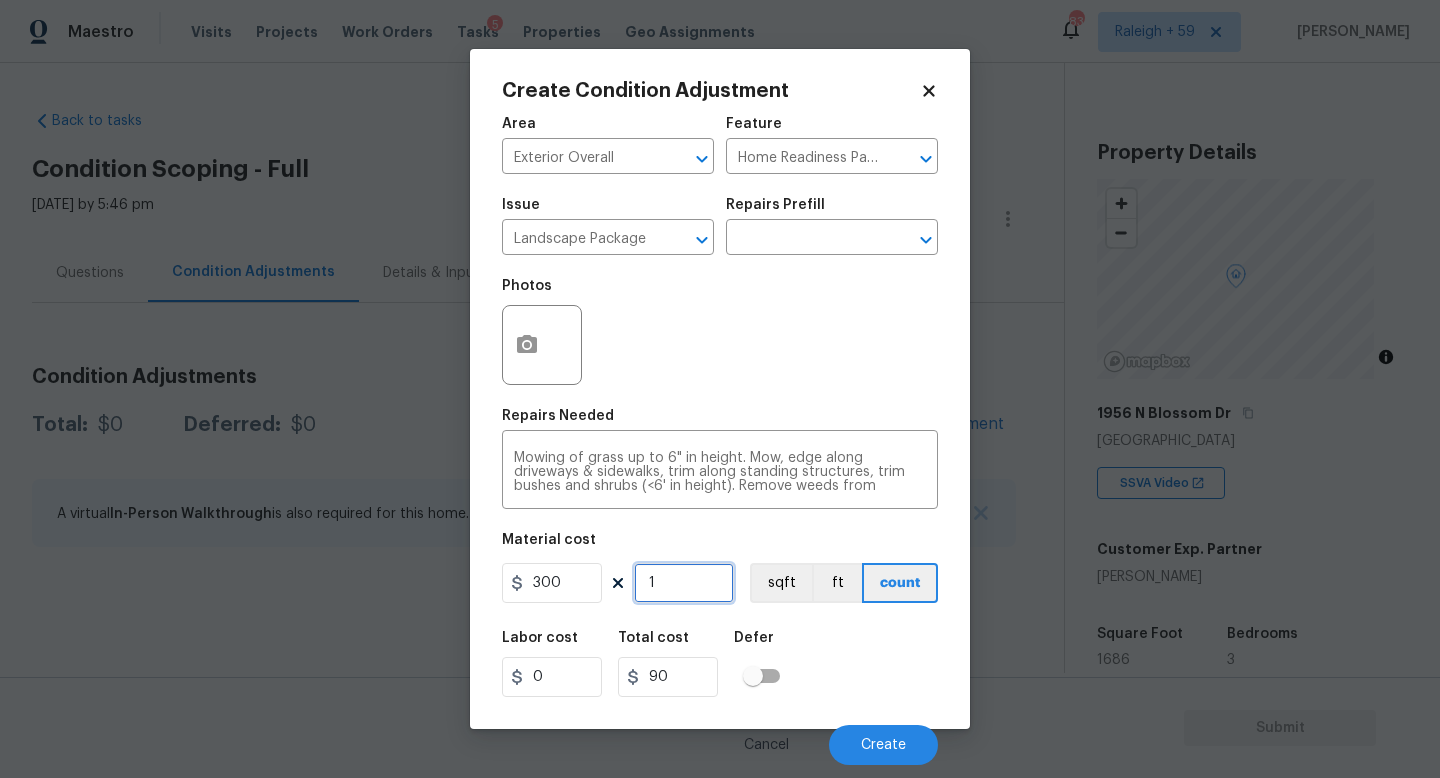 type on "300" 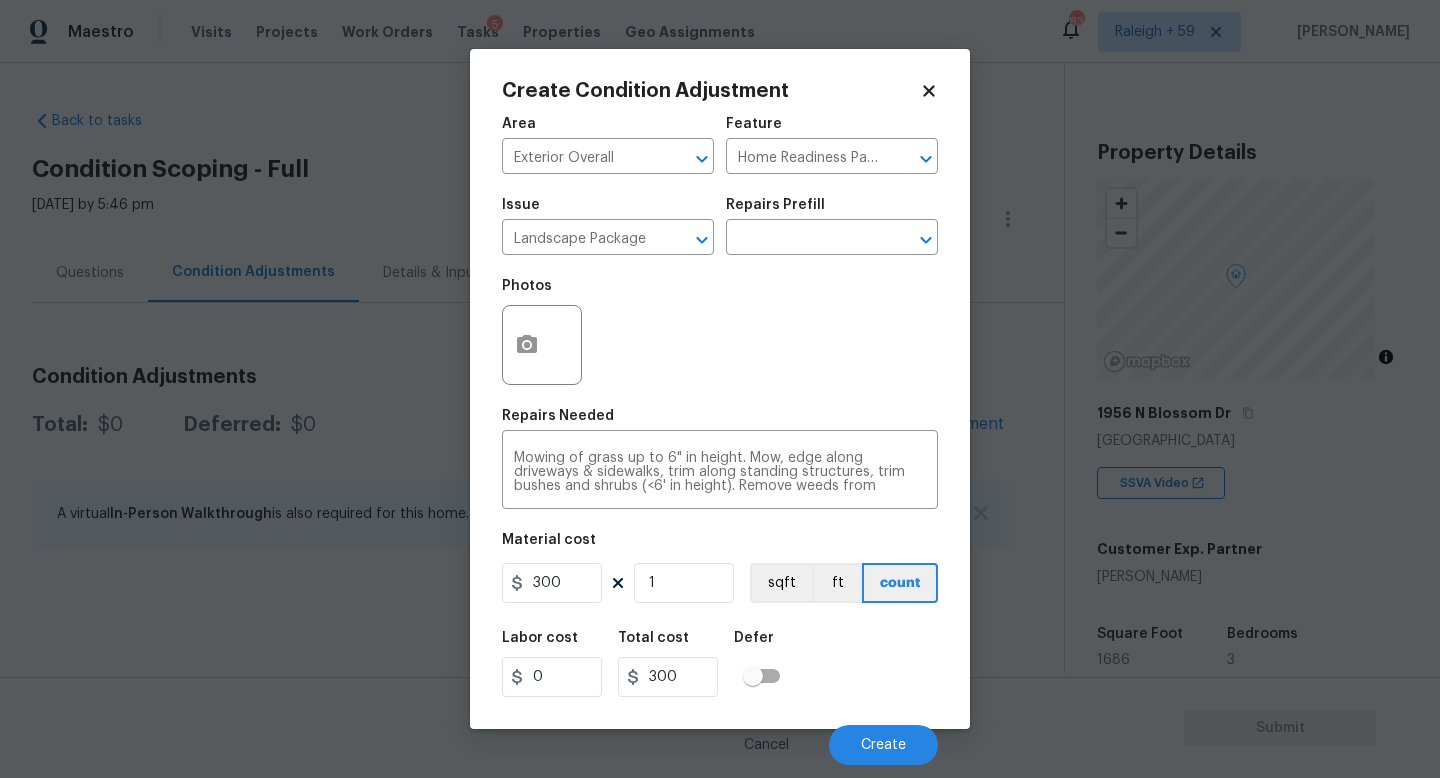 click at bounding box center [544, 345] 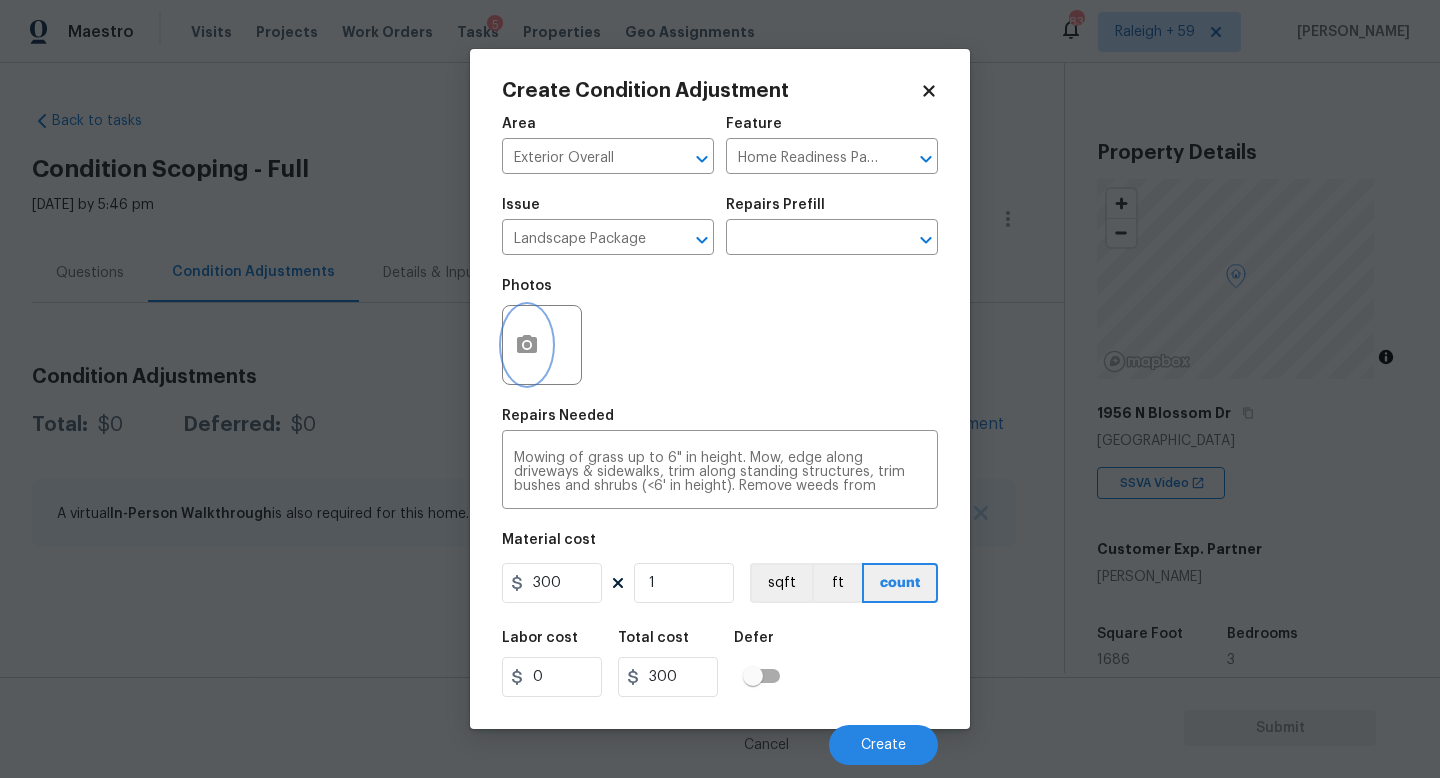 click at bounding box center (527, 345) 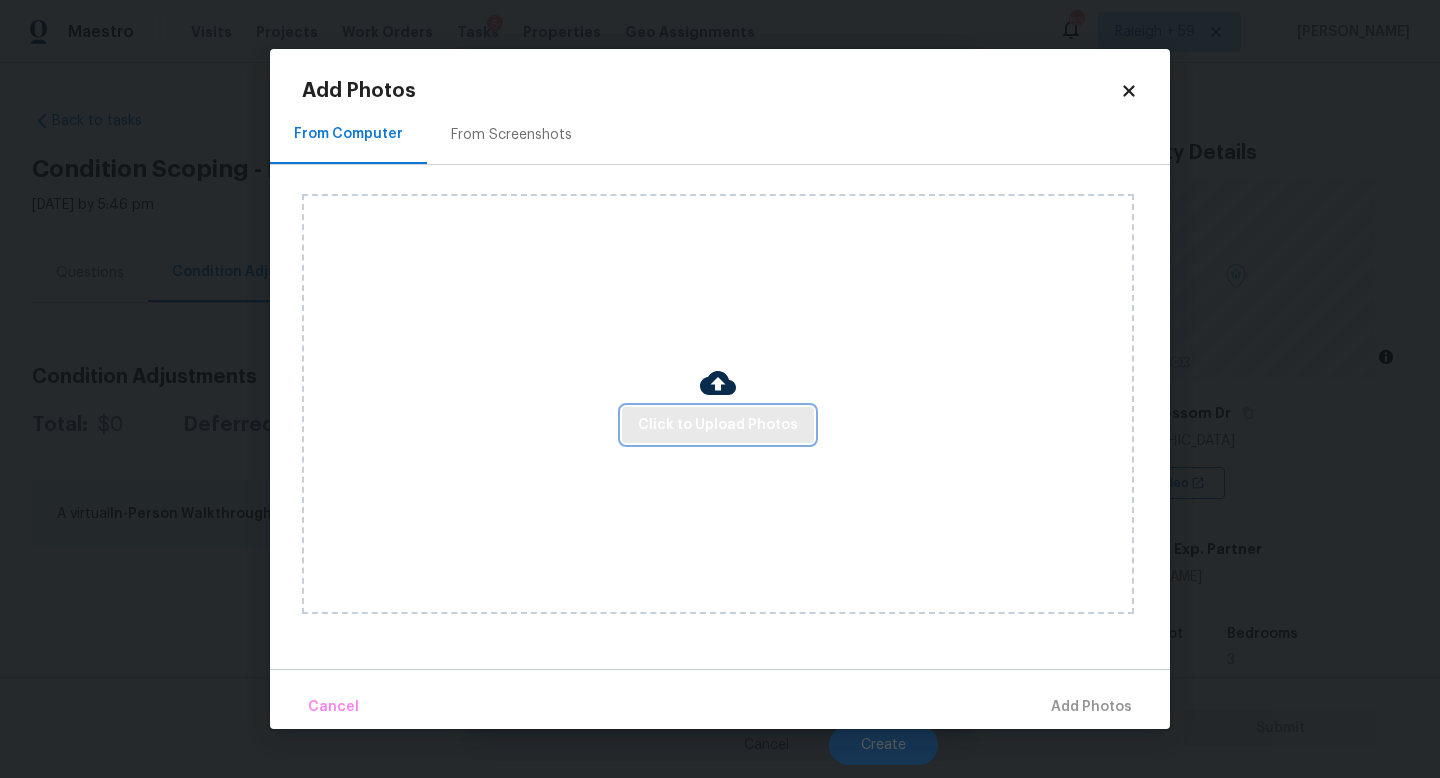 click on "Click to Upload Photos" at bounding box center [718, 425] 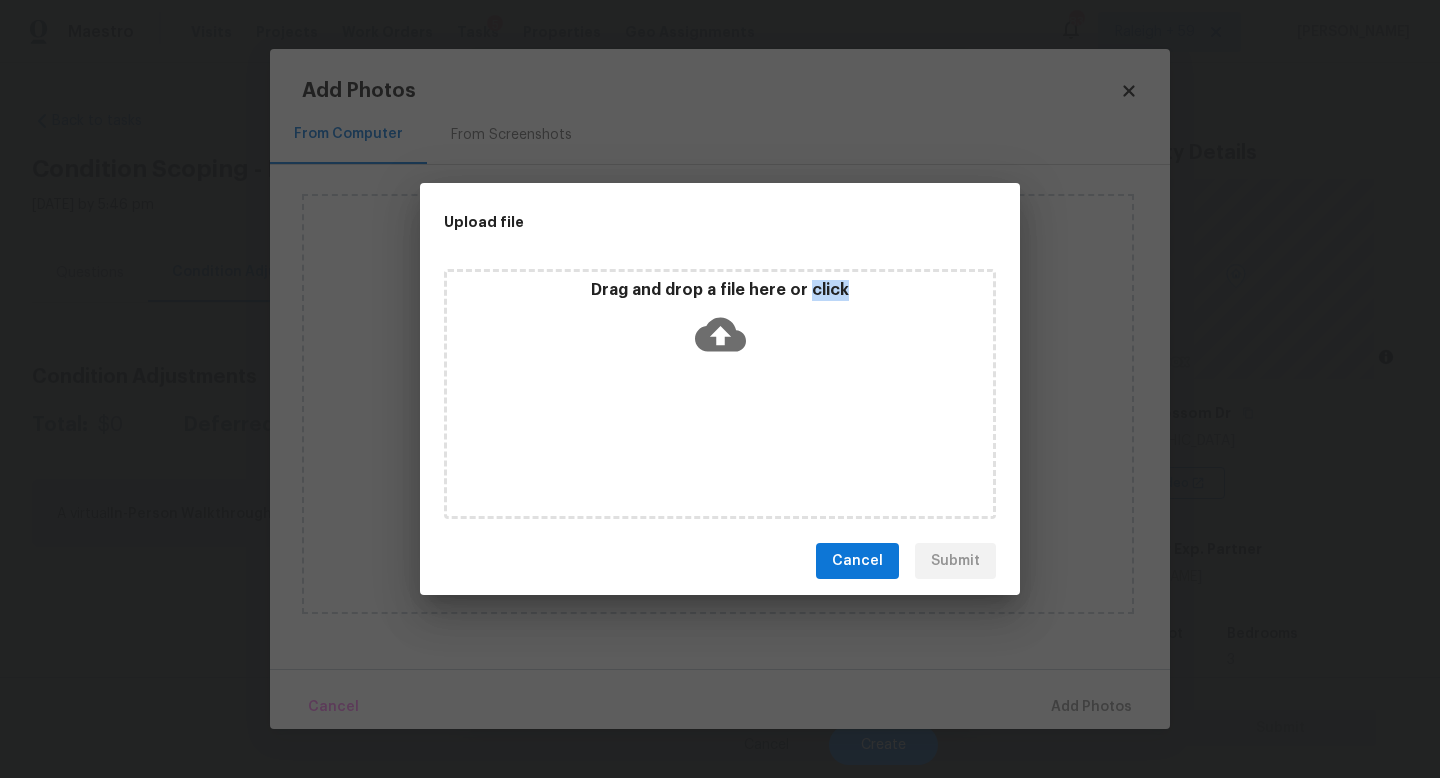 click on "Drag and drop a file here or click" at bounding box center (720, 394) 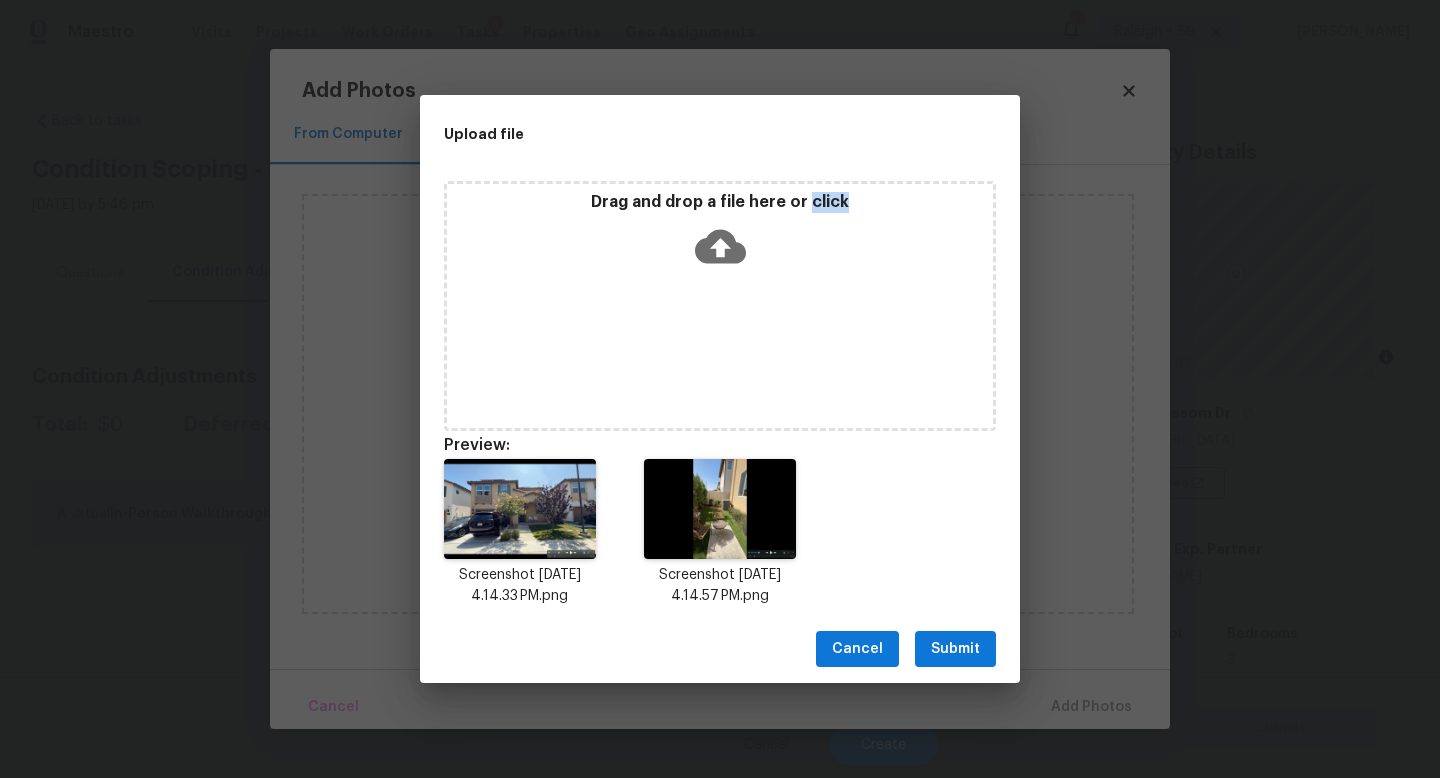 click on "Submit" at bounding box center (955, 649) 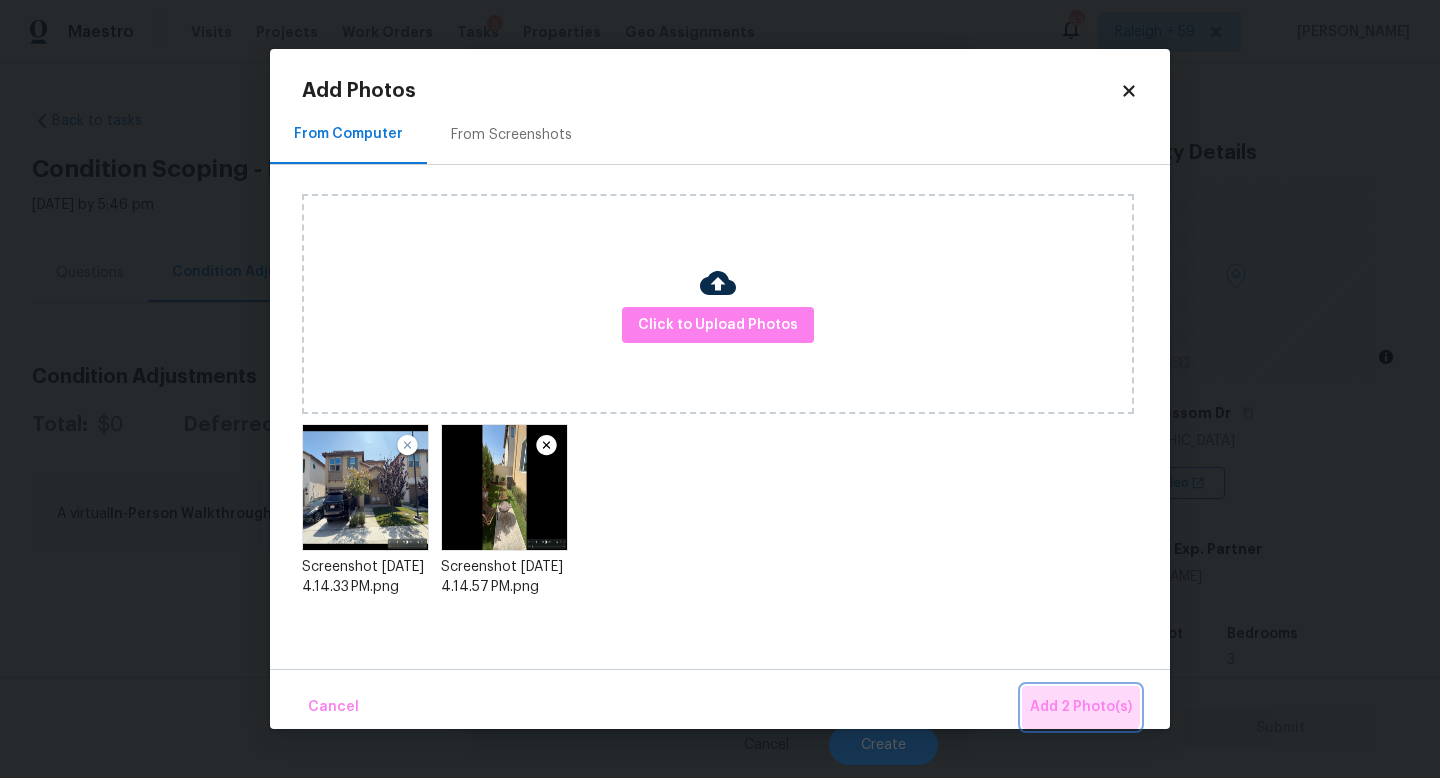 click on "Add 2 Photo(s)" at bounding box center (1081, 707) 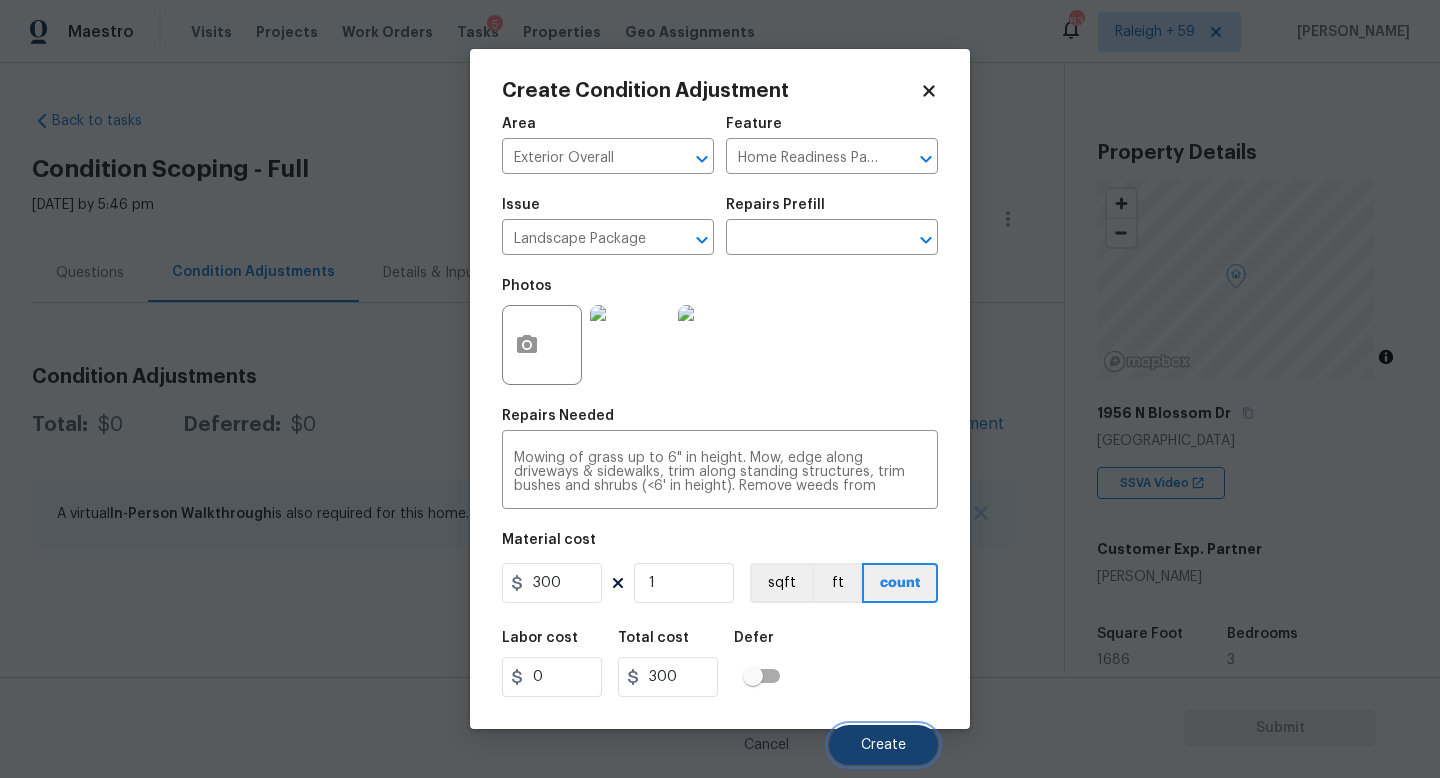 click on "Create" at bounding box center [883, 745] 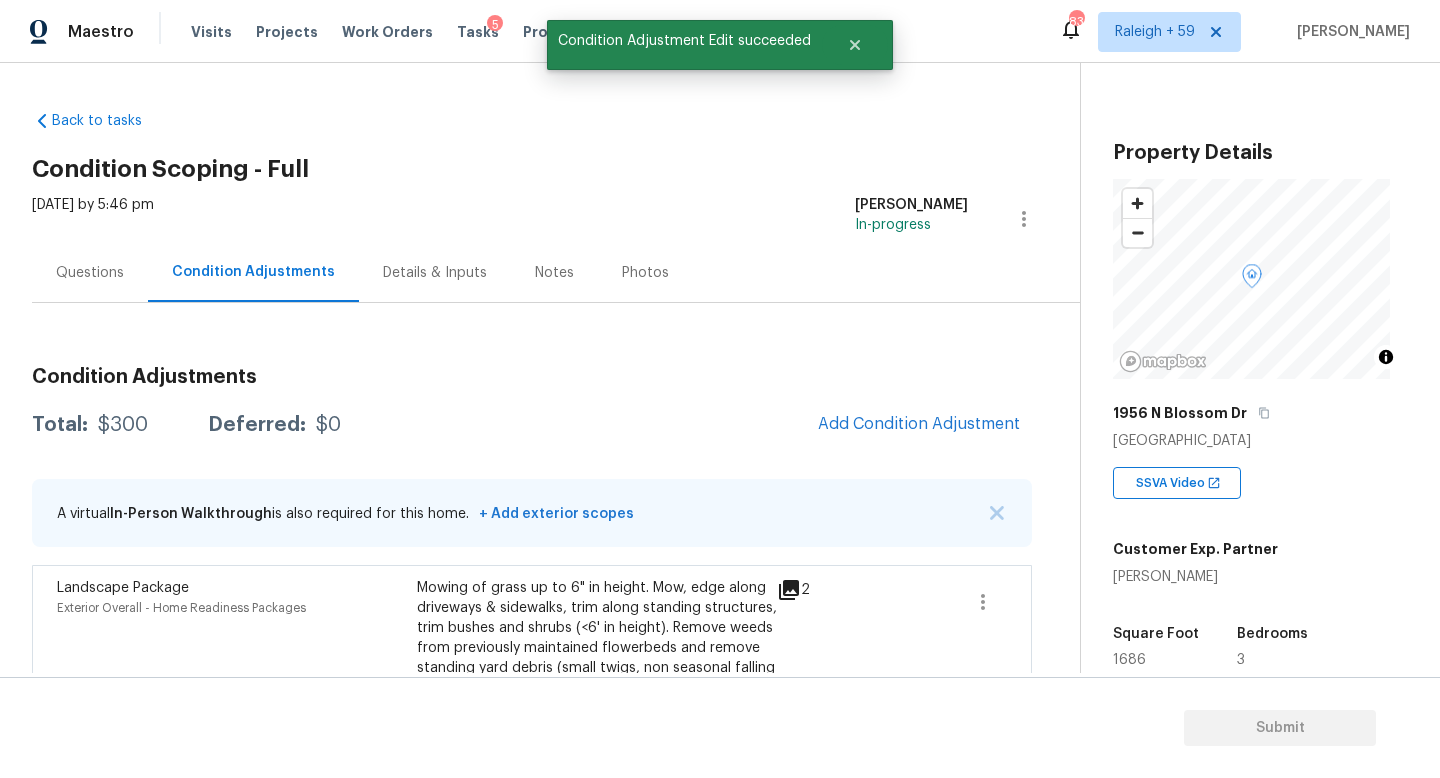 click on "Condition Adjustments Total:  $300 Deferred:  $0 Add Condition Adjustment A virtual  In-Person Walkthrough  is also required for this home.   + Add exterior scopes Landscape Package Exterior Overall - Home Readiness Packages Mowing of grass up to 6" in height. Mow, edge along driveways & sidewalks, trim along standing structures, trim bushes and shrubs (<6' in height). Remove weeds from previously maintained flowerbeds and remove standing yard debris (small twigs, non seasonal falling leaves).  Use leaf blower to remove clippings from hard surfaces." $300.00   2" at bounding box center [532, 551] 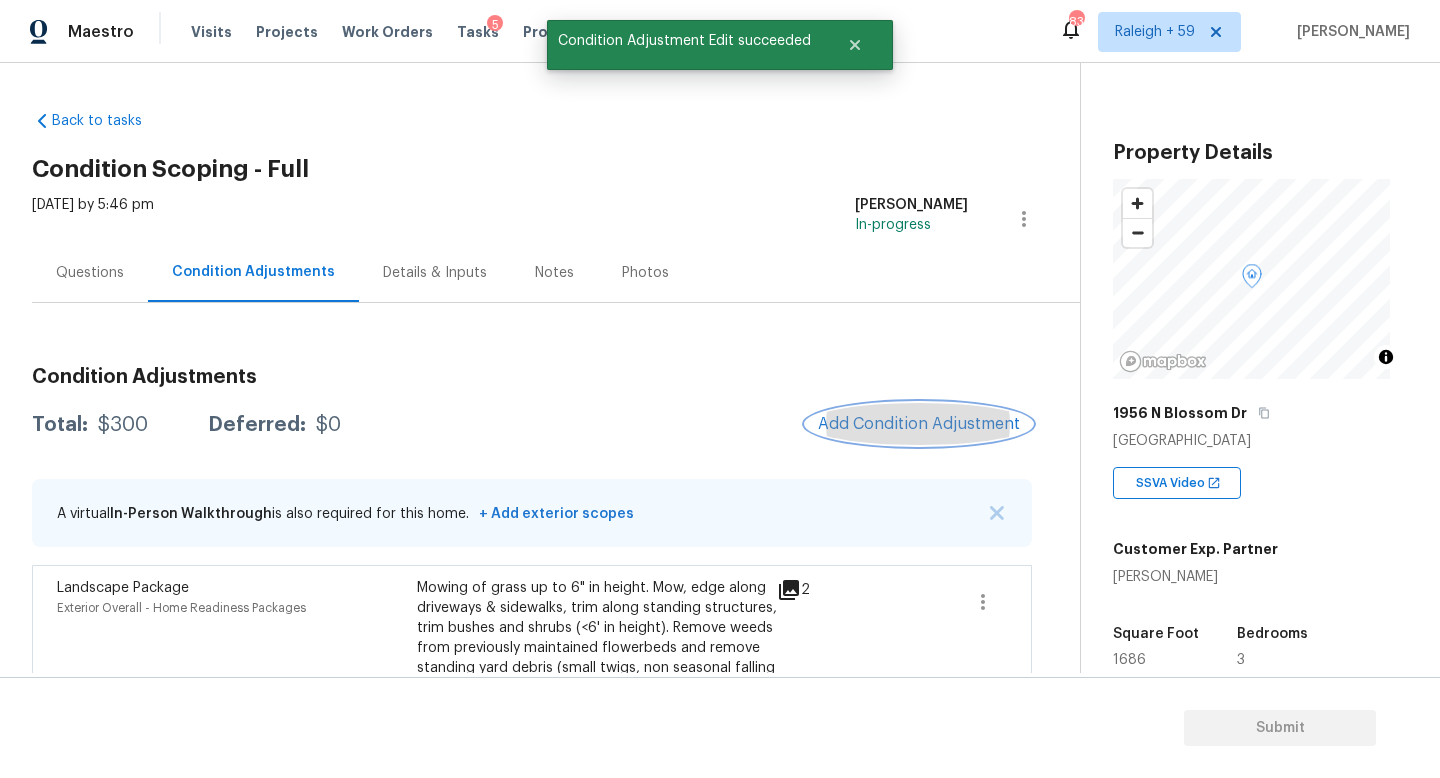 click on "Add Condition Adjustment" at bounding box center [919, 424] 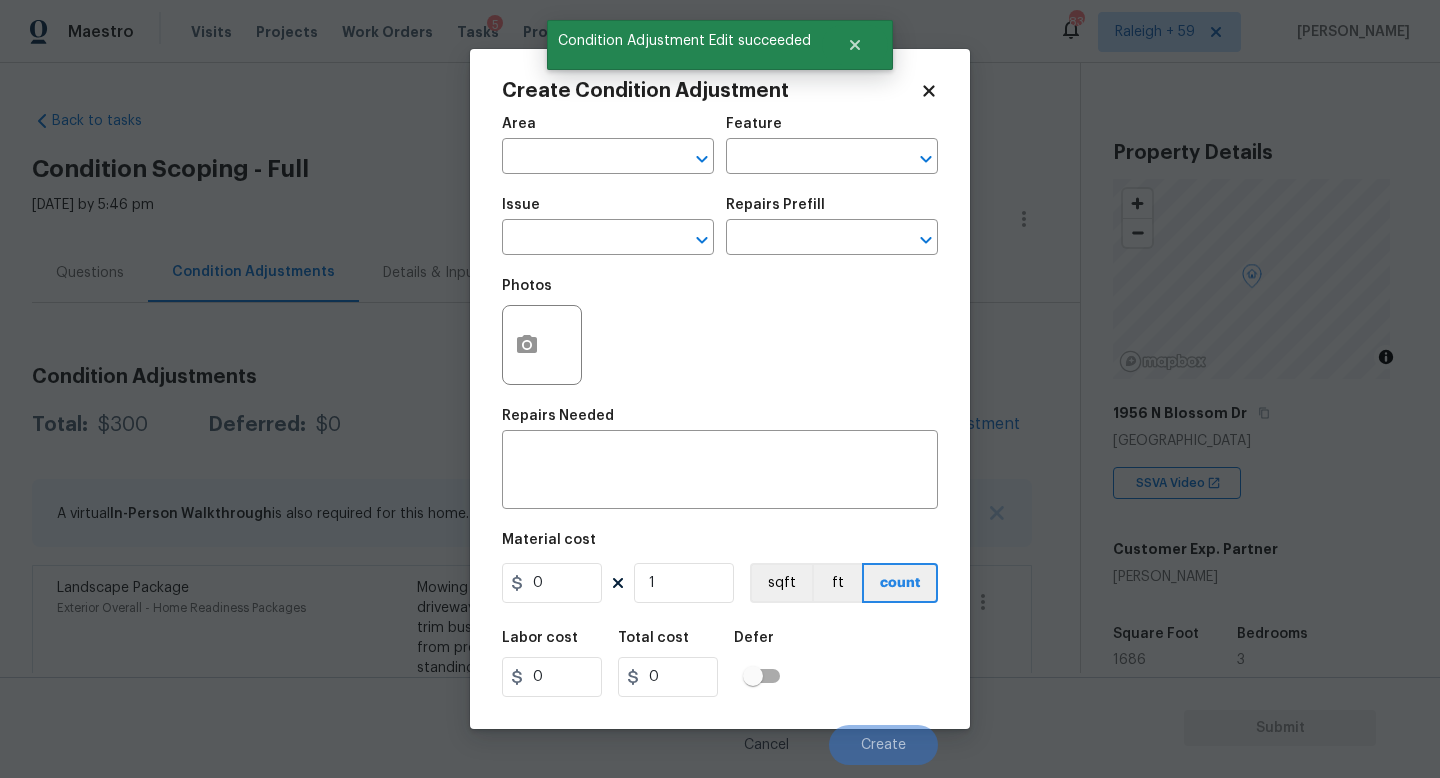 click on "Area" at bounding box center [608, 130] 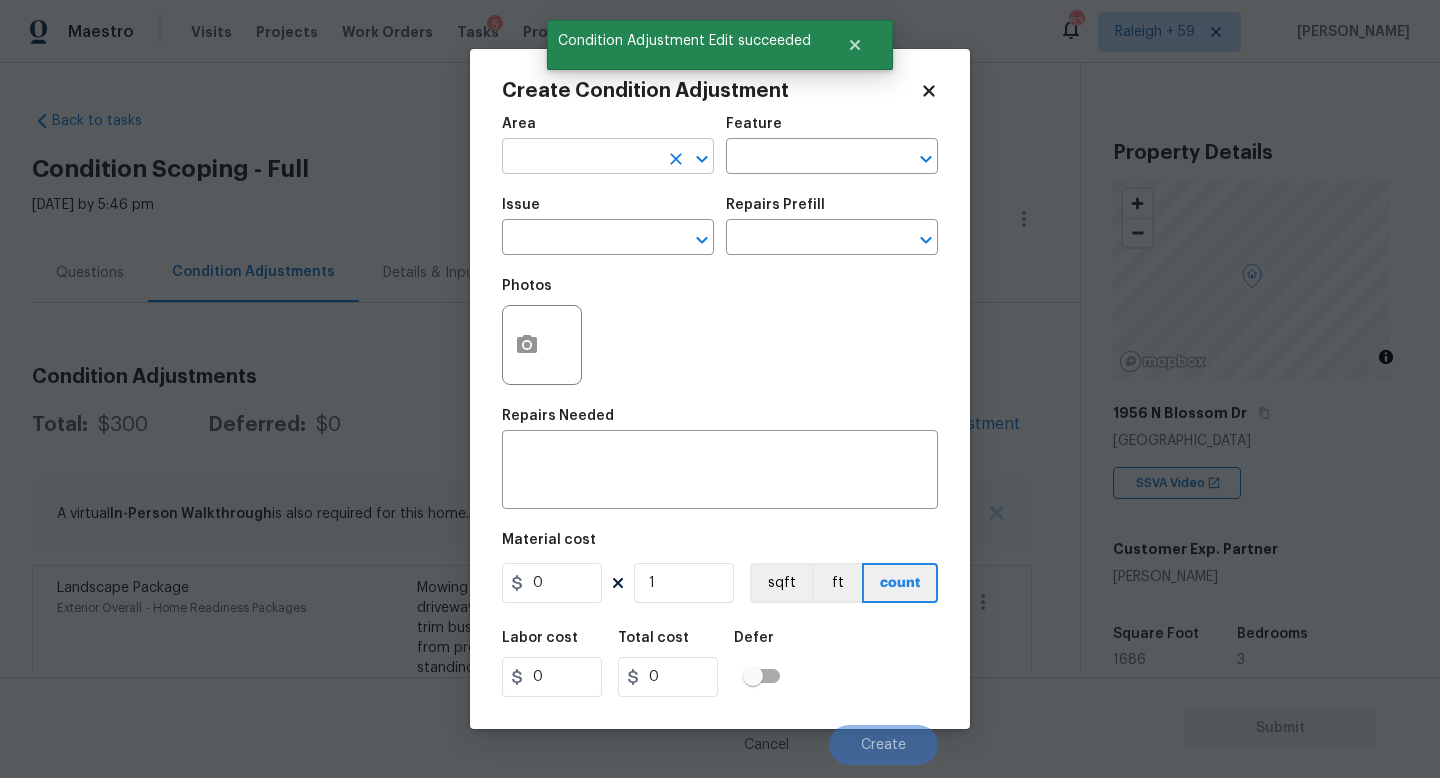 click at bounding box center (580, 158) 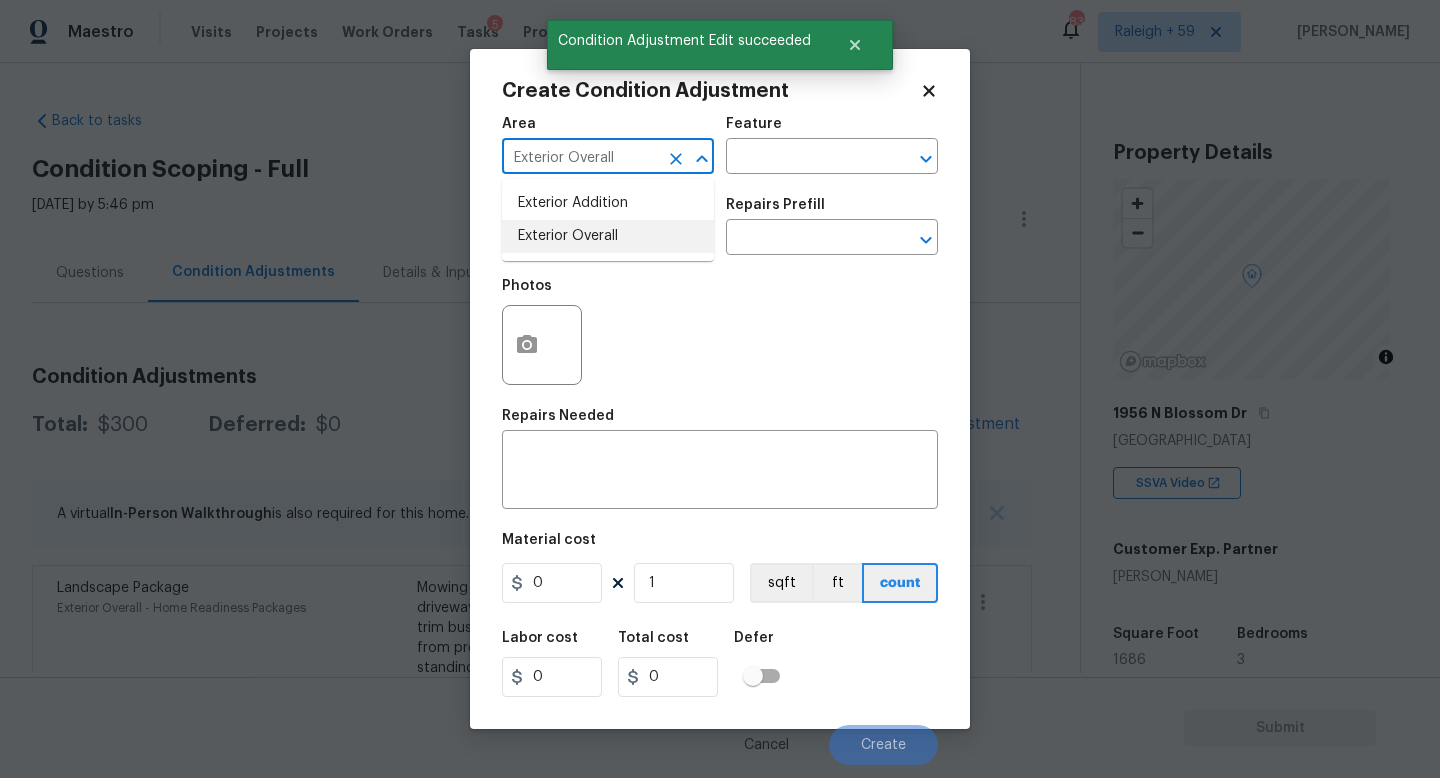 type on "Exterior Overall" 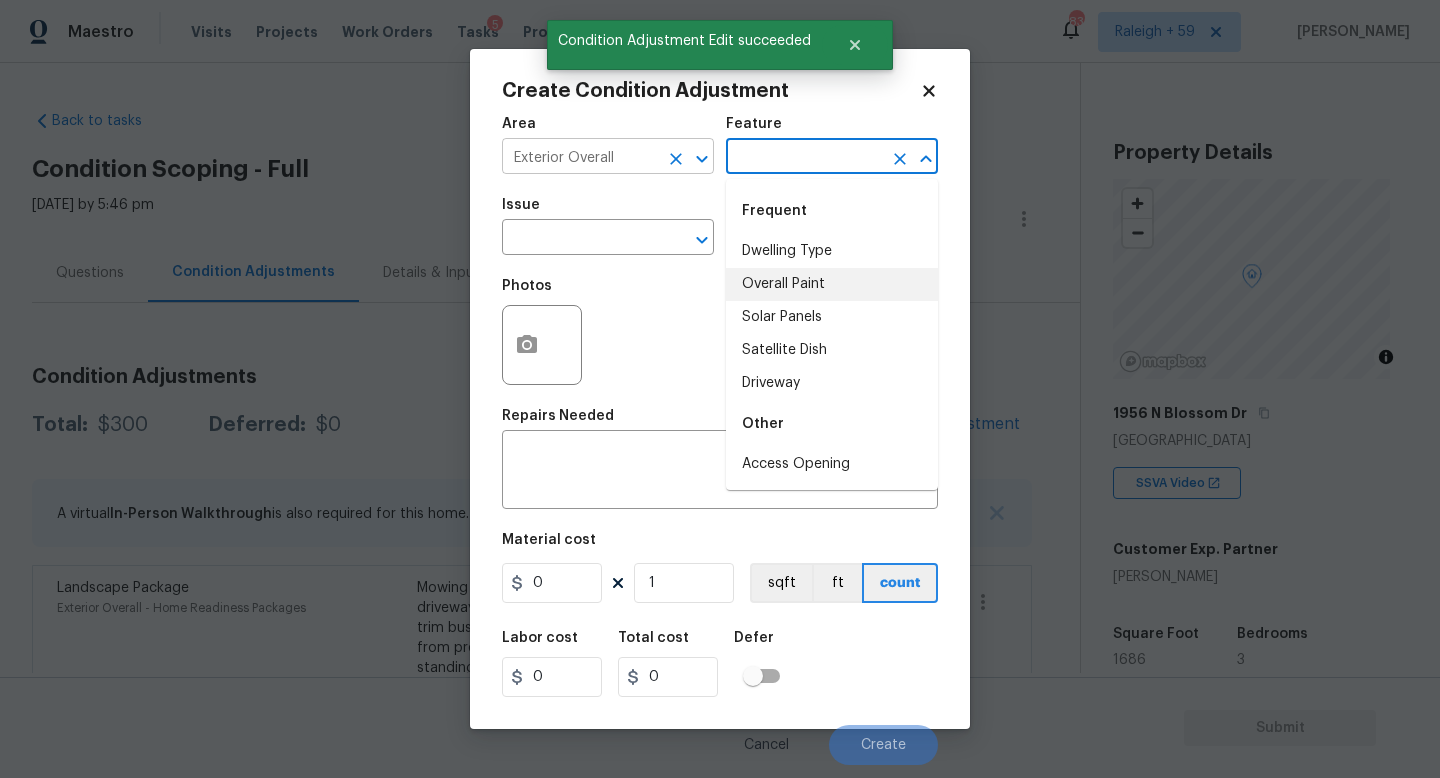 type on "Overall Paint" 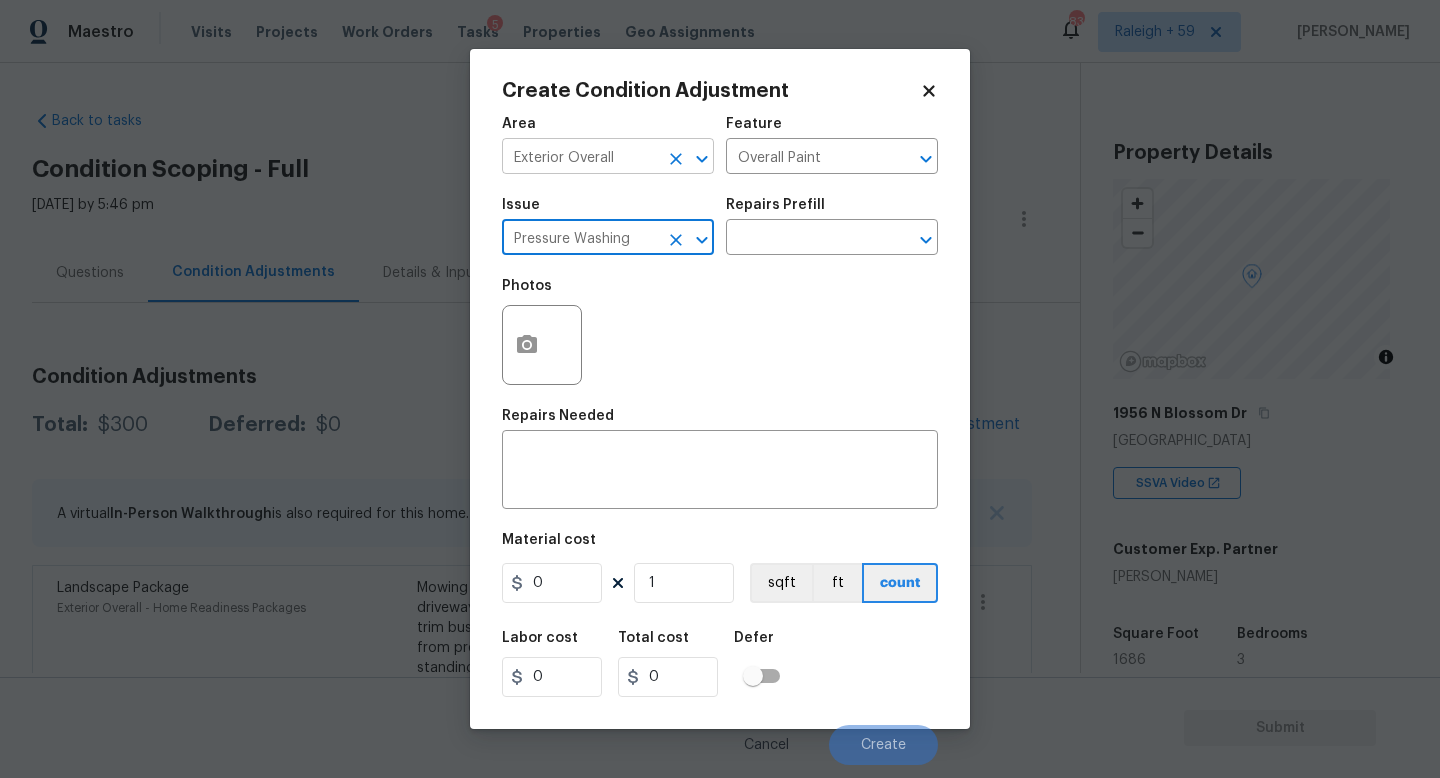 type on "Pressure Washing" 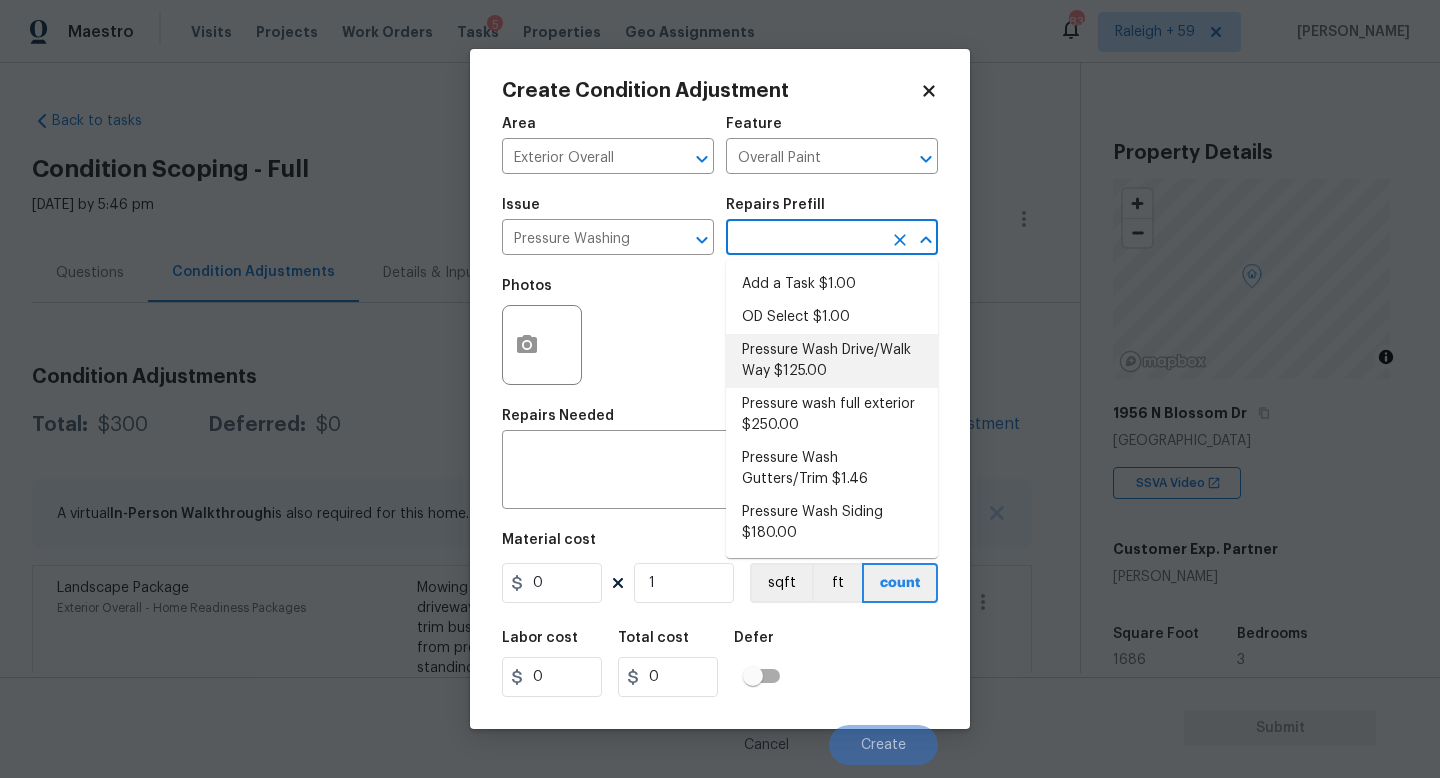 click on "Pressure Wash Drive/Walk Way $125.00" at bounding box center [832, 361] 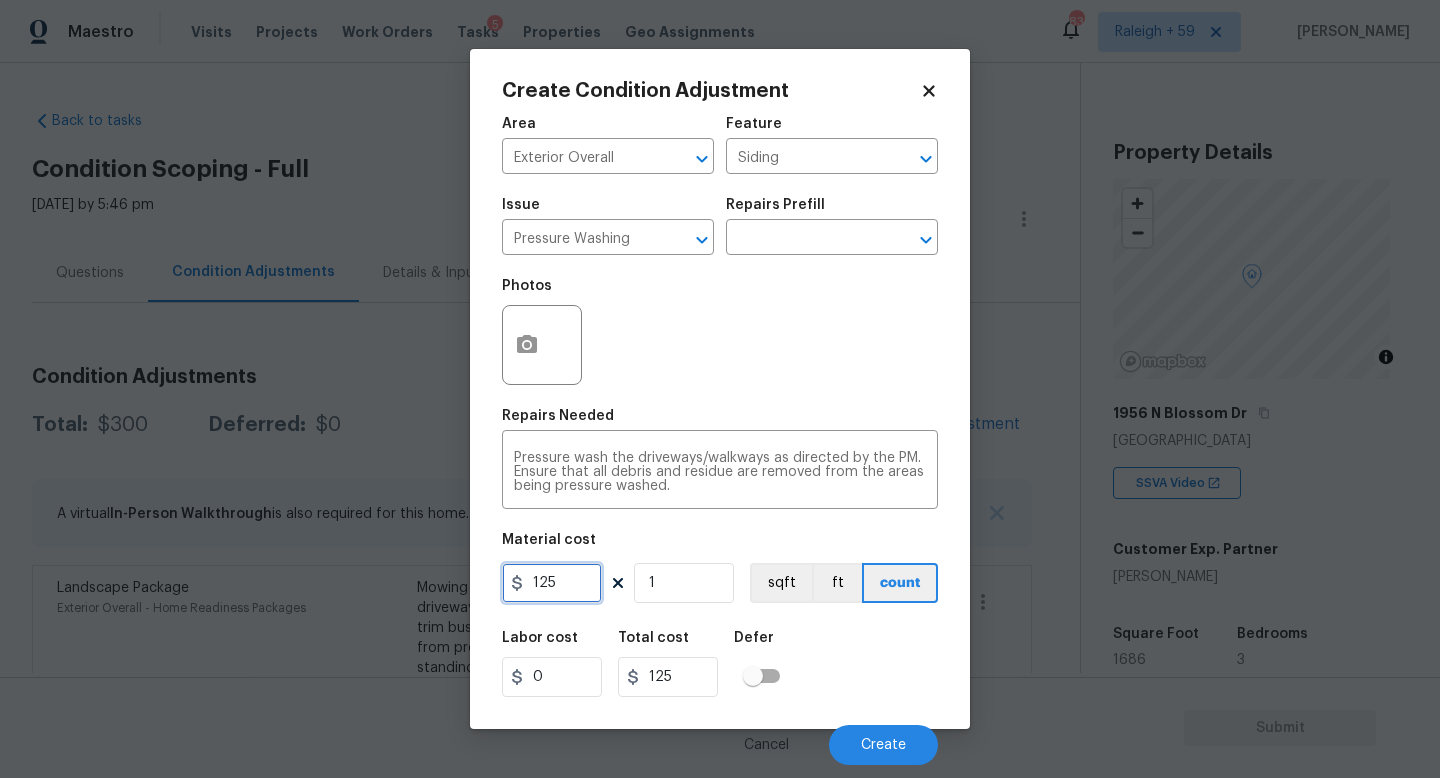 drag, startPoint x: 579, startPoint y: 583, endPoint x: 522, endPoint y: 590, distance: 57.428215 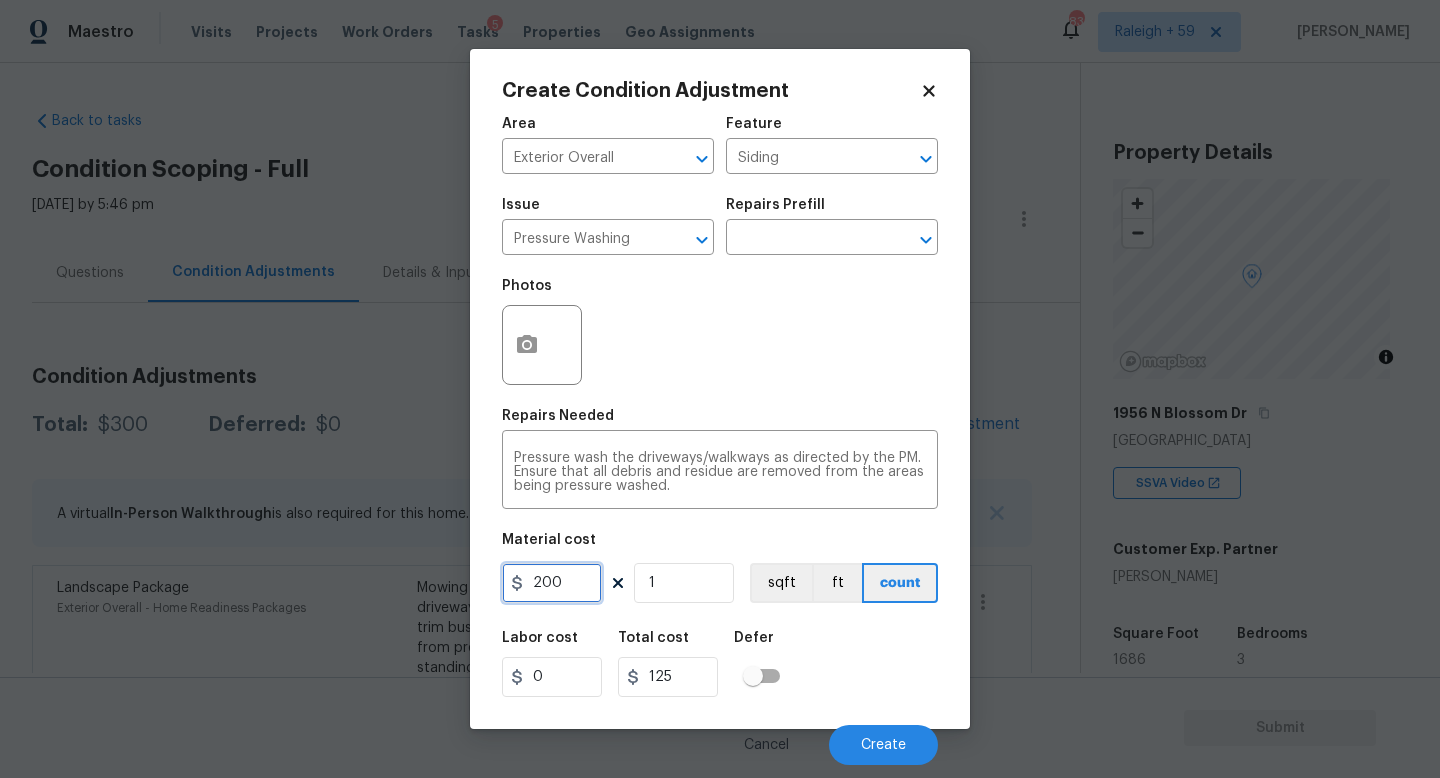 type on "200" 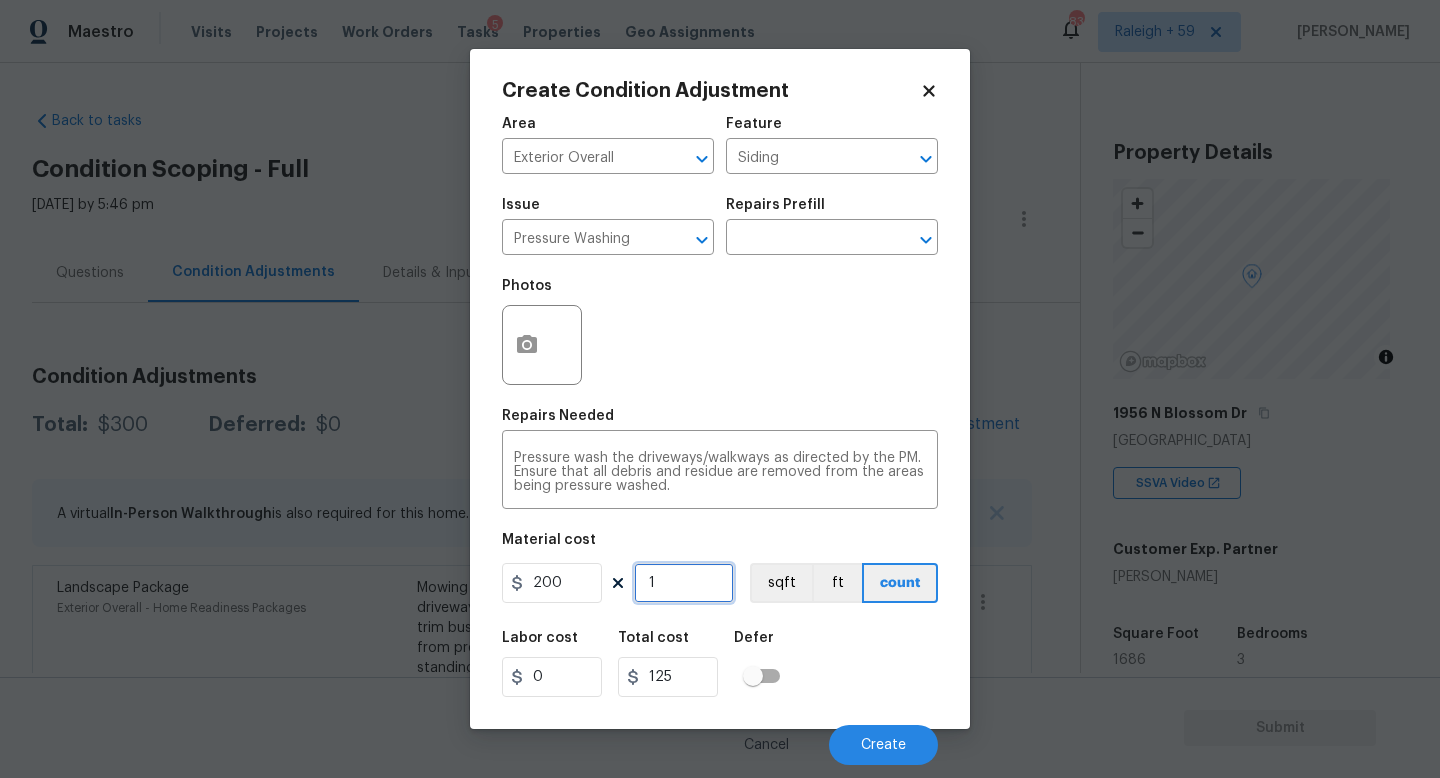 type on "200" 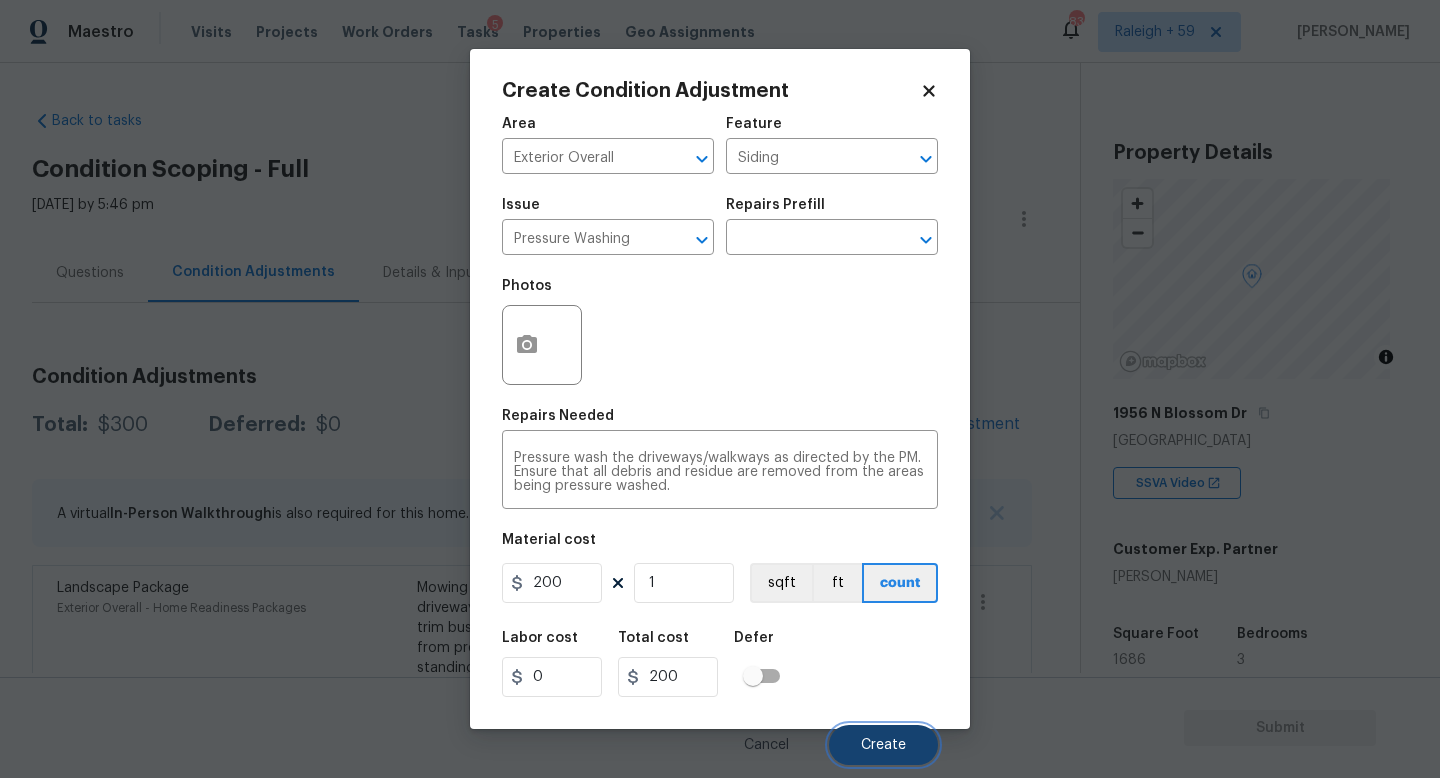 click on "Create" at bounding box center (883, 745) 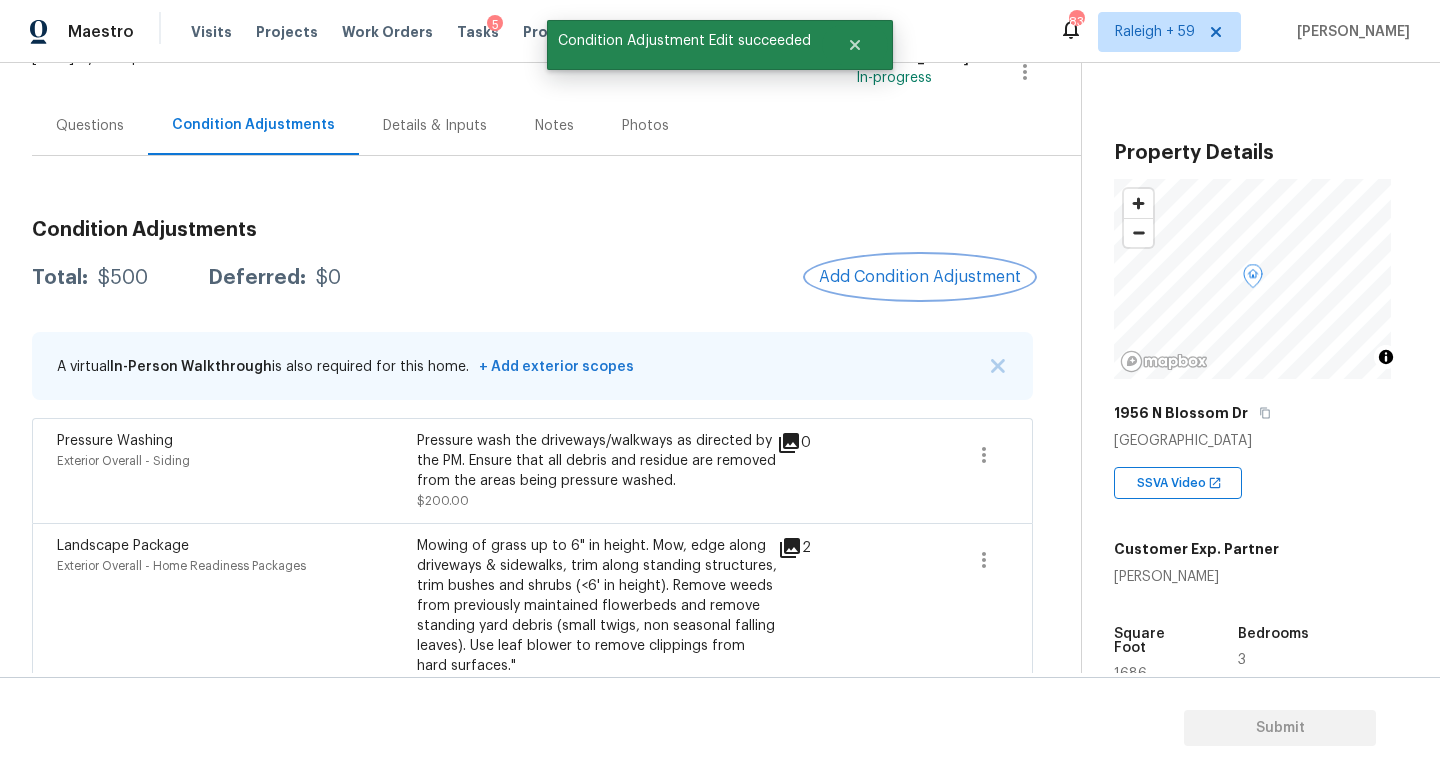 scroll, scrollTop: 199, scrollLeft: 0, axis: vertical 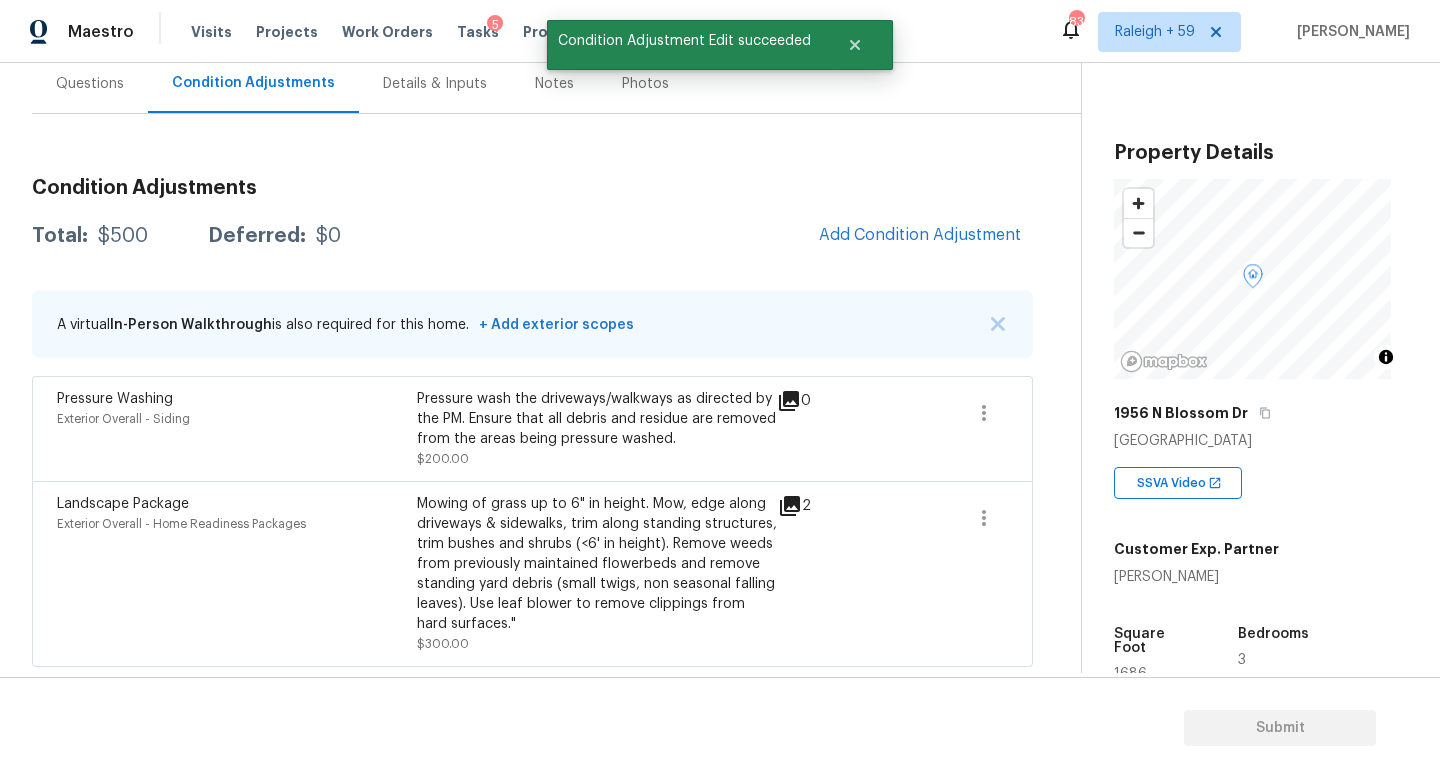 click on "Details & Inputs" at bounding box center (435, 84) 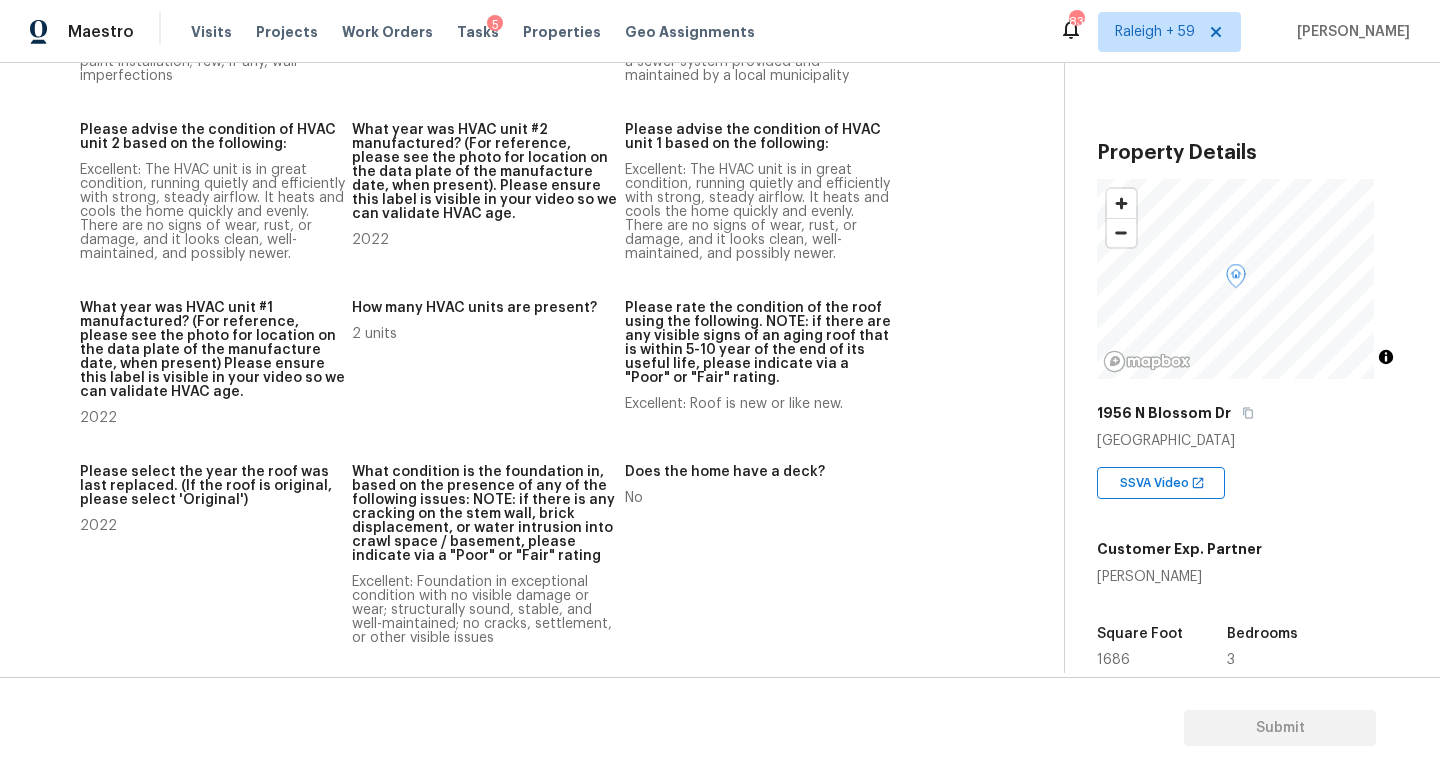scroll, scrollTop: 0, scrollLeft: 0, axis: both 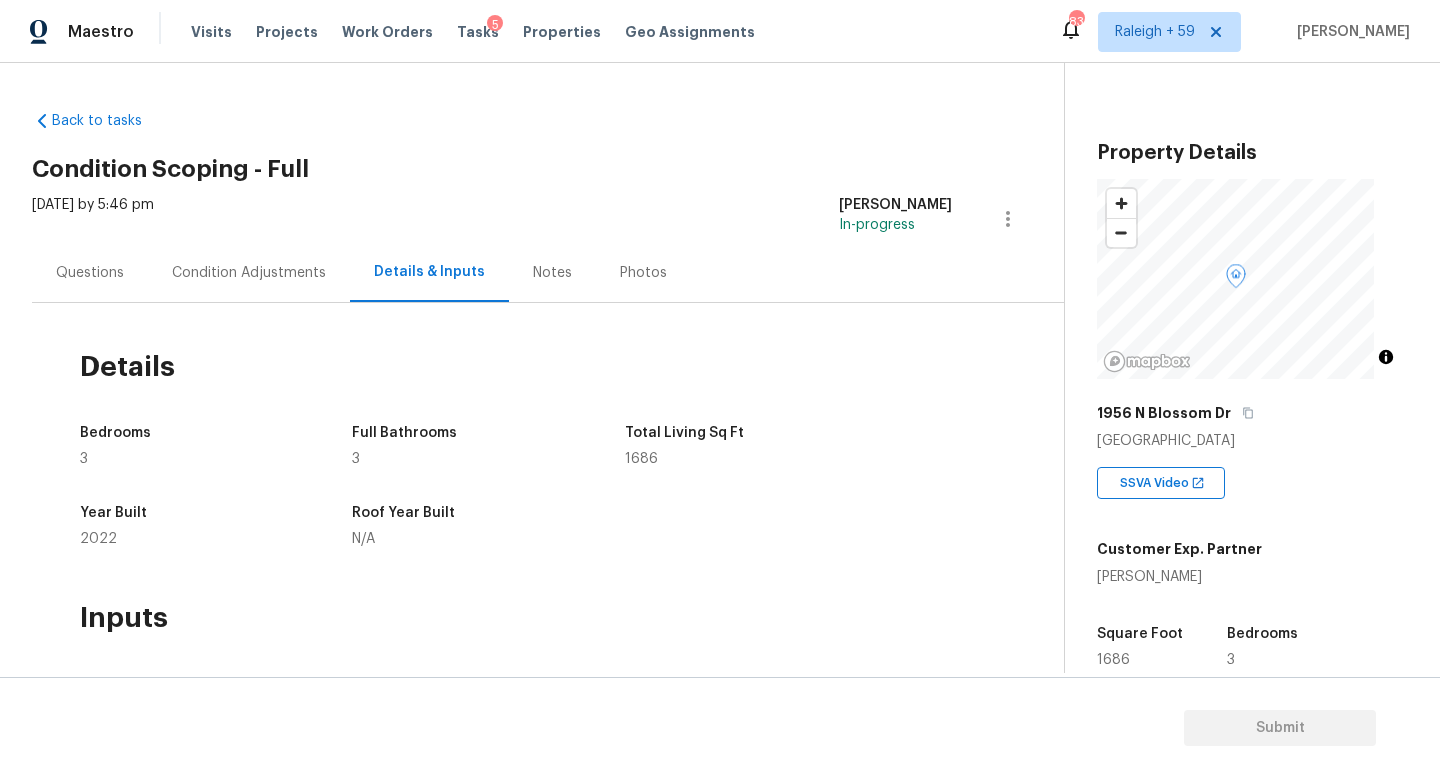 click on "Condition Adjustments" at bounding box center (249, 273) 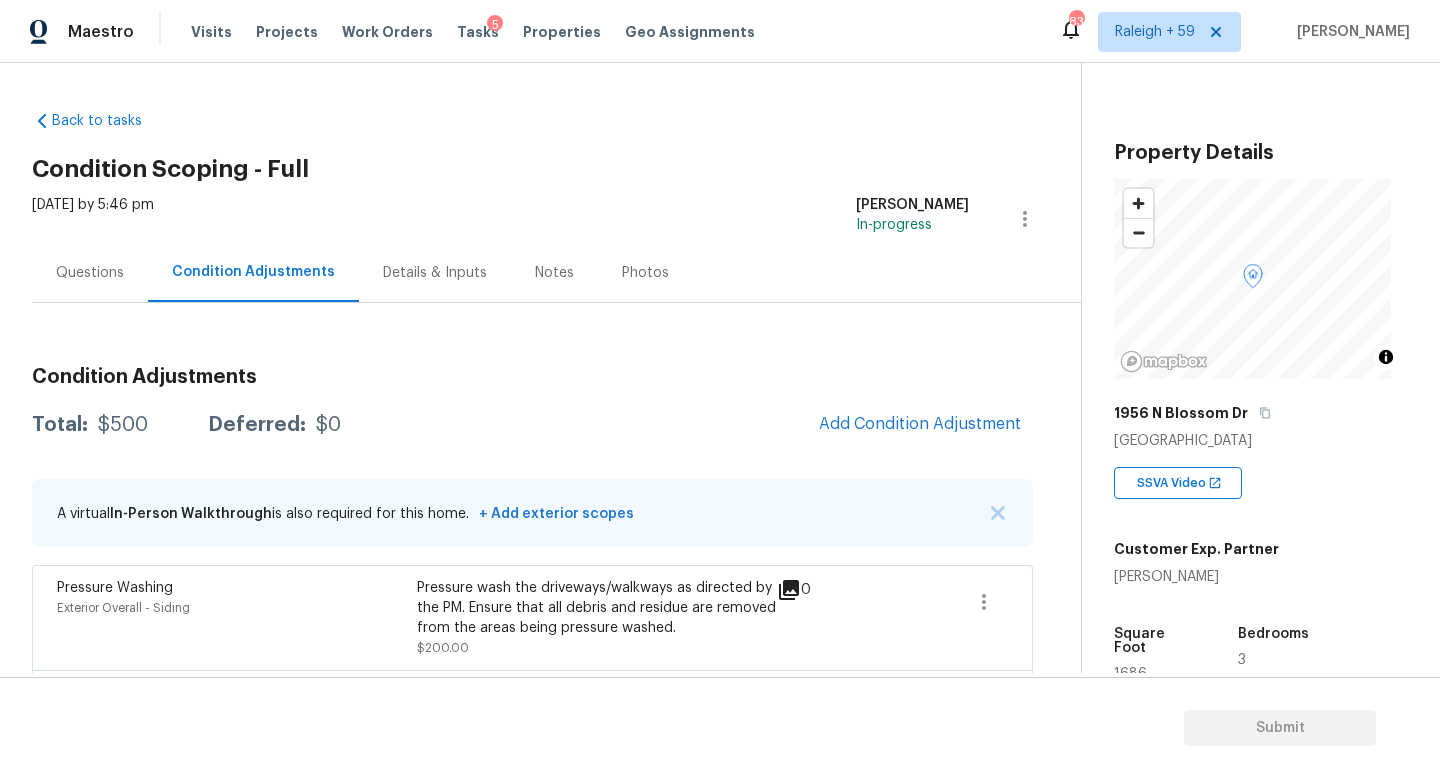 click on "Details & Inputs" at bounding box center [435, 273] 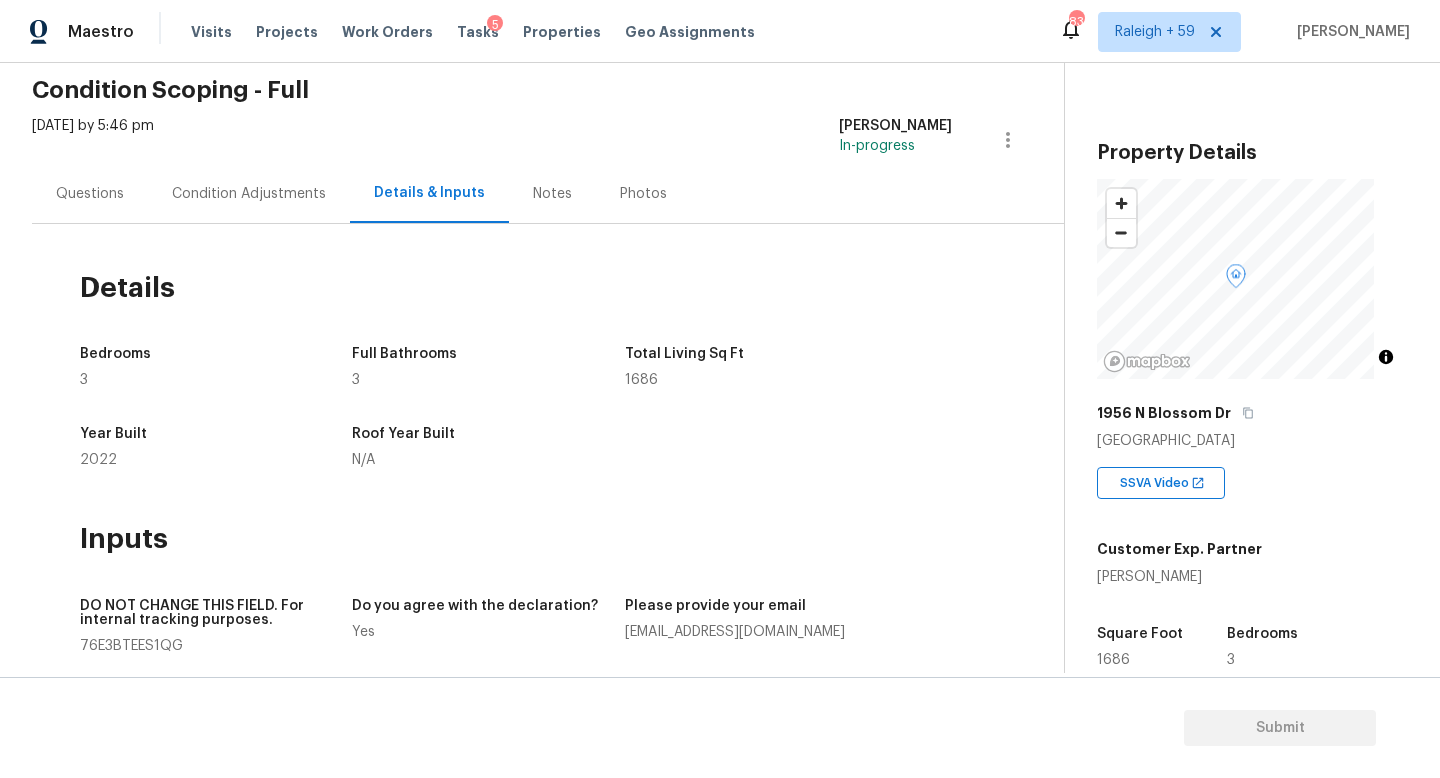 scroll, scrollTop: 0, scrollLeft: 0, axis: both 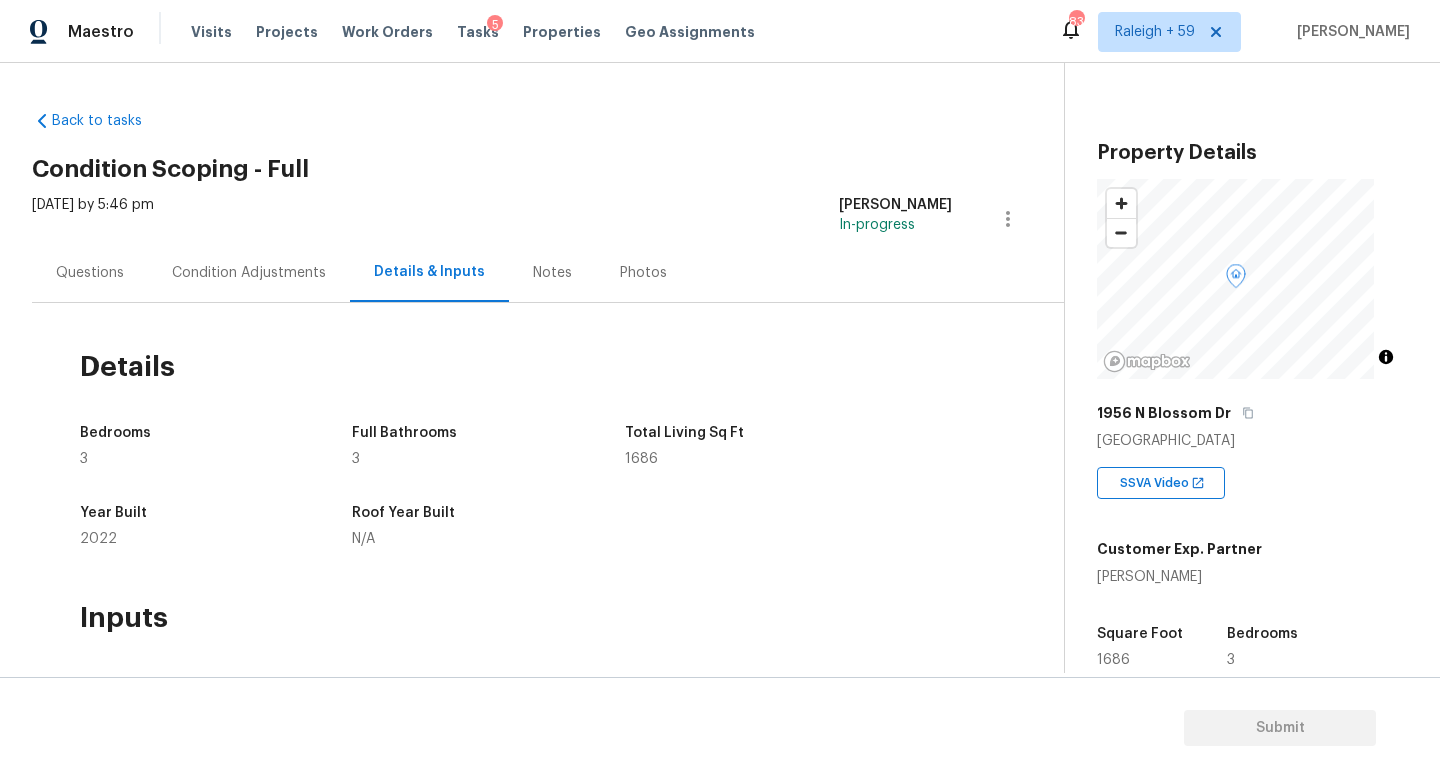 click on "Questions" at bounding box center [90, 273] 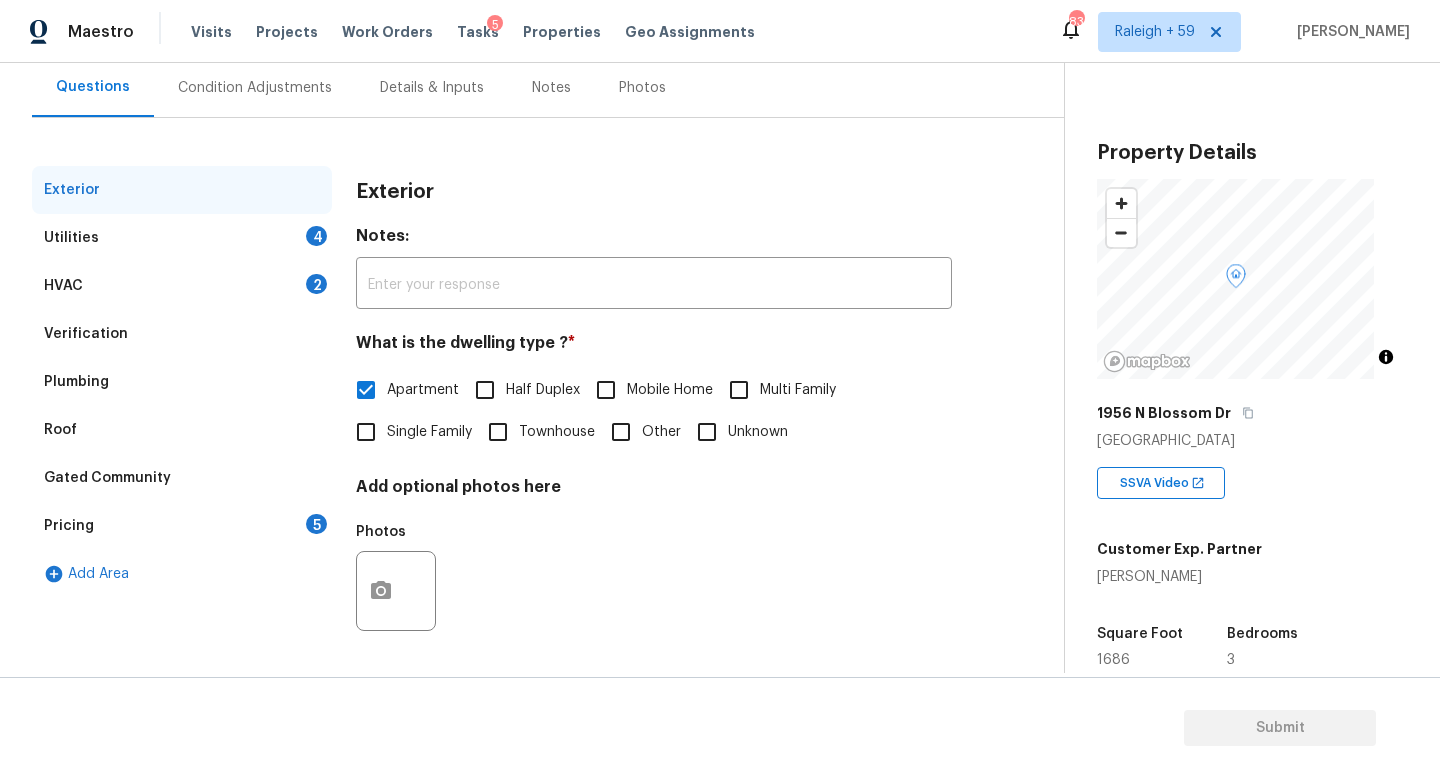 click on "Gated Community" at bounding box center (182, 478) 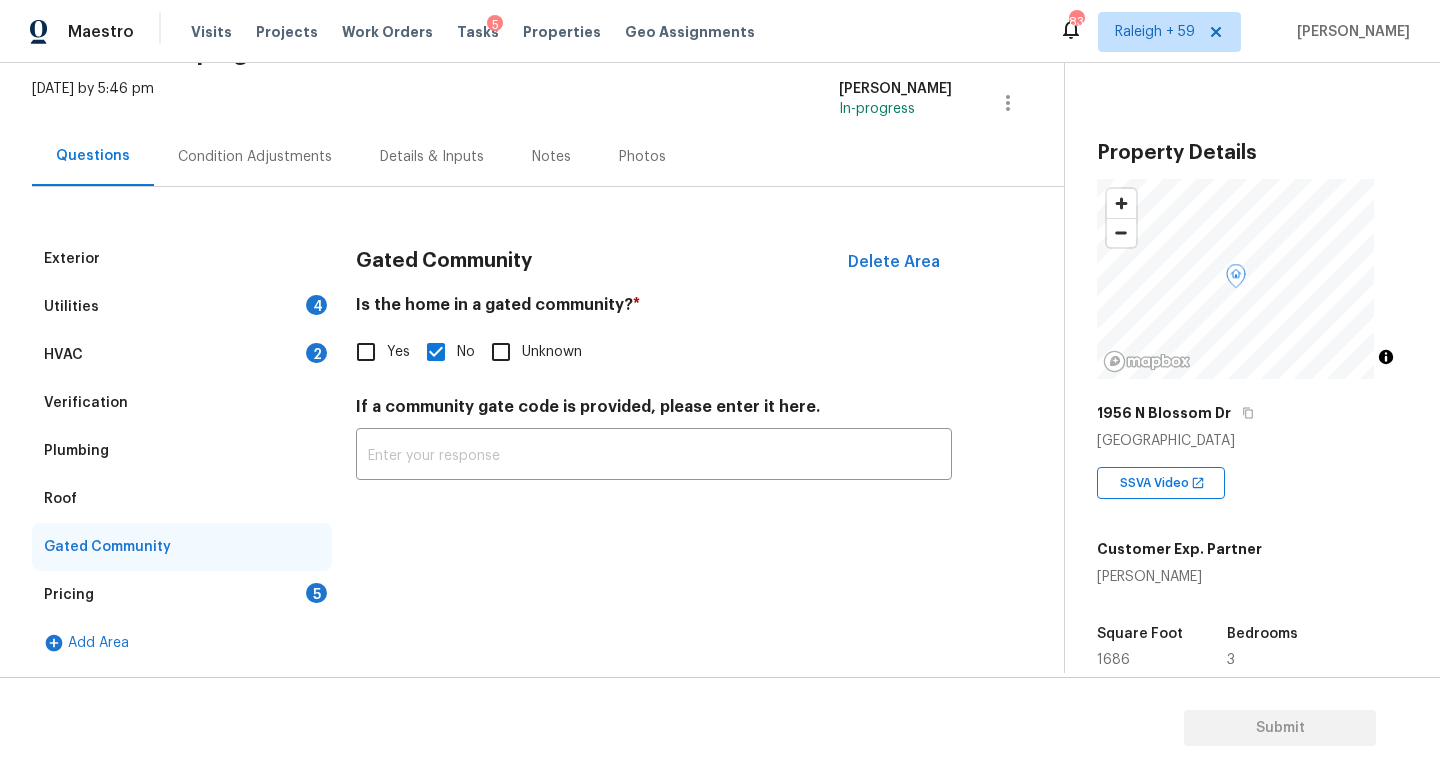 click on "Pricing 5" at bounding box center (182, 595) 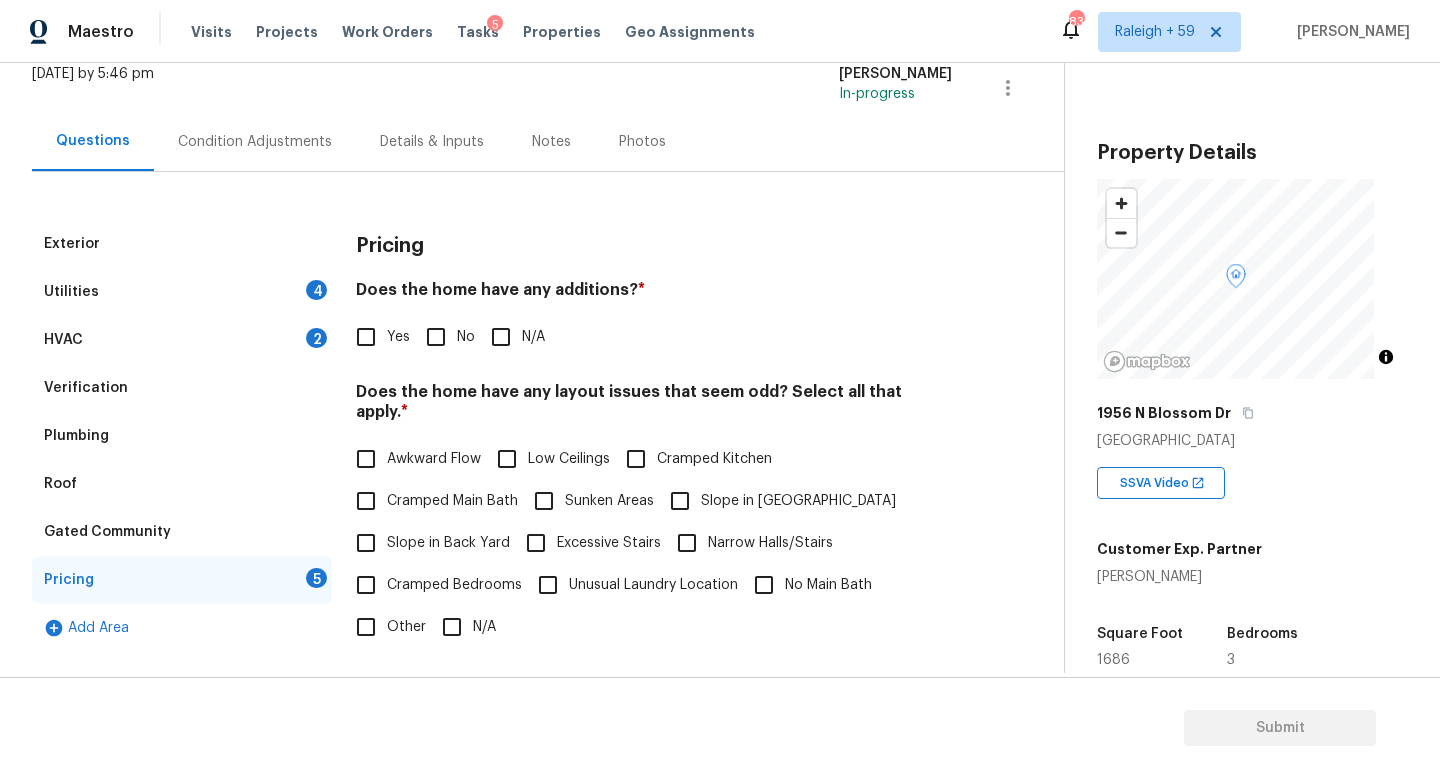 scroll, scrollTop: 200, scrollLeft: 0, axis: vertical 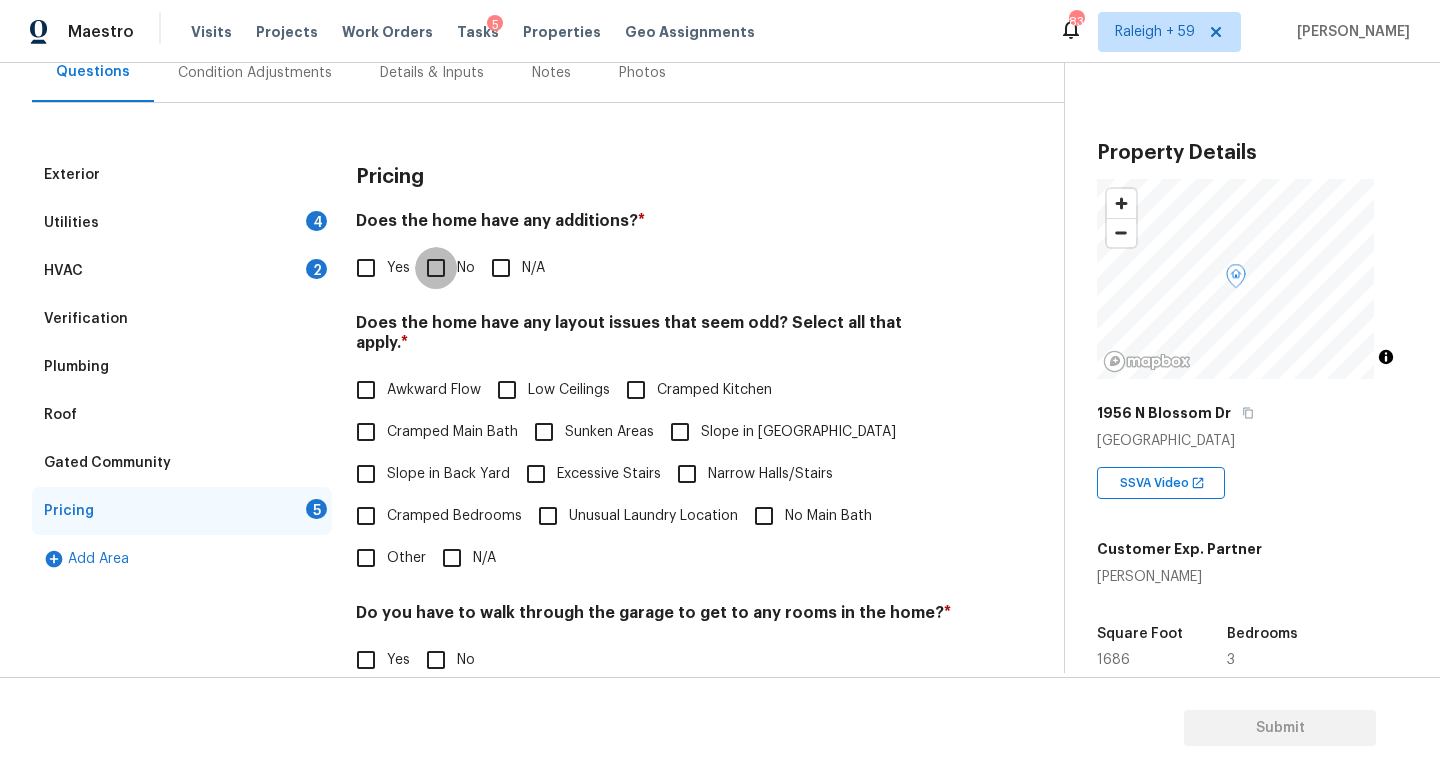 click on "No" at bounding box center (436, 268) 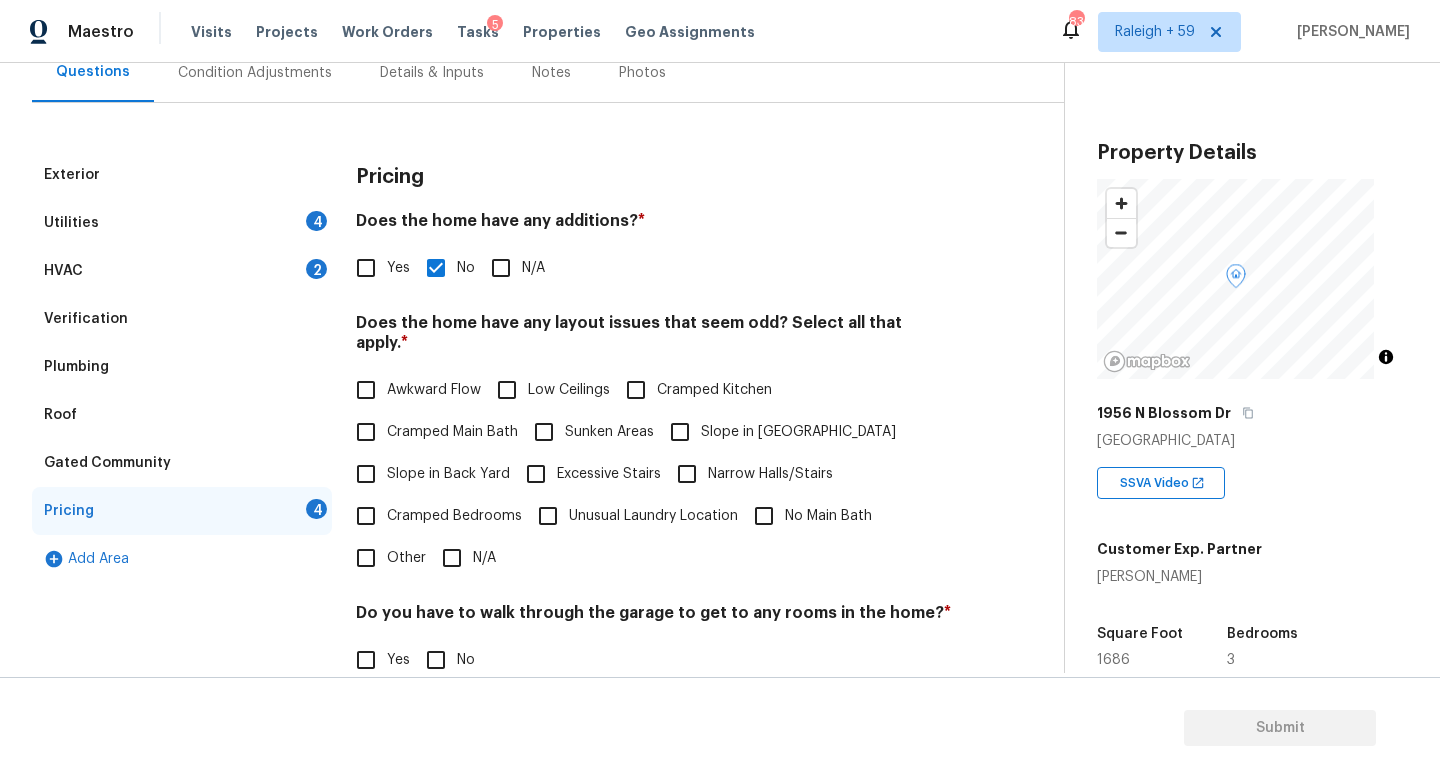 click on "N/A" at bounding box center (452, 558) 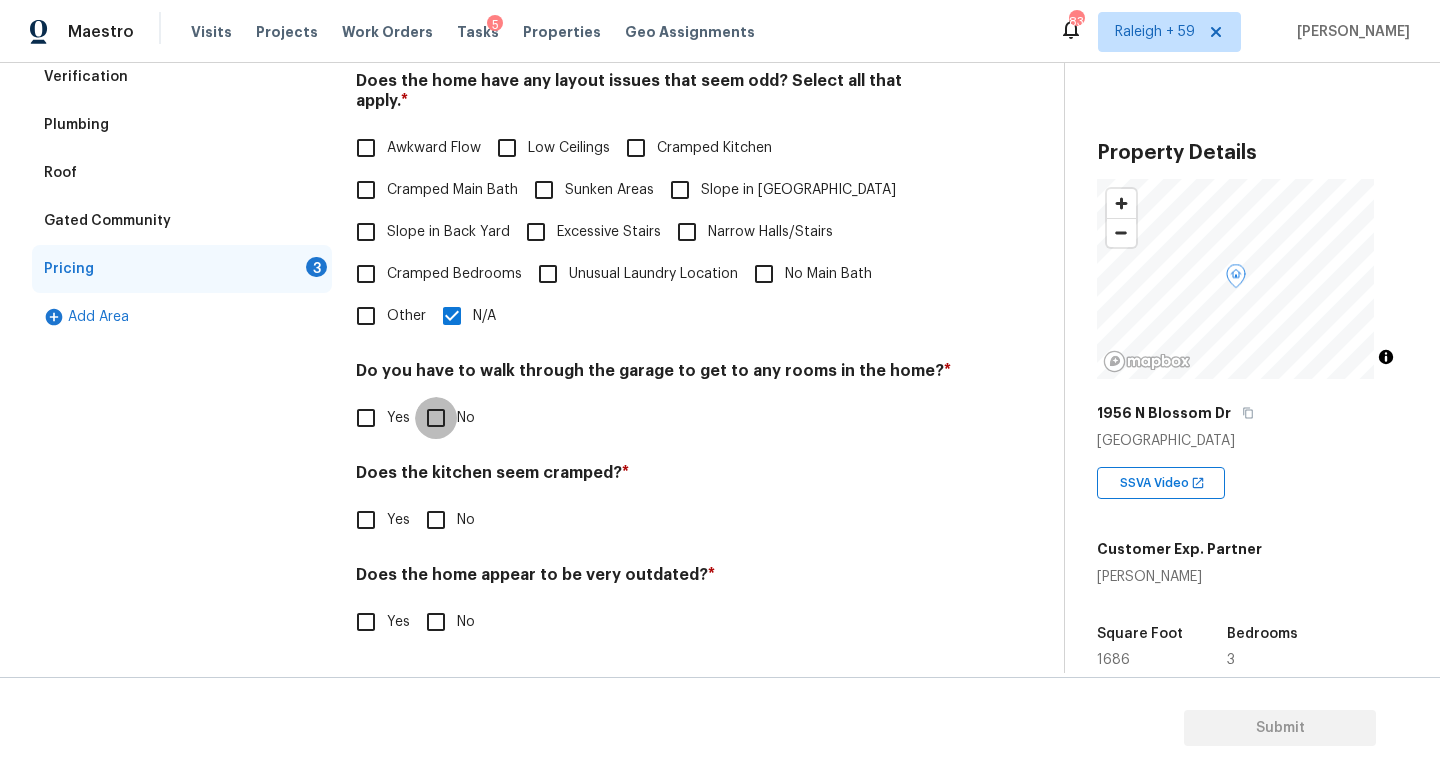 click on "No" at bounding box center [436, 418] 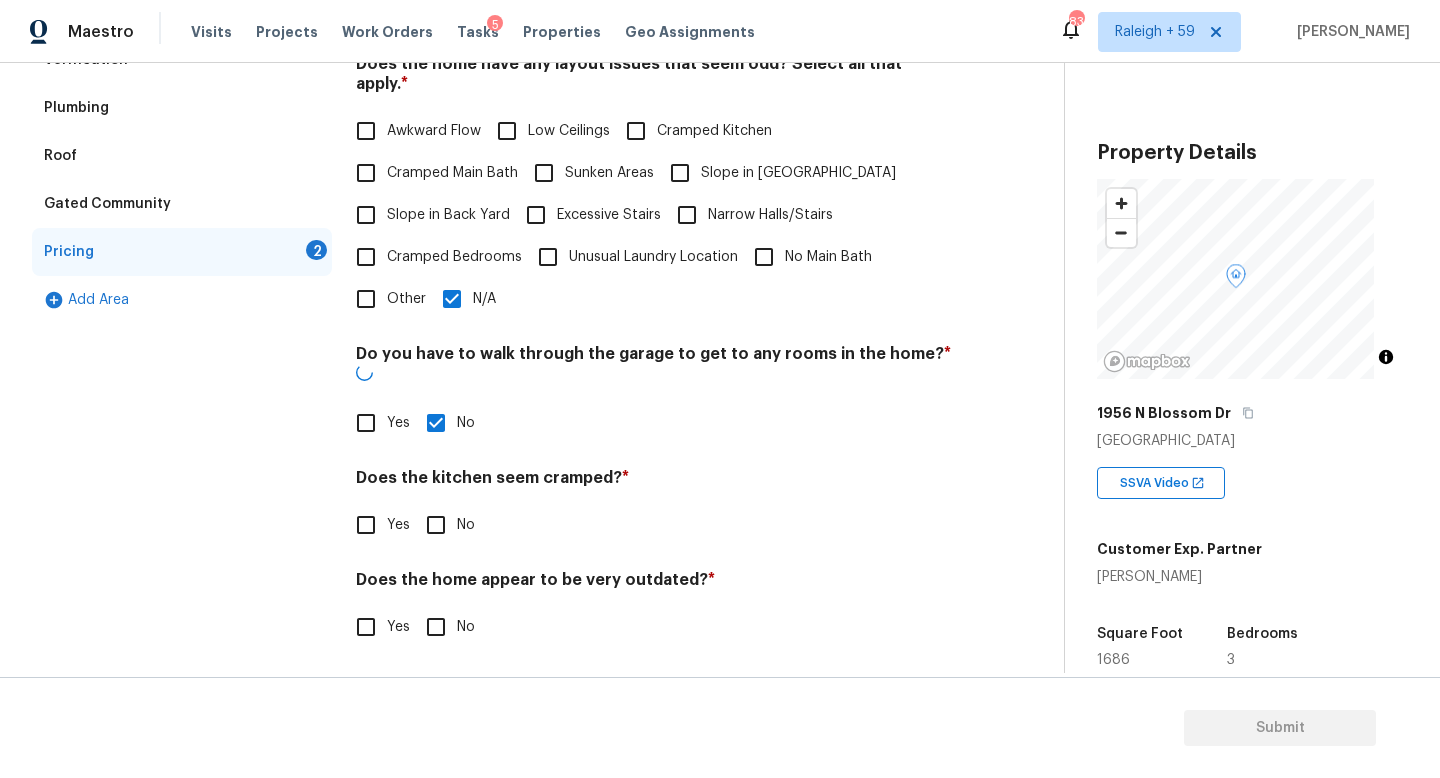 click on "No" at bounding box center [436, 525] 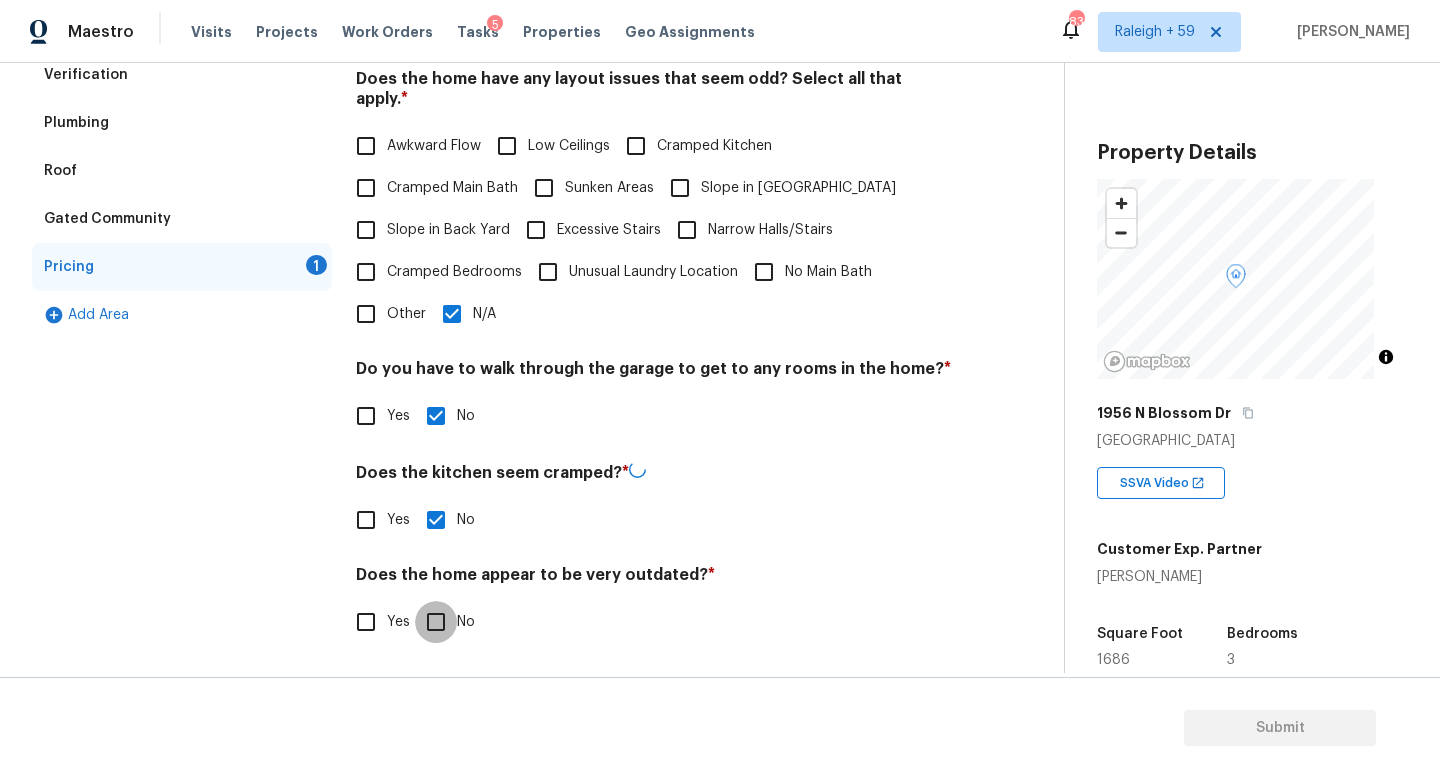 click on "No" at bounding box center (436, 622) 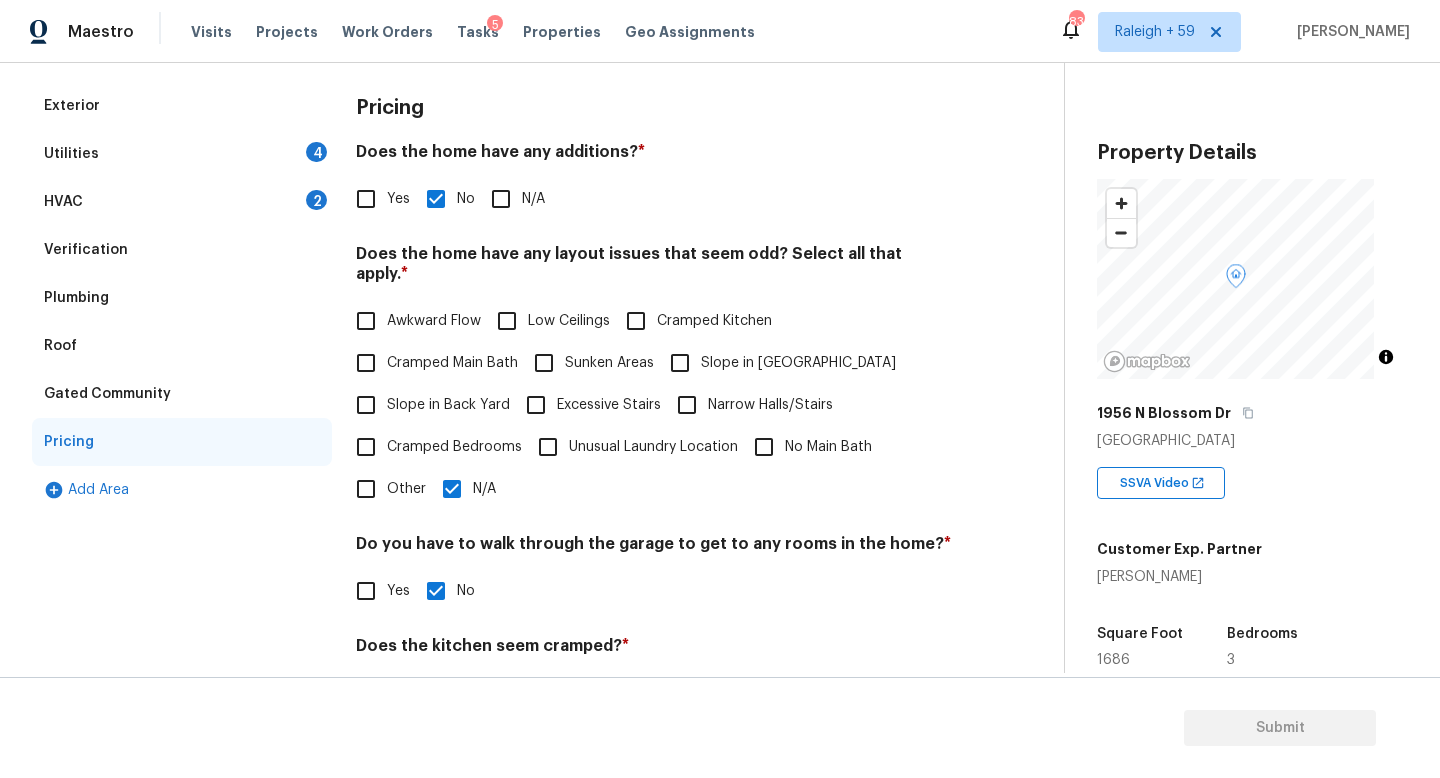 scroll, scrollTop: 173, scrollLeft: 0, axis: vertical 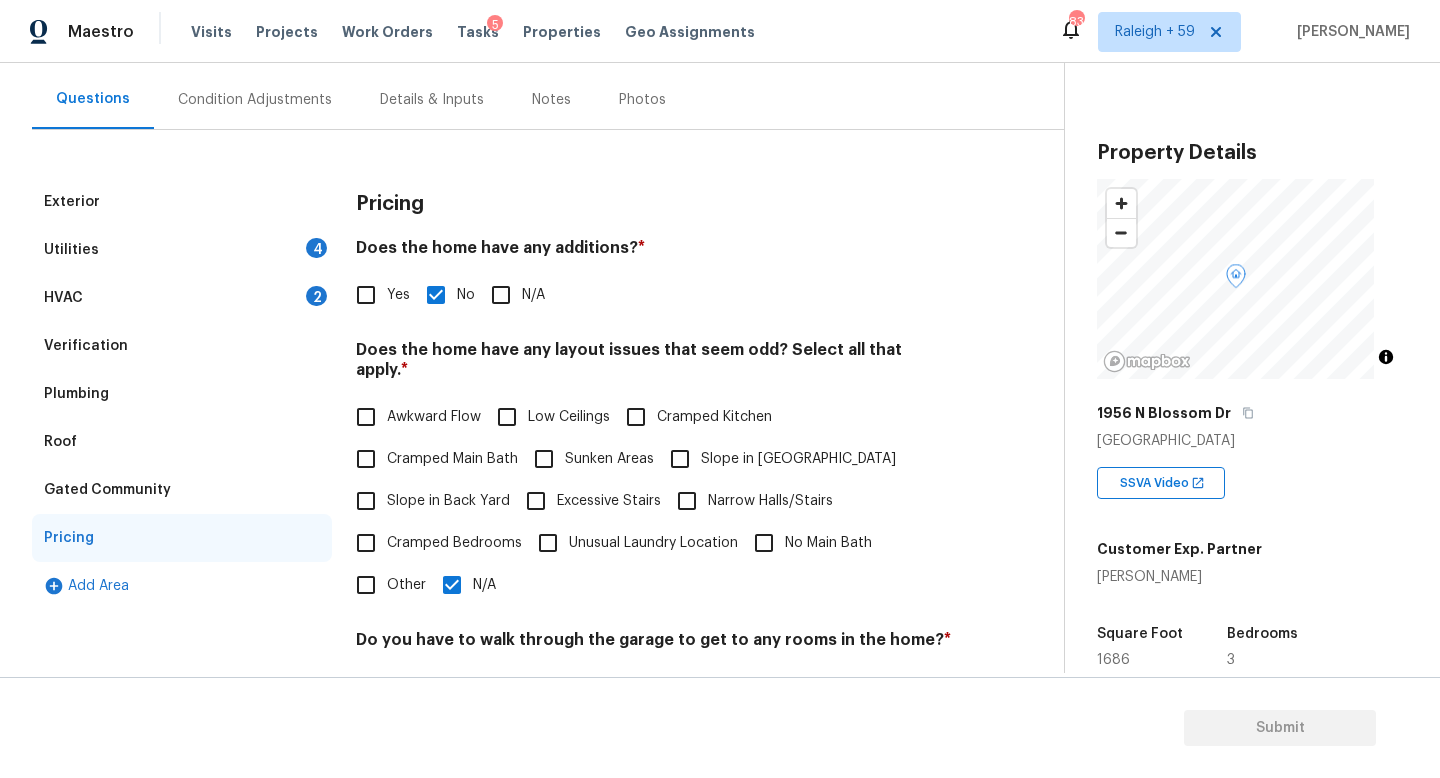 click on "HVAC 2" at bounding box center (182, 298) 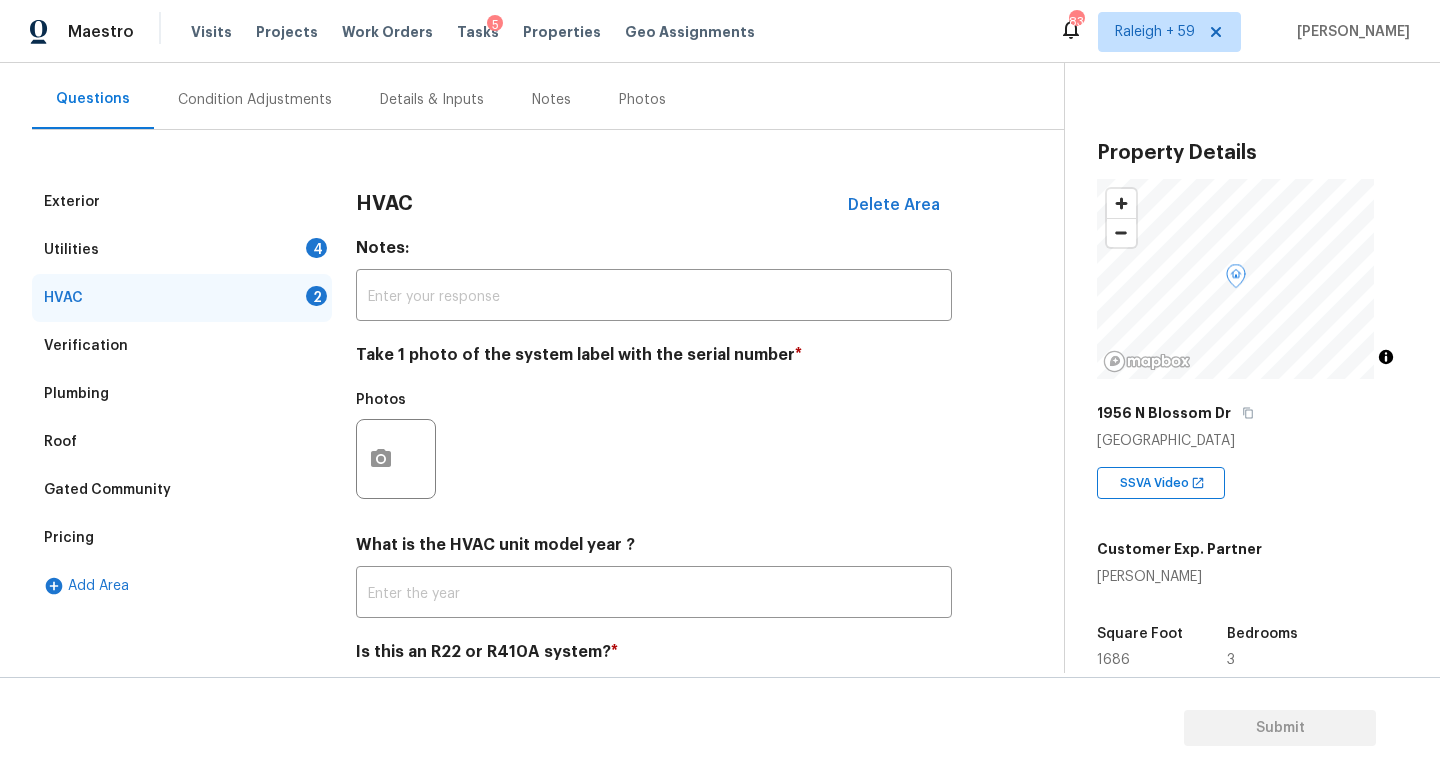click on "Utilities 4" at bounding box center (182, 250) 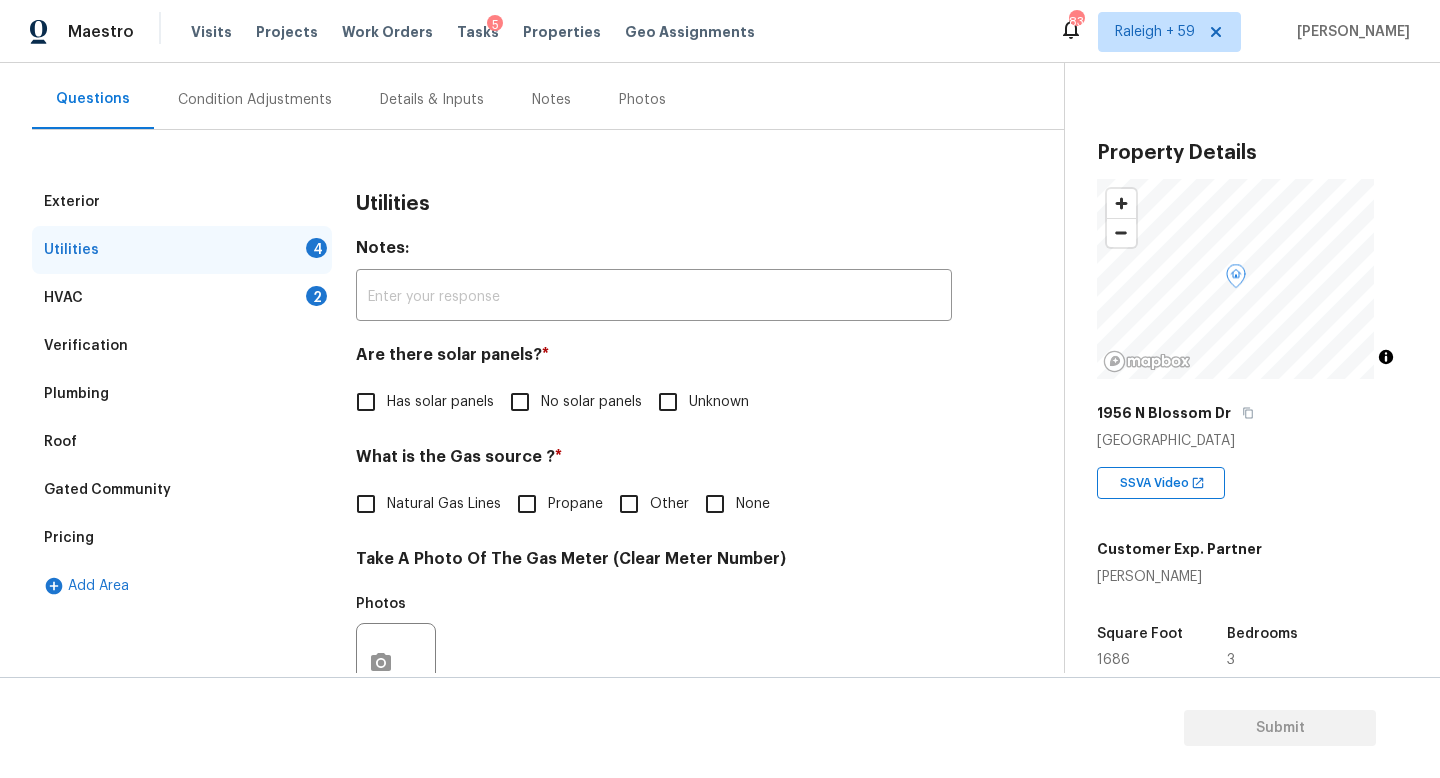 click on "No solar panels" at bounding box center (591, 402) 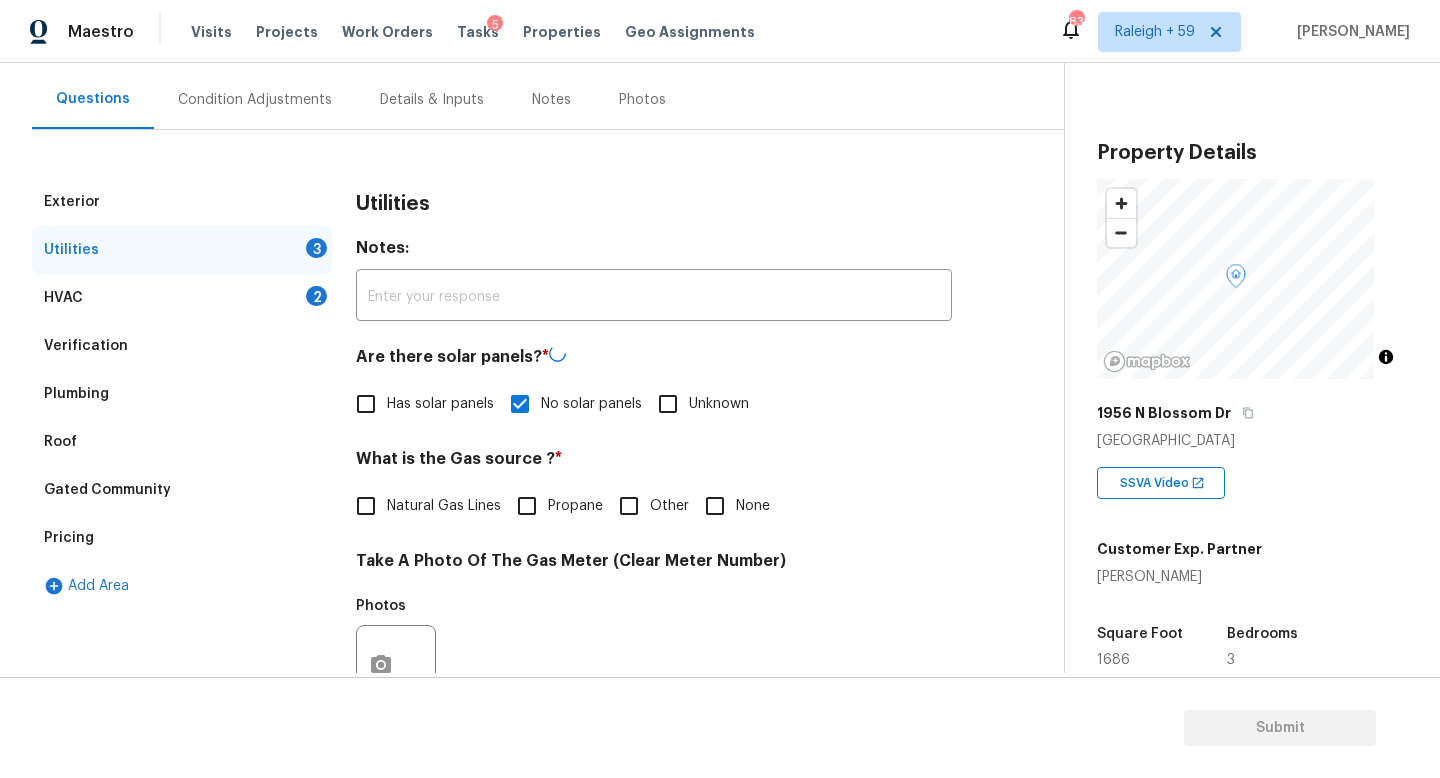 click on "Natural Gas Lines" at bounding box center (444, 506) 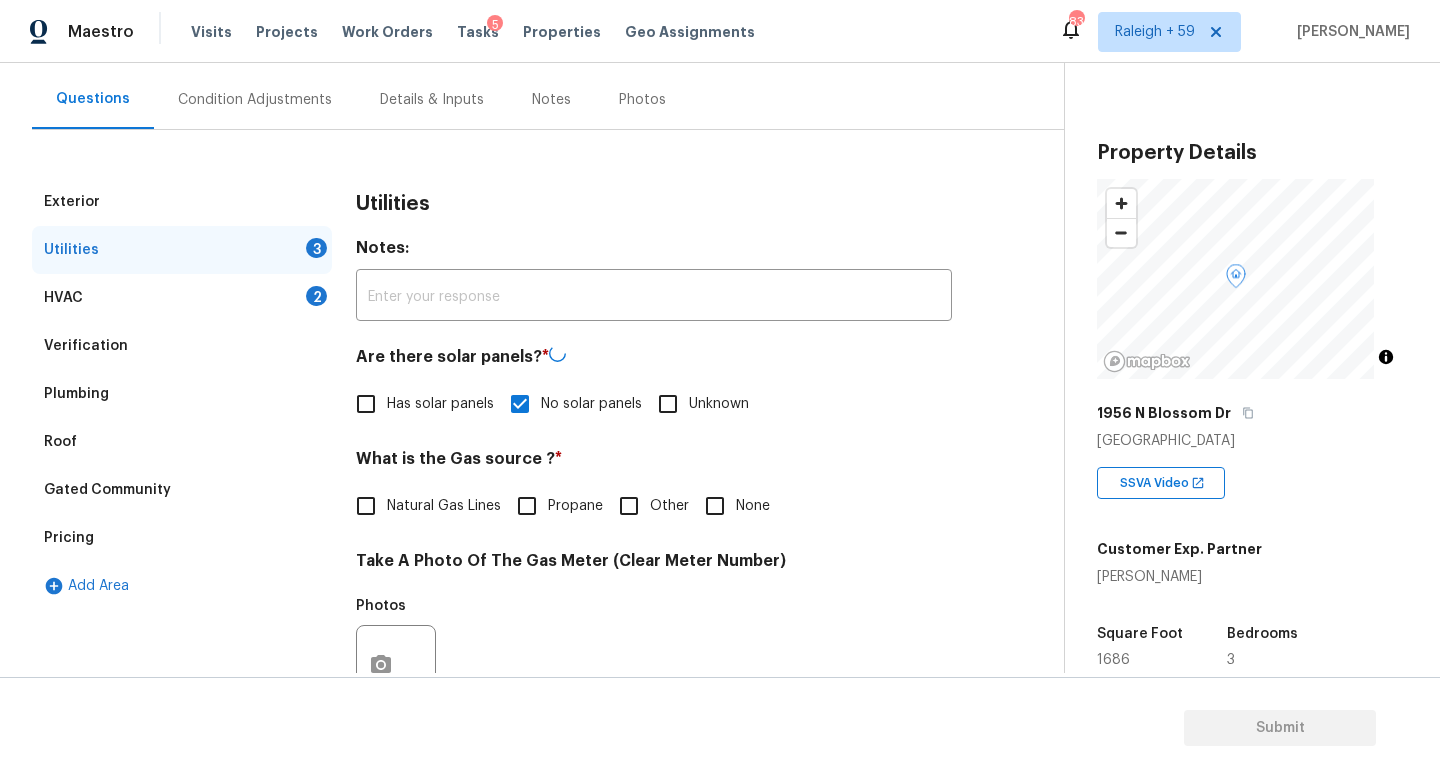 click on "Natural Gas Lines" at bounding box center (366, 506) 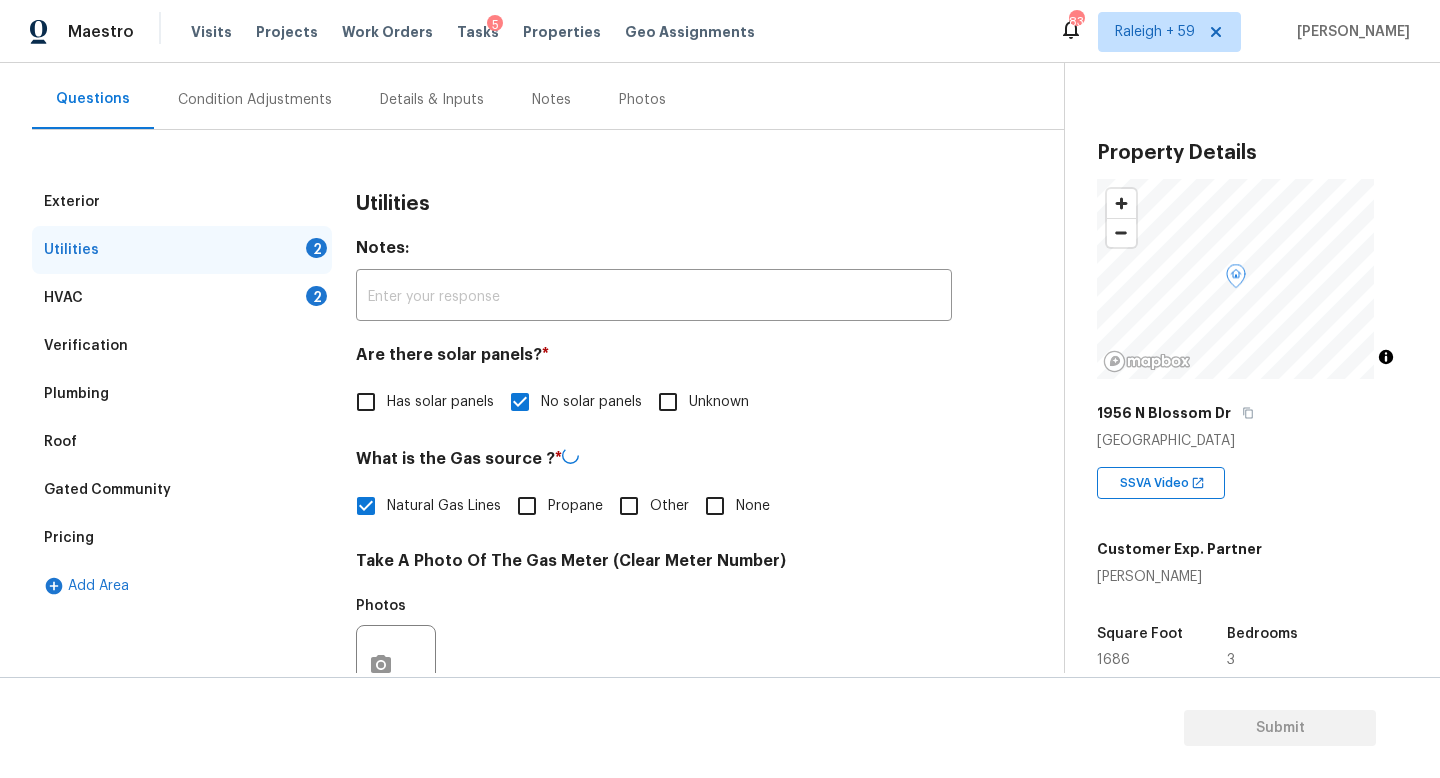 scroll, scrollTop: 744, scrollLeft: 0, axis: vertical 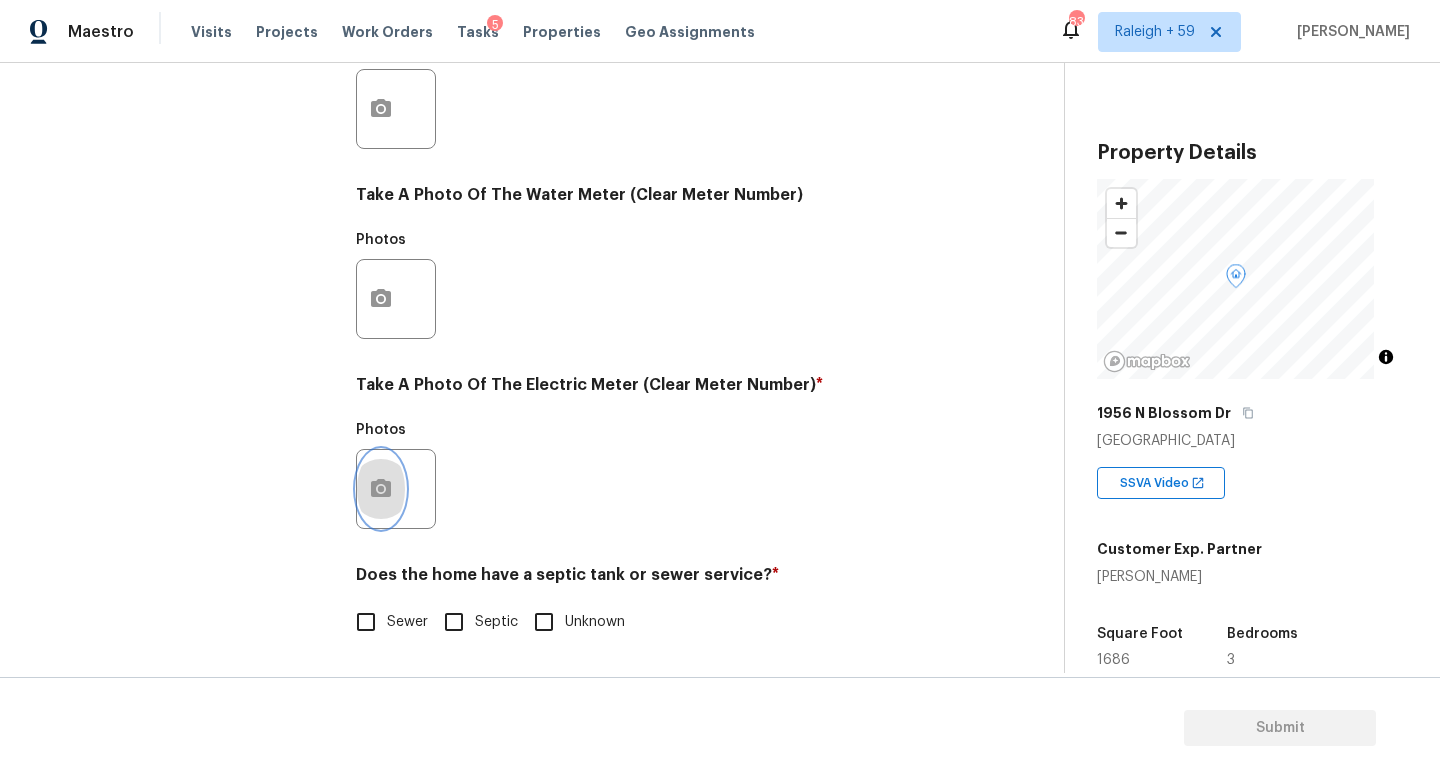 click 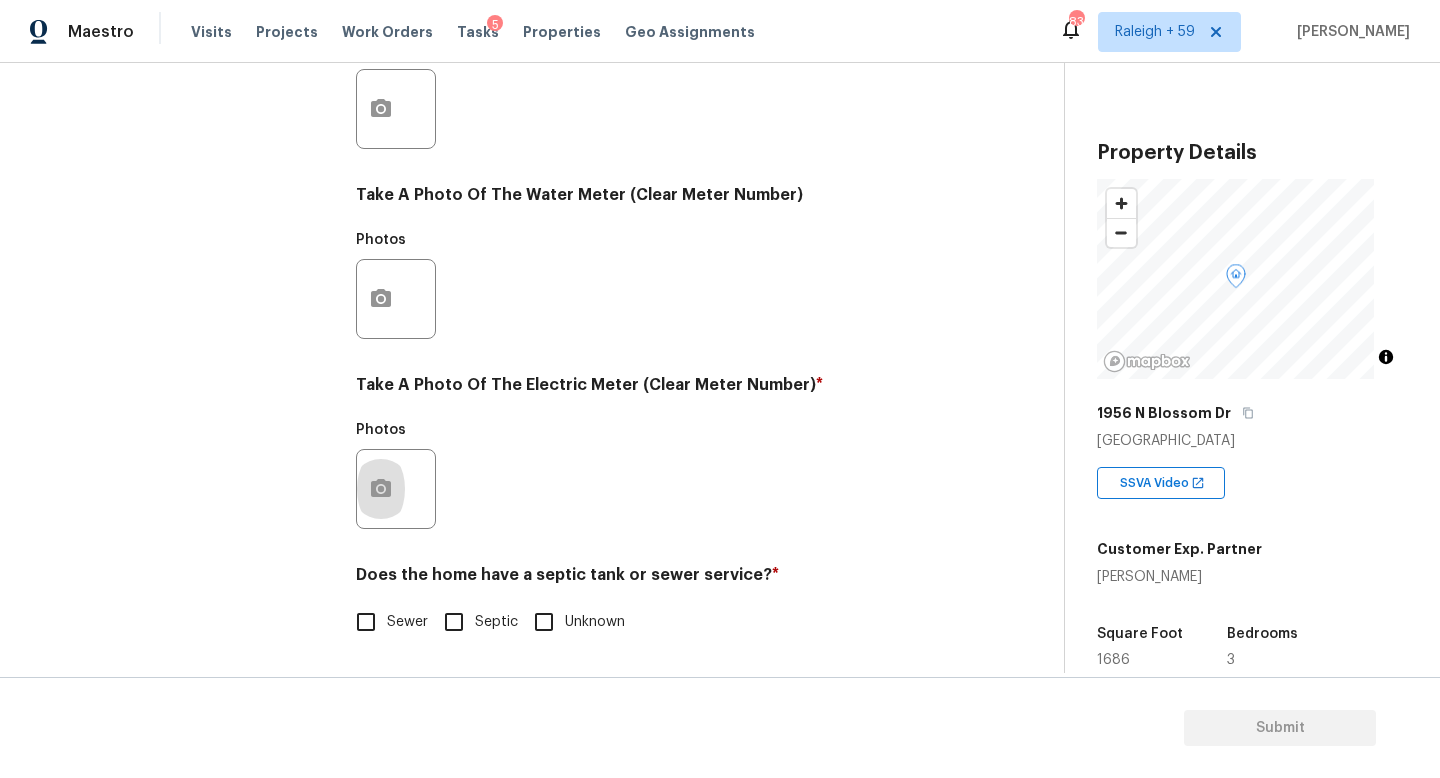 scroll, scrollTop: 742, scrollLeft: 0, axis: vertical 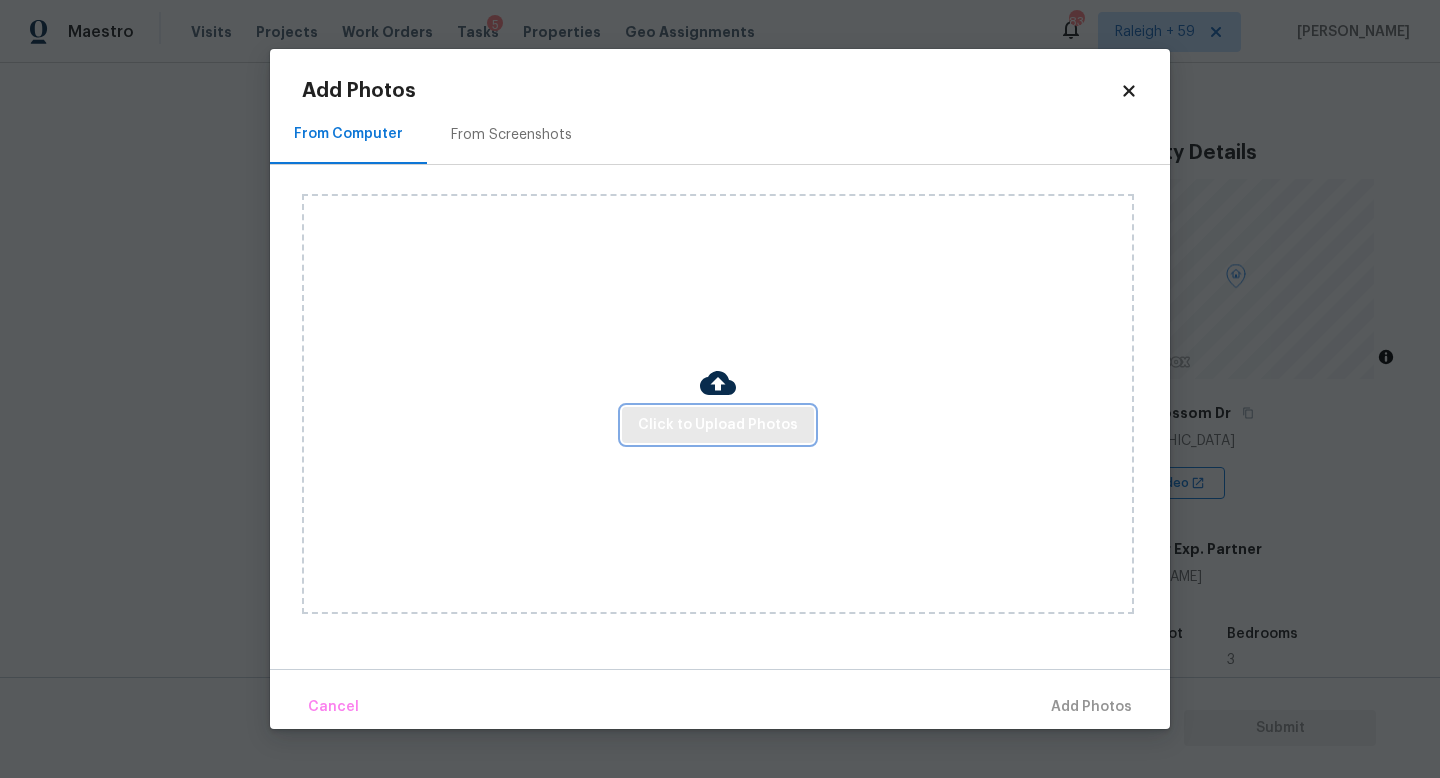 click on "Click to Upload Photos" at bounding box center [718, 425] 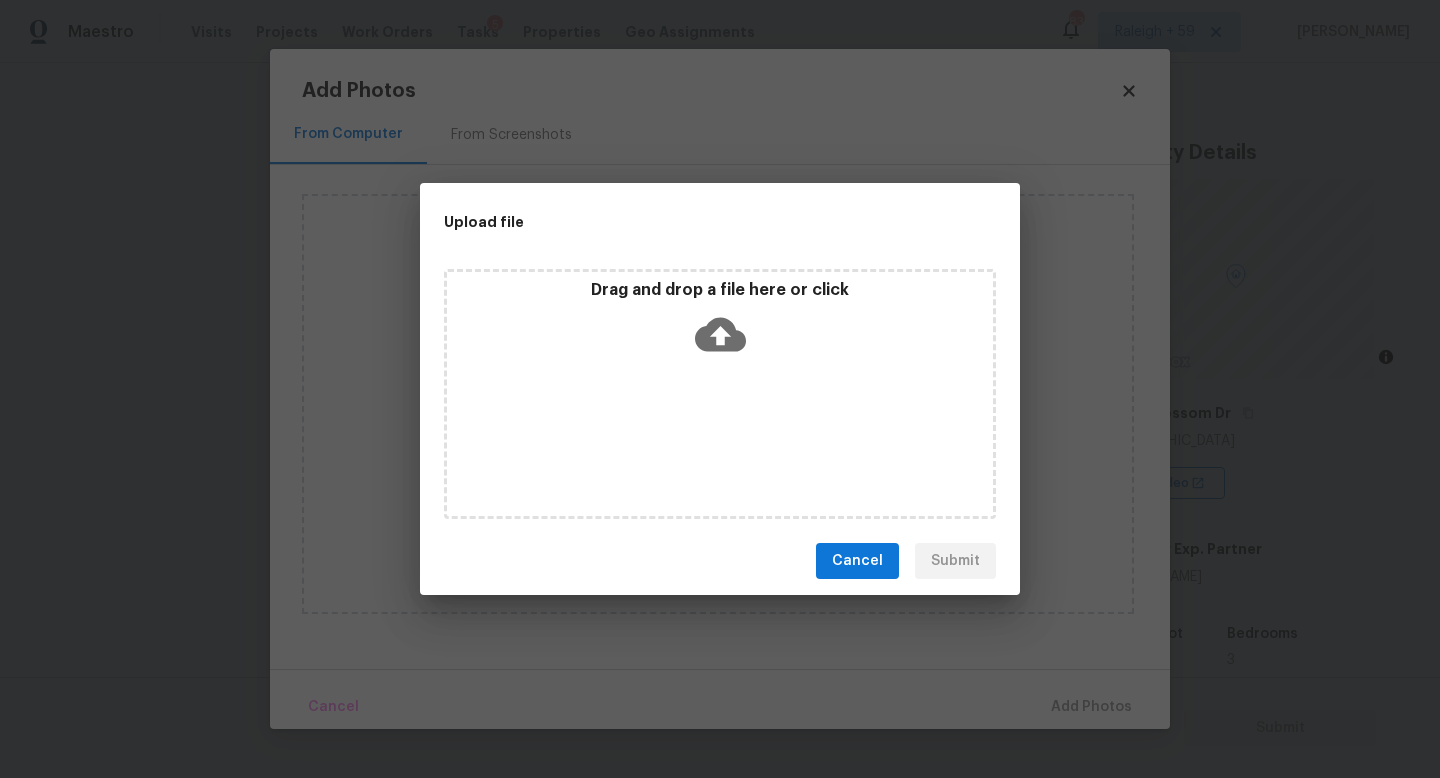 click on "Drag and drop a file here or click" at bounding box center [720, 394] 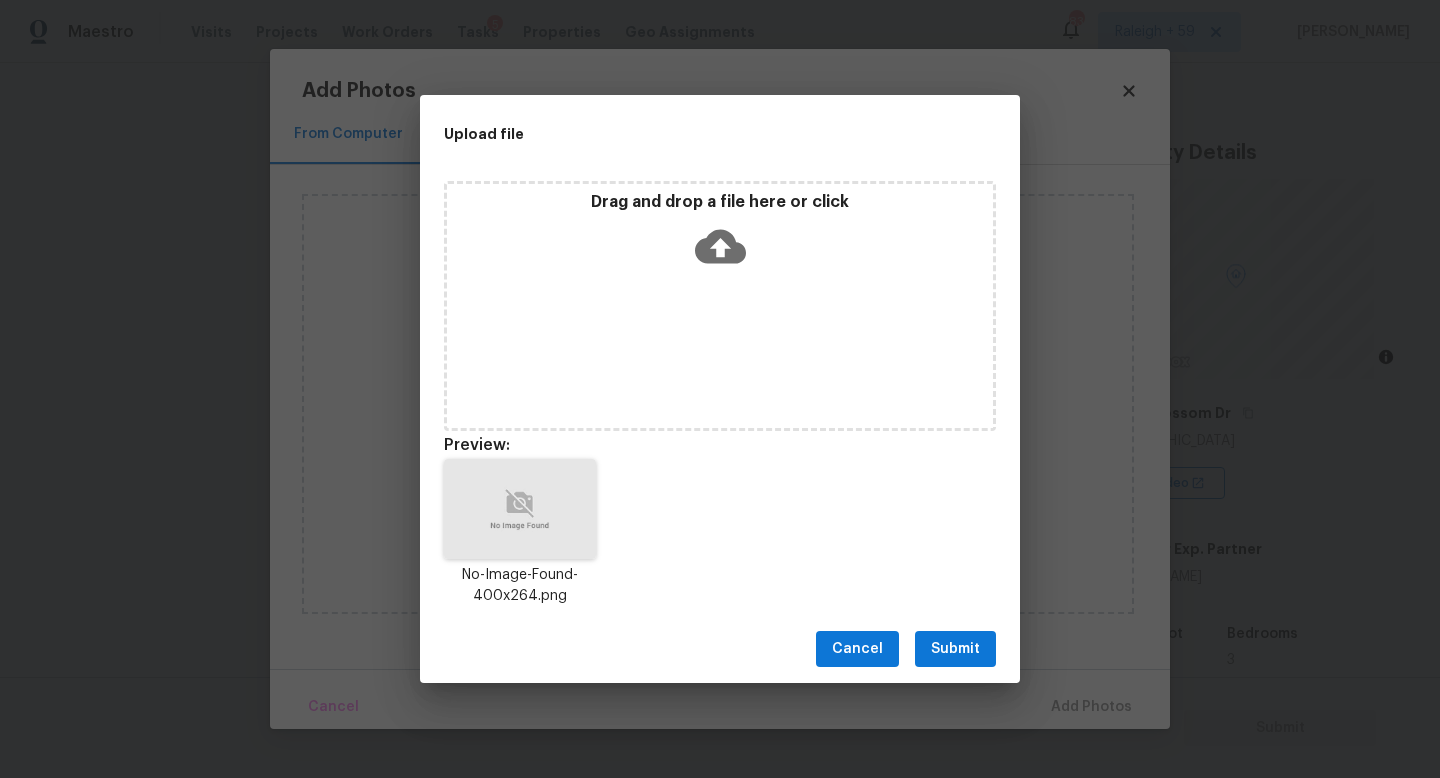 click on "Cancel Submit" at bounding box center [720, 649] 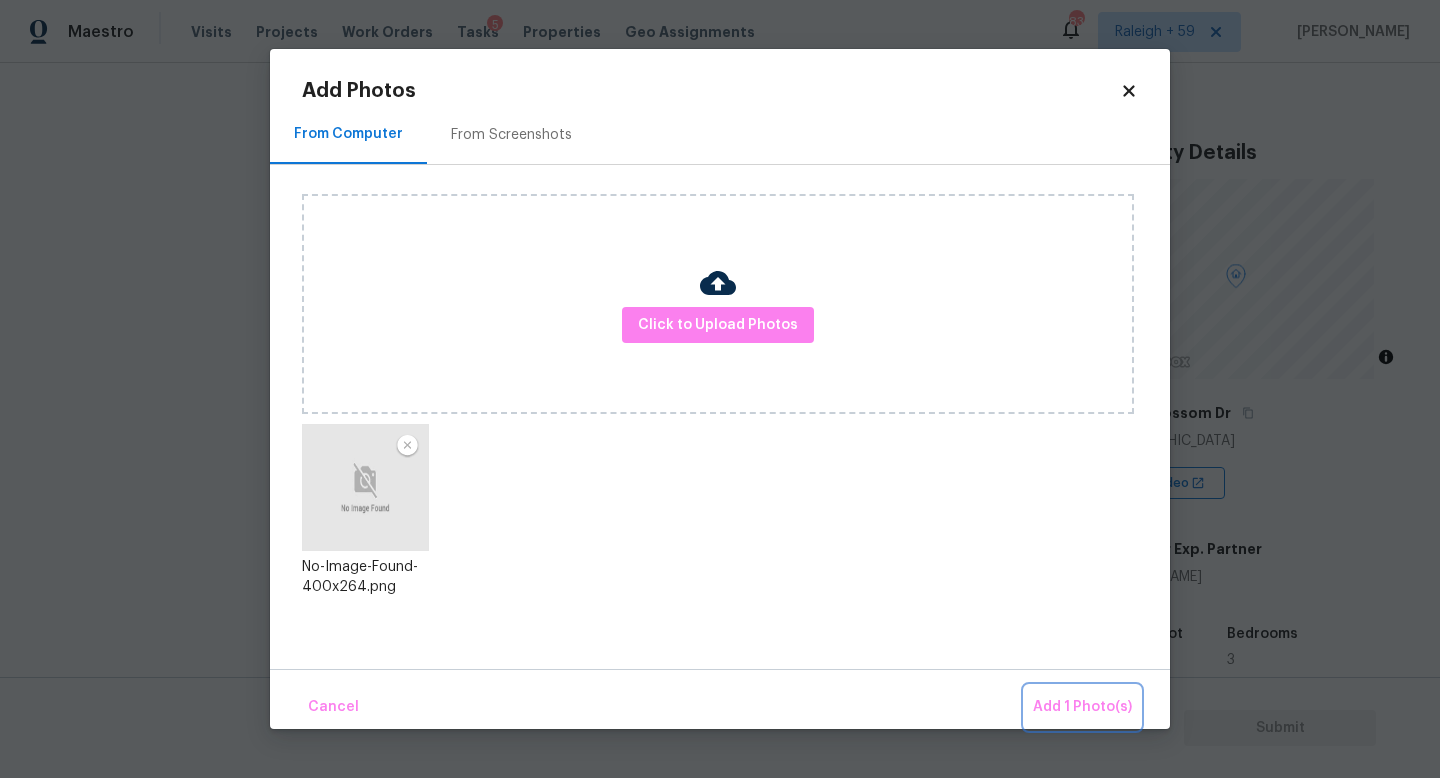 click on "Add 1 Photo(s)" at bounding box center [1082, 707] 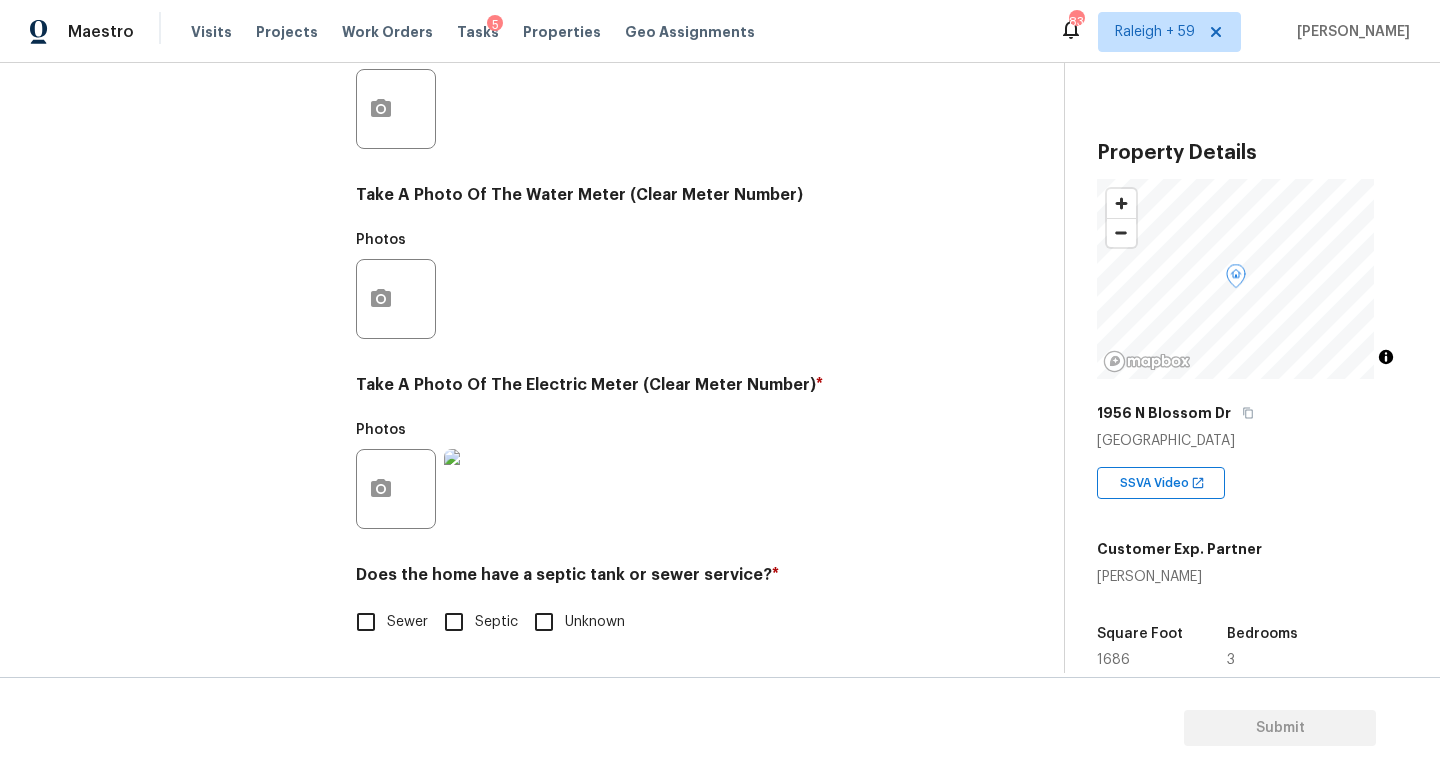 click on "Sewer" at bounding box center [407, 622] 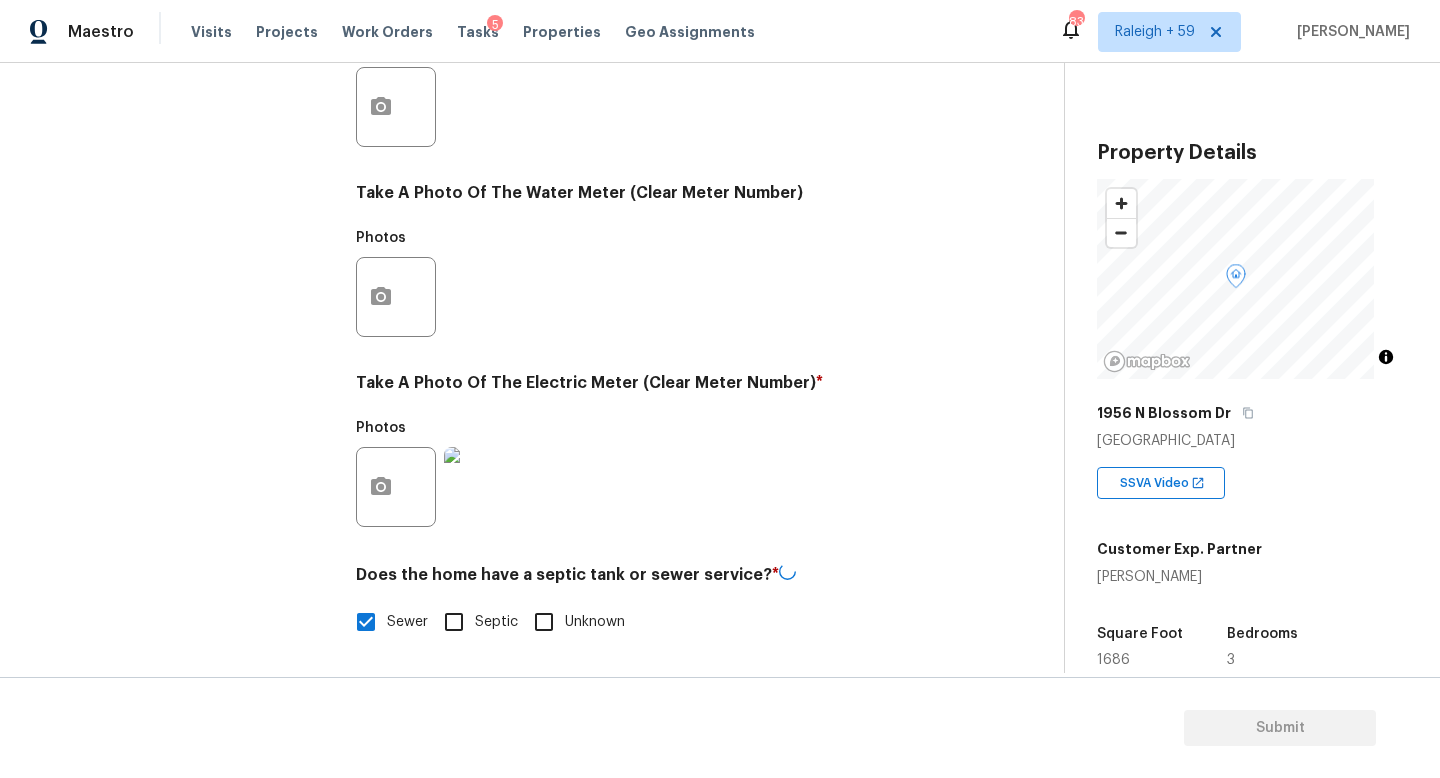 scroll, scrollTop: 179, scrollLeft: 0, axis: vertical 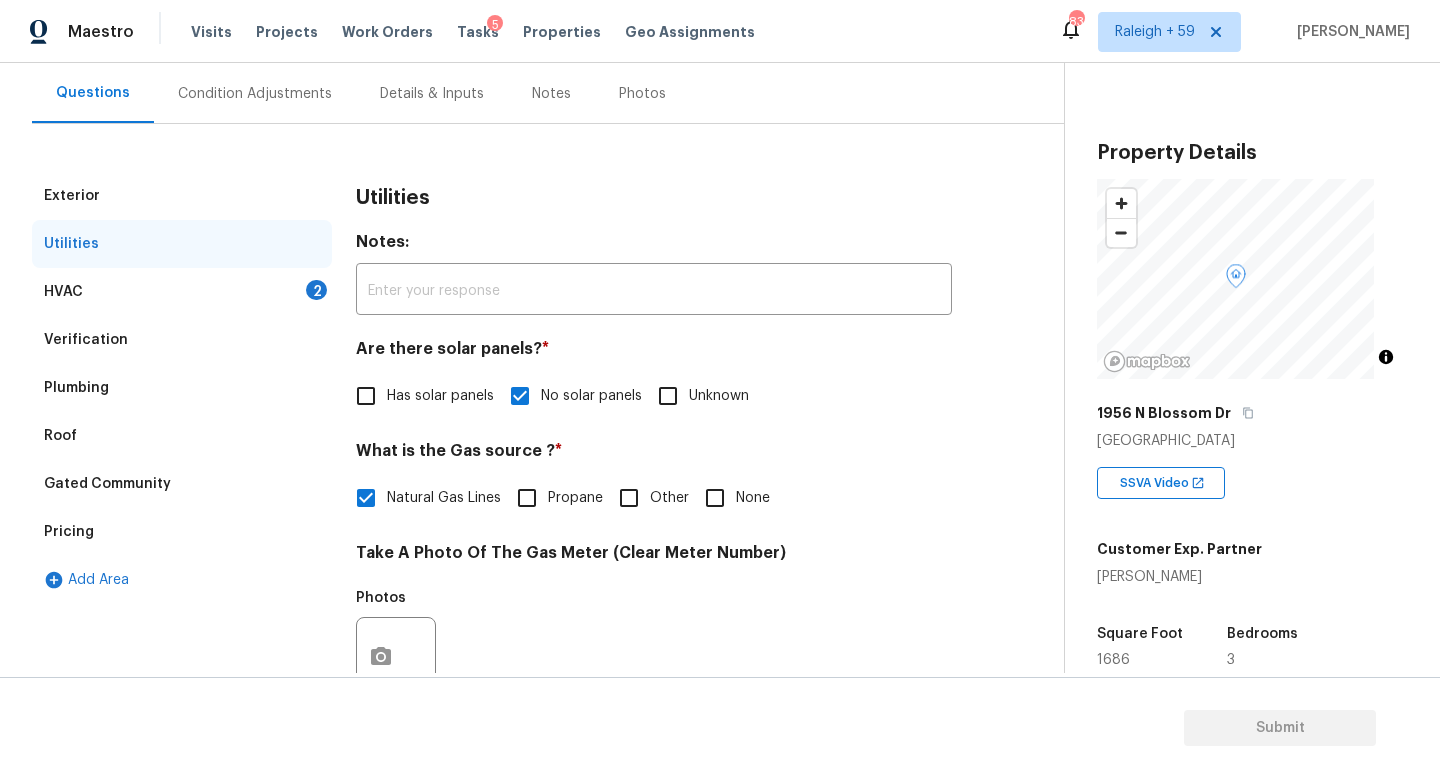 click on "Details & Inputs" at bounding box center [432, 94] 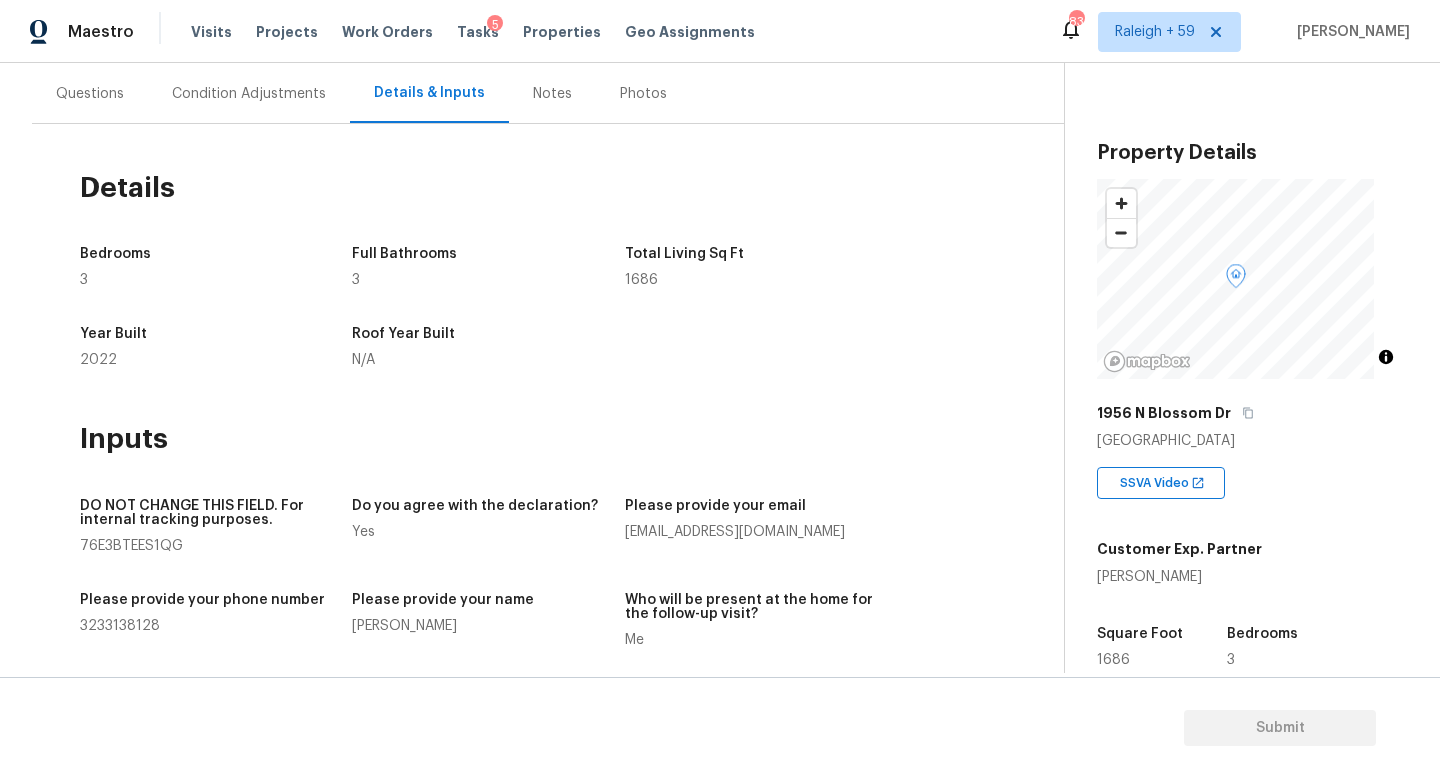 click on "Questions" at bounding box center (90, 94) 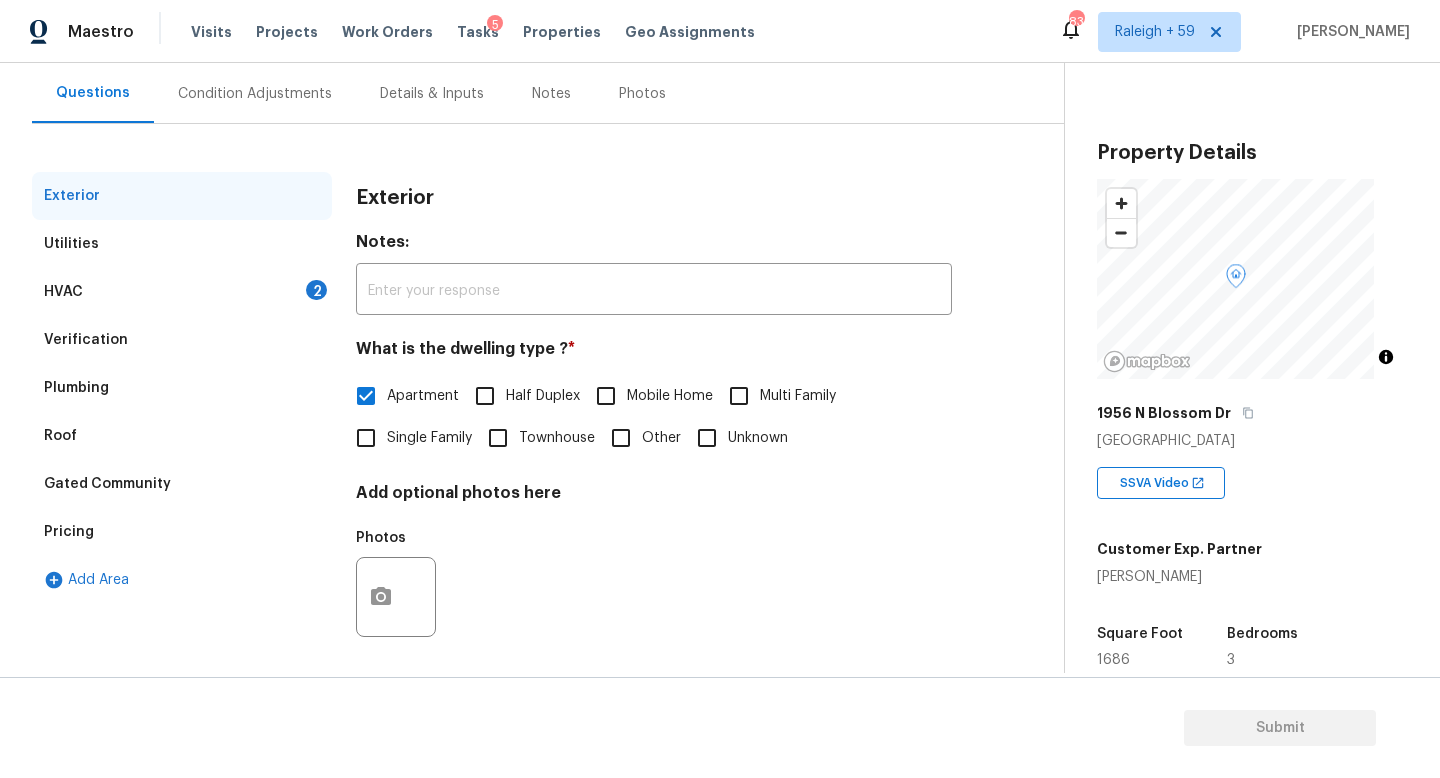 scroll, scrollTop: 179, scrollLeft: 0, axis: vertical 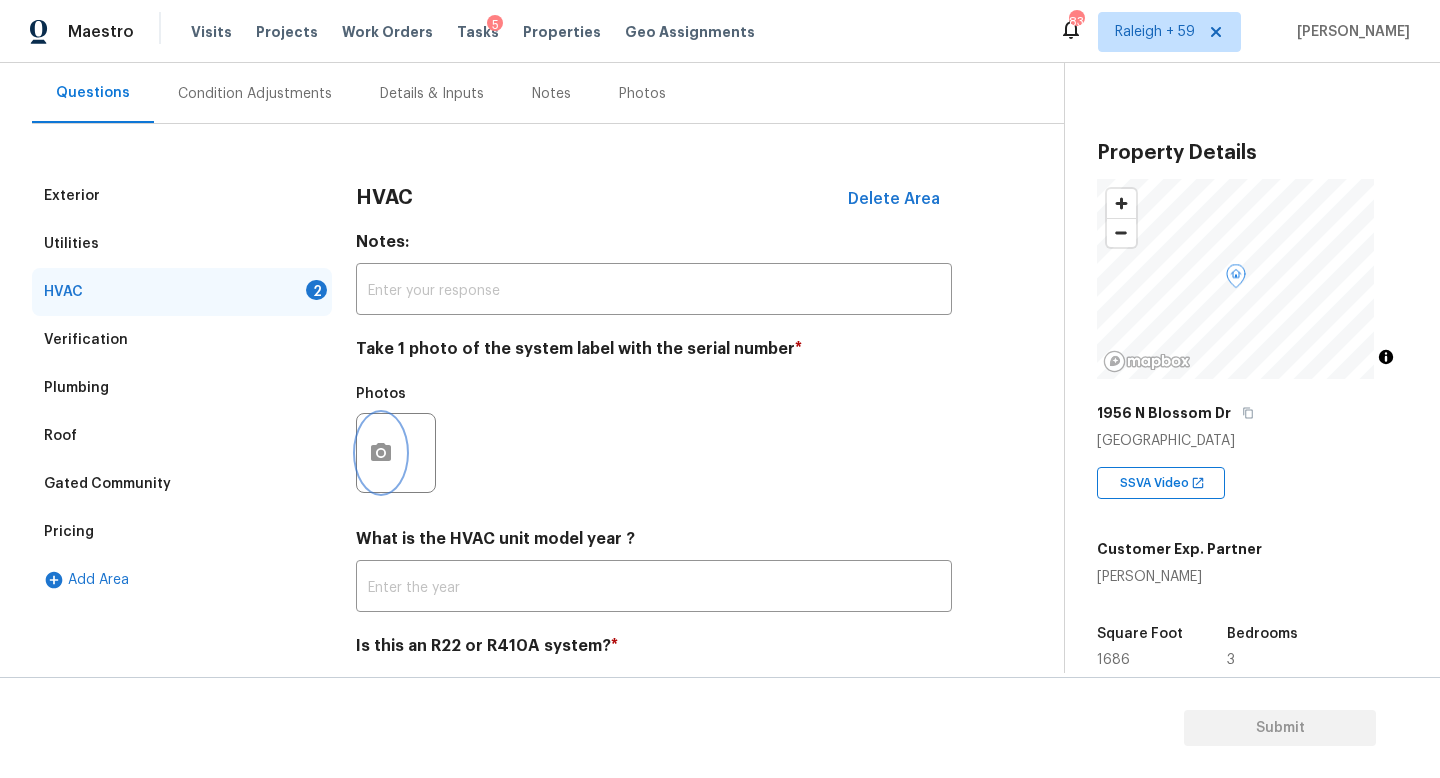 click 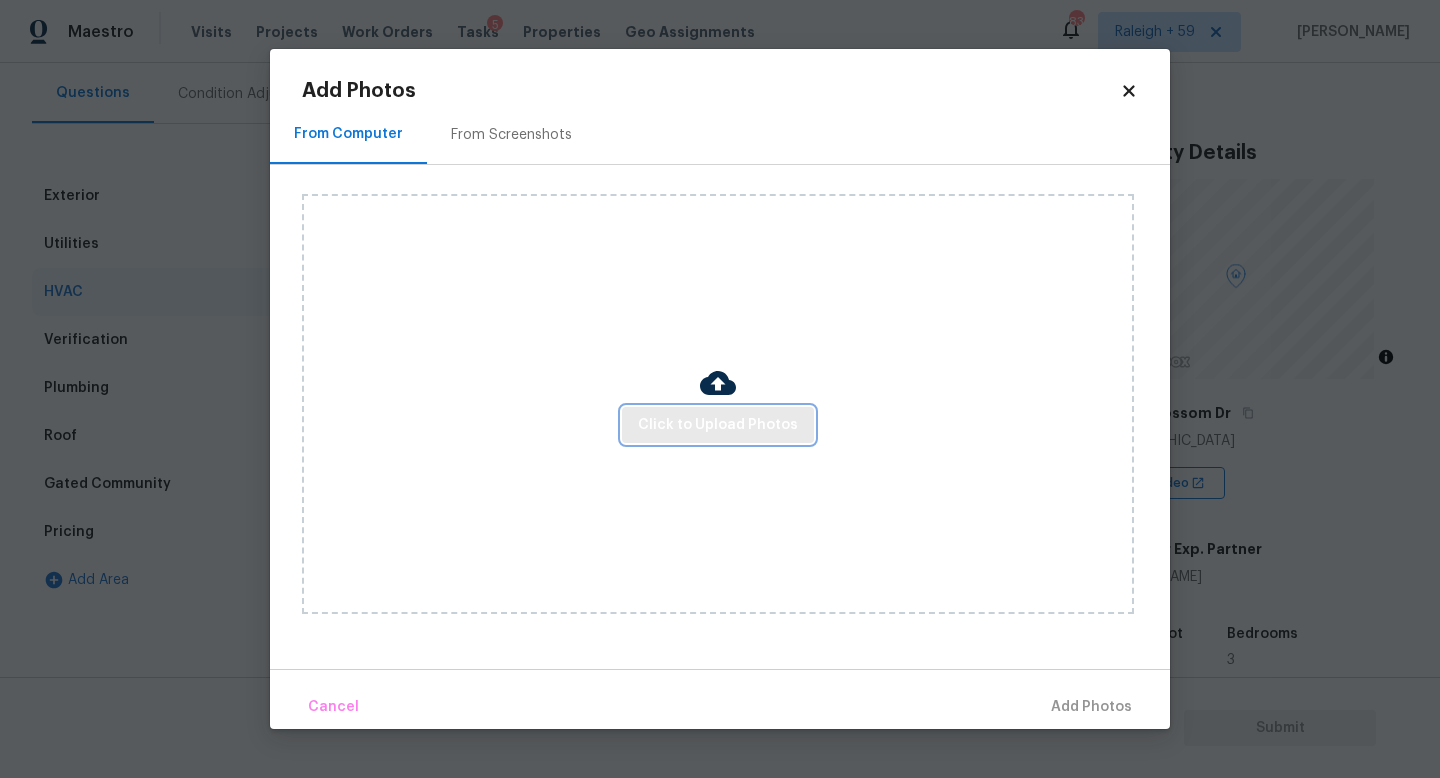 click on "Click to Upload Photos" at bounding box center (718, 425) 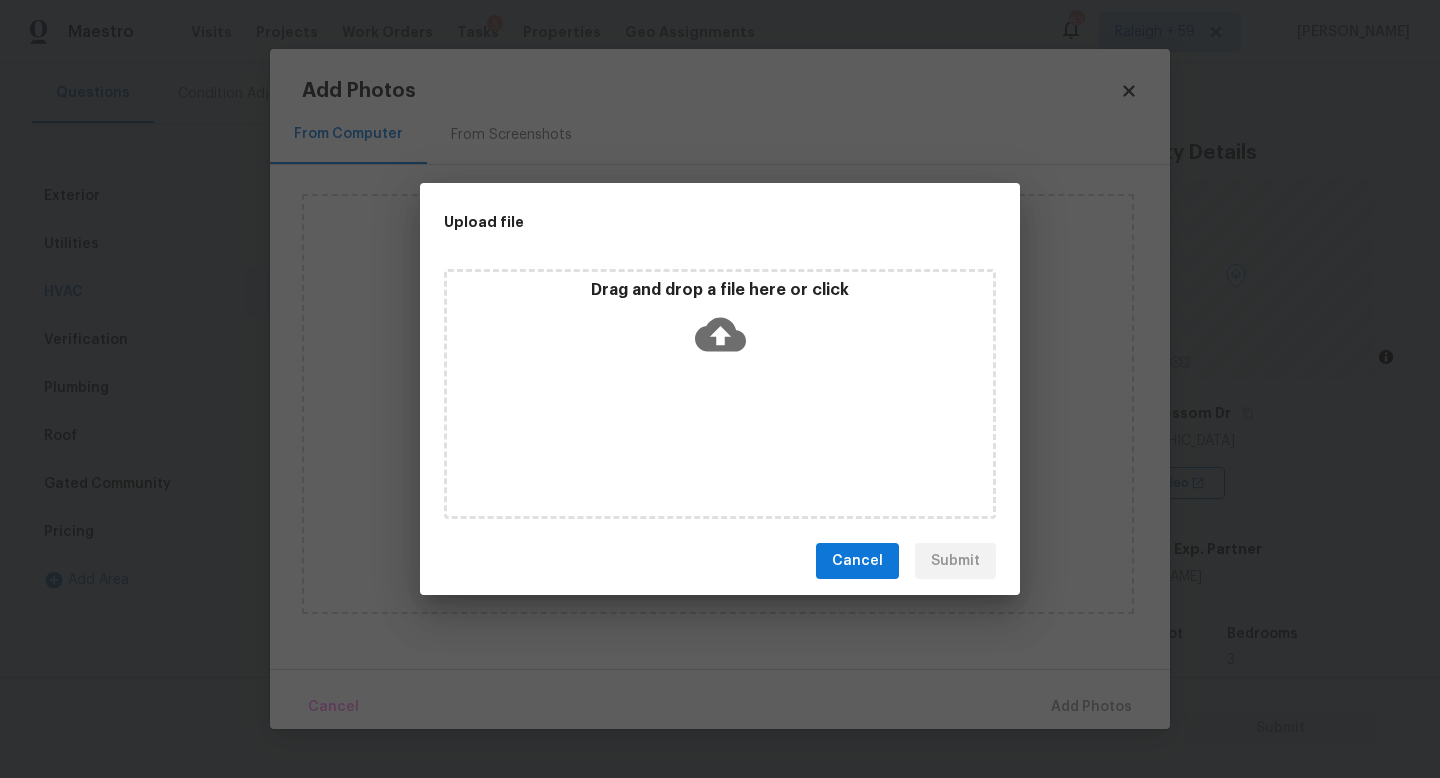 click on "Drag and drop a file here or click" at bounding box center (720, 394) 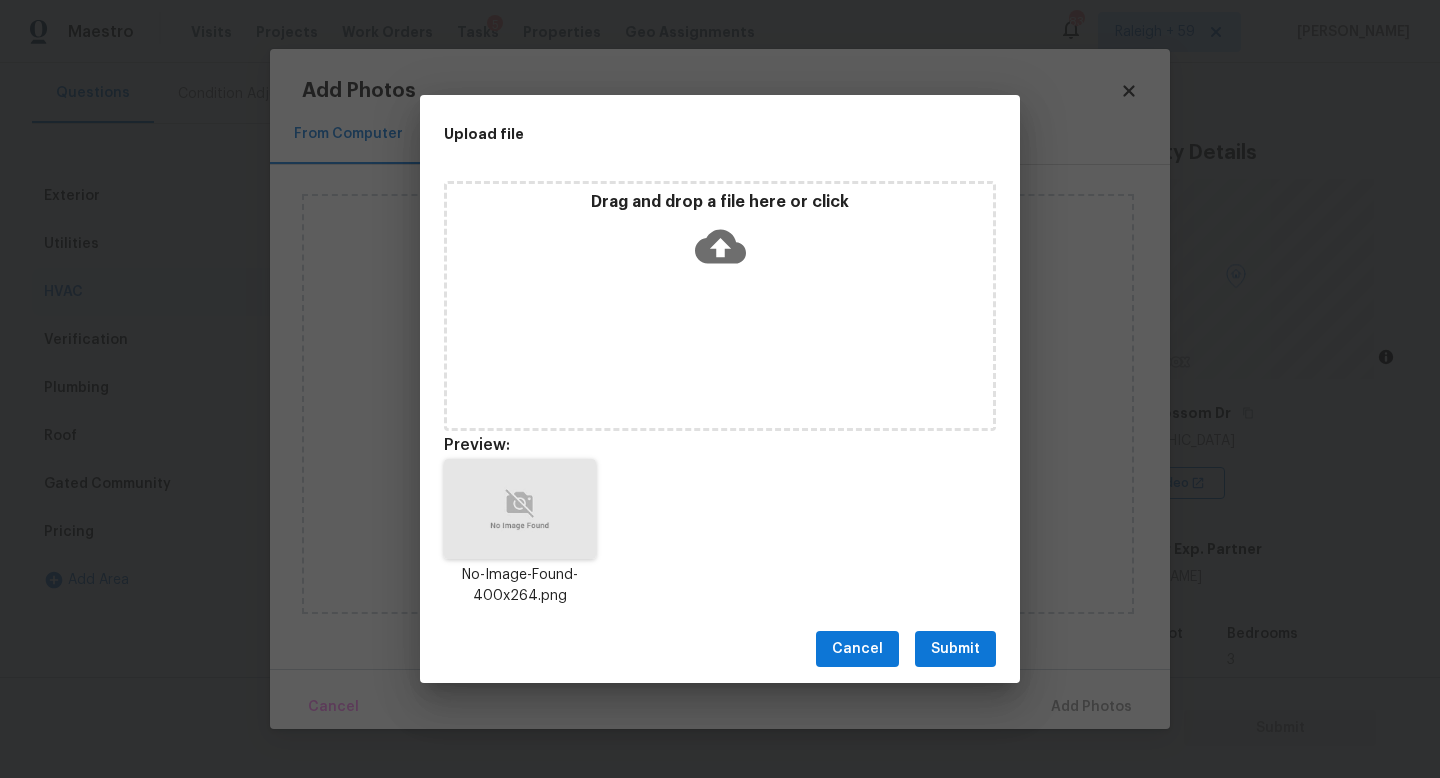 click on "Submit" at bounding box center (955, 649) 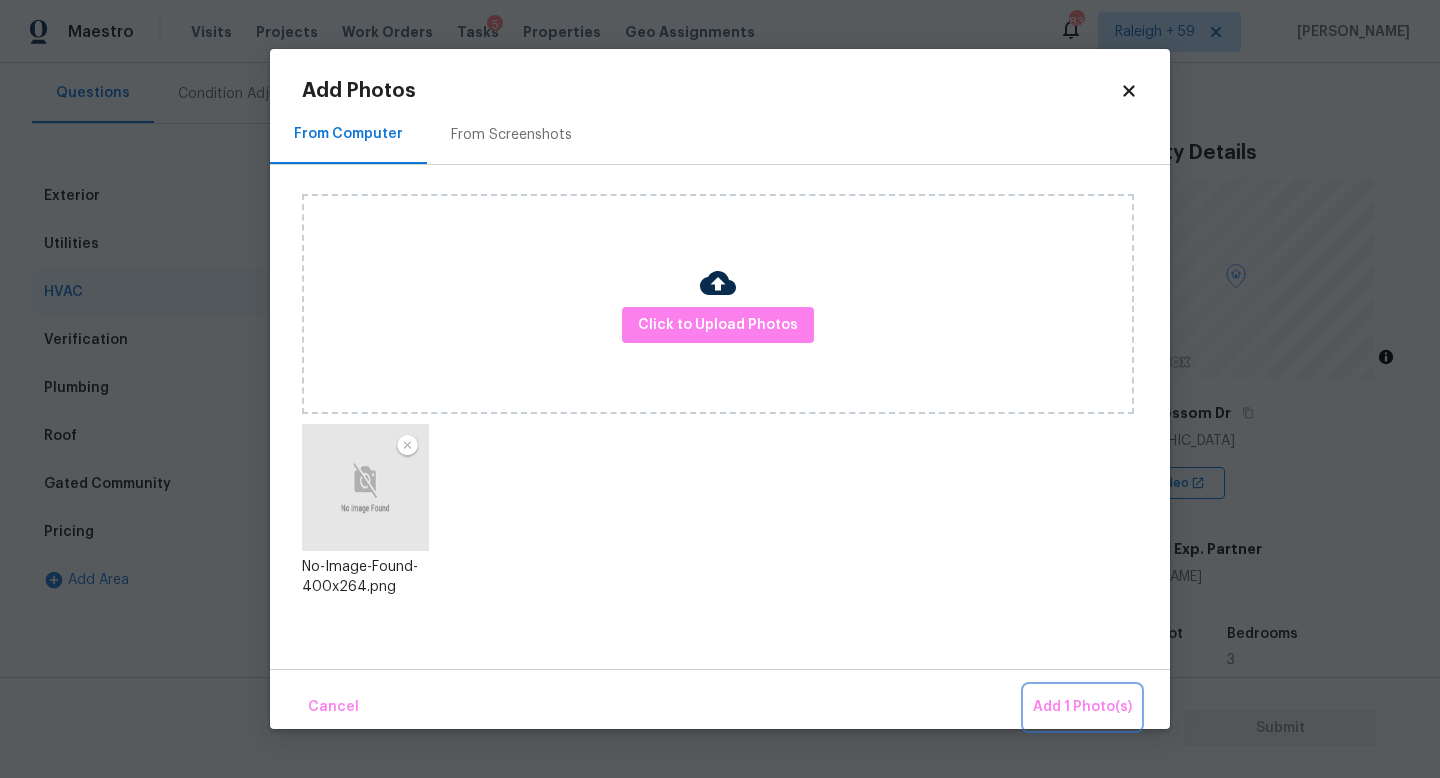 click on "Add 1 Photo(s)" at bounding box center (1082, 707) 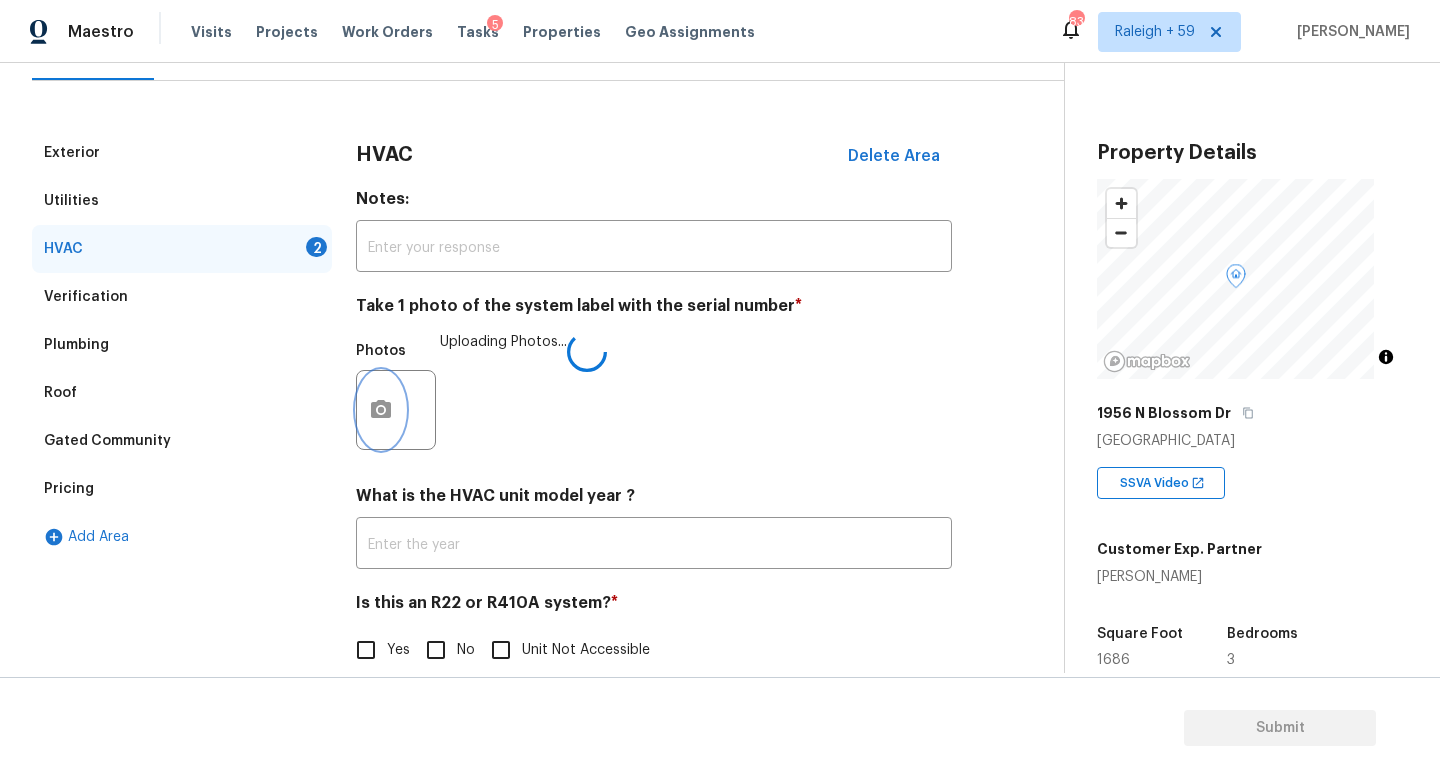 scroll, scrollTop: 266, scrollLeft: 0, axis: vertical 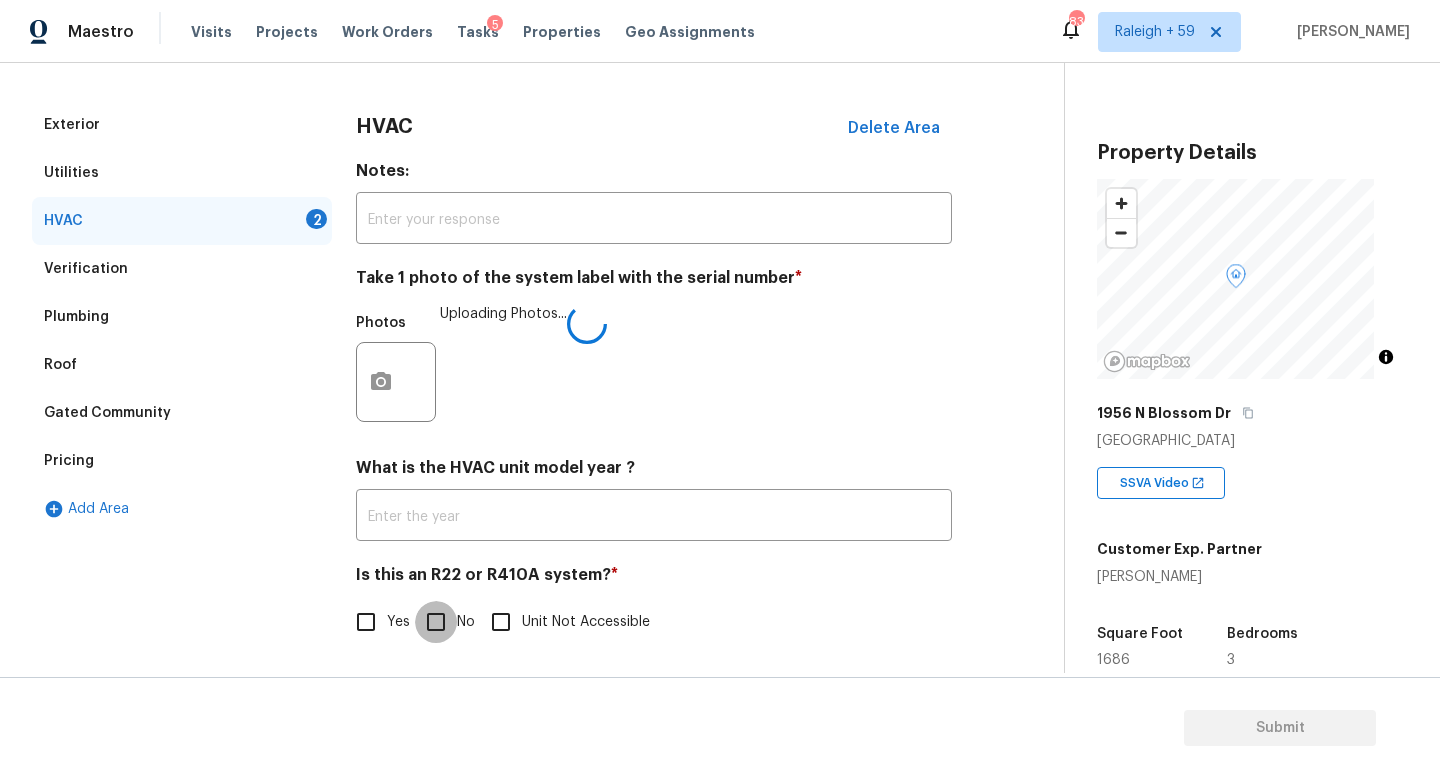click on "No" at bounding box center [436, 622] 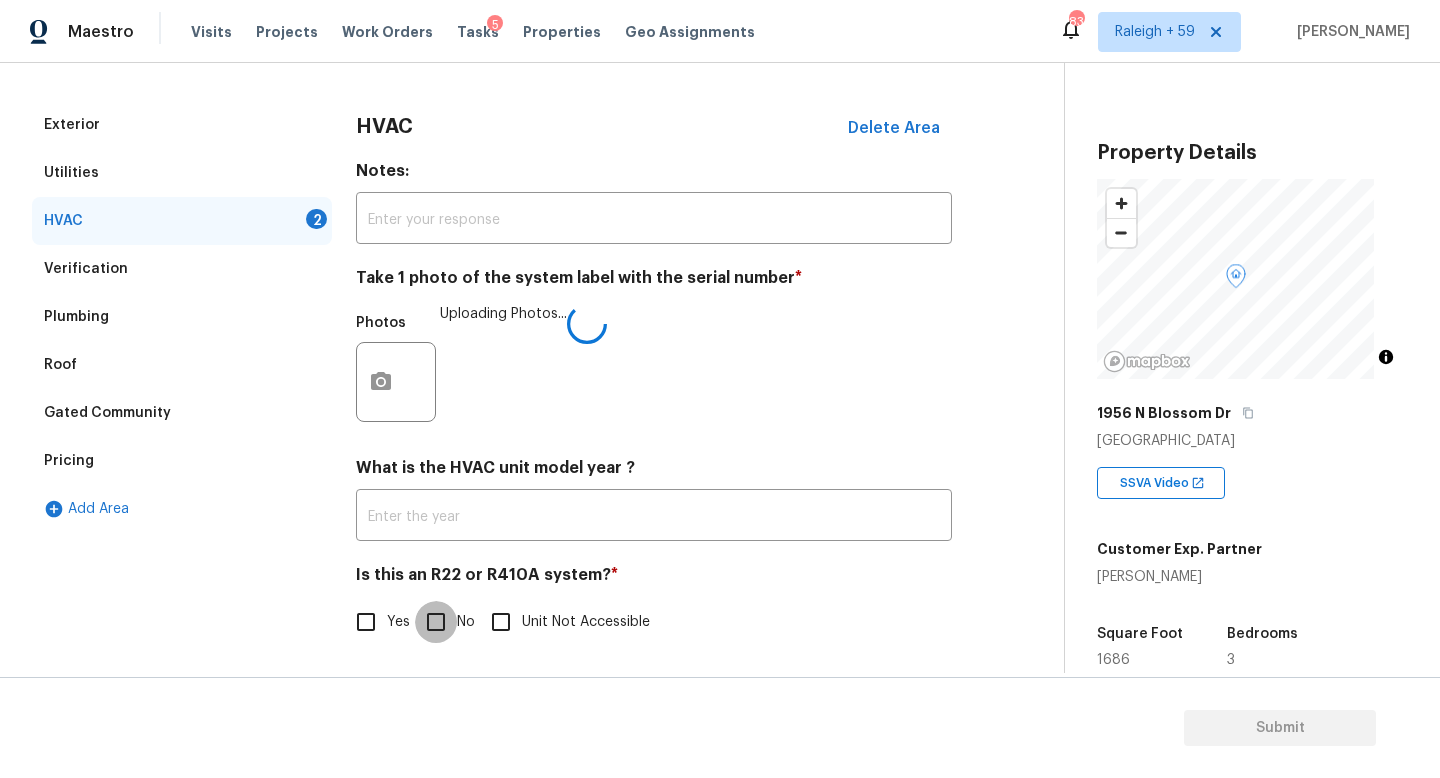 checkbox on "true" 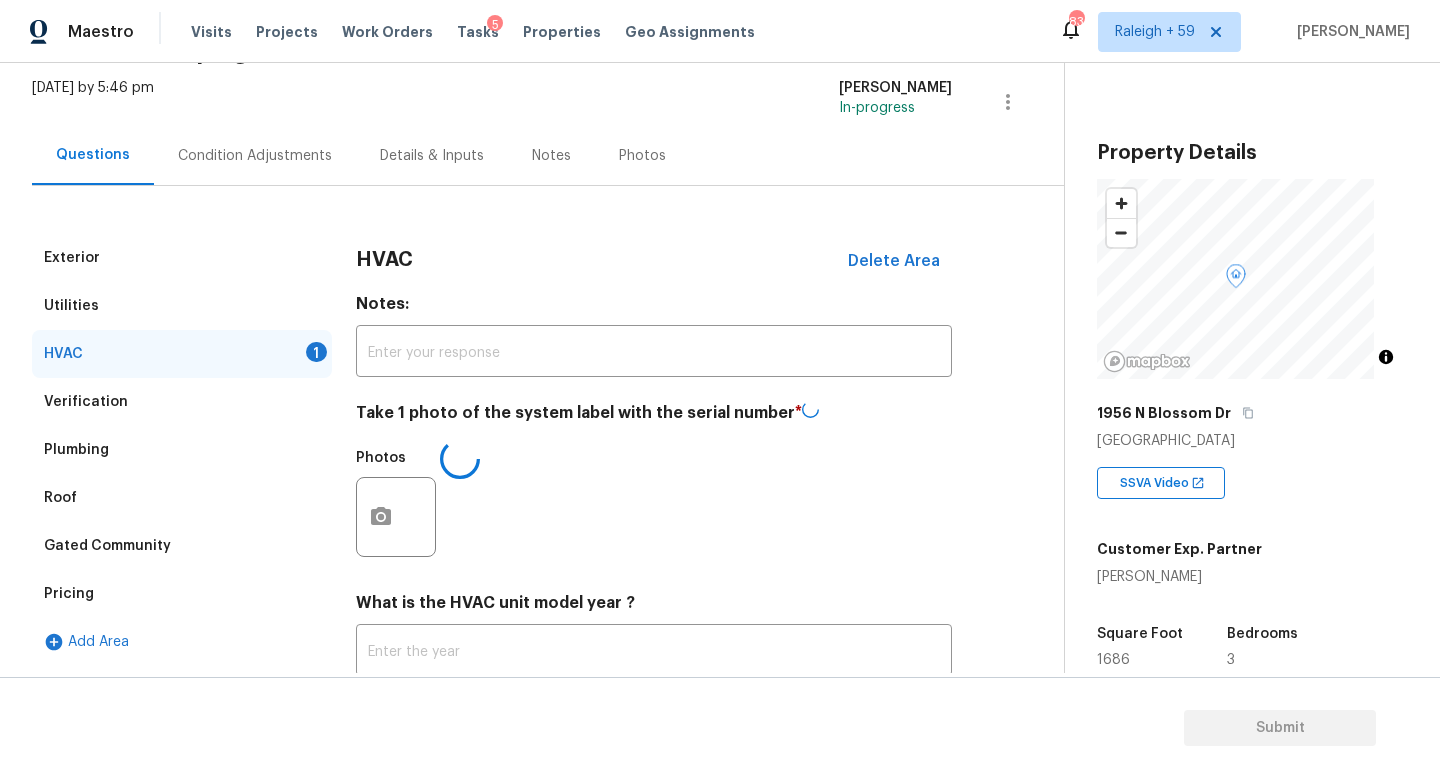 scroll, scrollTop: 73, scrollLeft: 0, axis: vertical 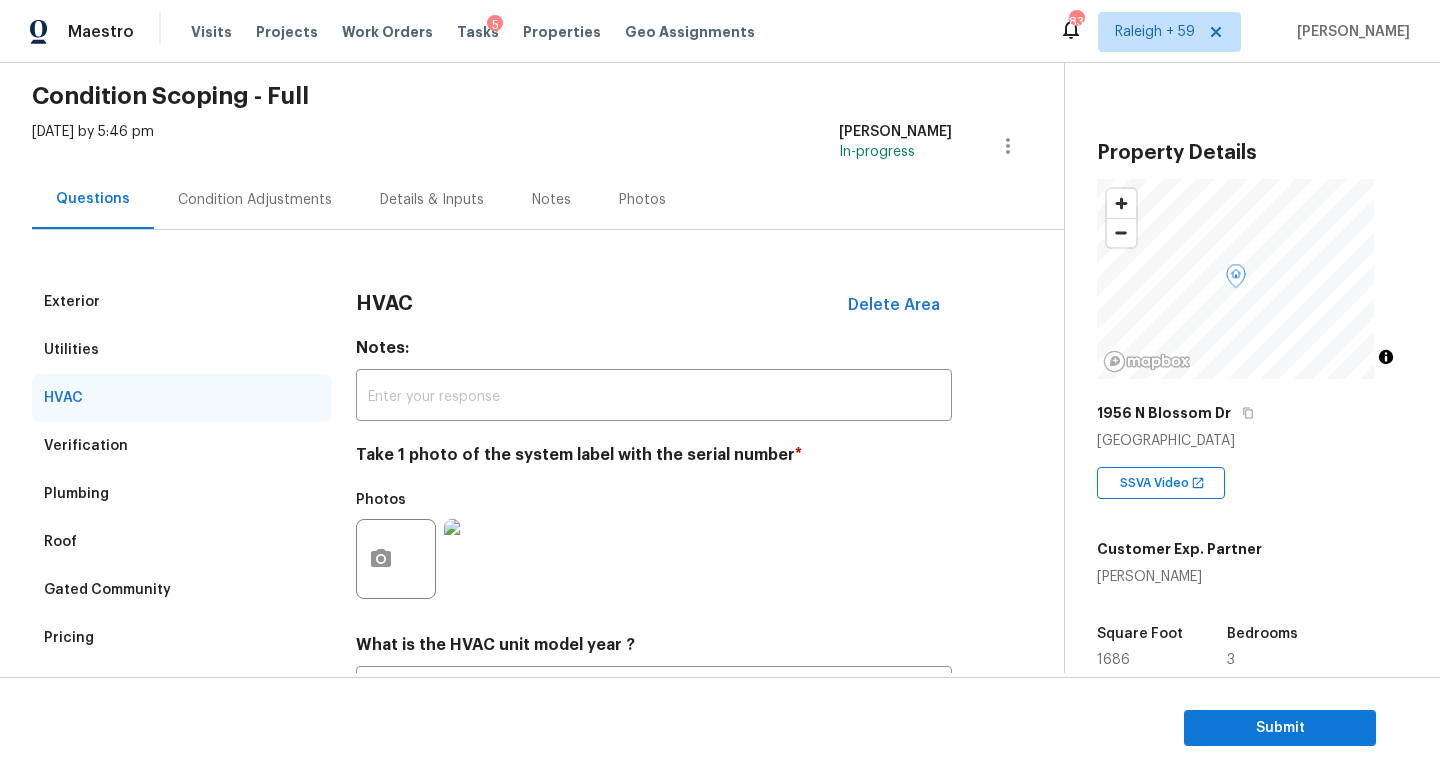 click on "Details & Inputs" at bounding box center (432, 200) 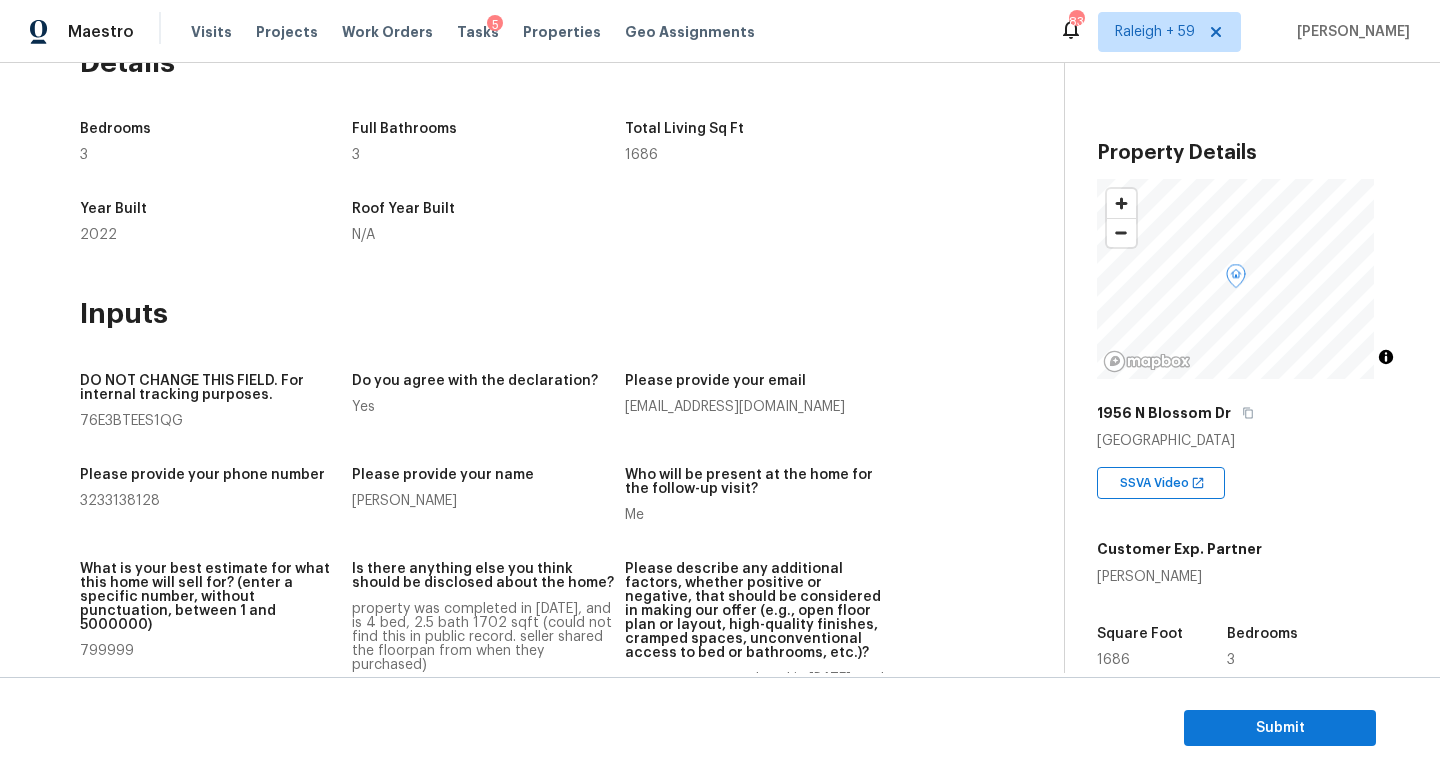 scroll, scrollTop: 0, scrollLeft: 0, axis: both 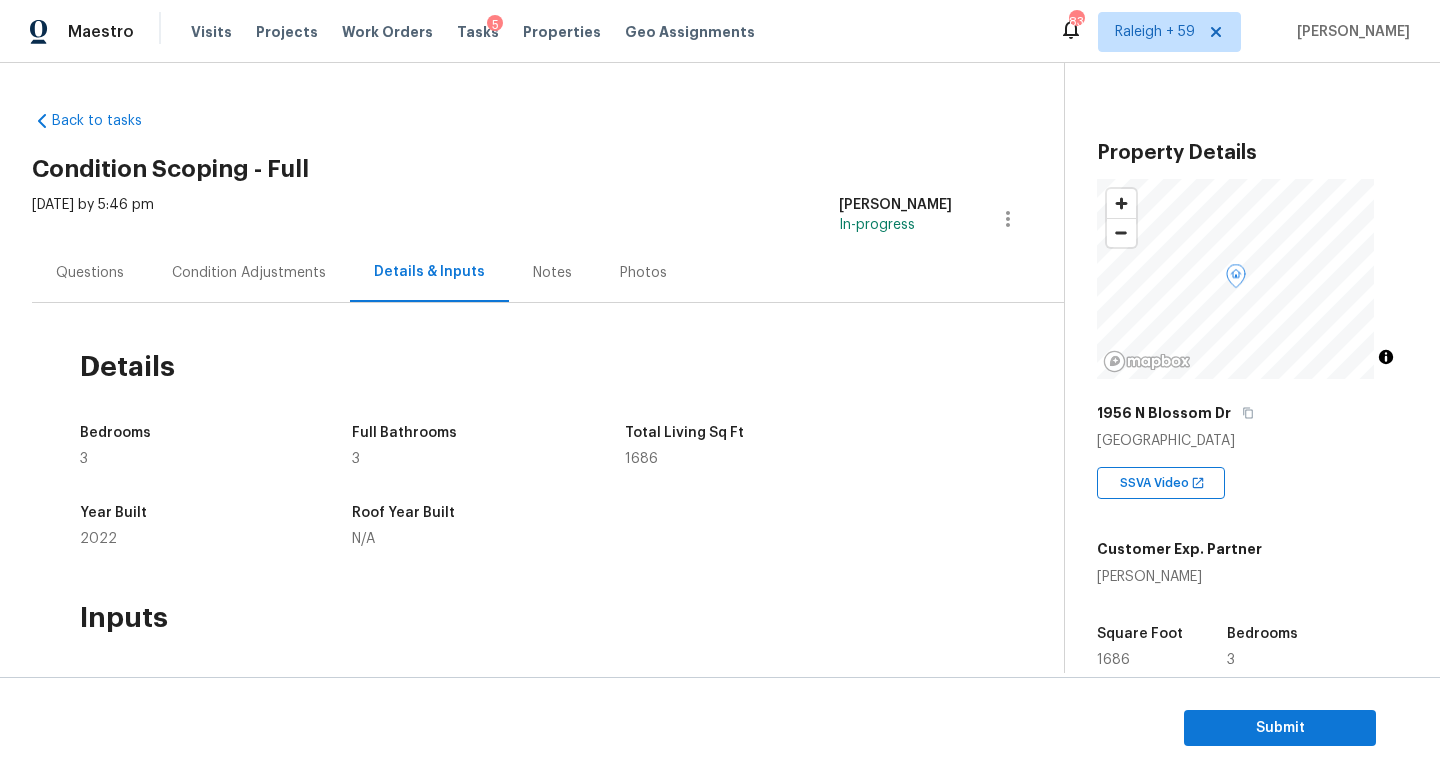 click on "Condition Adjustments" at bounding box center (249, 273) 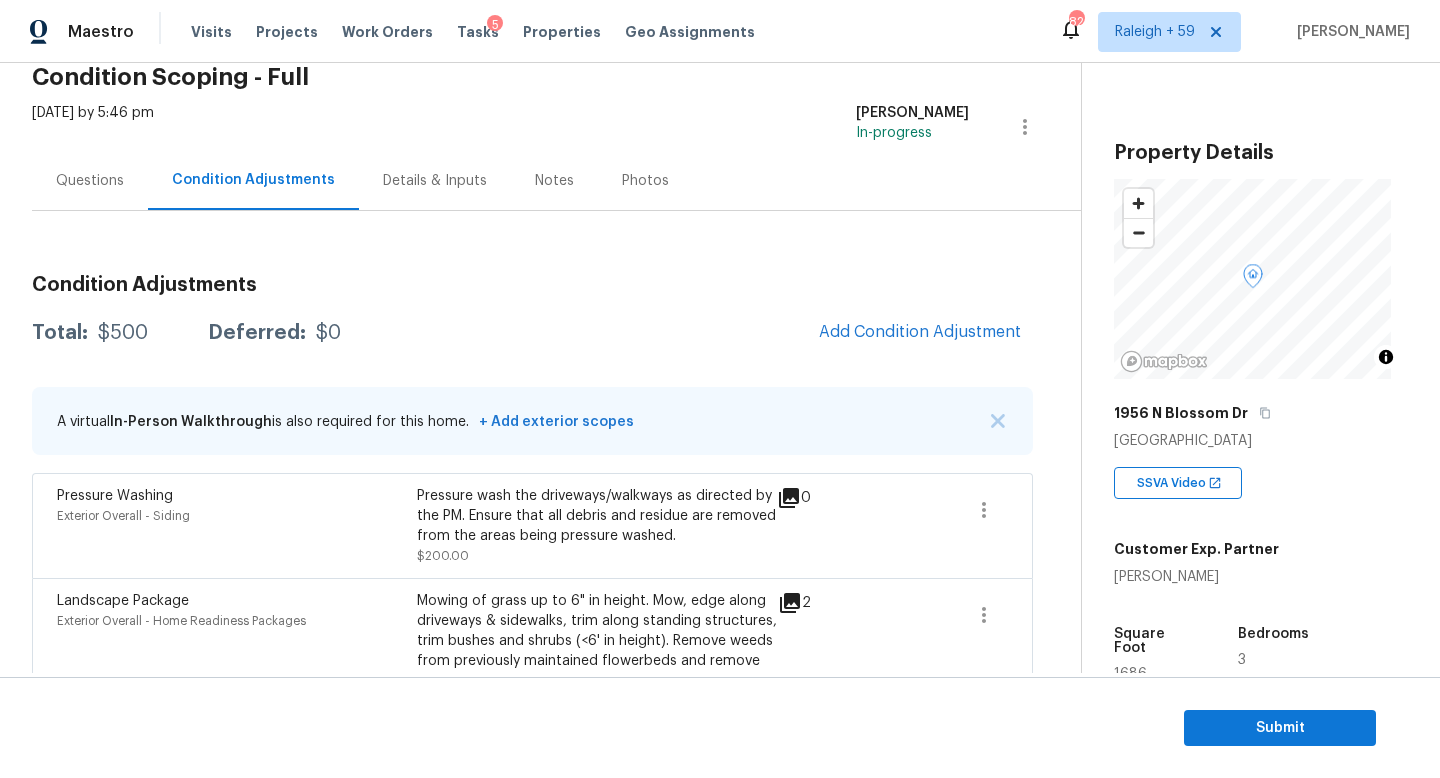 scroll, scrollTop: 177, scrollLeft: 0, axis: vertical 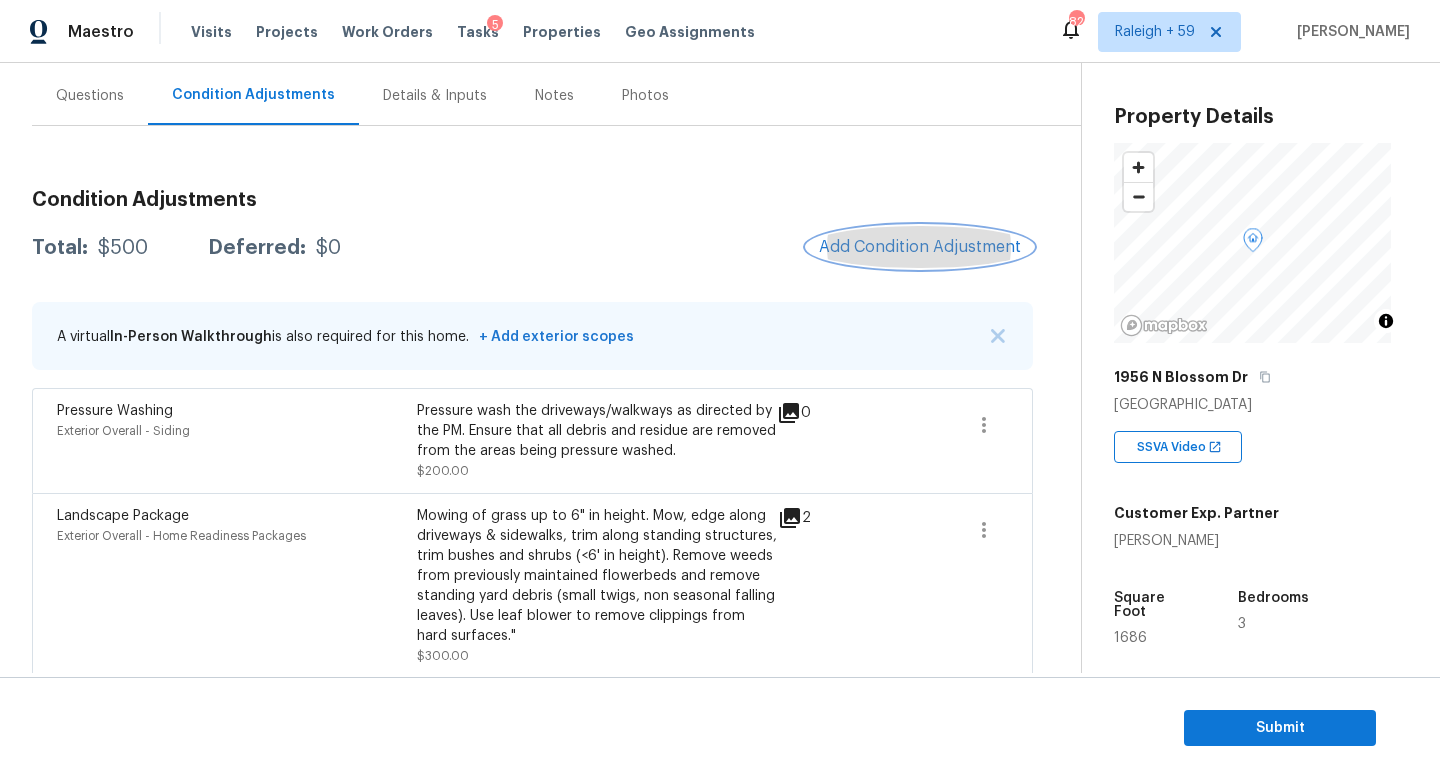 click on "Add Condition Adjustment" at bounding box center [920, 247] 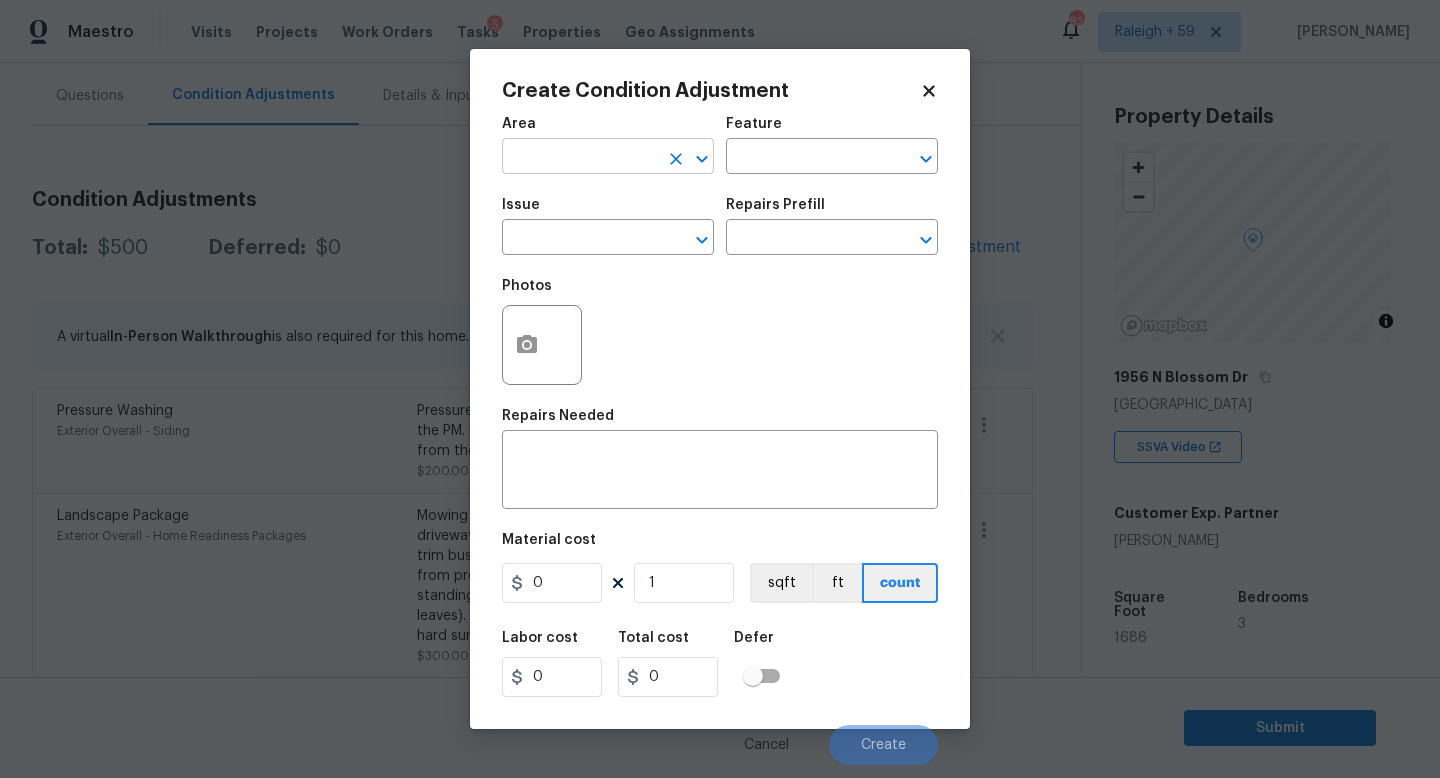 click at bounding box center (580, 158) 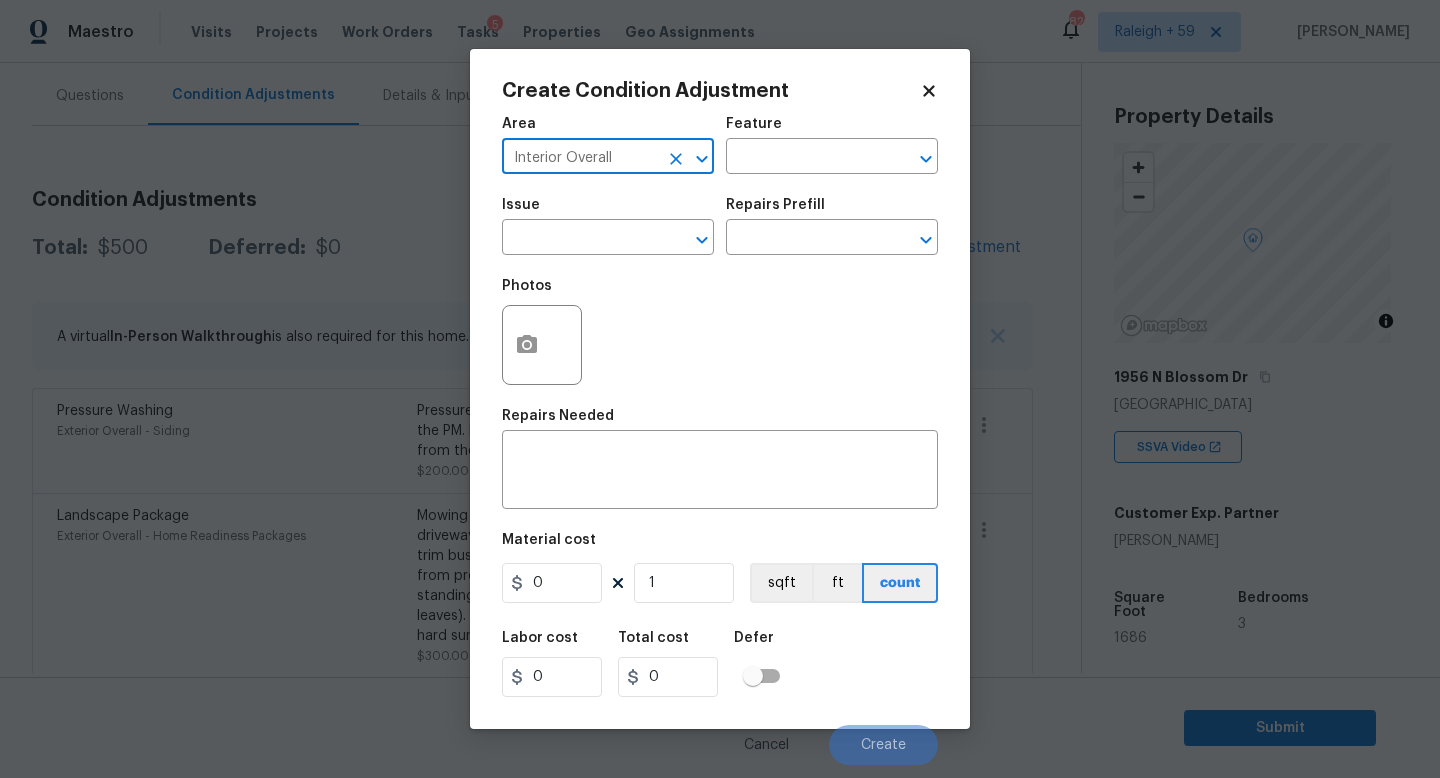 type on "Interior Overall" 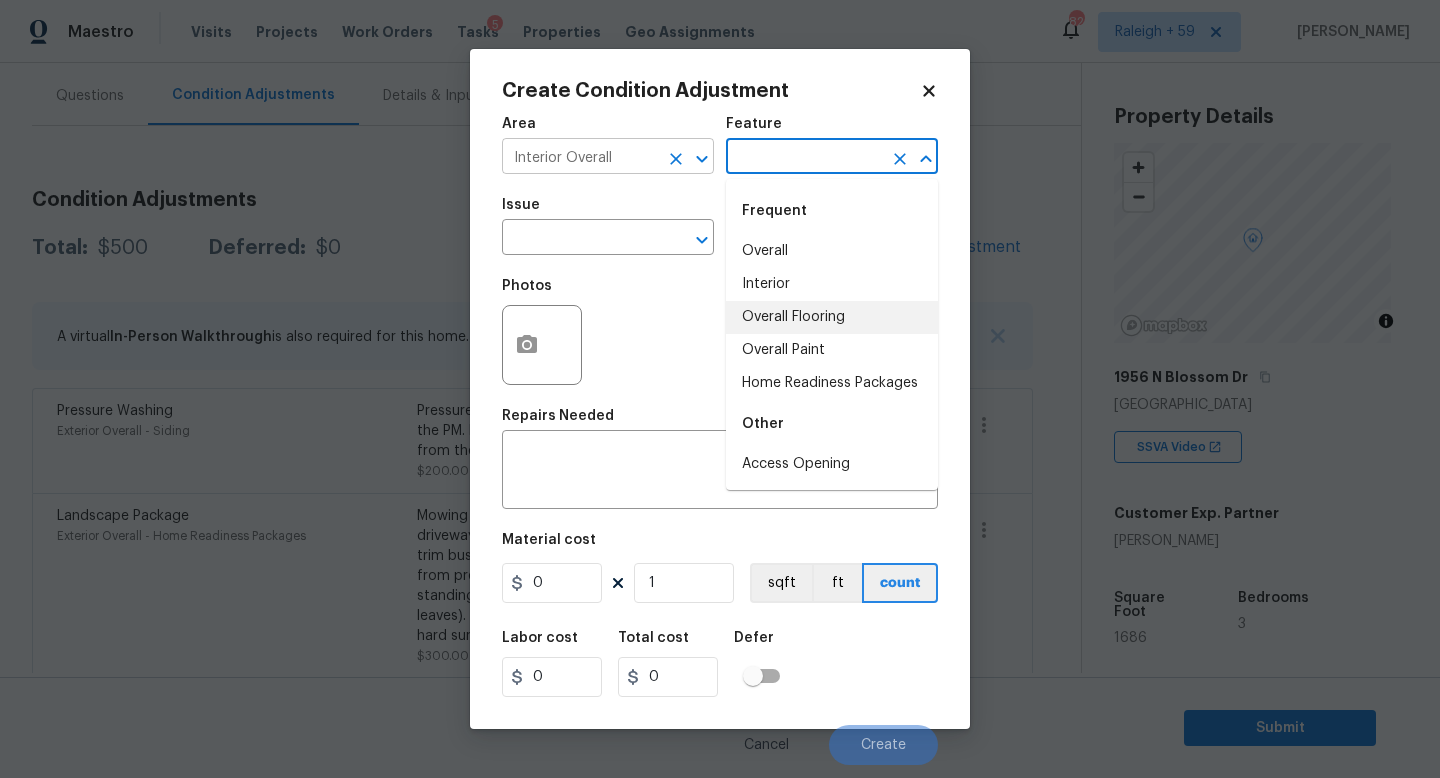 type on "Overall Flooring" 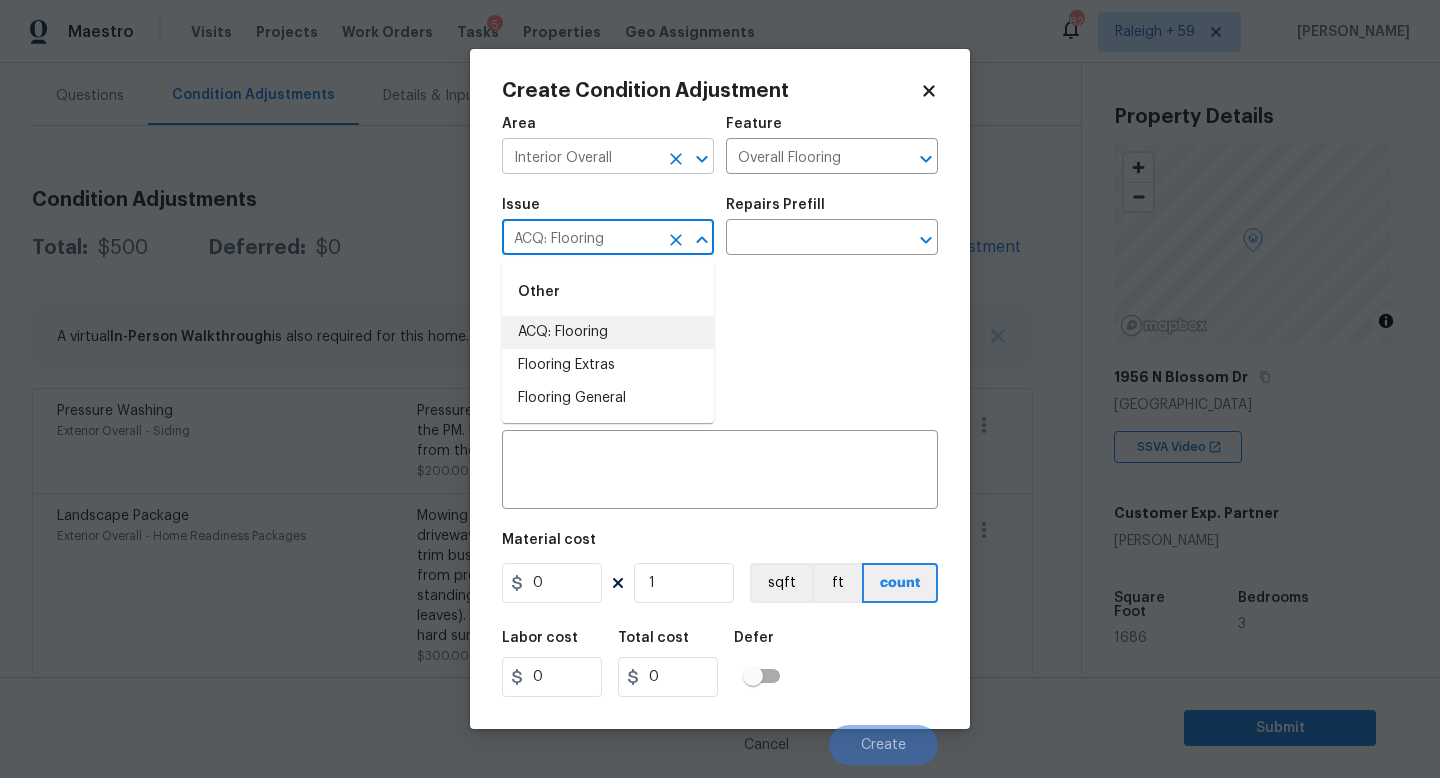 type on "ACQ: Flooring" 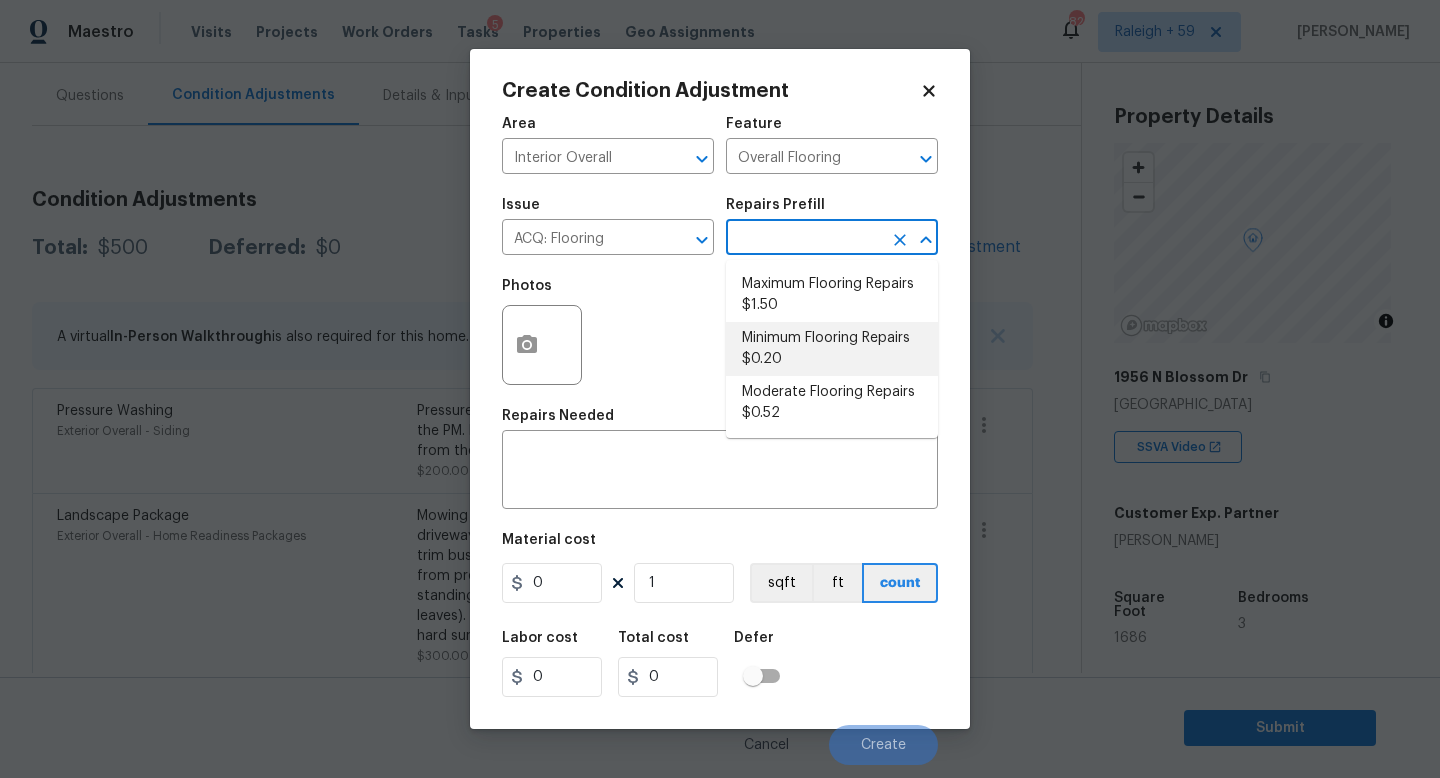 click on "Minimum Flooring Repairs $0.20" at bounding box center (832, 349) 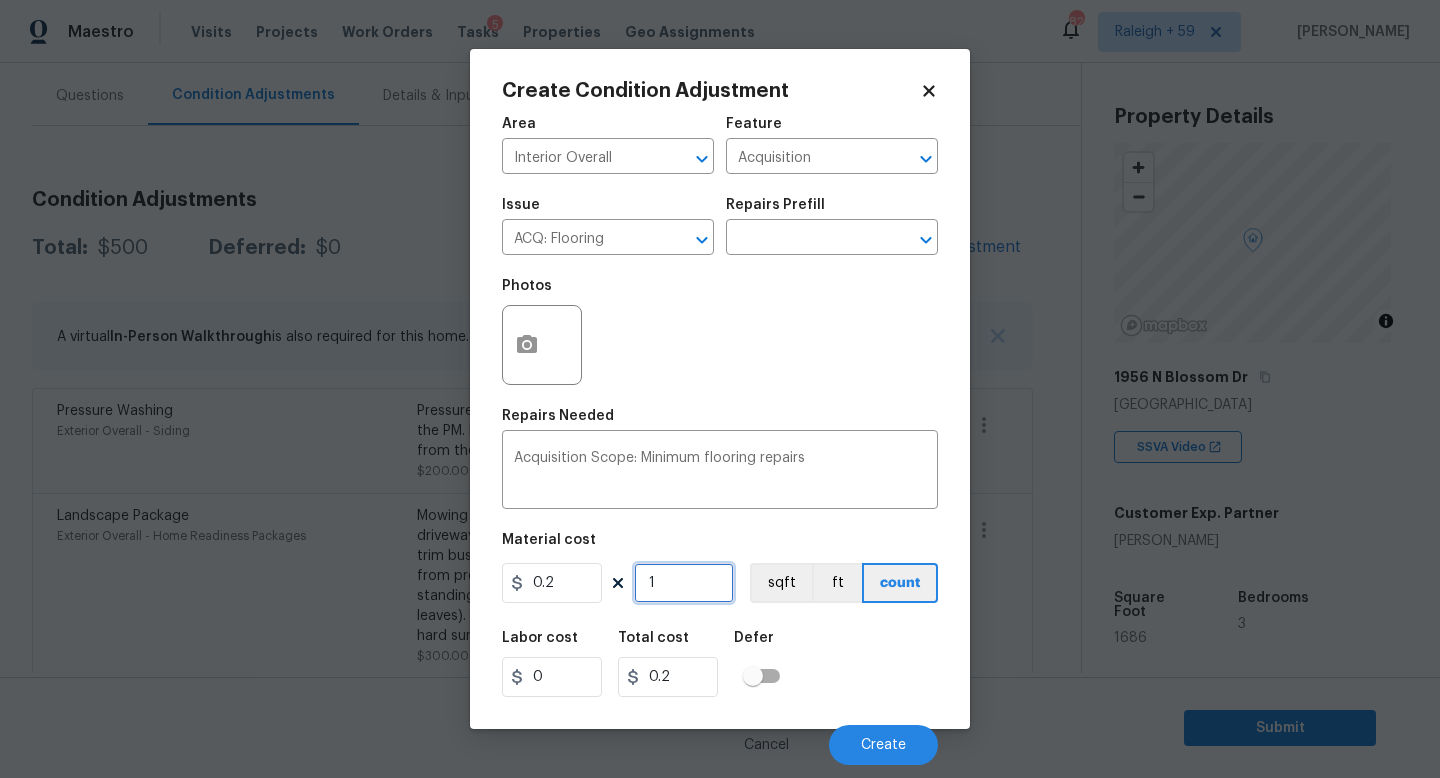 click on "1" at bounding box center (684, 583) 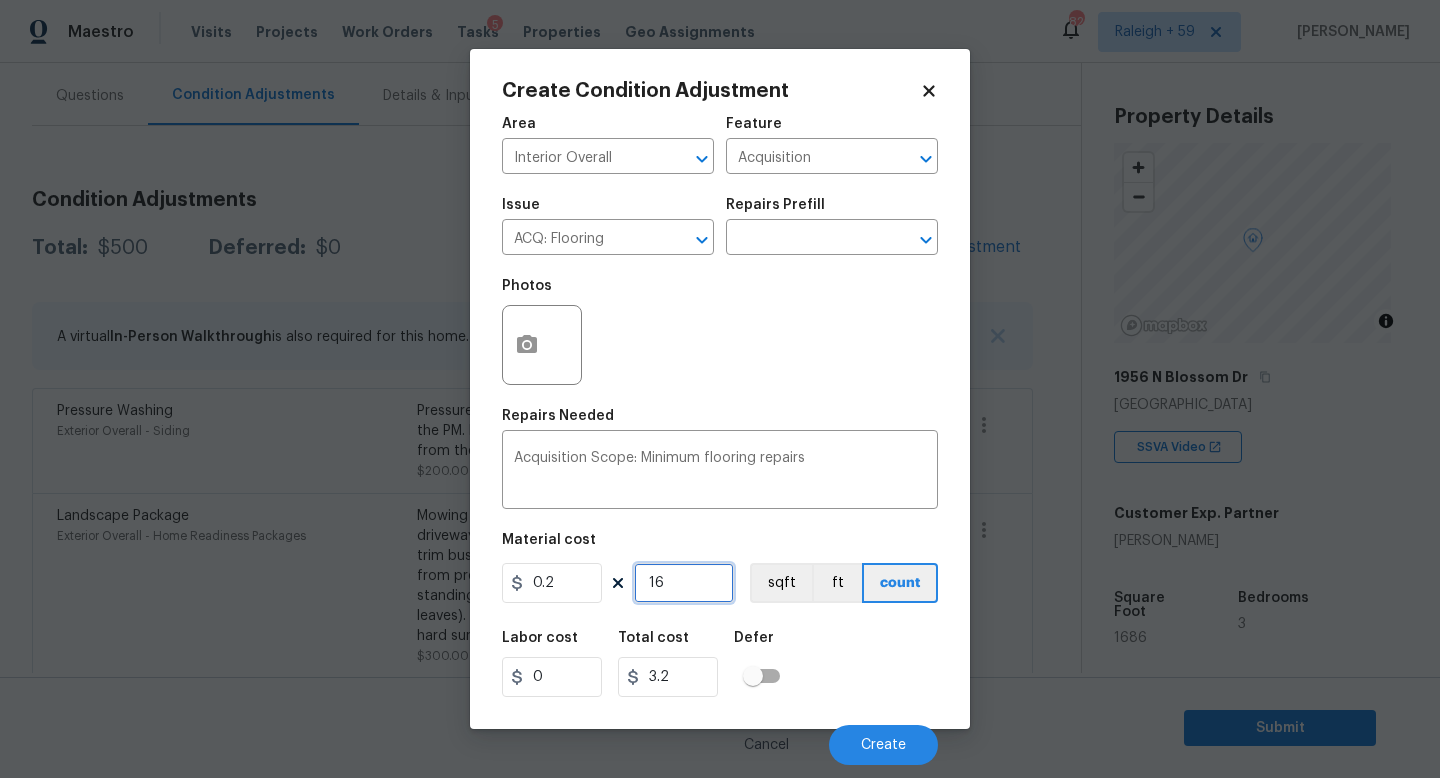 type on "168" 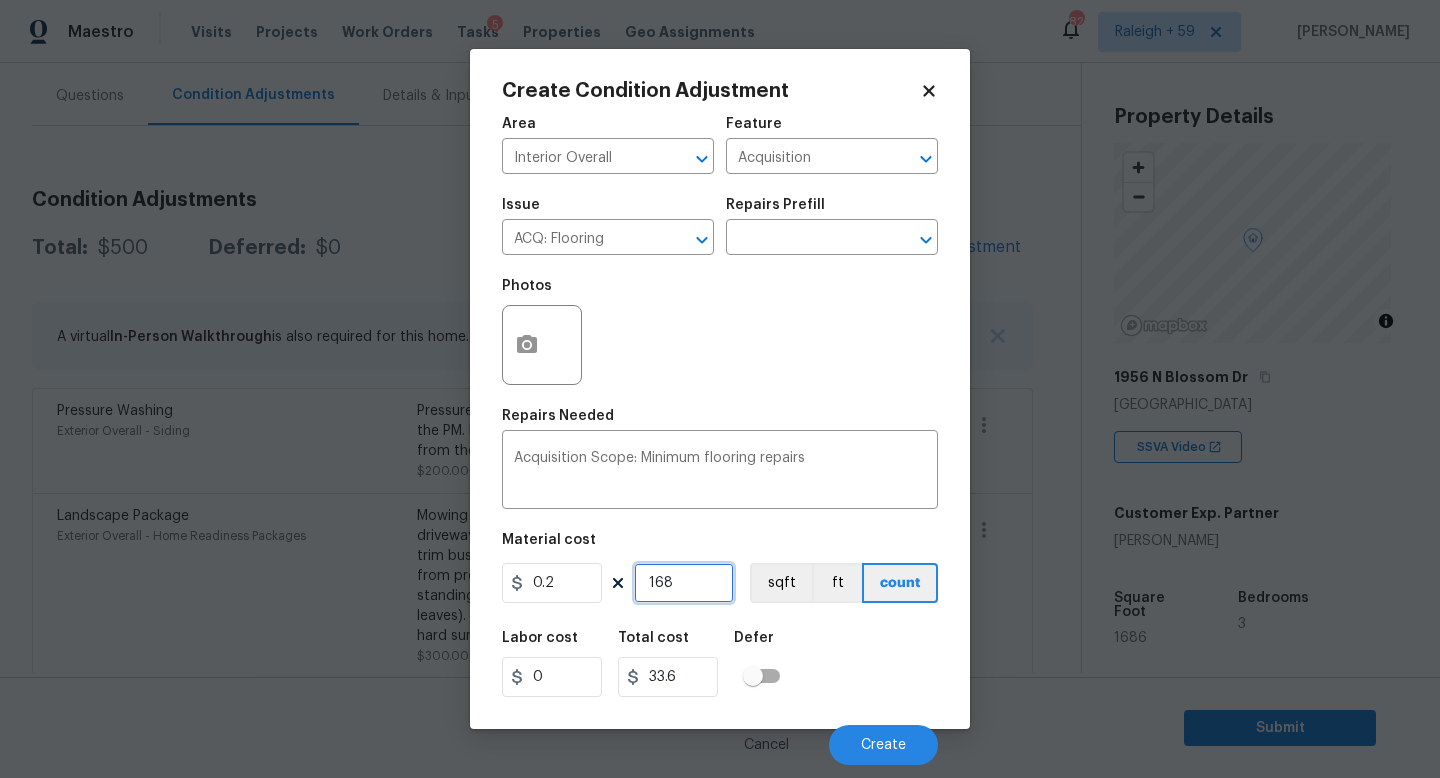 type on "1686" 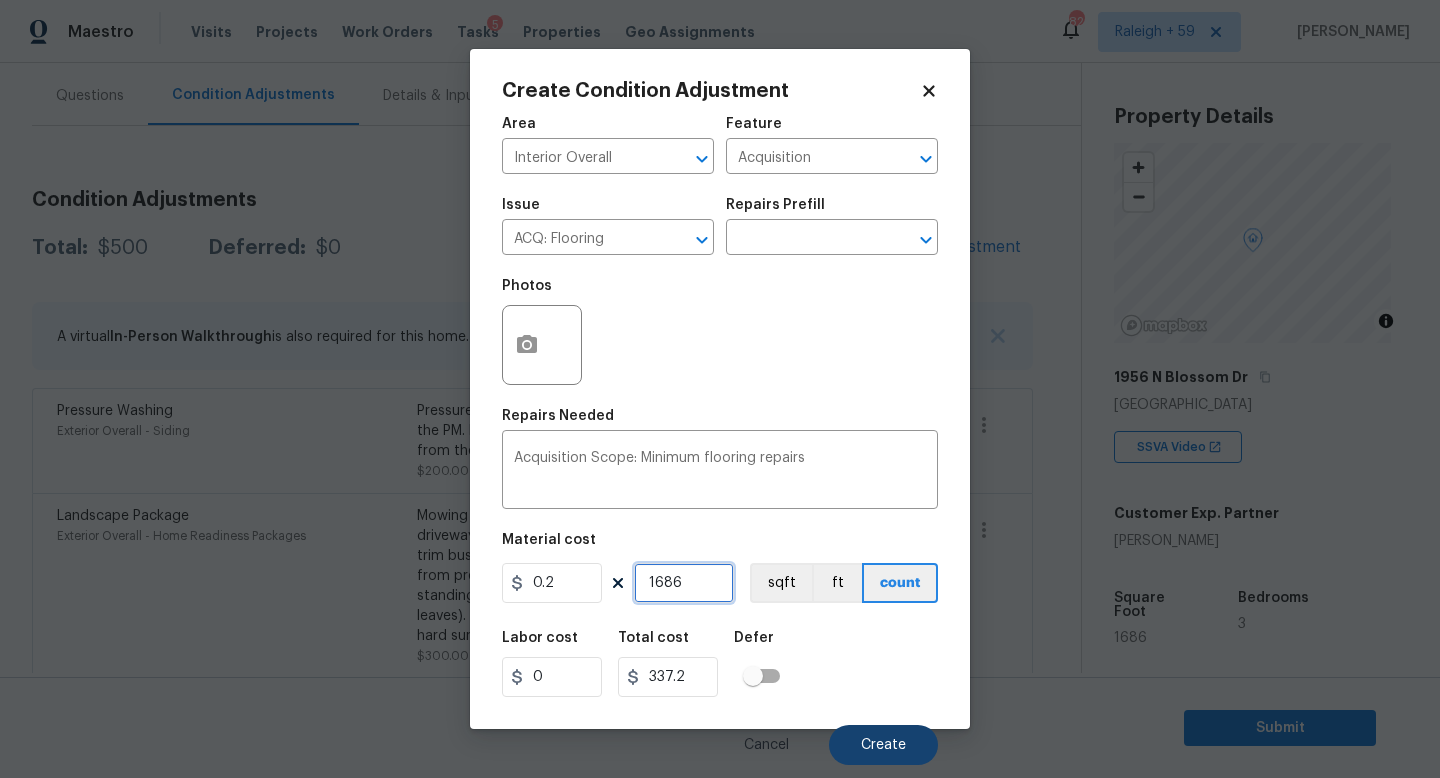 type on "1686" 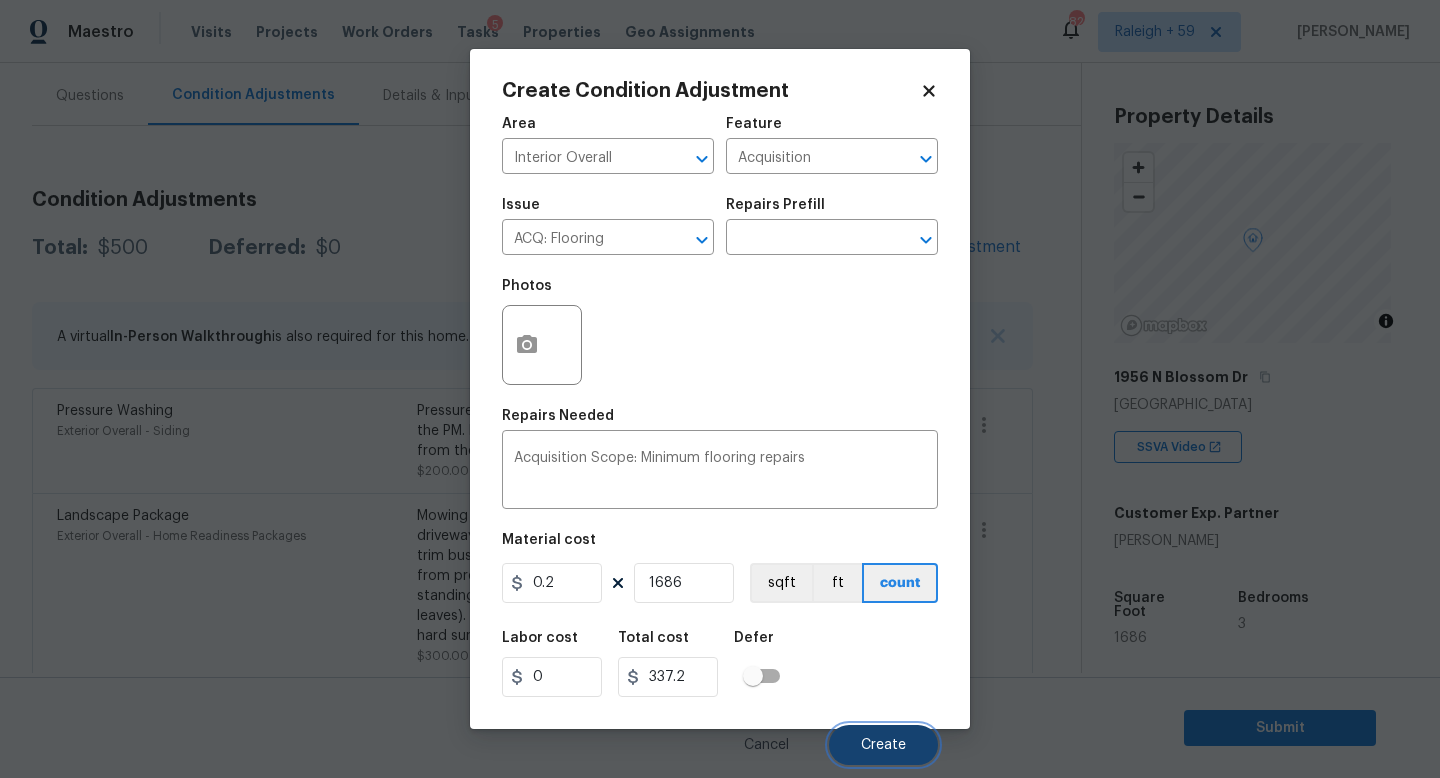 click on "Create" at bounding box center [883, 745] 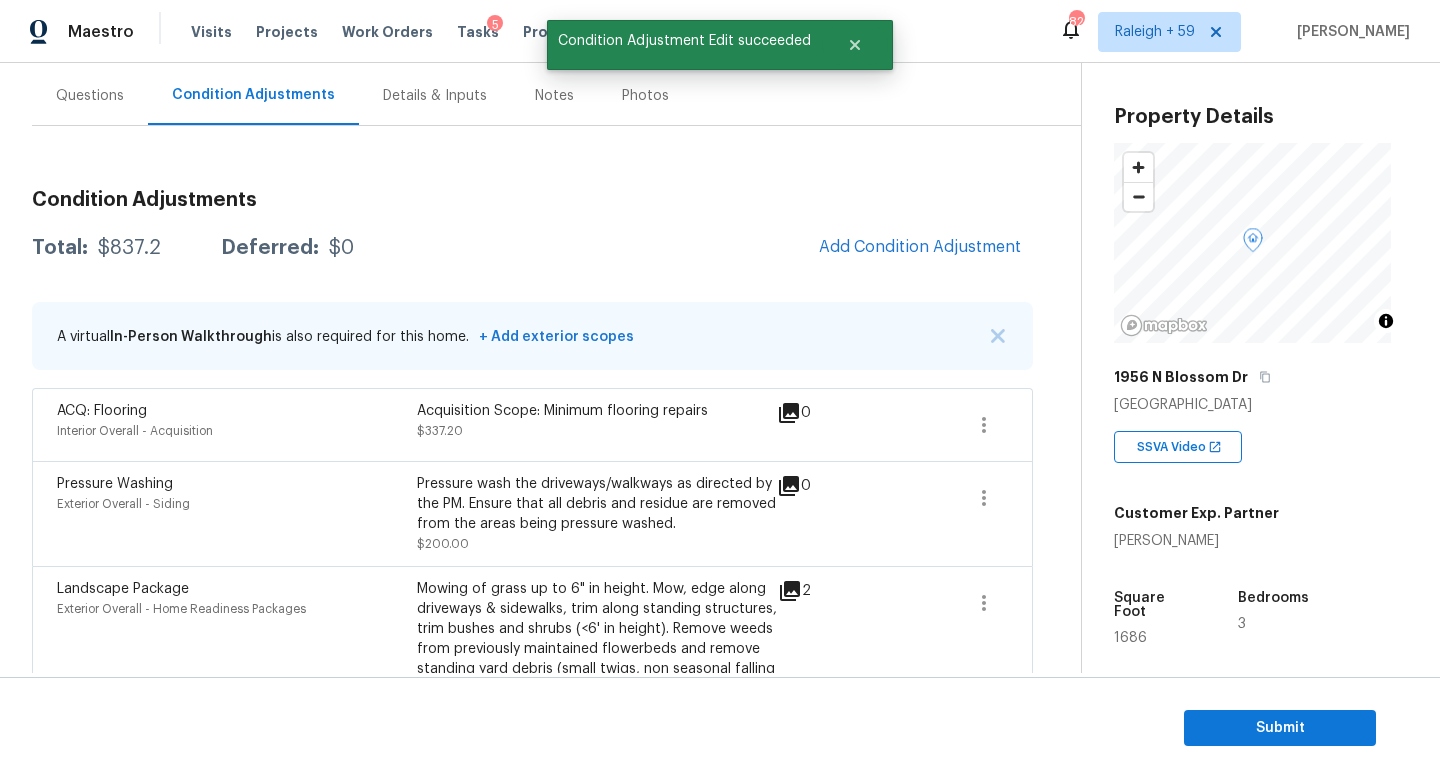 click on "Condition Adjustments Total:  $837.2 Deferred:  $0 Add Condition Adjustment A virtual  In-Person Walkthrough  is also required for this home.   + Add exterior scopes ACQ: Flooring Interior Overall - Acquisition Acquisition Scope: Minimum flooring repairs $337.20   0 Pressure Washing Exterior Overall - Siding Pressure wash the driveways/walkways as directed by the PM. Ensure that all debris and residue are removed from the areas being pressure washed. $200.00   0 Landscape Package Exterior Overall - Home Readiness Packages Mowing of grass up to 6" in height. Mow, edge along driveways & sidewalks, trim along standing structures, trim bushes and shrubs (<6' in height). Remove weeds from previously maintained flowerbeds and remove standing yard debris (small twigs, non seasonal falling leaves).  Use leaf blower to remove clippings from hard surfaces." $300.00   2" at bounding box center (532, 463) 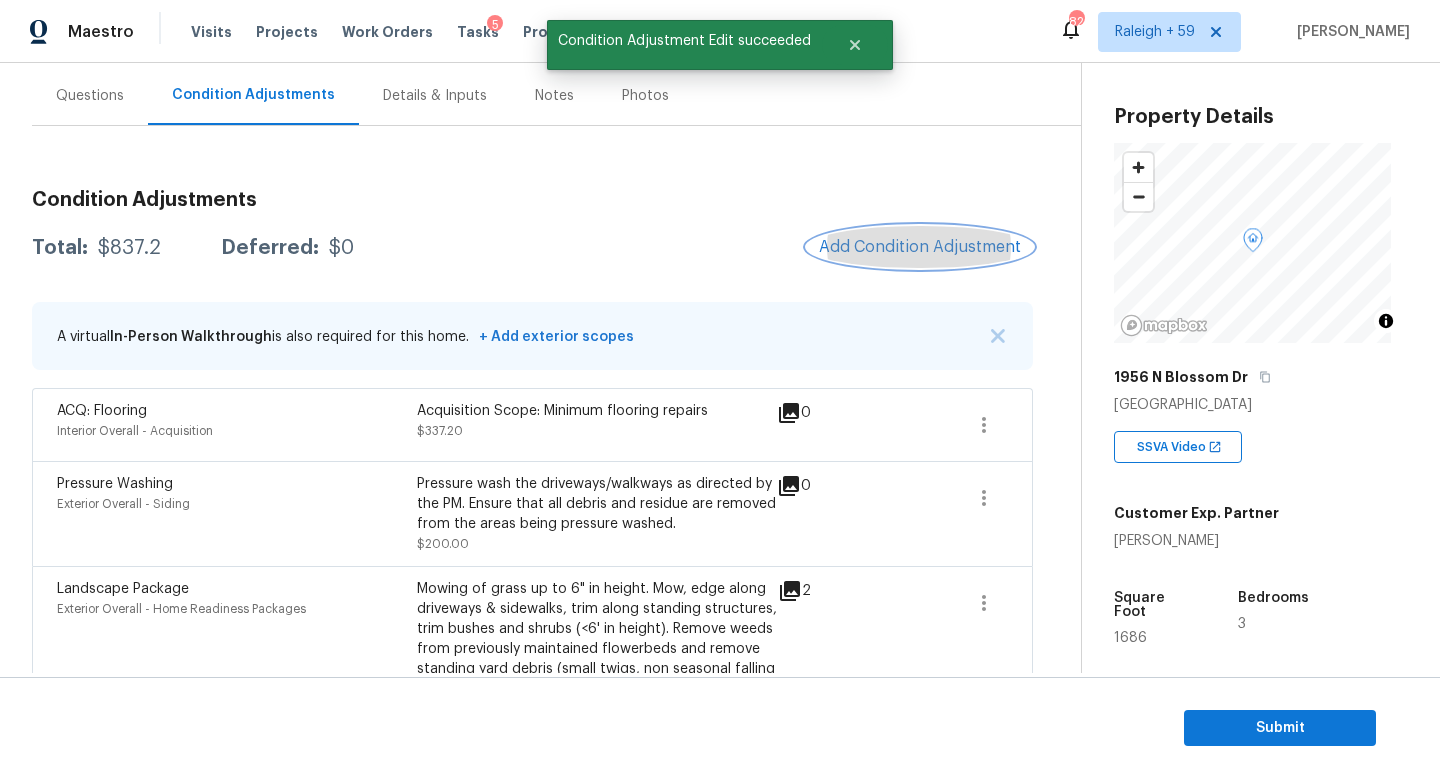 click on "Add Condition Adjustment" at bounding box center [920, 247] 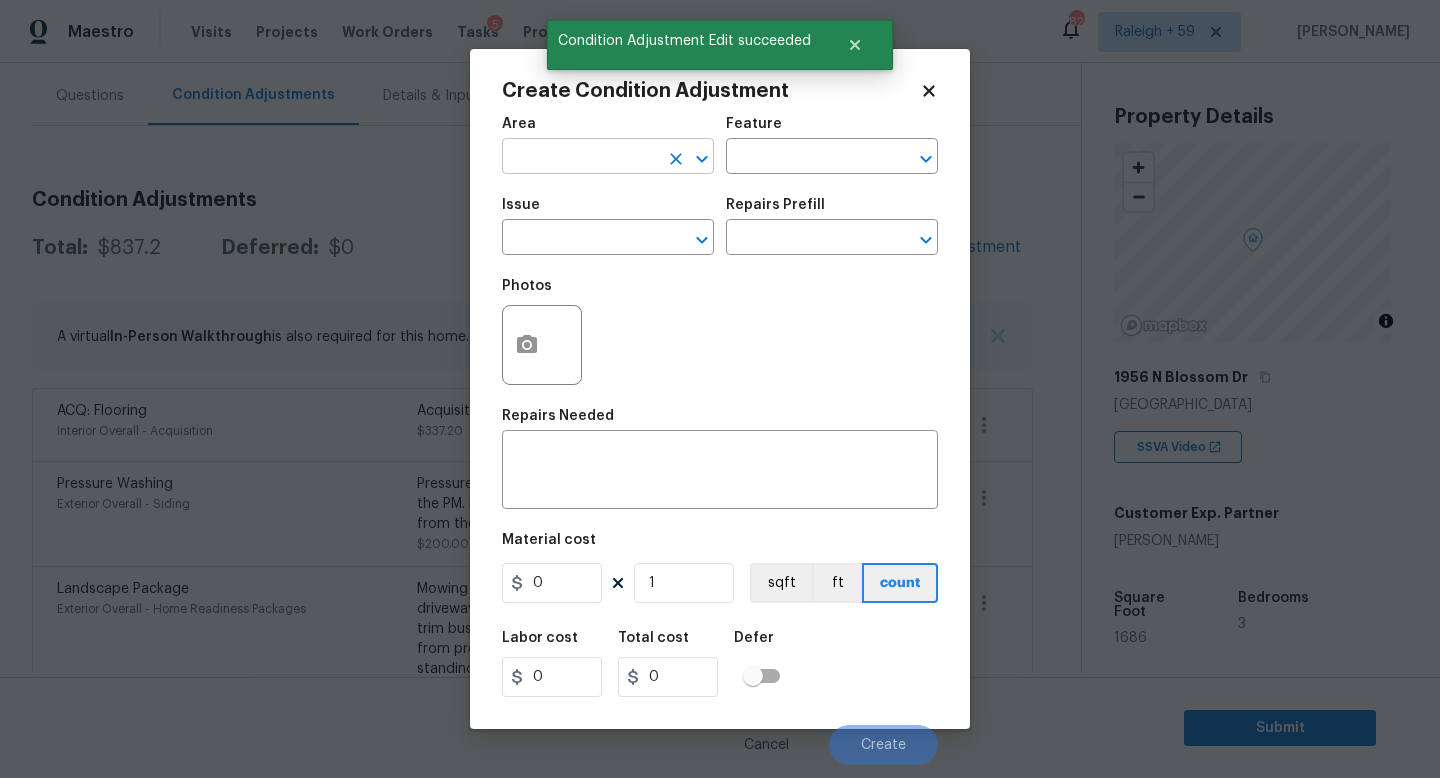 click at bounding box center (580, 158) 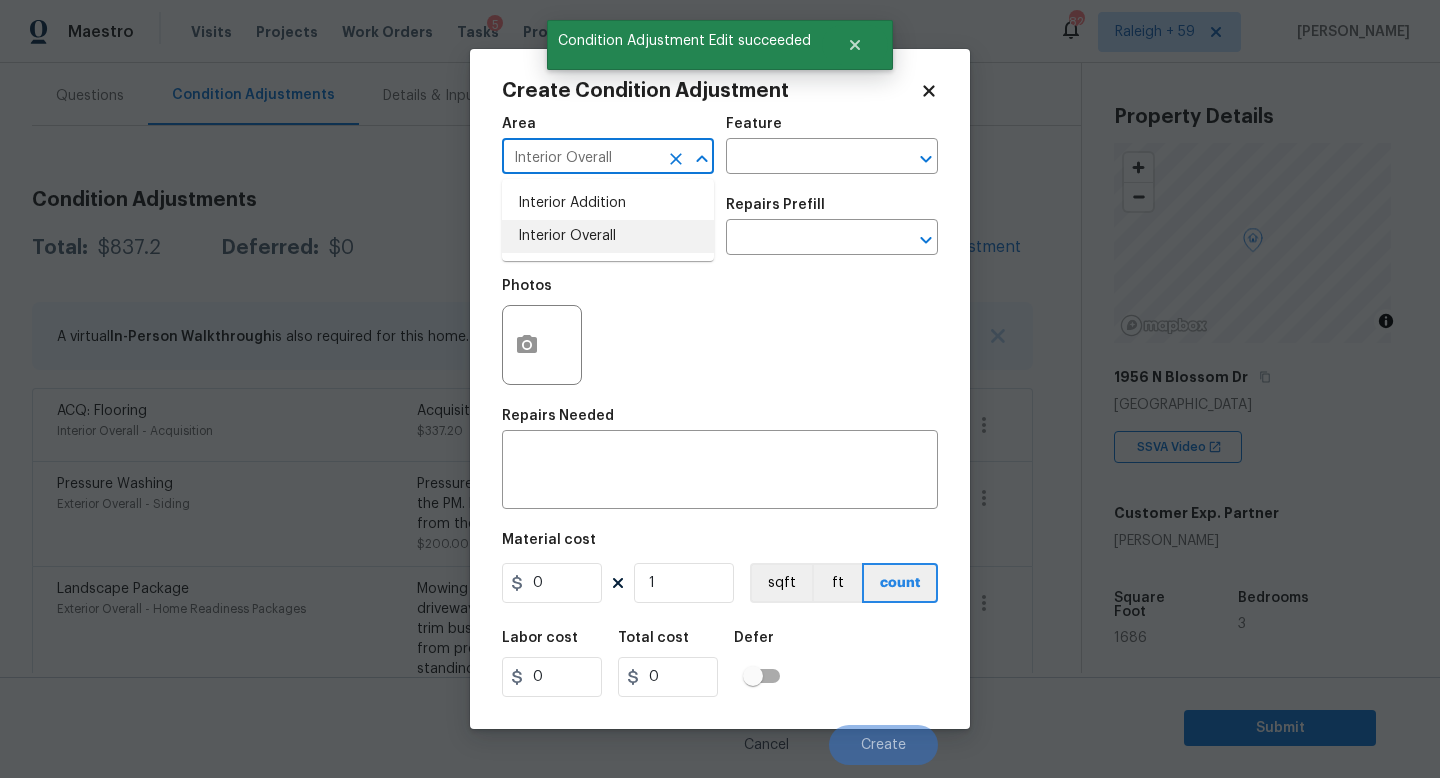 type on "Interior Overall" 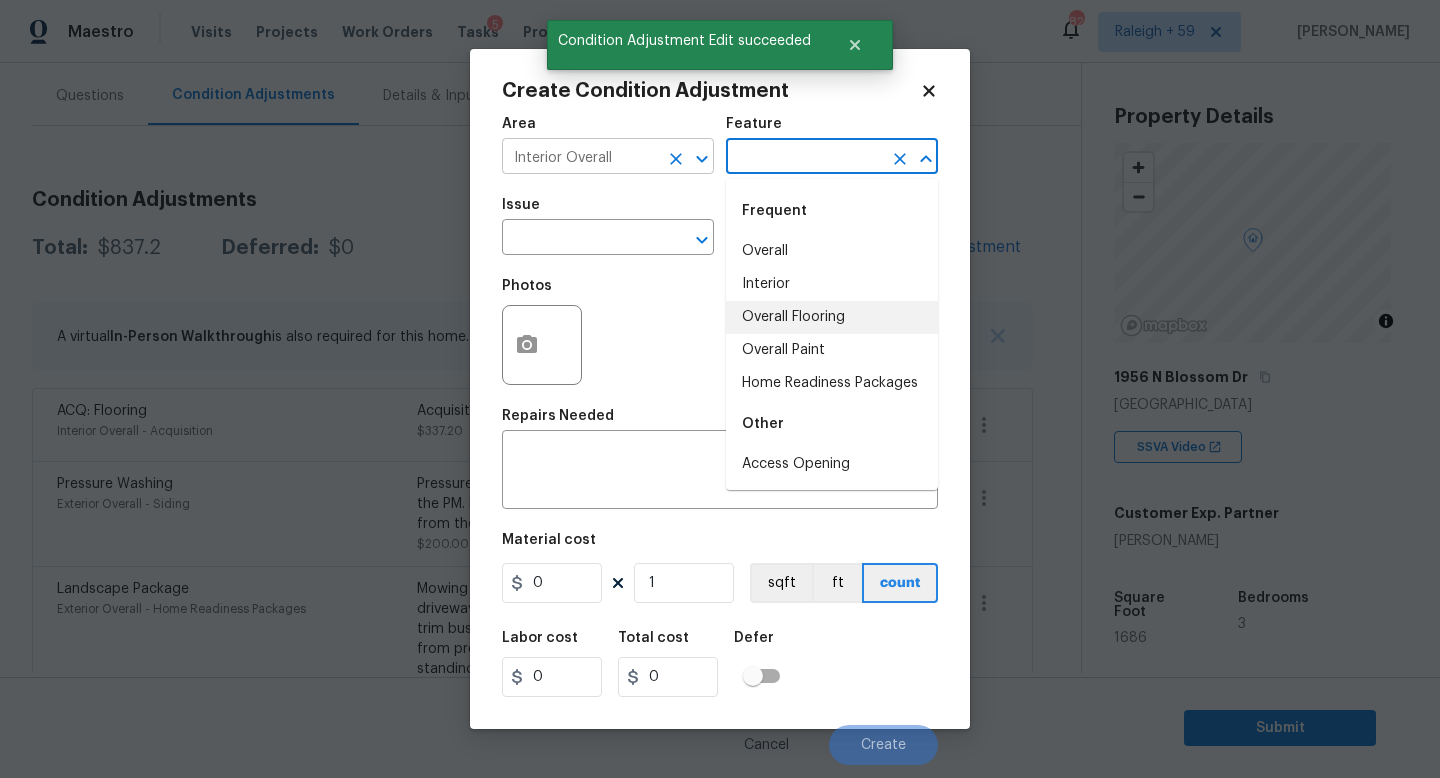 type on "Overall Paint" 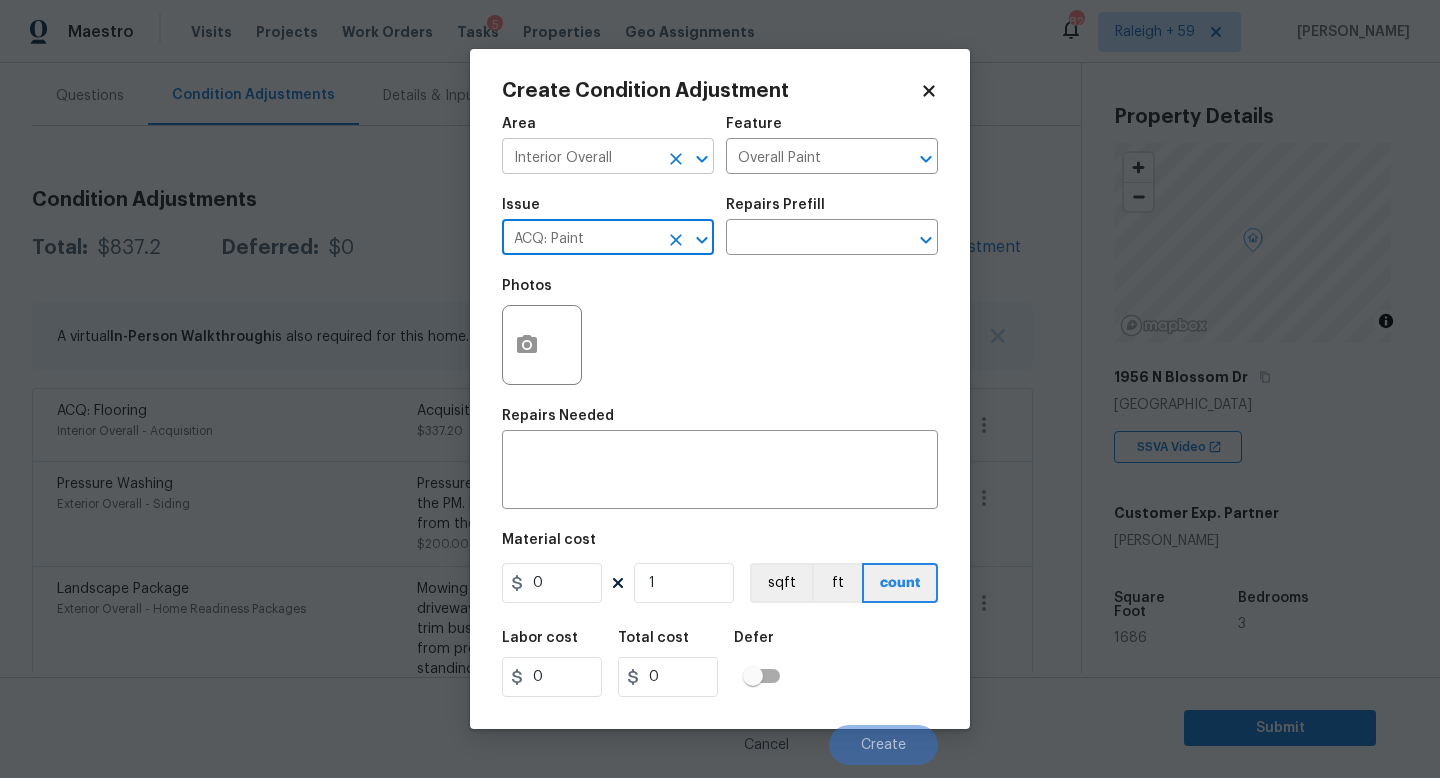 type on "ACQ: Paint" 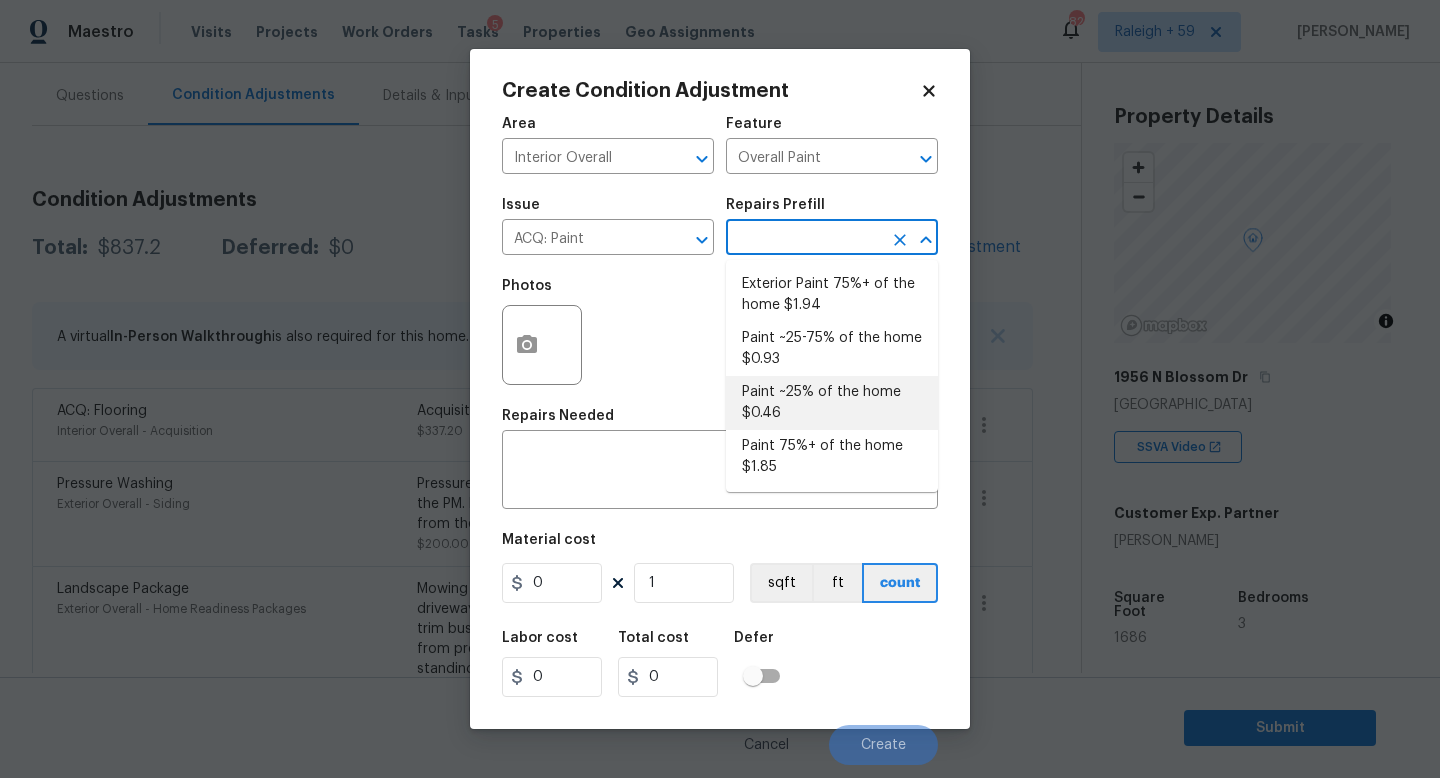 drag, startPoint x: 785, startPoint y: 390, endPoint x: 778, endPoint y: 401, distance: 13.038404 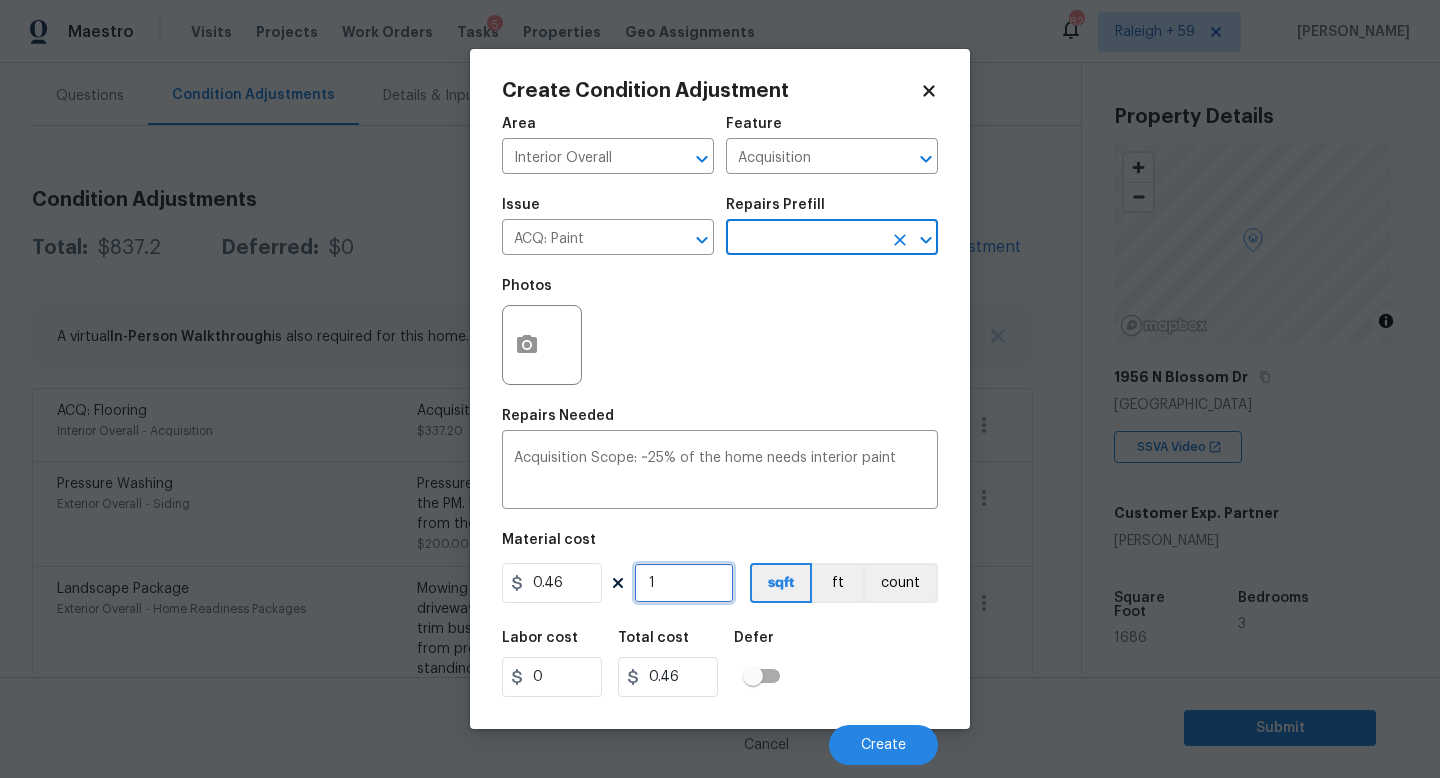 click on "1" at bounding box center (684, 583) 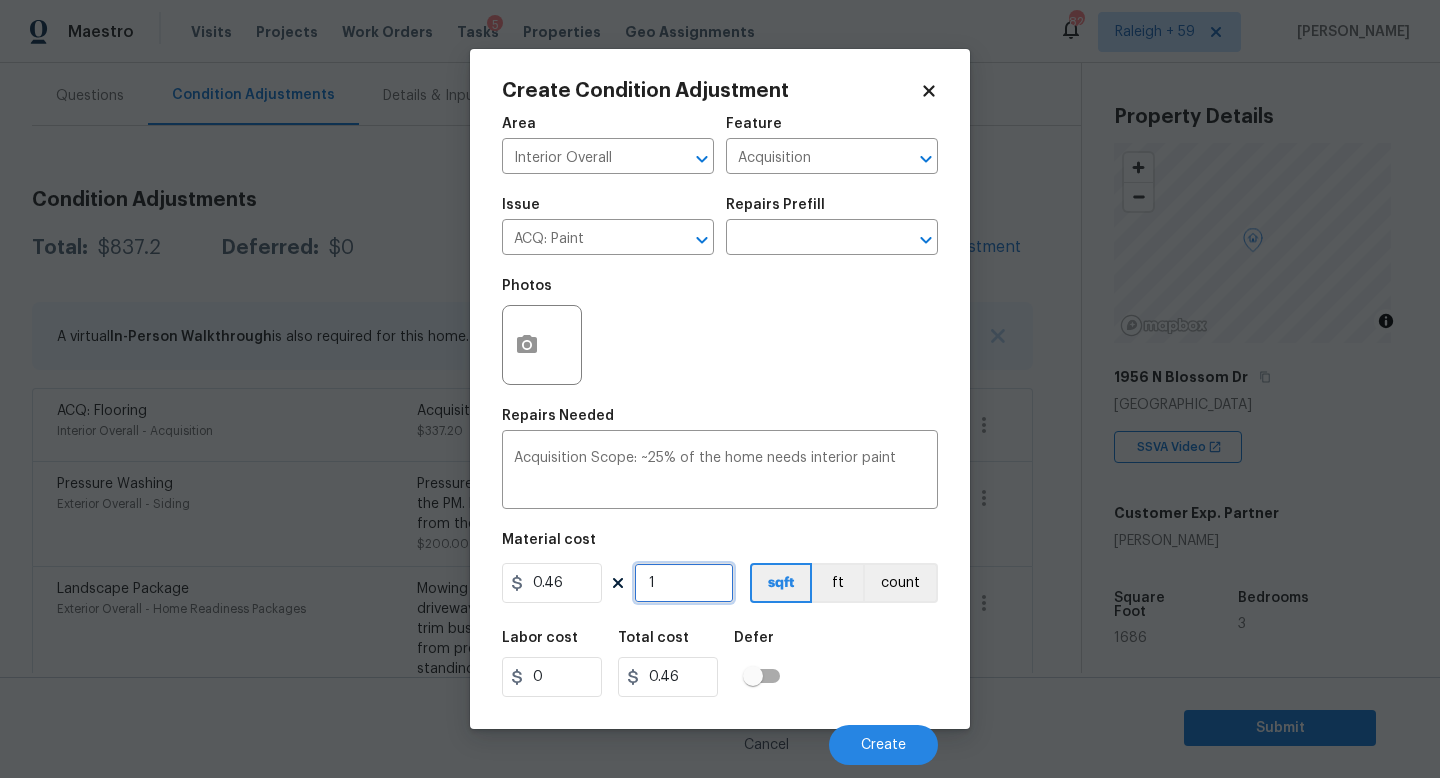 type on "16" 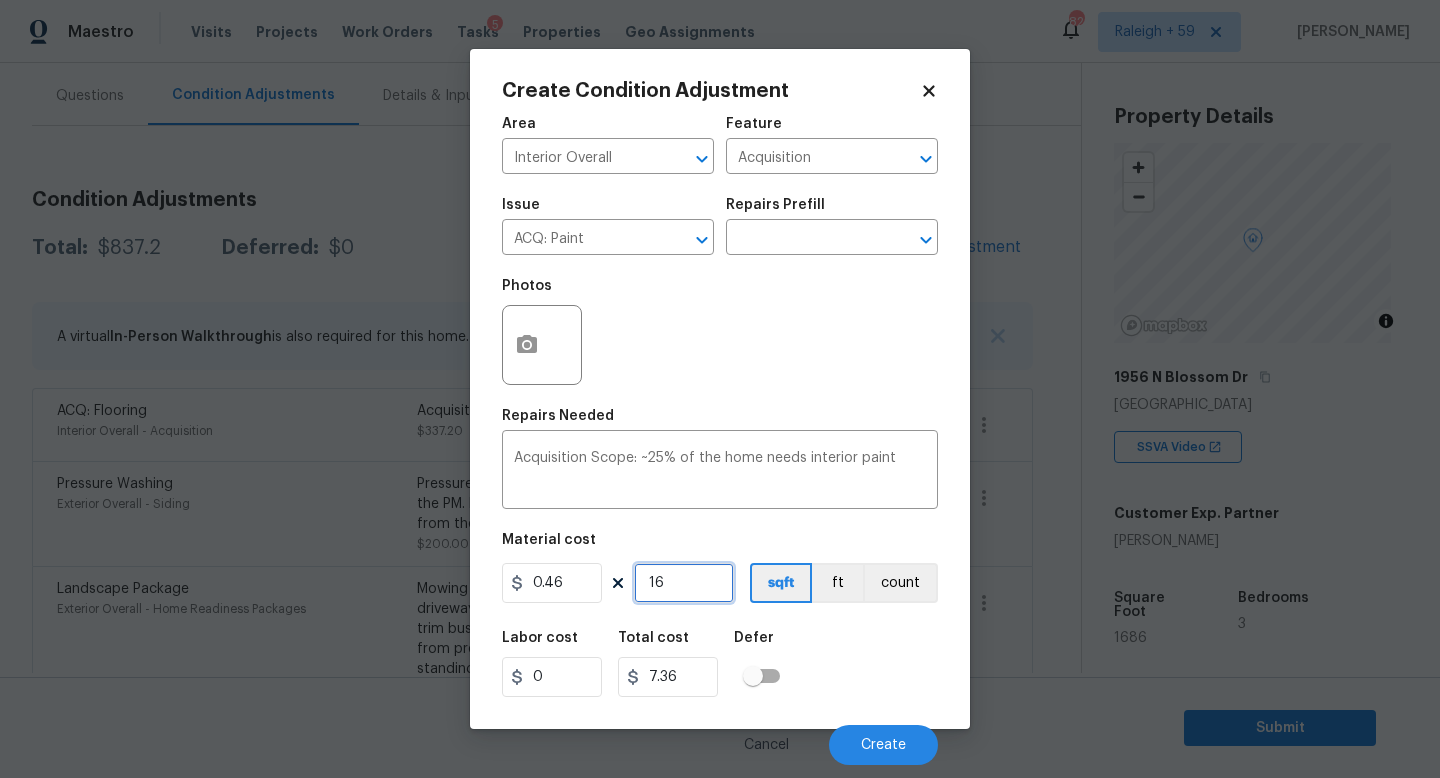 type on "168" 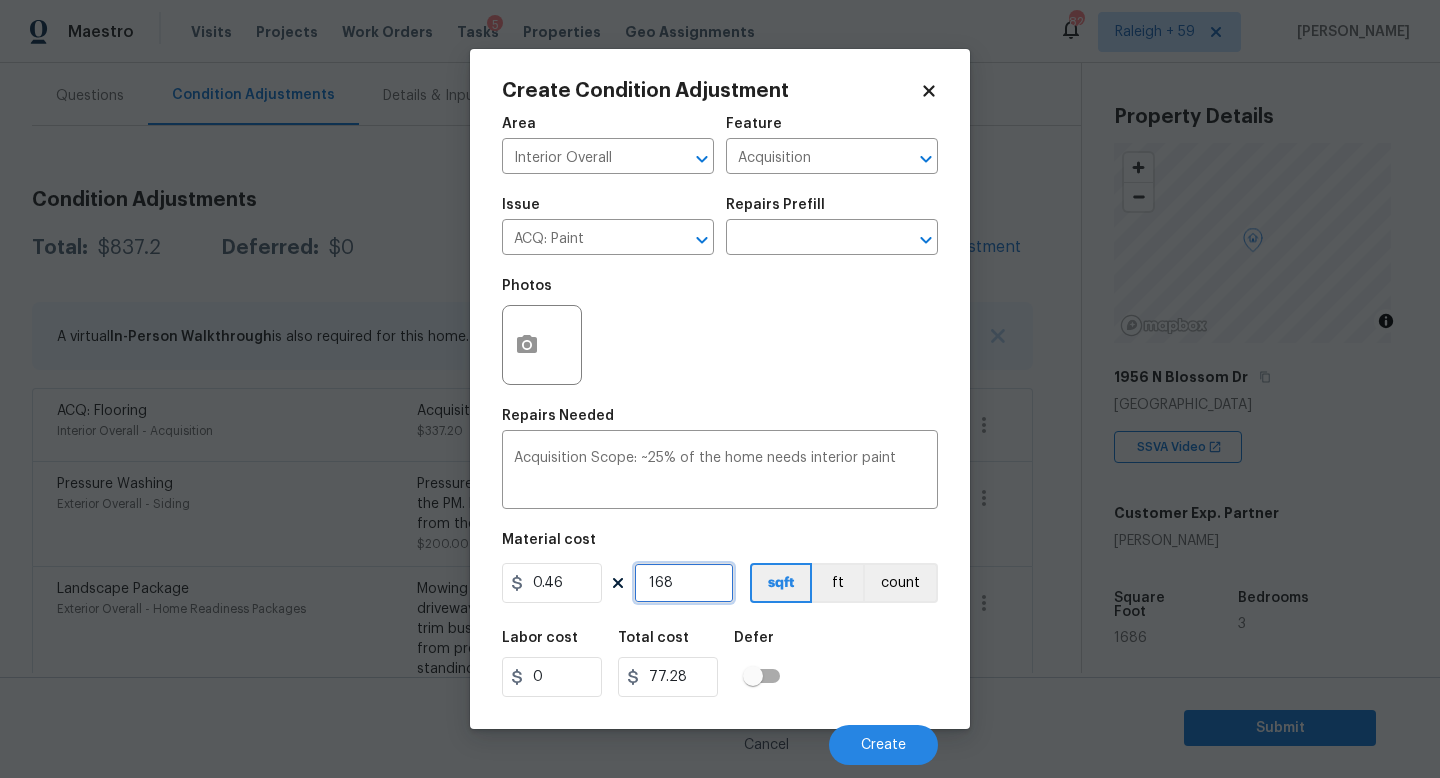 type on "1686" 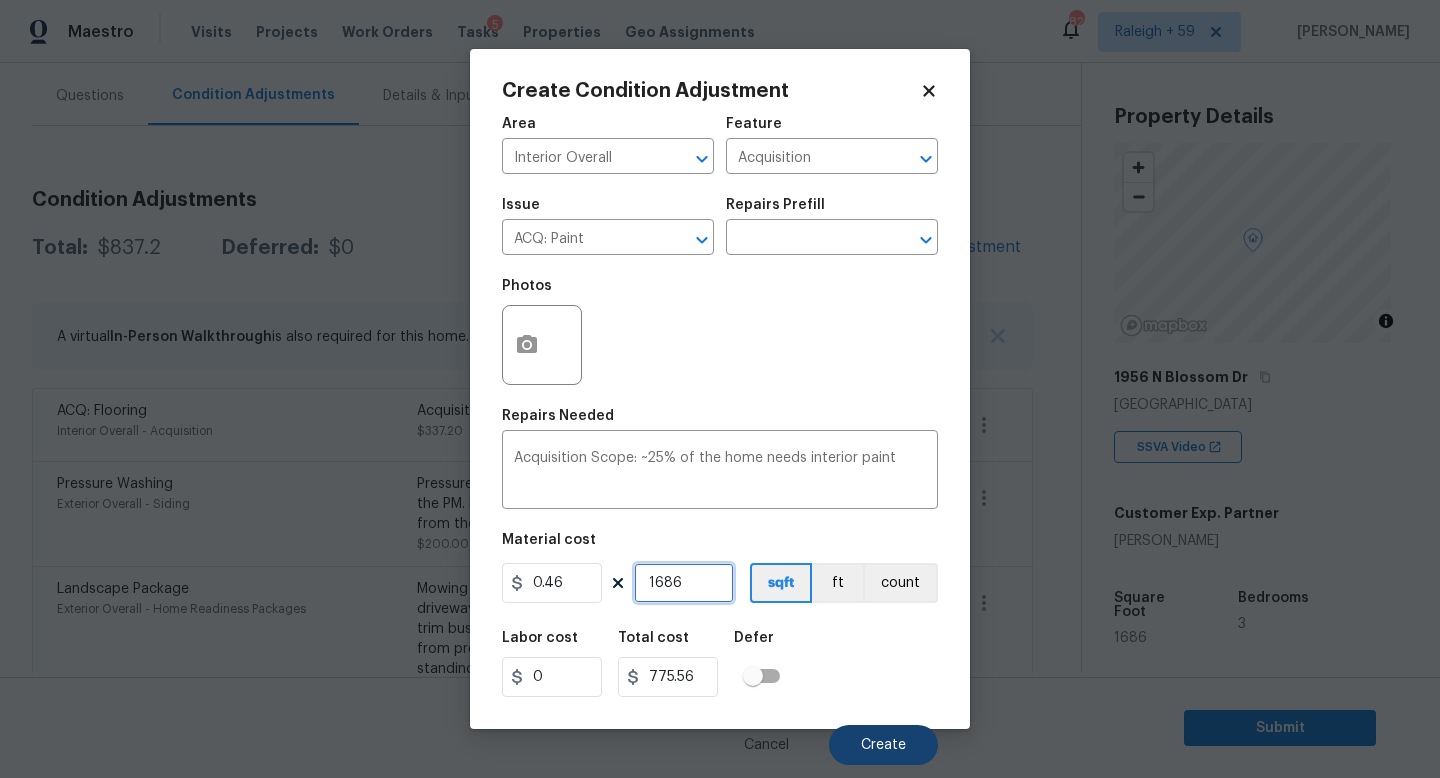 type on "1686" 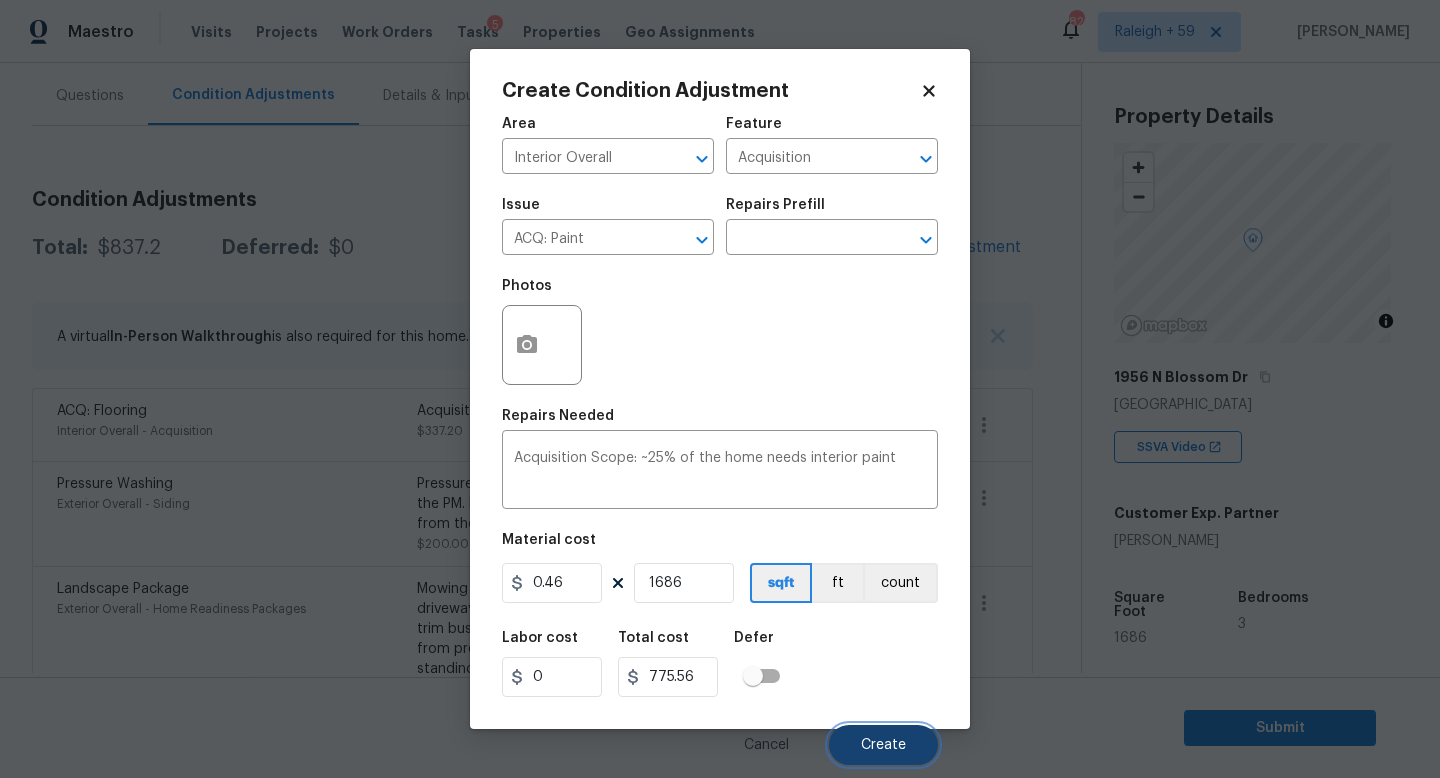 click on "Create" at bounding box center [883, 745] 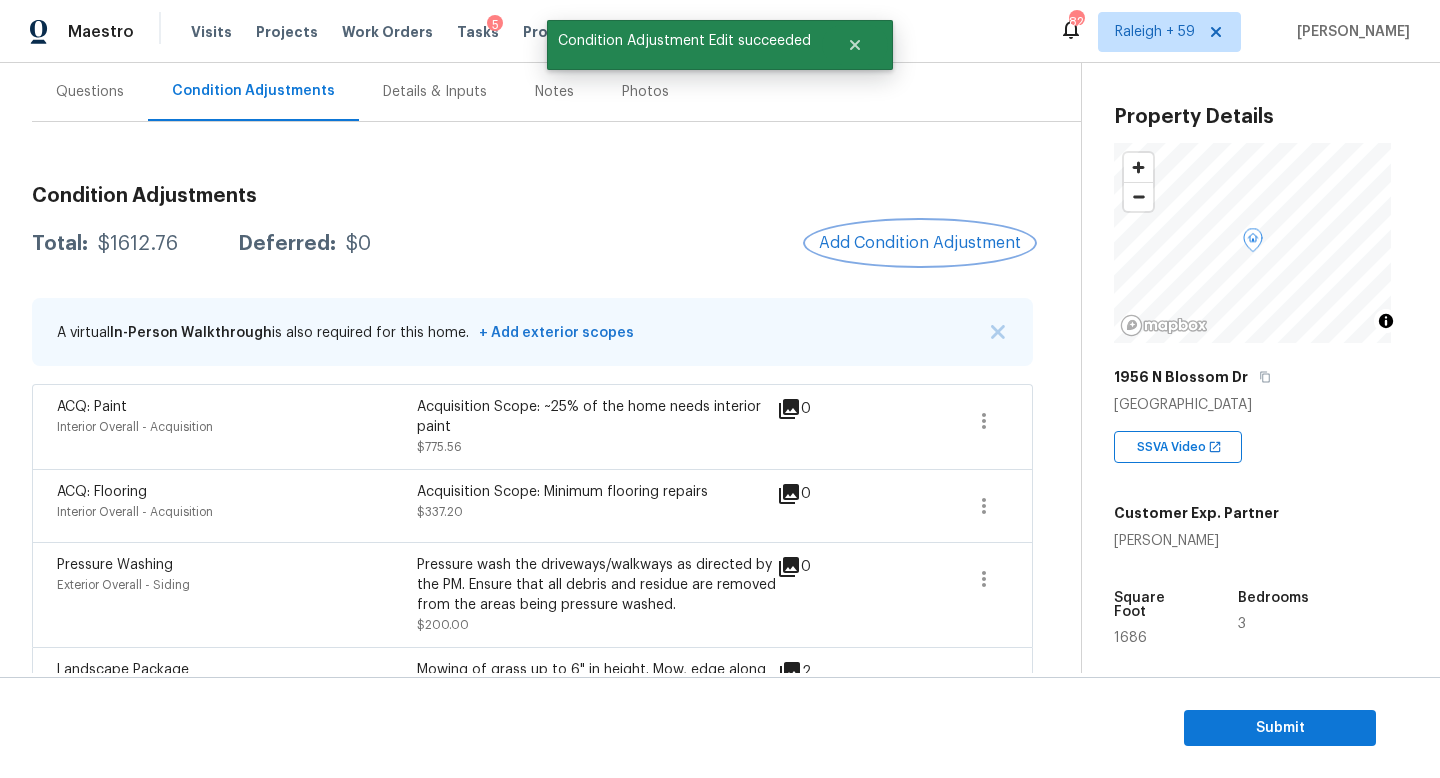 scroll, scrollTop: 181, scrollLeft: 0, axis: vertical 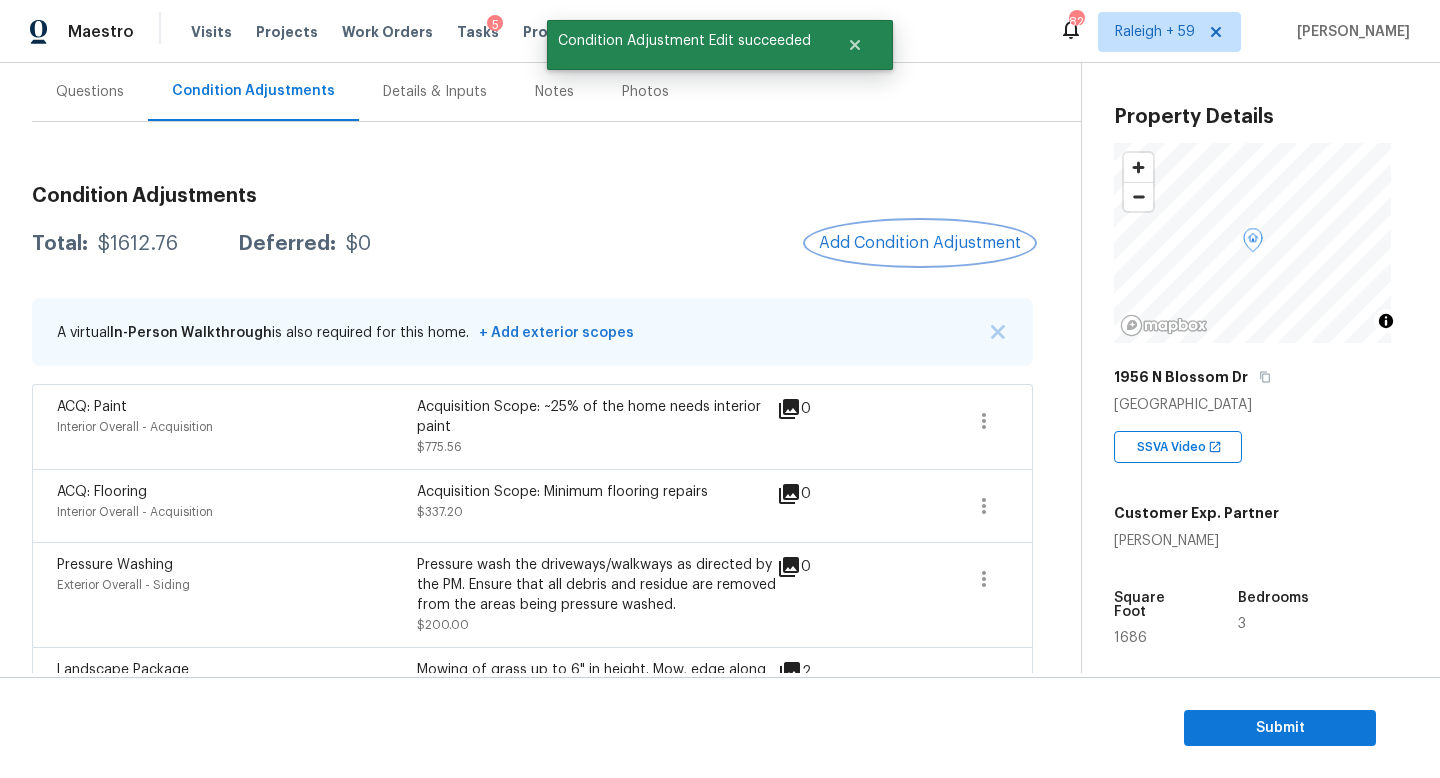 click on "Add Condition Adjustment" at bounding box center [920, 243] 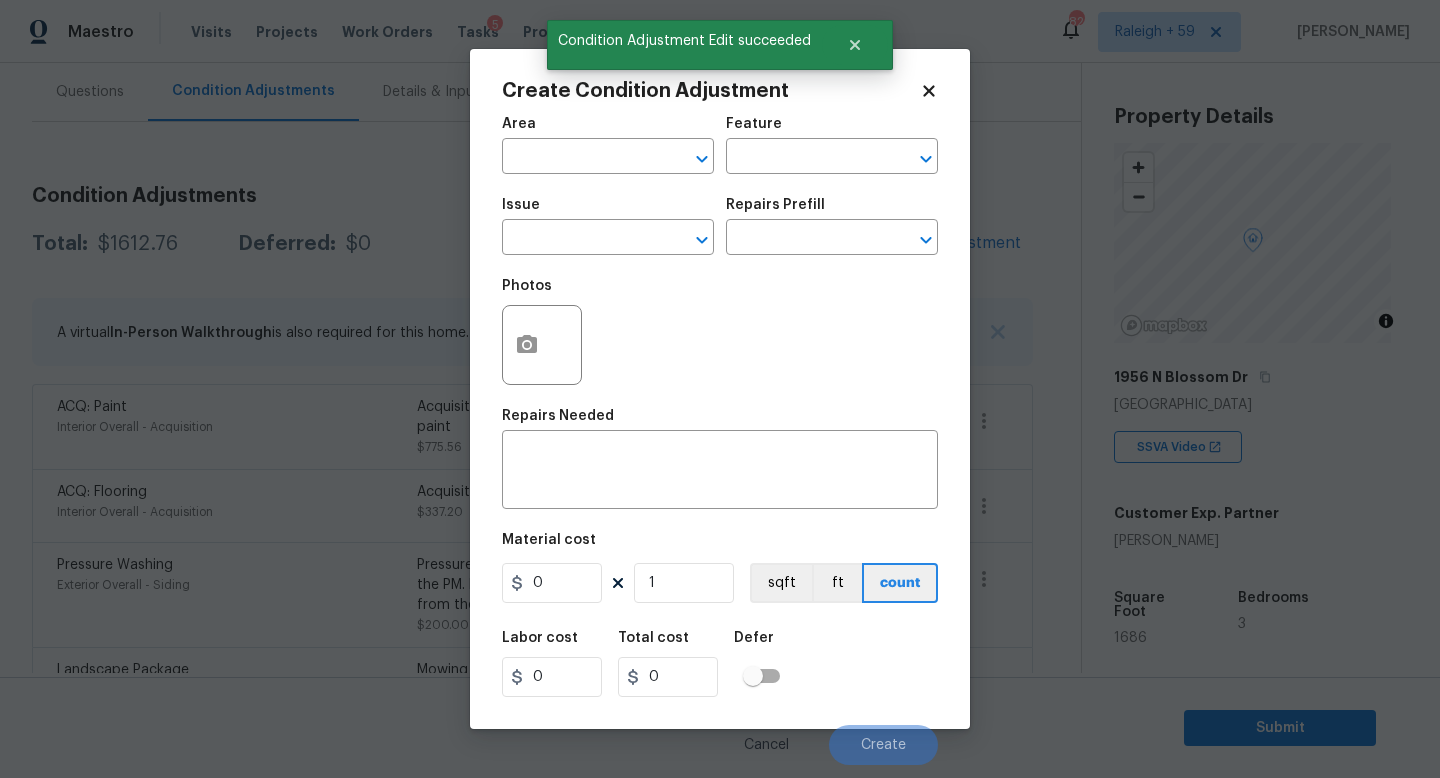 click on "Create Condition Adjustment Area ​ Feature ​ Issue ​ Repairs Prefill ​ Photos Repairs Needed x ​ Material cost 0 1 sqft ft count Labor cost 0 Total cost 0 Defer Cancel Create" at bounding box center (720, 389) 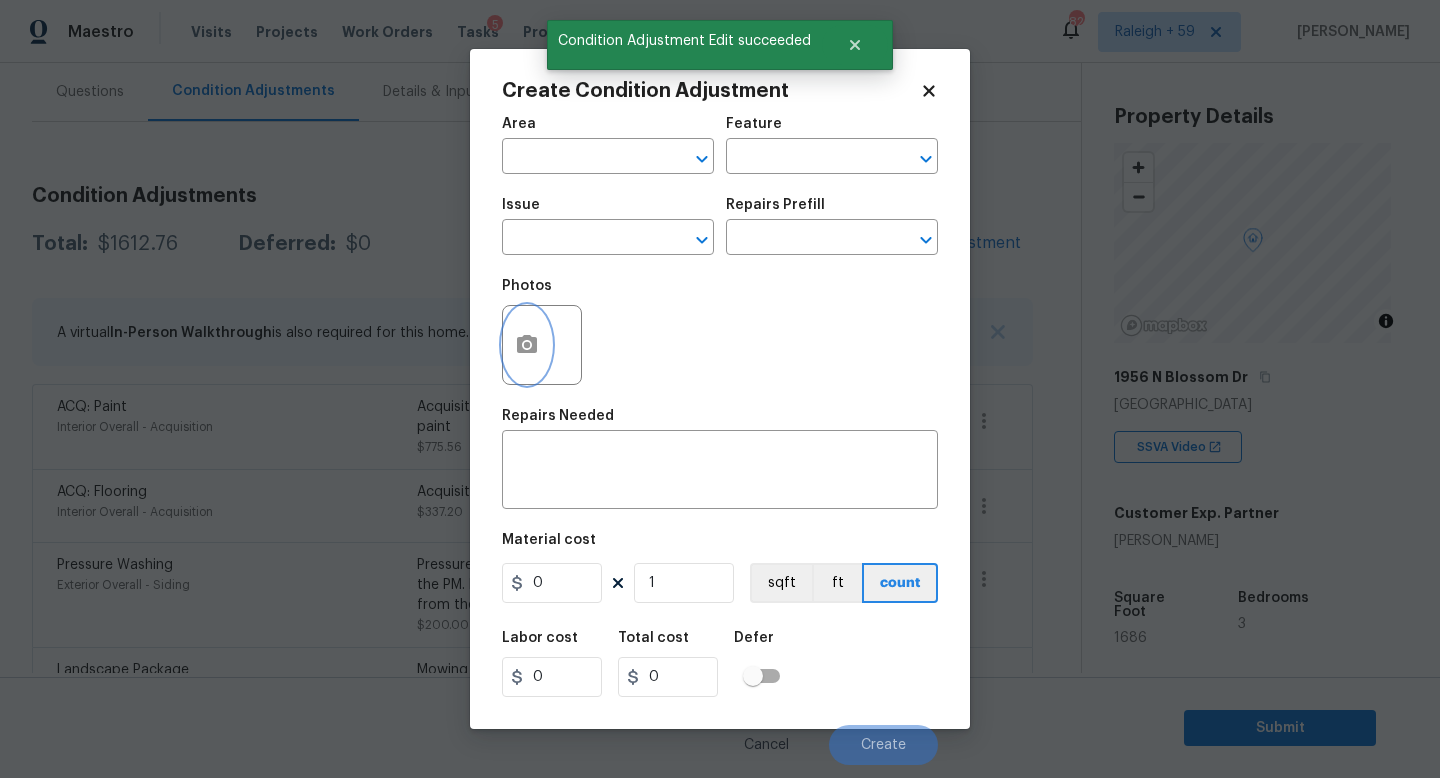 click 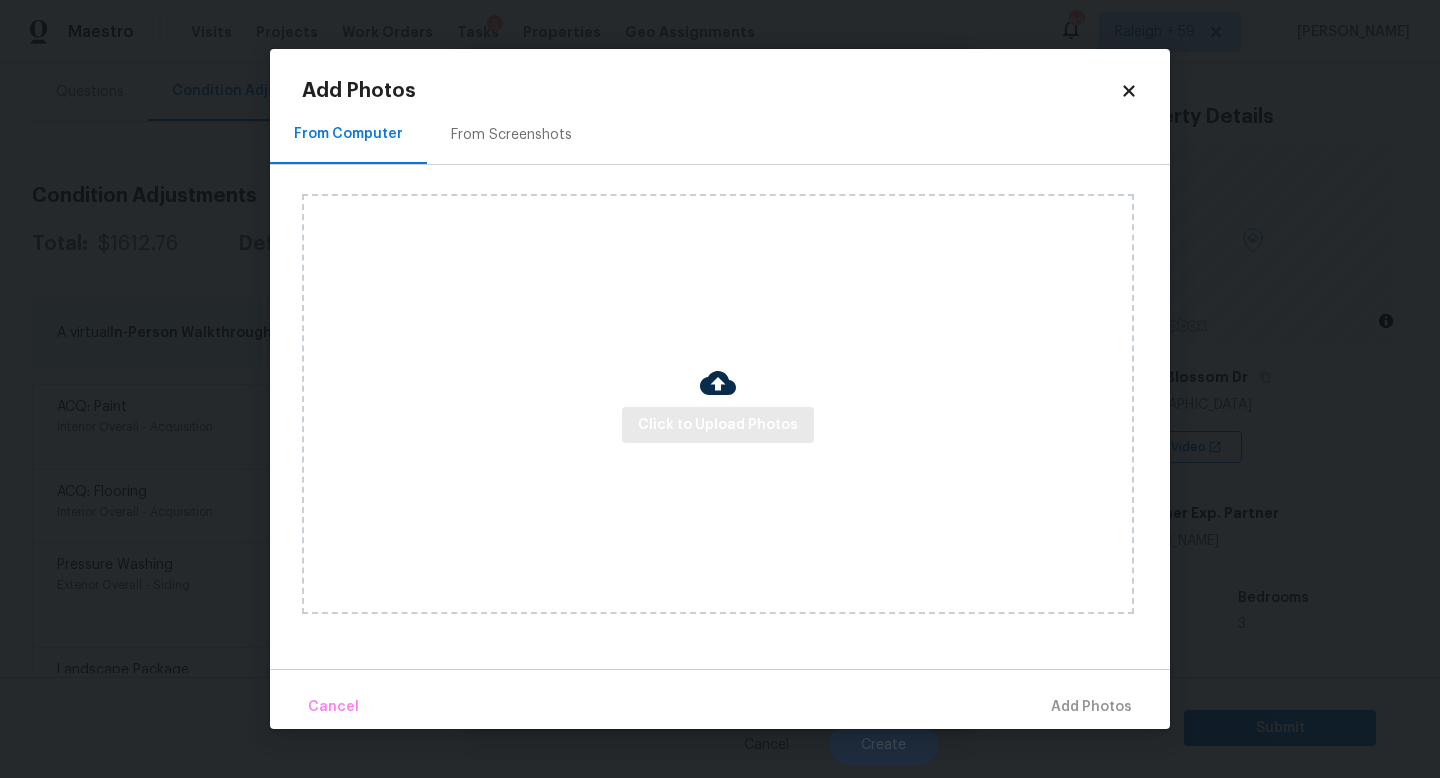 click on "Click to Upload Photos" at bounding box center [718, 404] 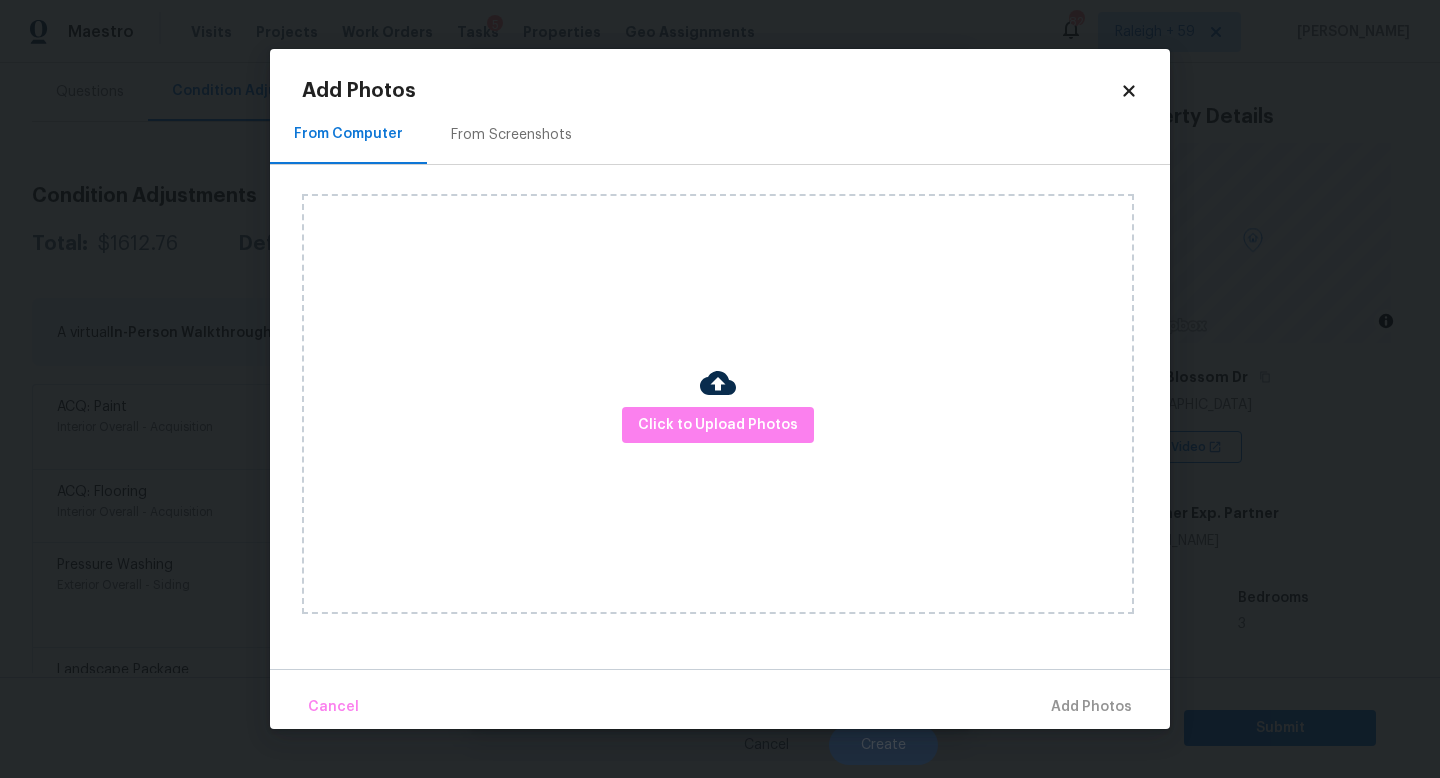 click on "Click to Upload Photos" at bounding box center [718, 404] 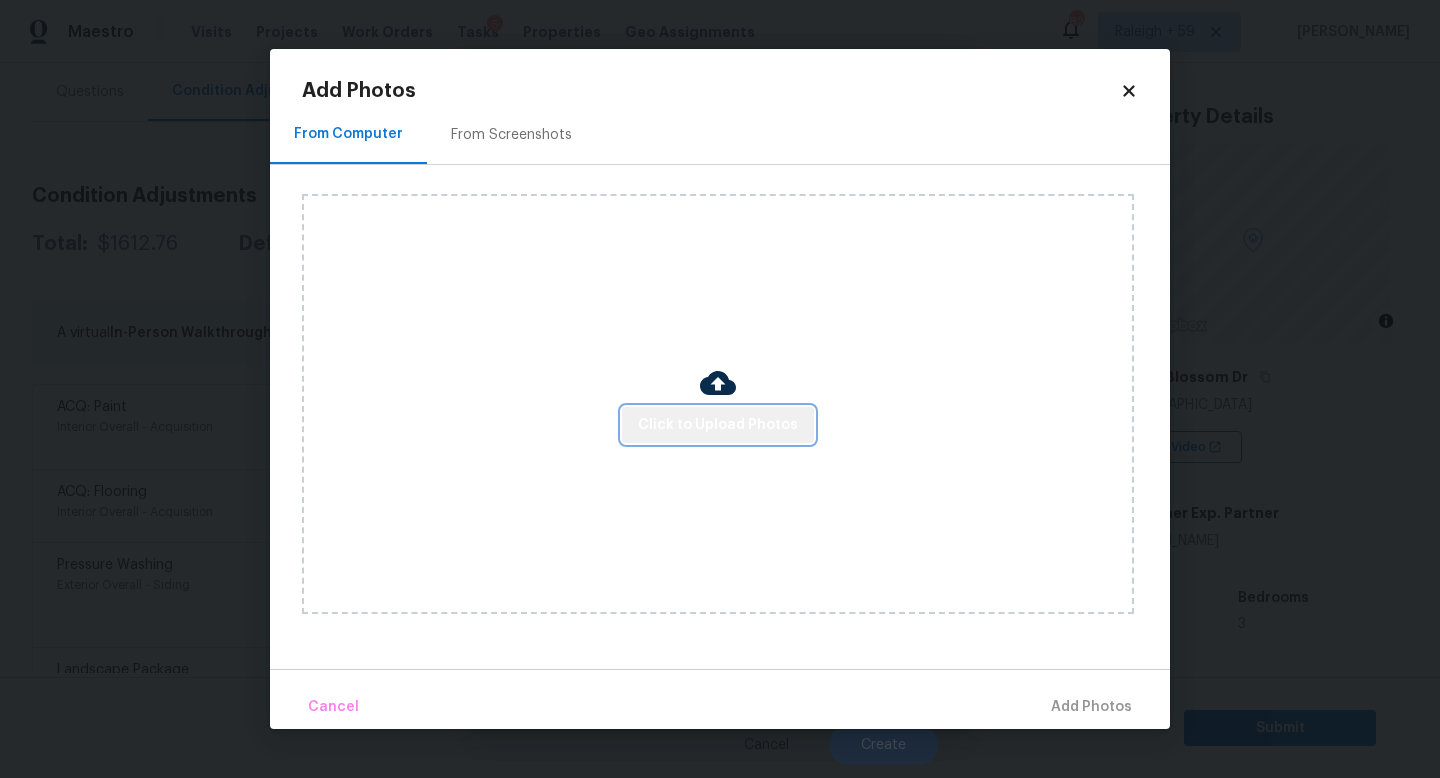 click on "Click to Upload Photos" at bounding box center [718, 425] 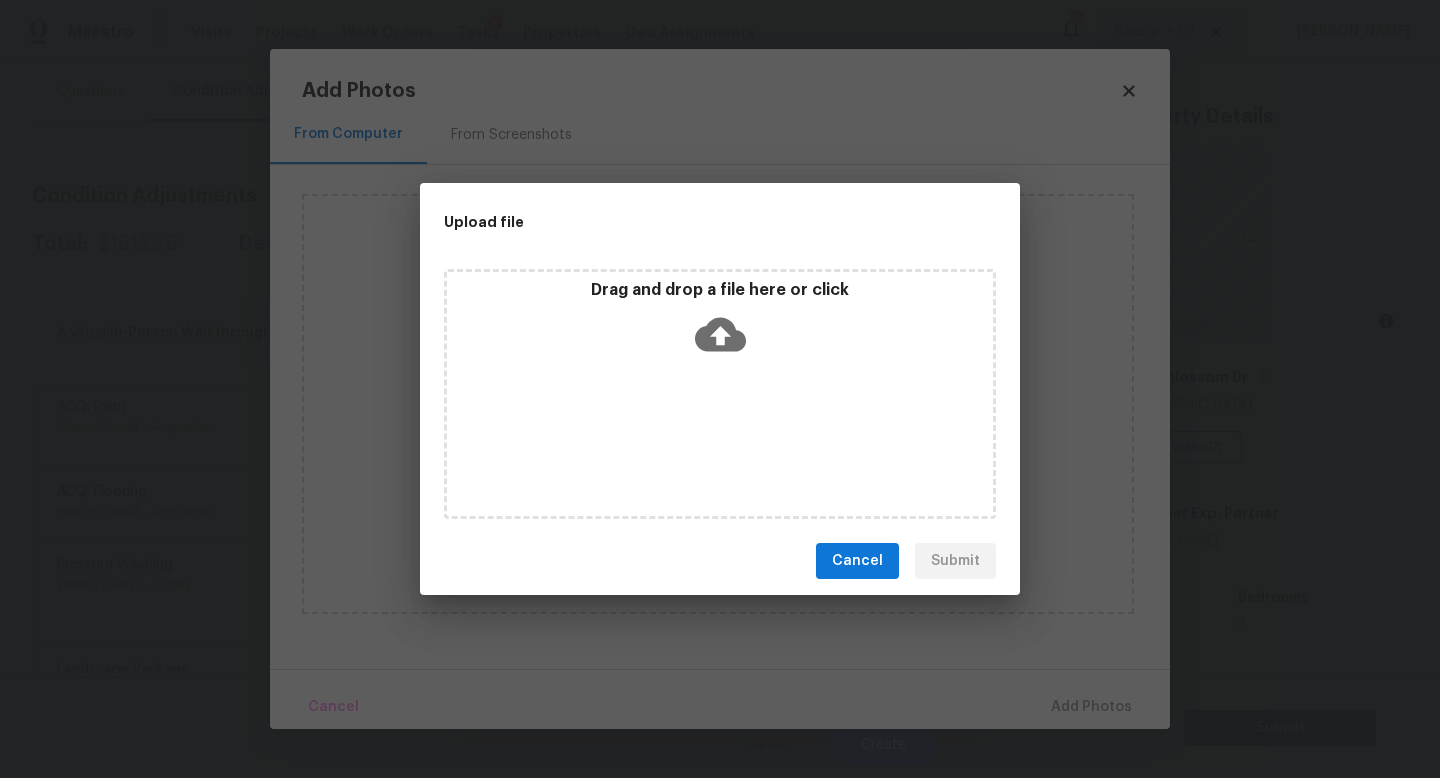 click on "Upload file Drag and drop a file here or click Cancel Submit" at bounding box center [720, 389] 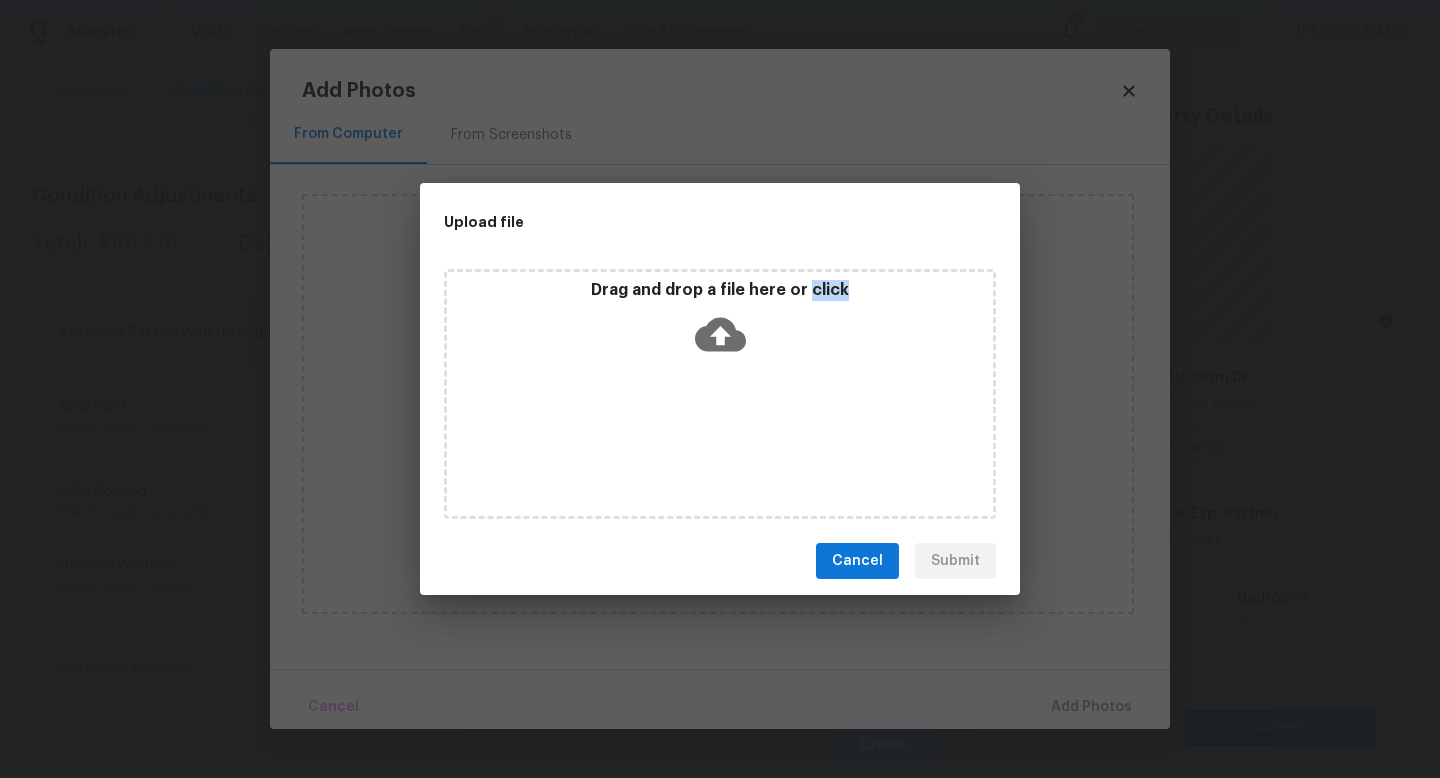 click on "Upload file Drag and drop a file here or click Cancel Submit" at bounding box center (720, 389) 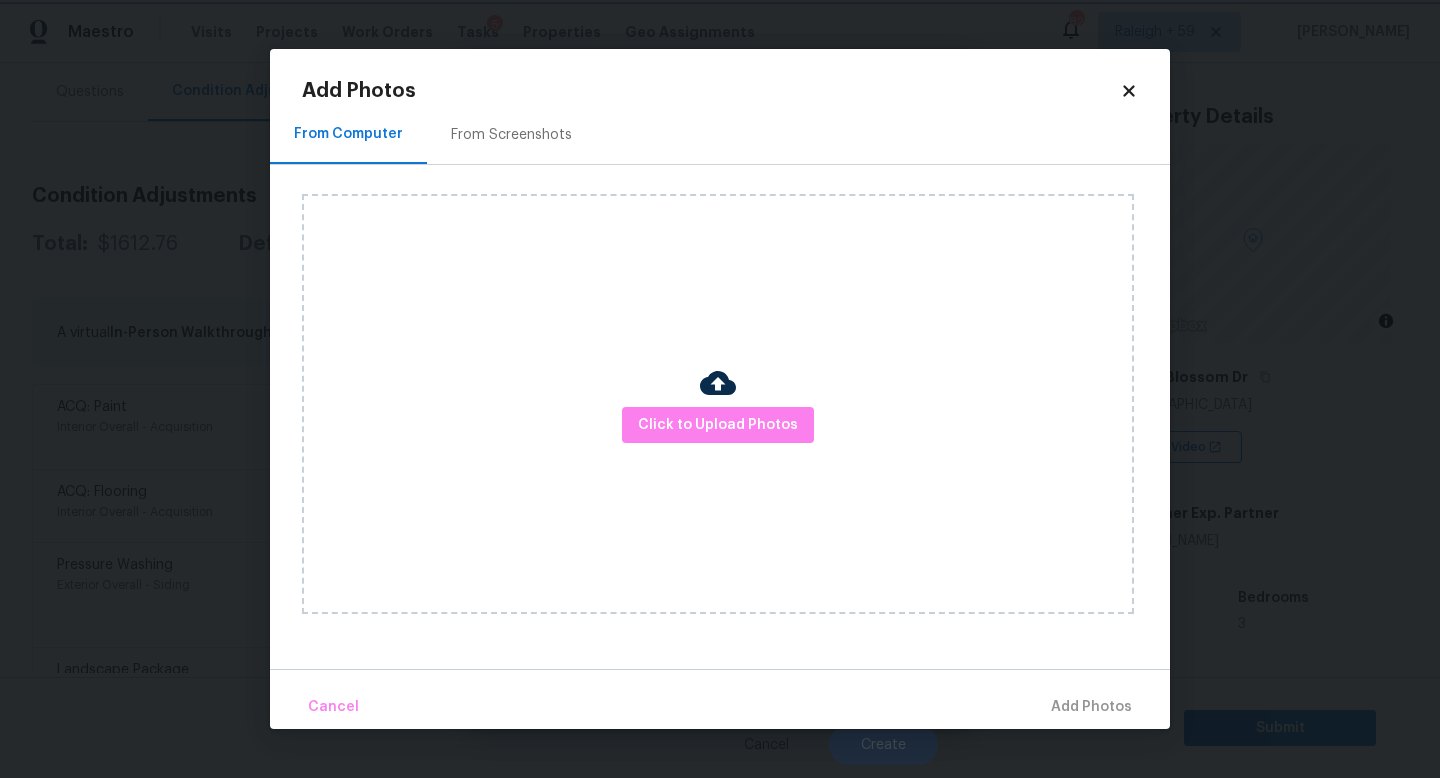 click on "Maestro Visits Projects Work Orders Tasks 5 Properties Geo Assignments 829 Raleigh + 59 Roopesh Jaikanth Back to tasks Condition Scoping - Full Wed, Jul 09 2025 by 5:46 pm   Roopesh Jaikanth In-progress Questions Condition Adjustments Details & Inputs Notes Photos Condition Adjustments Total:  $1612.76 Deferred:  $0 Add Condition Adjustment A virtual  In-Person Walkthrough  is also required for this home.   + Add exterior scopes ACQ: Paint Interior Overall - Acquisition Acquisition Scope: ~25% of the home needs interior paint $775.56   0 ACQ: Flooring Interior Overall - Acquisition Acquisition Scope: Minimum flooring repairs $337.20   0 Pressure Washing Exterior Overall - Siding Pressure wash the driveways/walkways as directed by the PM. Ensure that all debris and residue are removed from the areas being pressure washed. $200.00   0 Landscape Package Exterior Overall - Home Readiness Packages $300.00   2 Property Details © Mapbox   © OpenStreetMap   Improve this map 1956 N Blossom Dr Compton, CA 90222 1686" at bounding box center [720, 389] 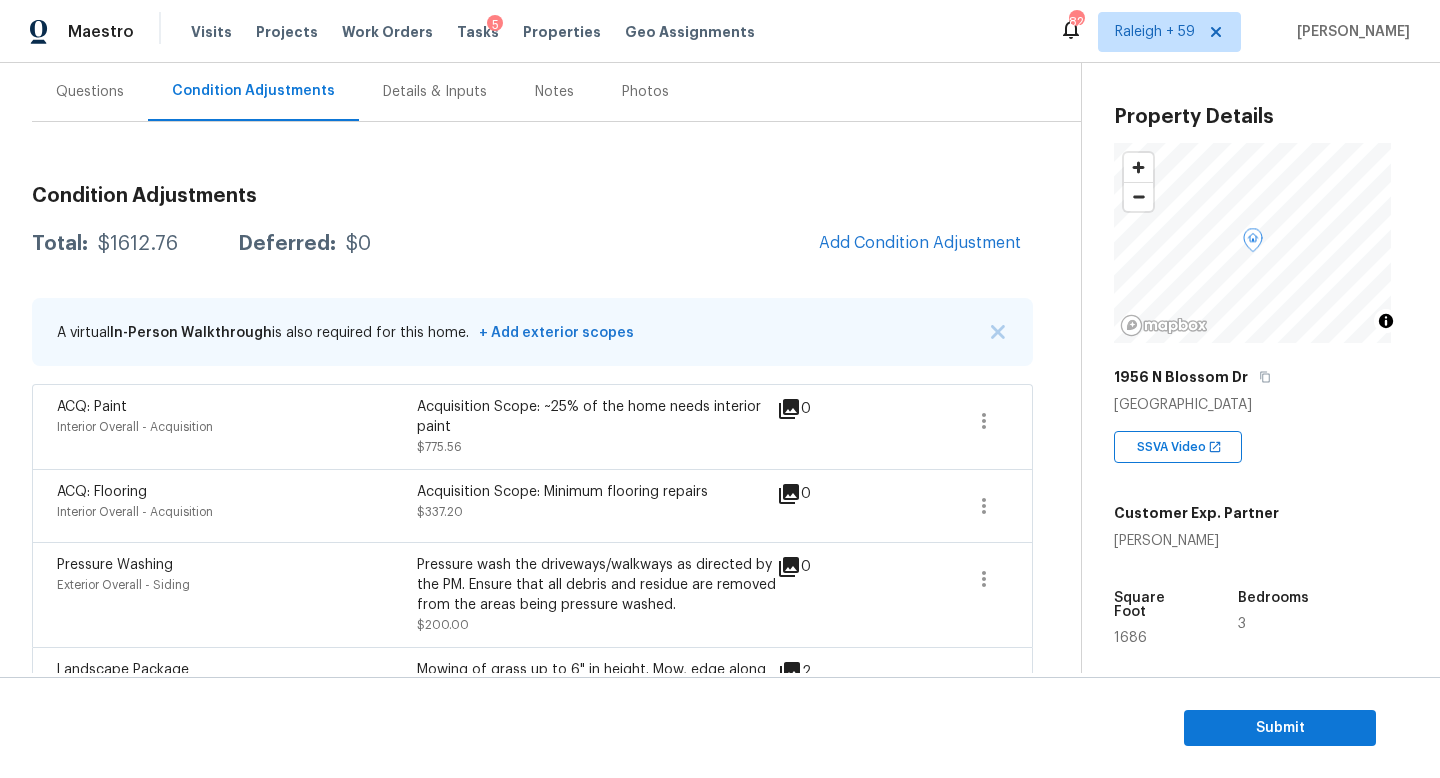 click on "Maestro Visits Projects Work Orders Tasks 5 Properties Geo Assignments 829 Raleigh + 59 Roopesh Jaikanth Back to tasks Condition Scoping - Full Wed, Jul 09 2025 by 5:46 pm   Roopesh Jaikanth In-progress Questions Condition Adjustments Details & Inputs Notes Photos Condition Adjustments Total:  $1612.76 Deferred:  $0 Add Condition Adjustment A virtual  In-Person Walkthrough  is also required for this home.   + Add exterior scopes ACQ: Paint Interior Overall - Acquisition Acquisition Scope: ~25% of the home needs interior paint $775.56   0 ACQ: Flooring Interior Overall - Acquisition Acquisition Scope: Minimum flooring repairs $337.20   0 Pressure Washing Exterior Overall - Siding Pressure wash the driveways/walkways as directed by the PM. Ensure that all debris and residue are removed from the areas being pressure washed. $200.00   0 Landscape Package Exterior Overall - Home Readiness Packages $300.00   2 Property Details © Mapbox   © OpenStreetMap   Improve this map 1956 N Blossom Dr Compton, CA 90222 1686" at bounding box center [720, 389] 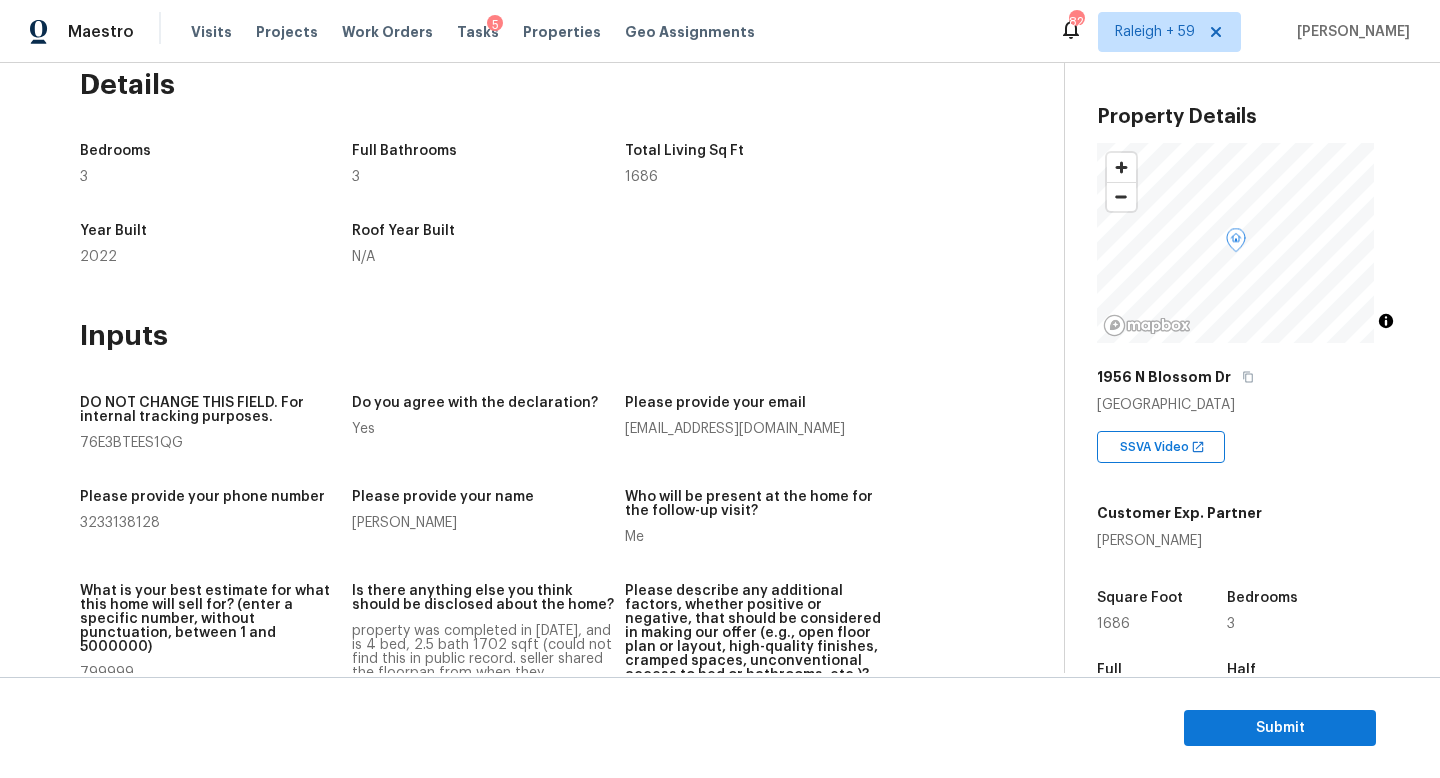 scroll, scrollTop: 0, scrollLeft: 0, axis: both 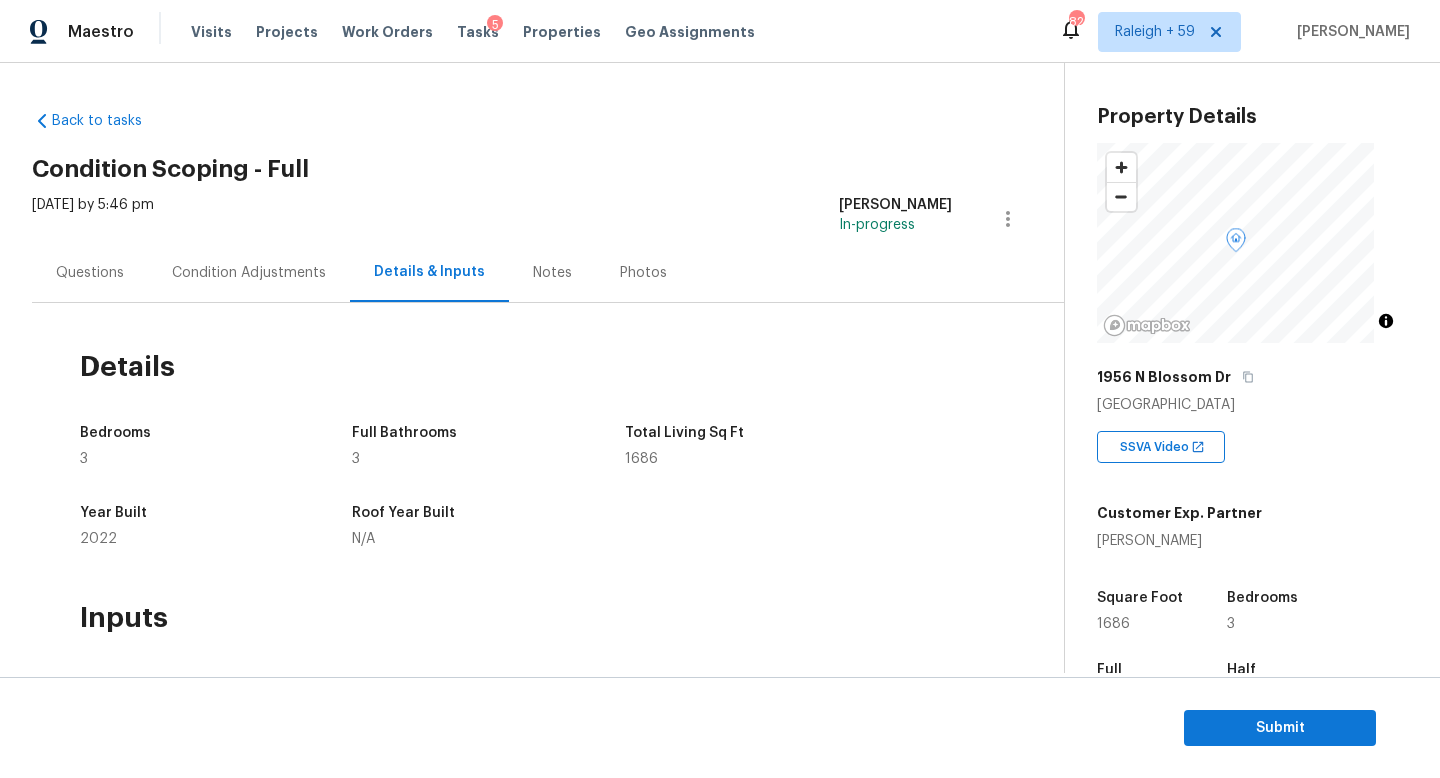 click on "Condition Adjustments" at bounding box center [249, 272] 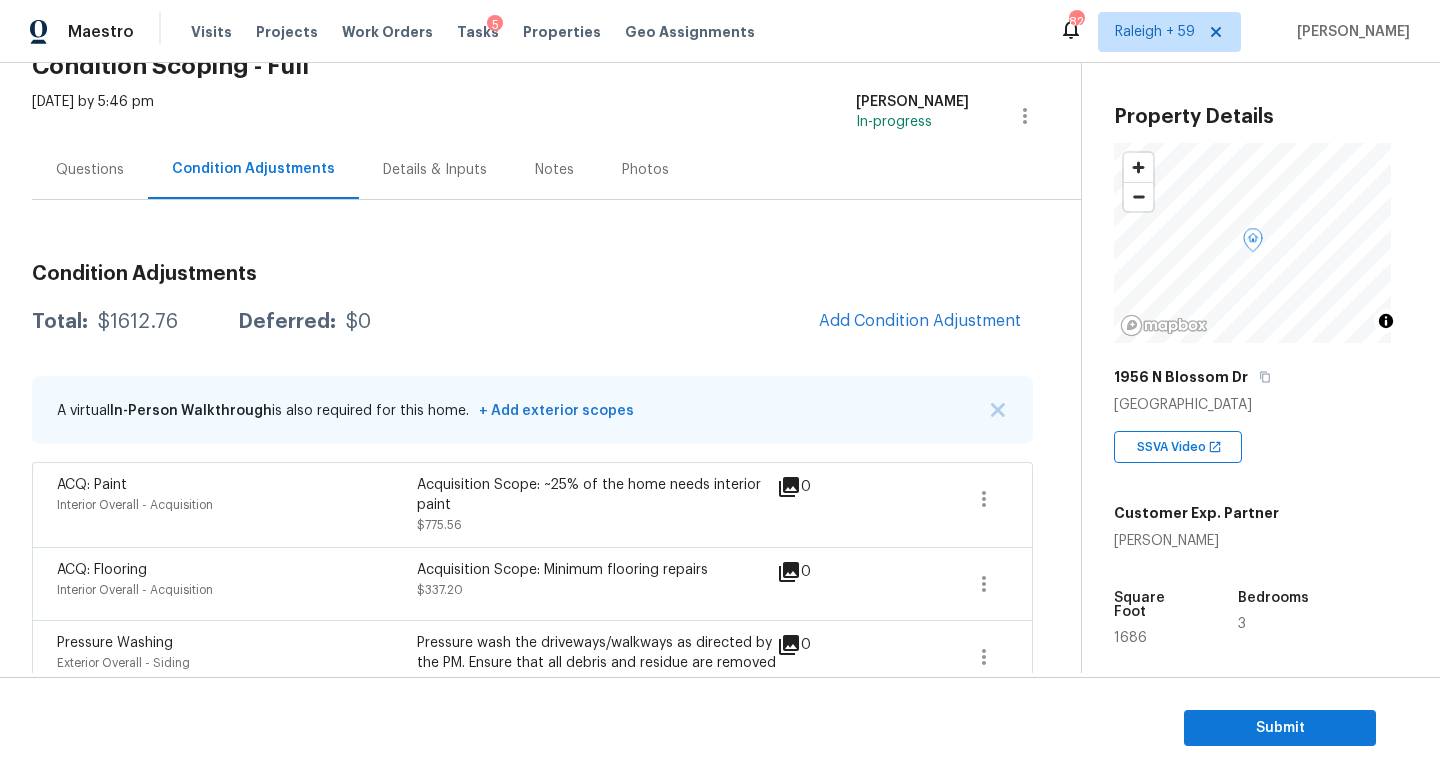 scroll, scrollTop: 187, scrollLeft: 0, axis: vertical 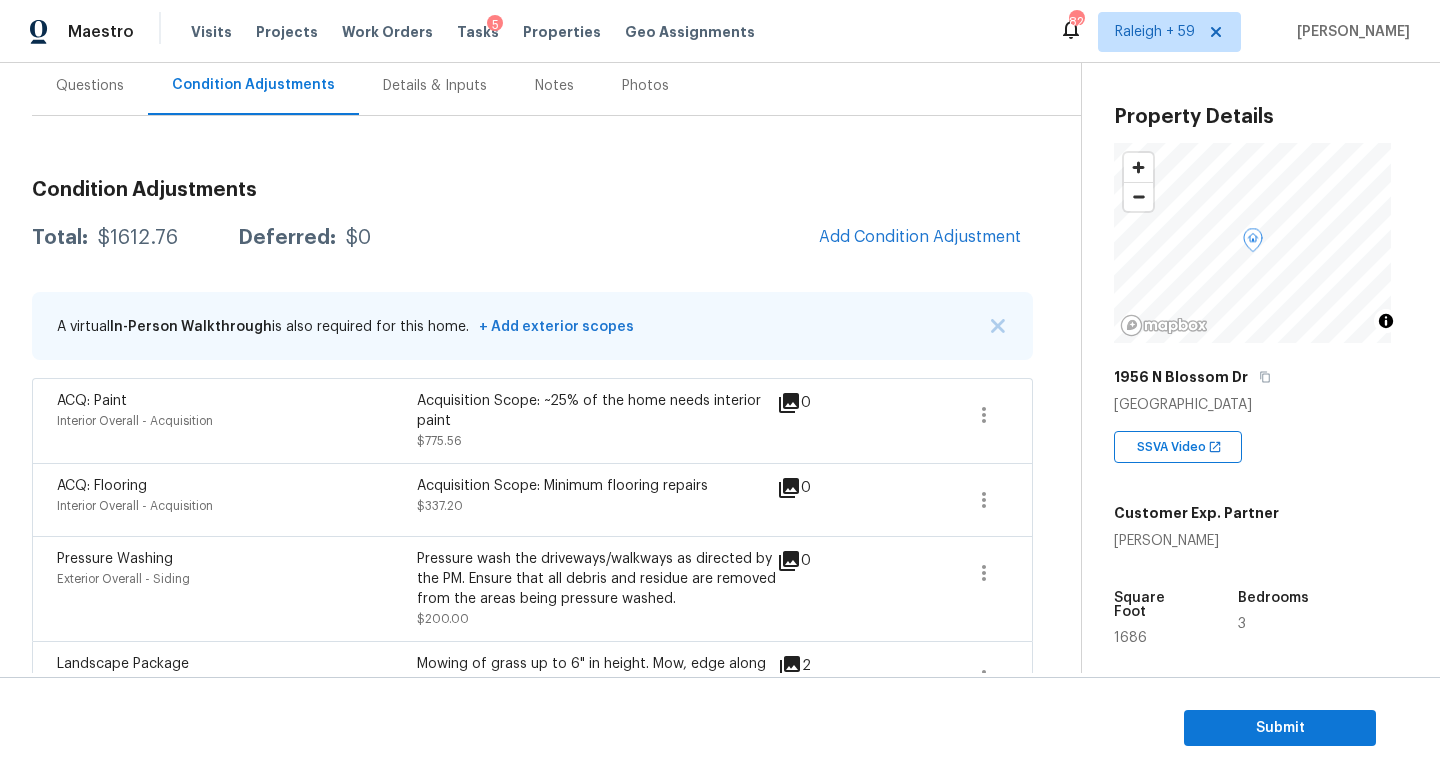 click on "Details & Inputs" at bounding box center [435, 86] 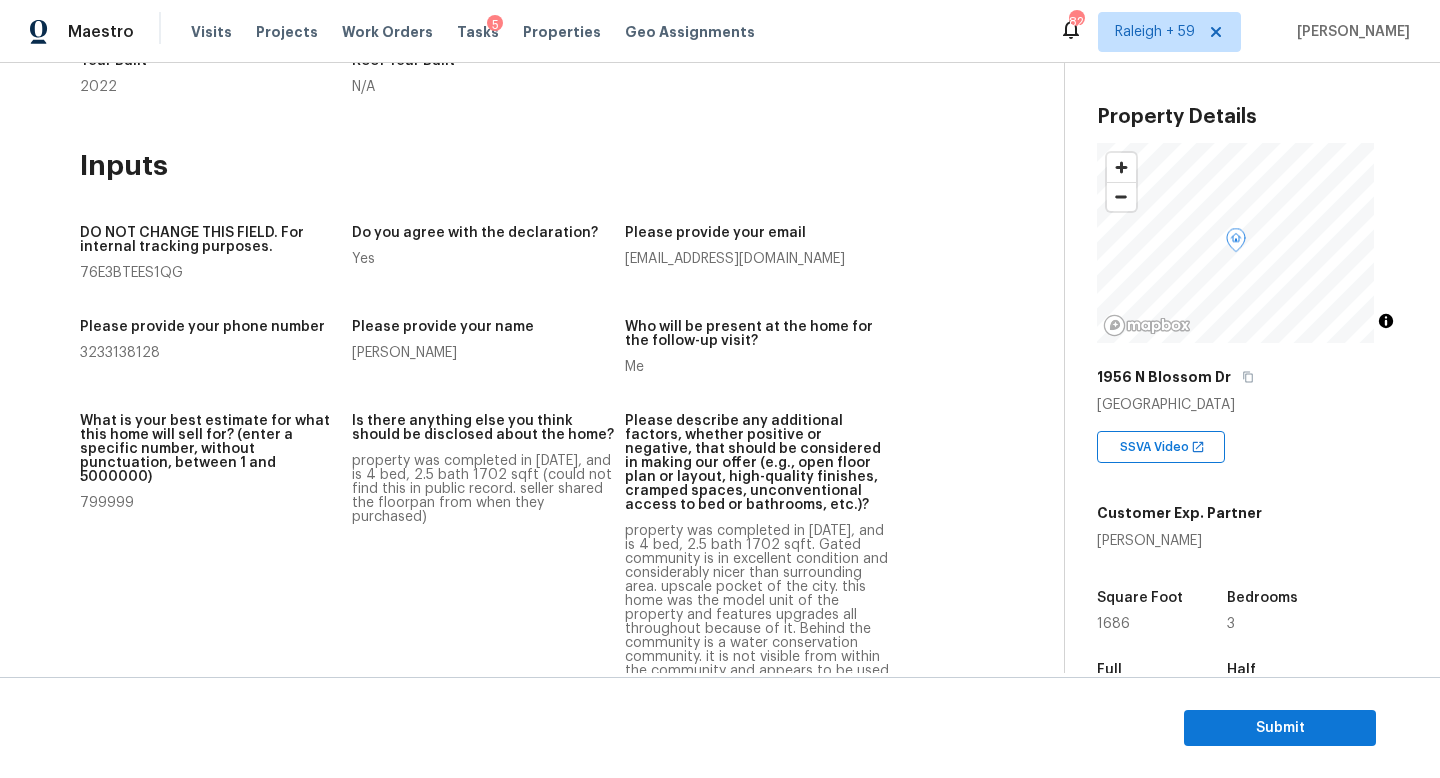 scroll, scrollTop: 34, scrollLeft: 0, axis: vertical 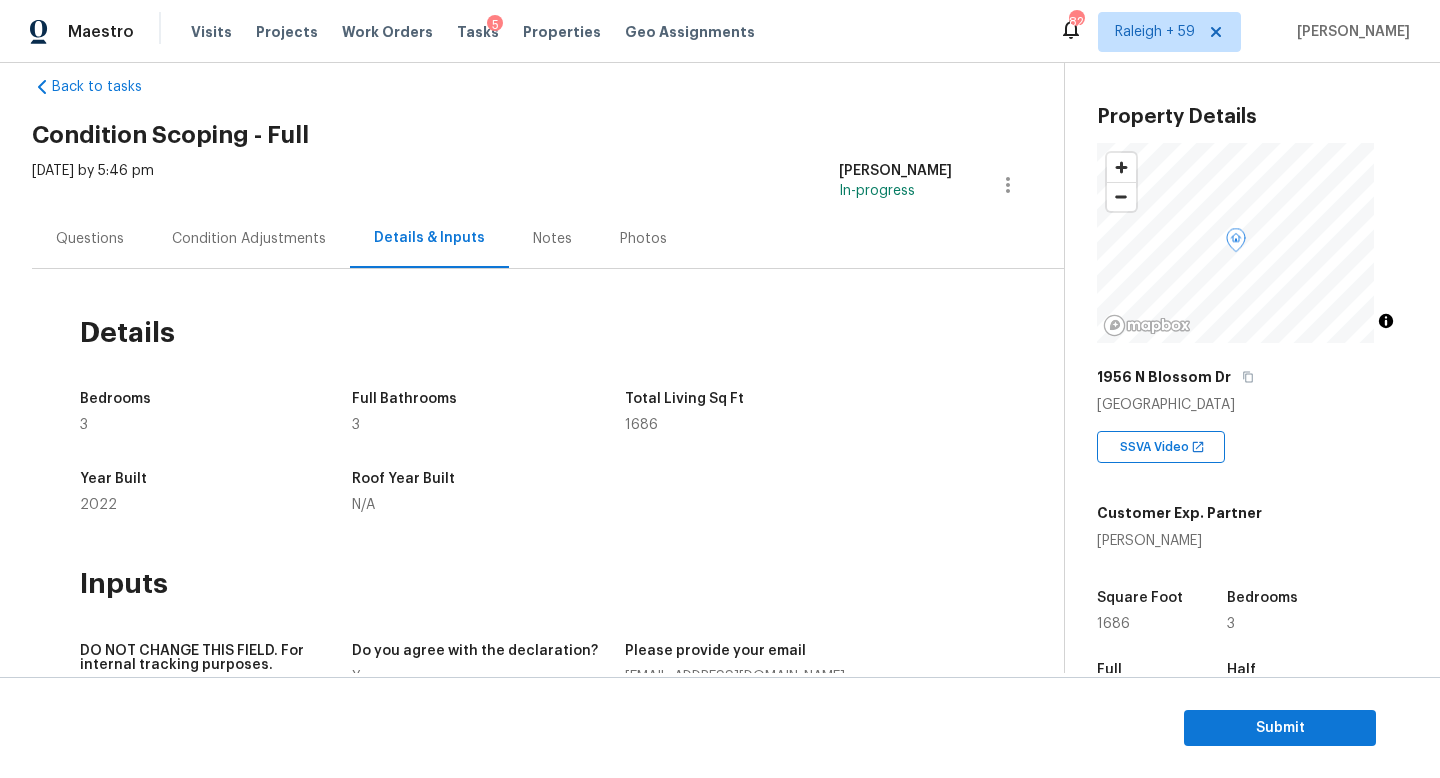 click on "Condition Adjustments" at bounding box center (249, 239) 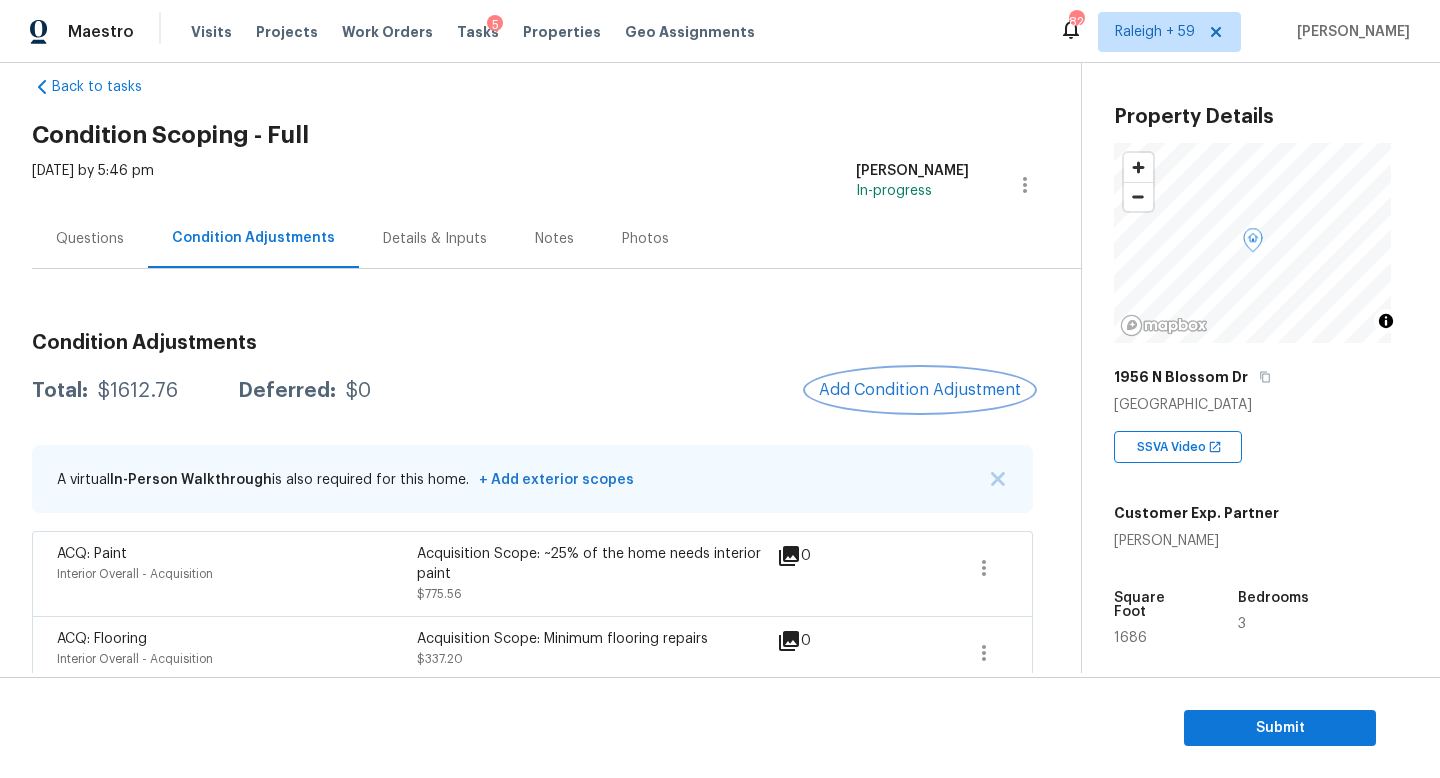 click on "Add Condition Adjustment" at bounding box center (920, 390) 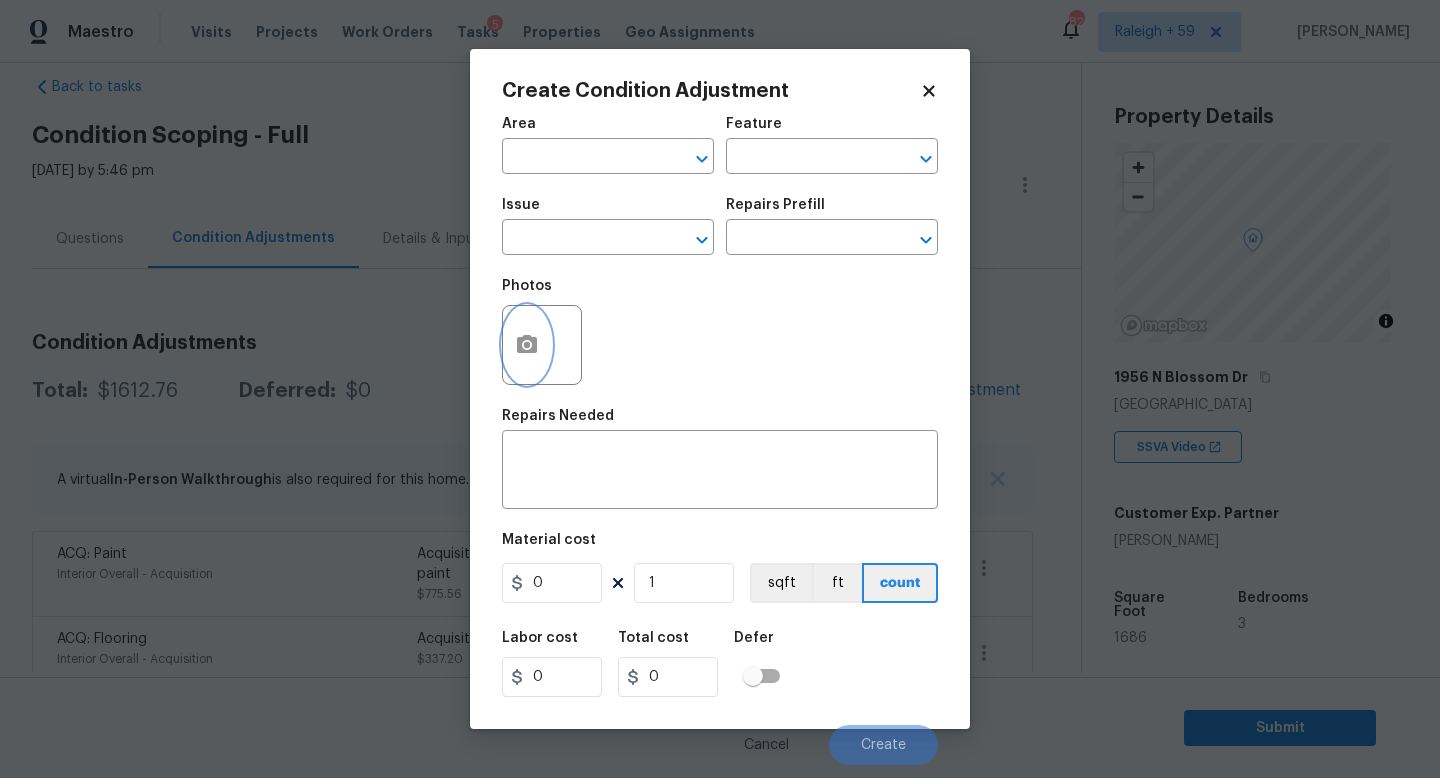 click at bounding box center (527, 345) 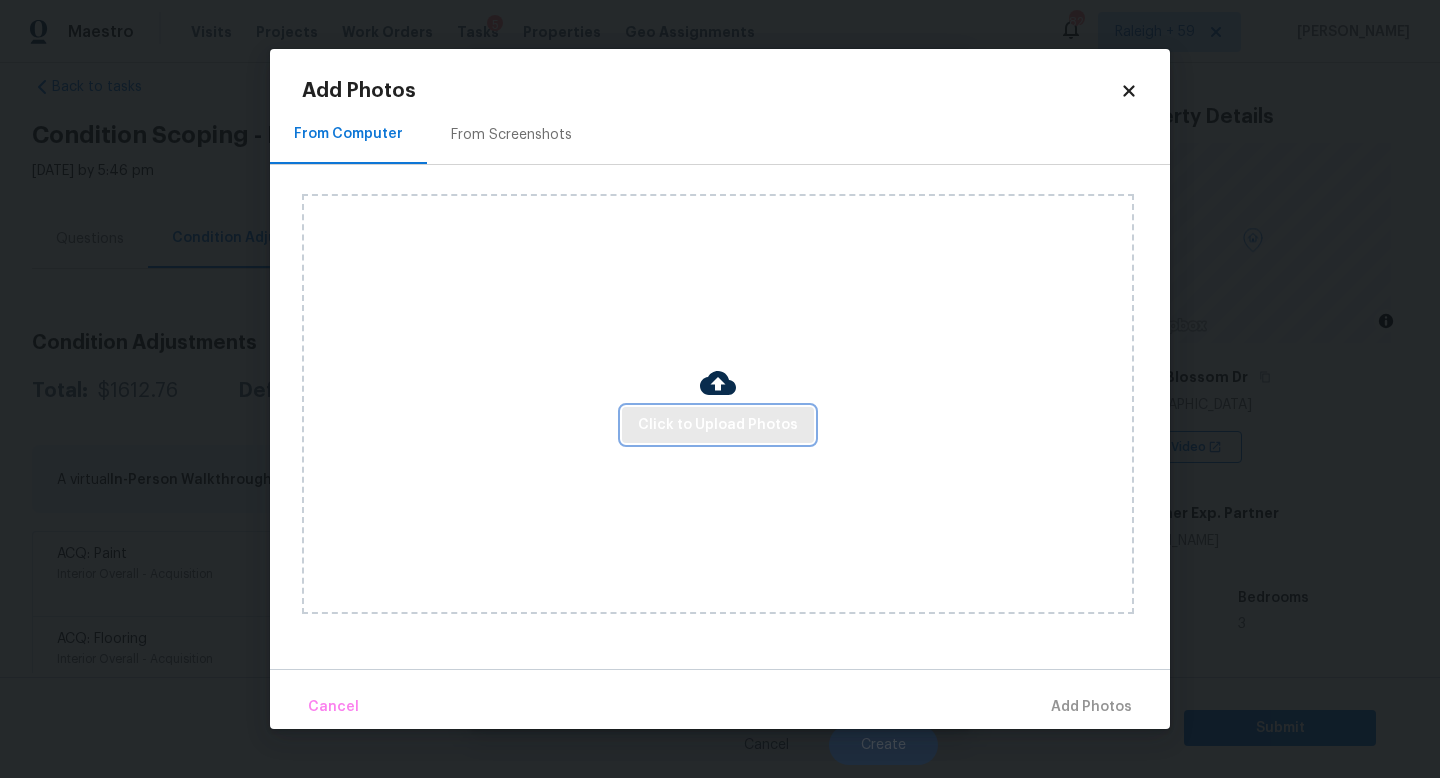 click on "Click to Upload Photos" at bounding box center (718, 425) 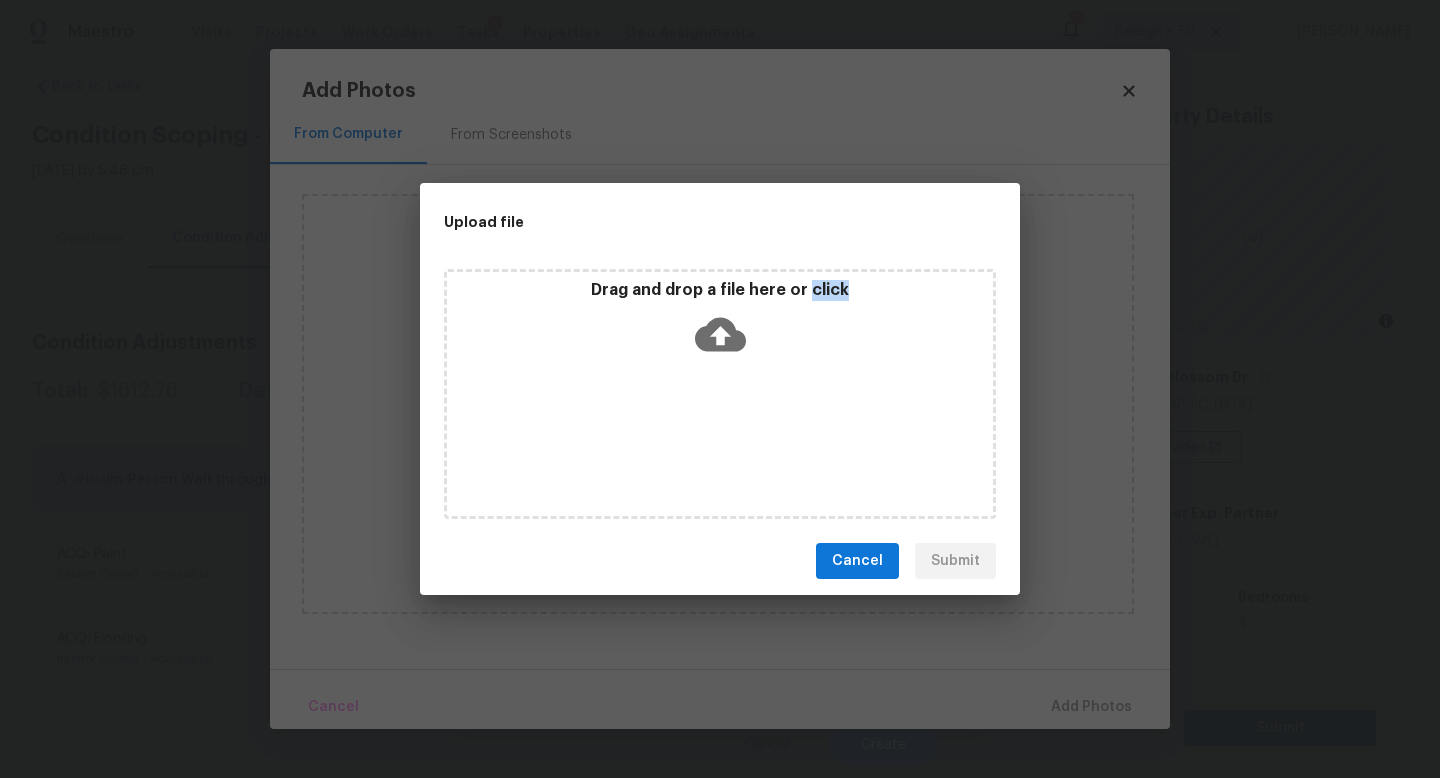 click on "Drag and drop a file here or click" at bounding box center [720, 394] 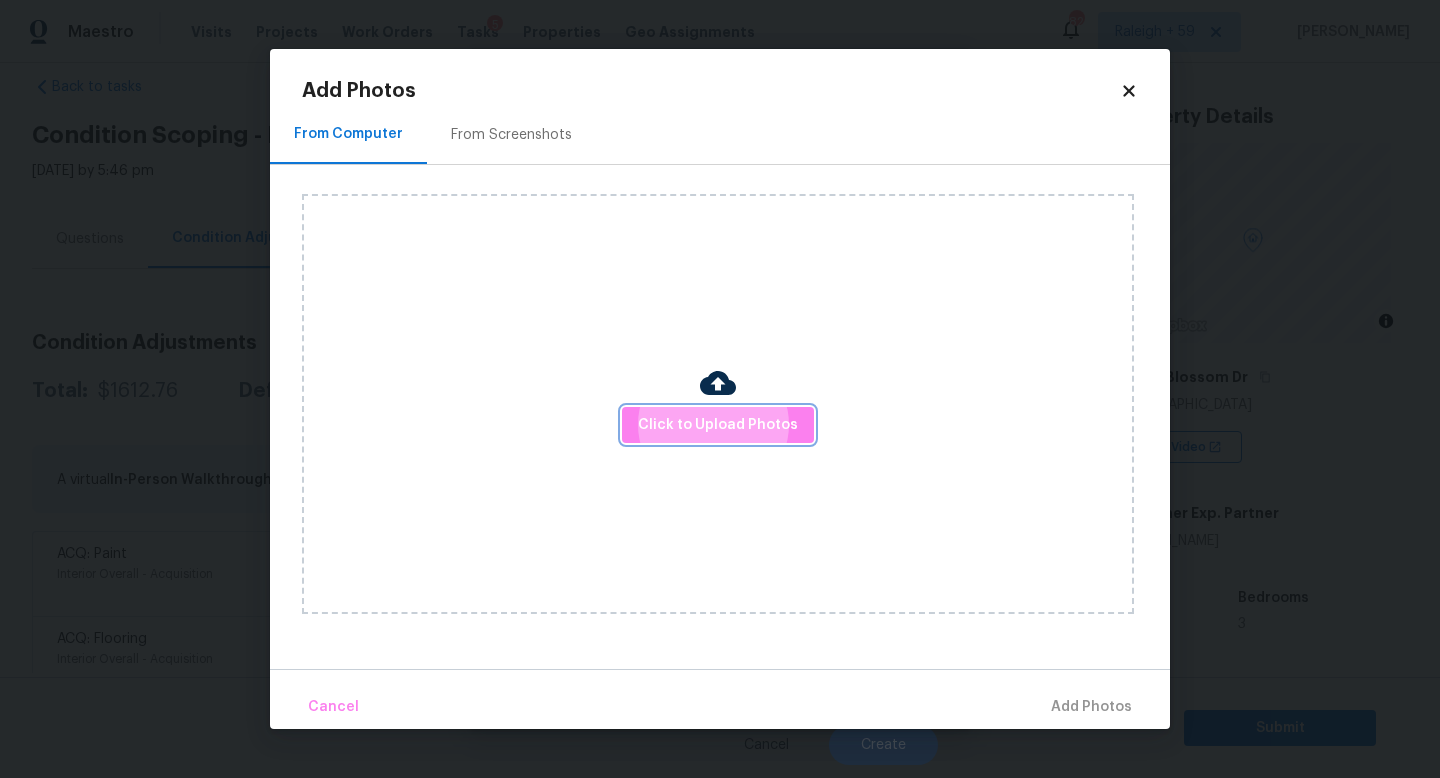 type 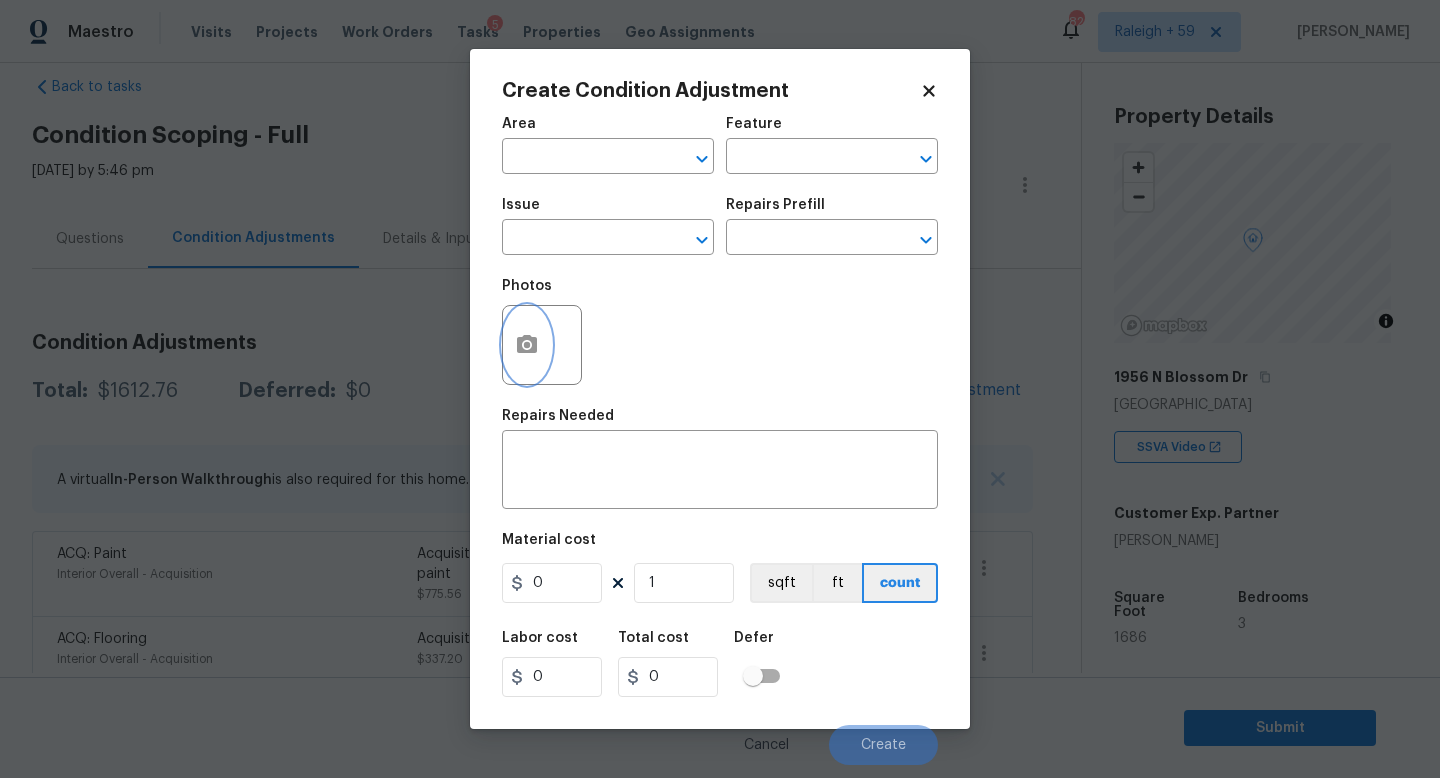 type 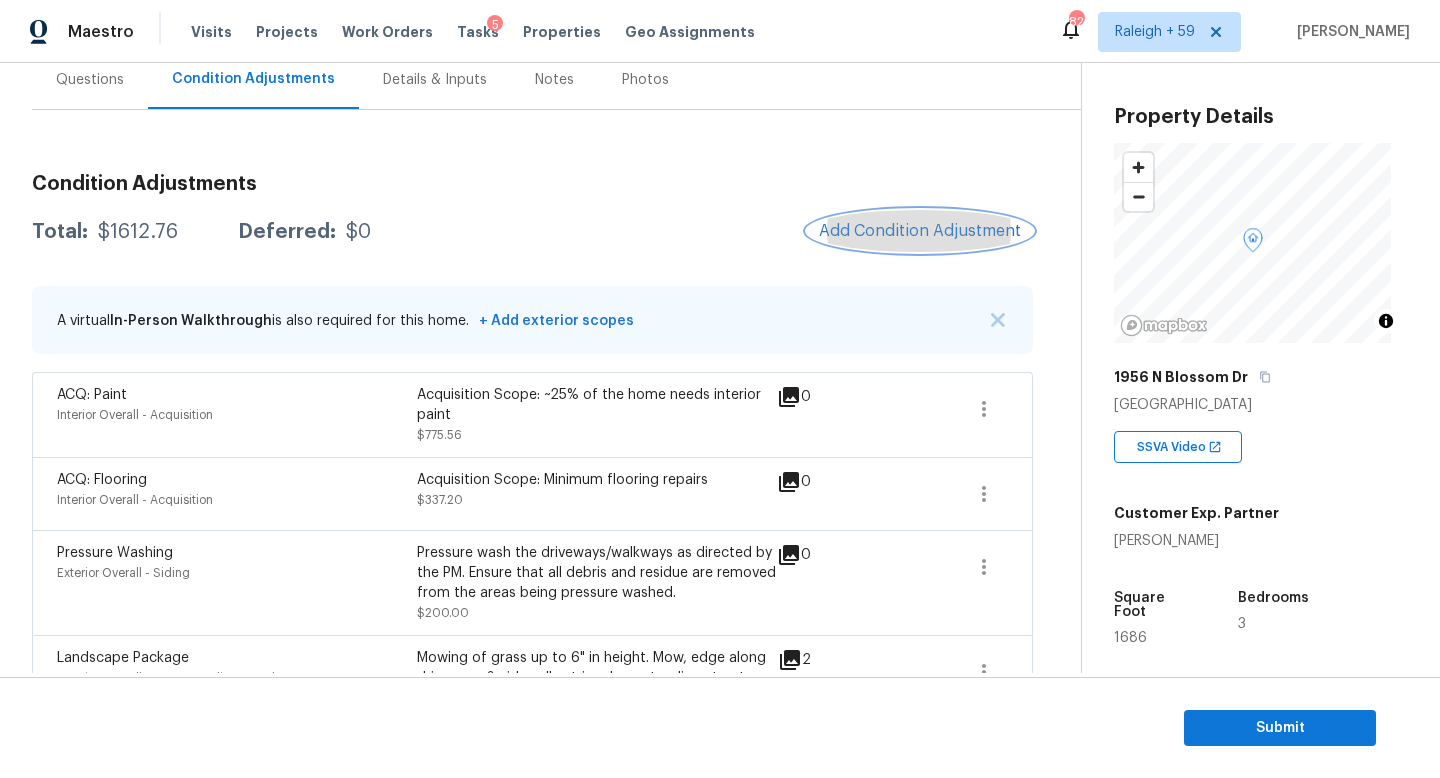scroll, scrollTop: 26, scrollLeft: 0, axis: vertical 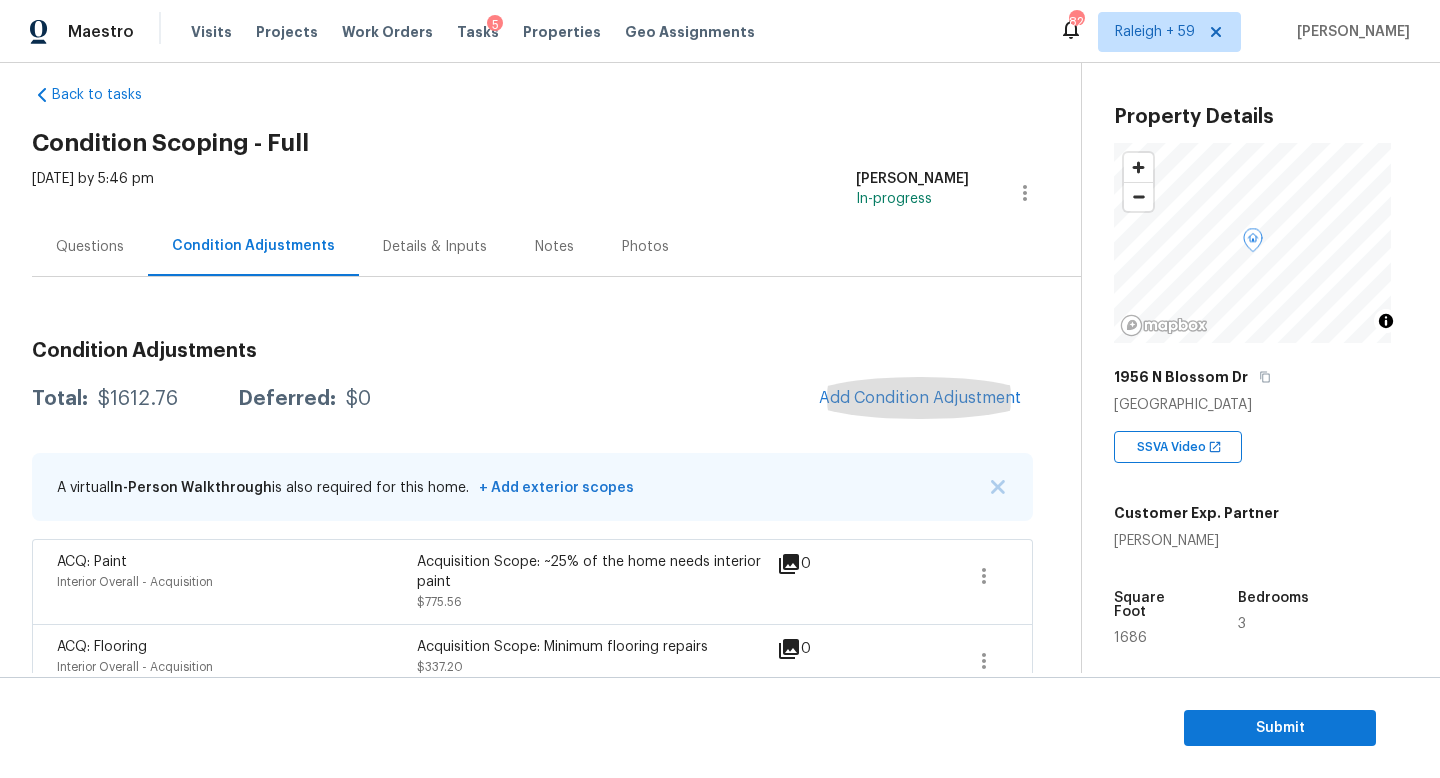click on "Questions" at bounding box center [90, 246] 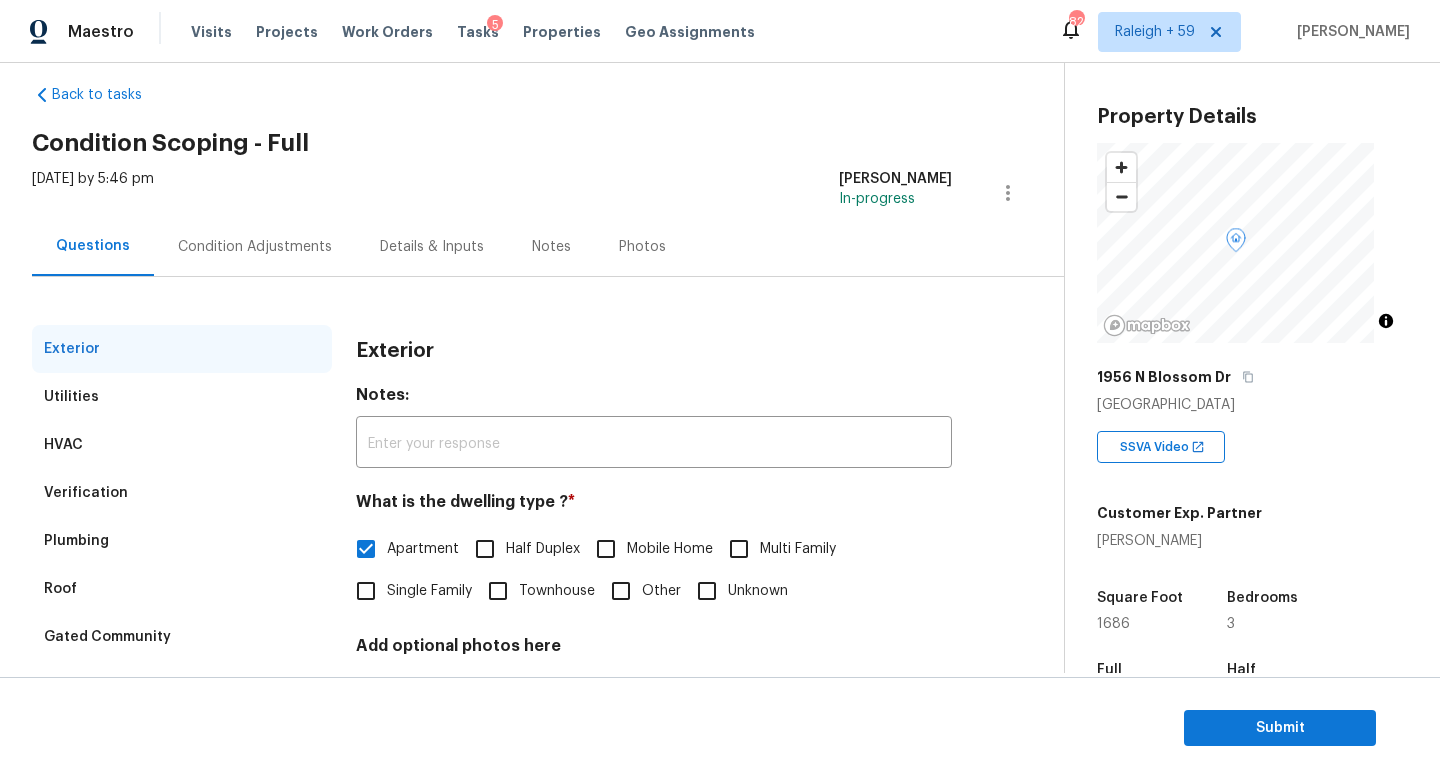 click on "Utilities" at bounding box center [182, 397] 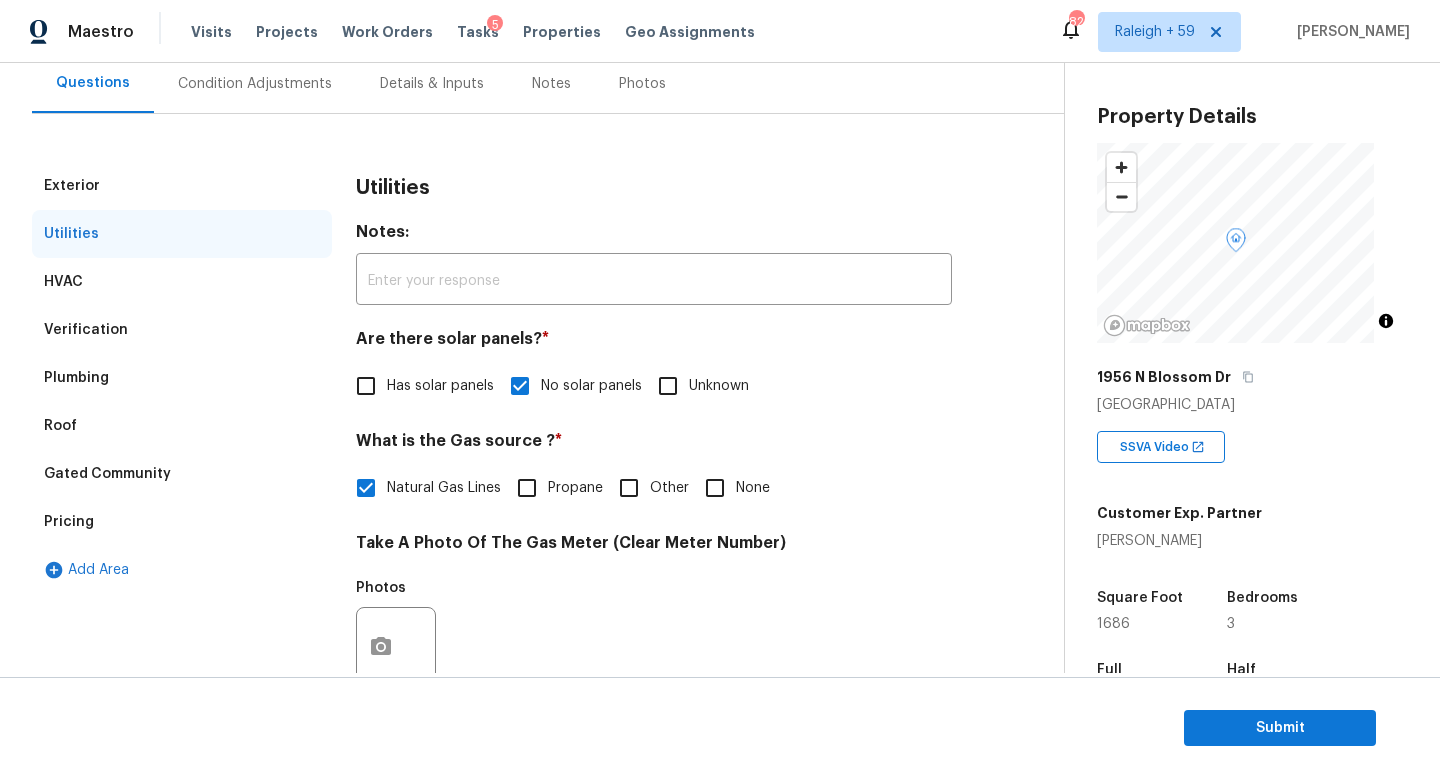 scroll, scrollTop: 227, scrollLeft: 0, axis: vertical 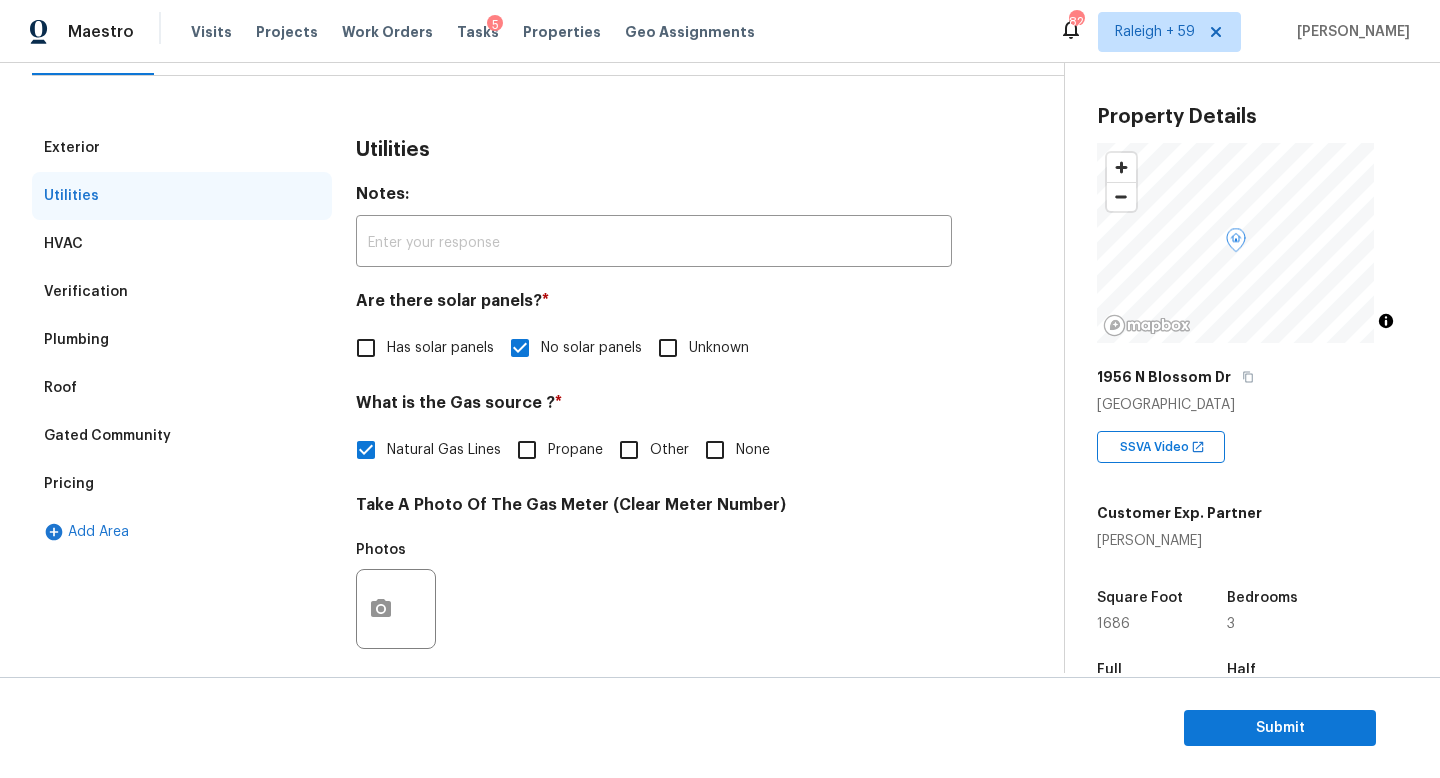 click on "Plumbing" at bounding box center (182, 340) 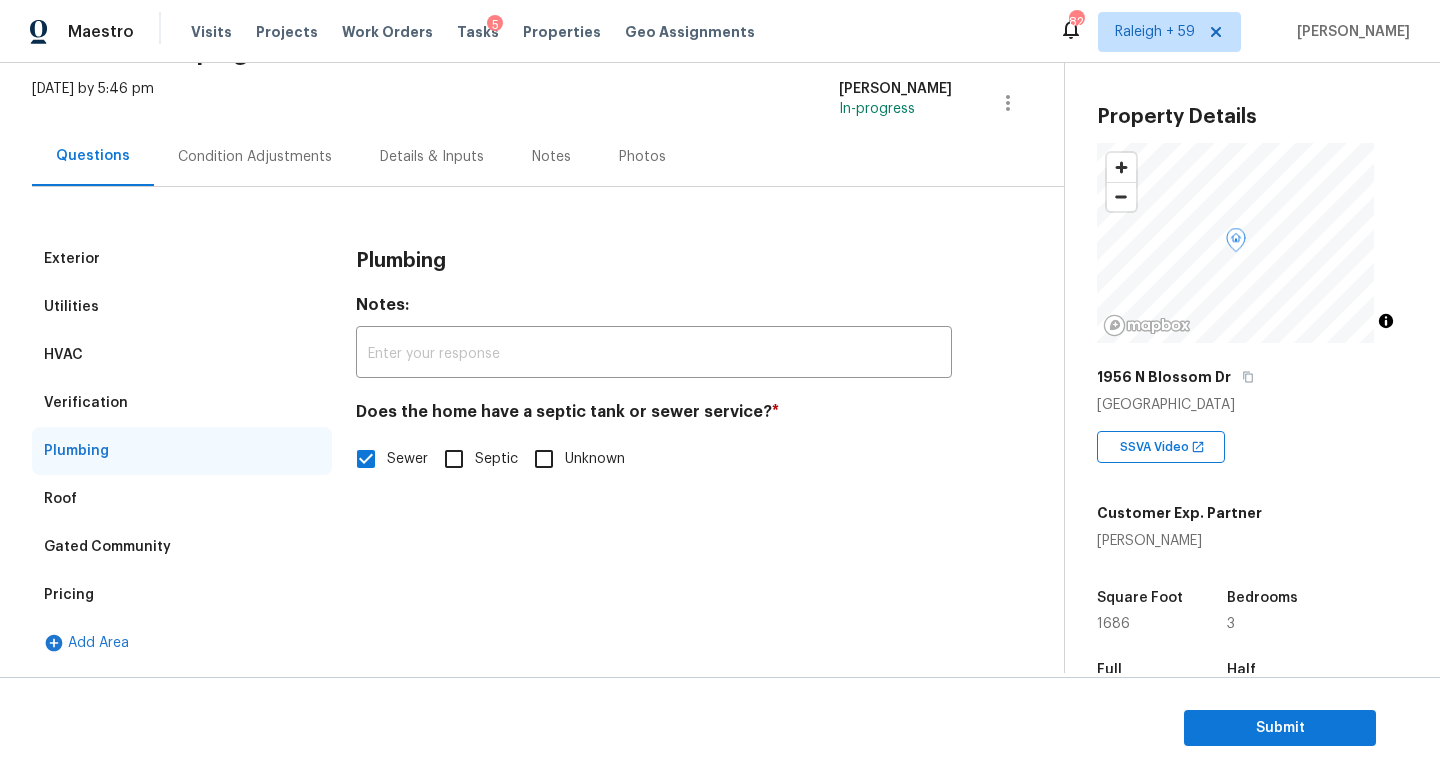 scroll, scrollTop: 93, scrollLeft: 0, axis: vertical 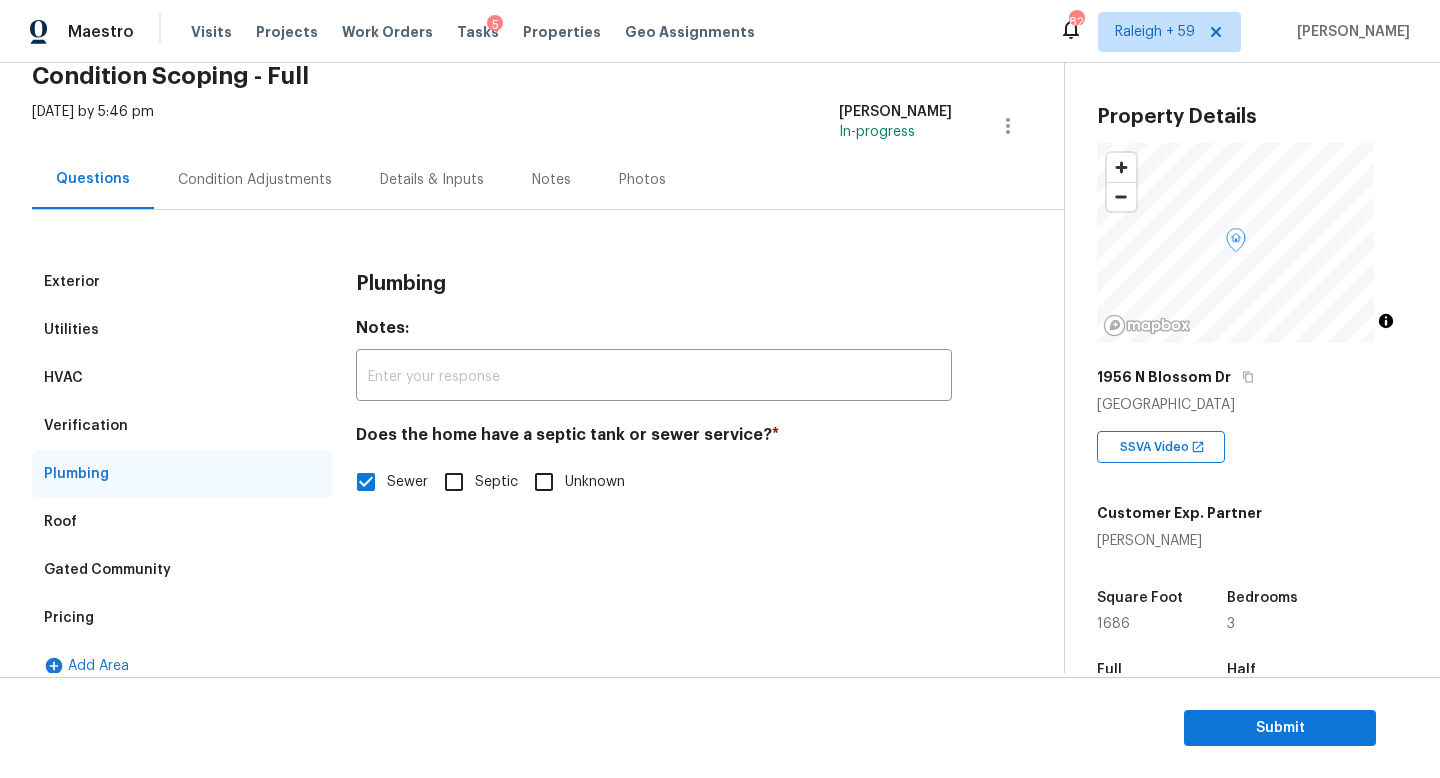 click on "Condition Adjustments" at bounding box center (255, 180) 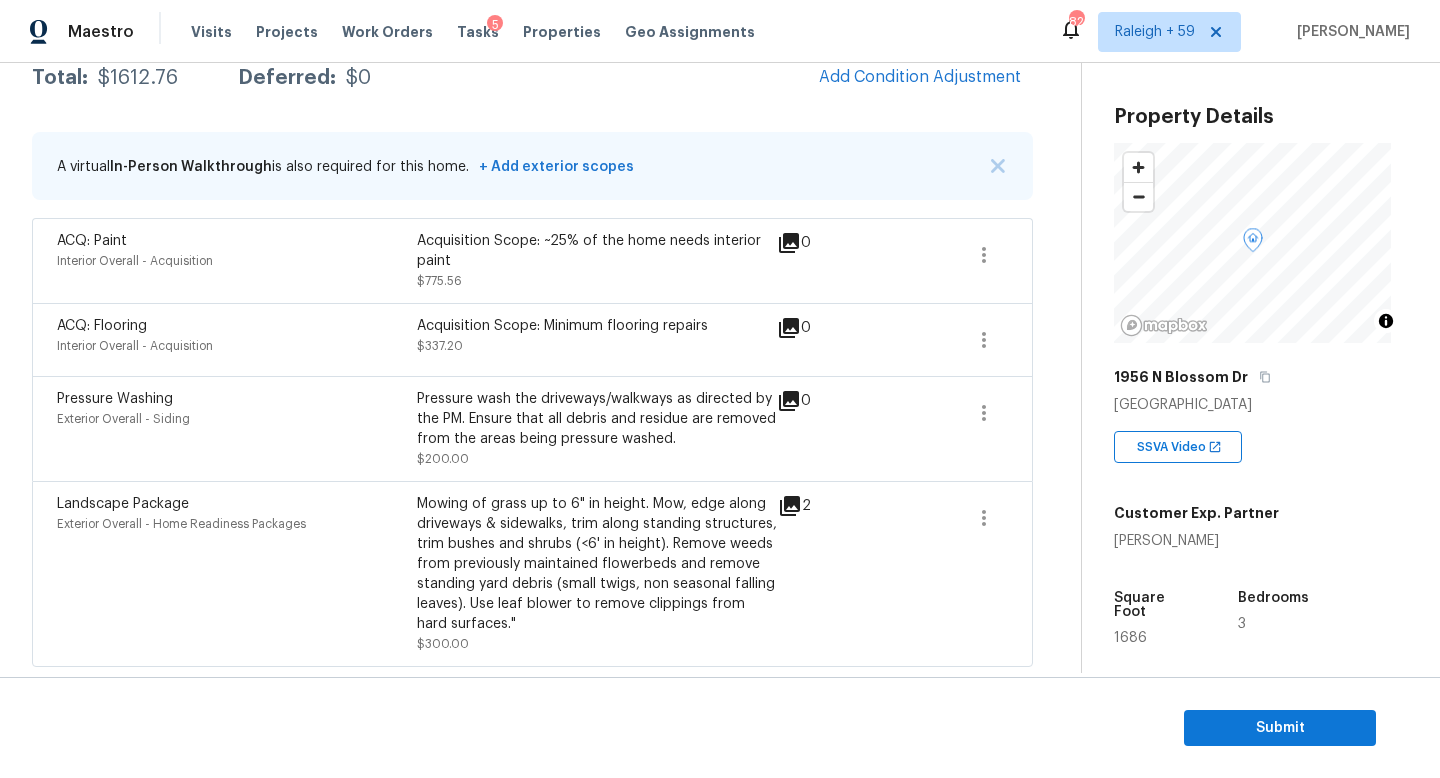 scroll, scrollTop: 359, scrollLeft: 0, axis: vertical 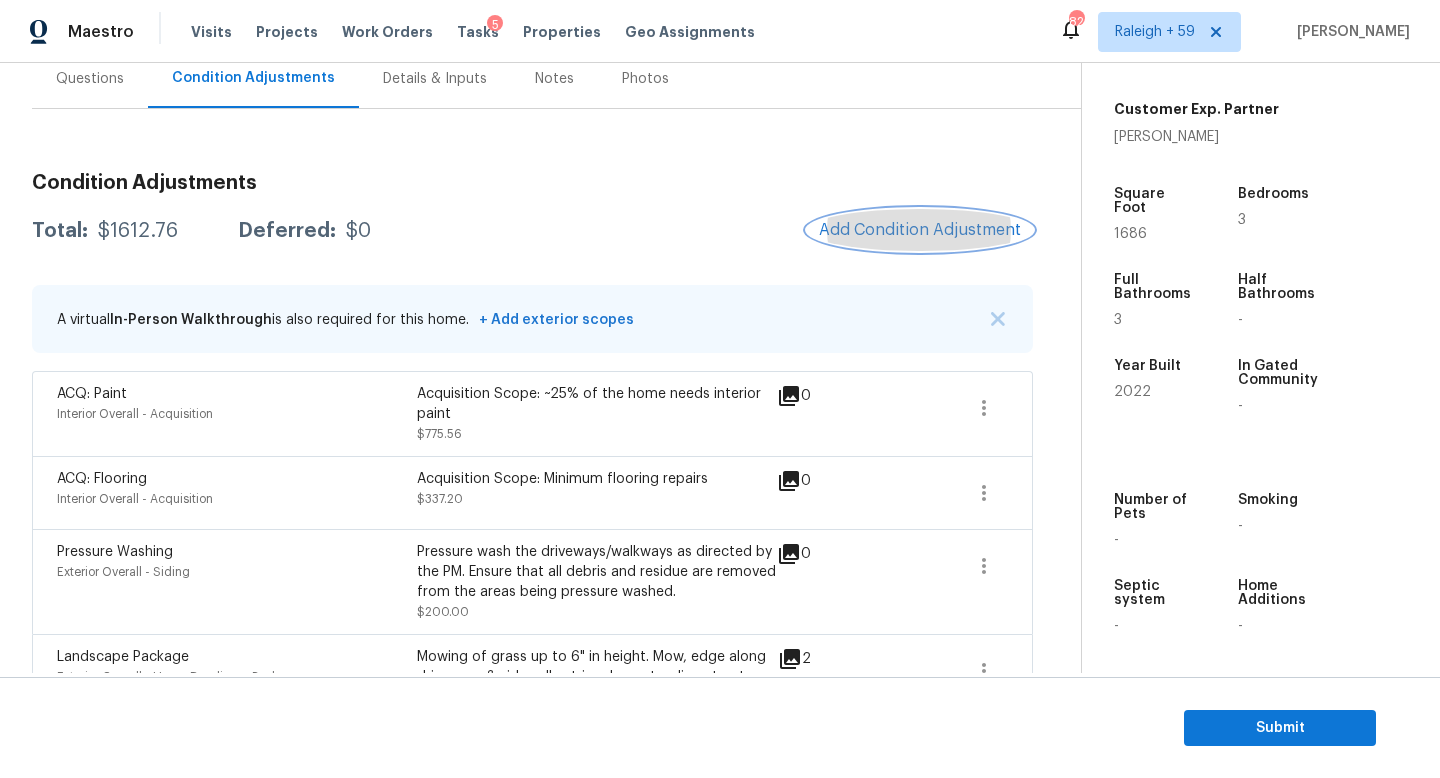 click on "Add Condition Adjustment" at bounding box center [920, 230] 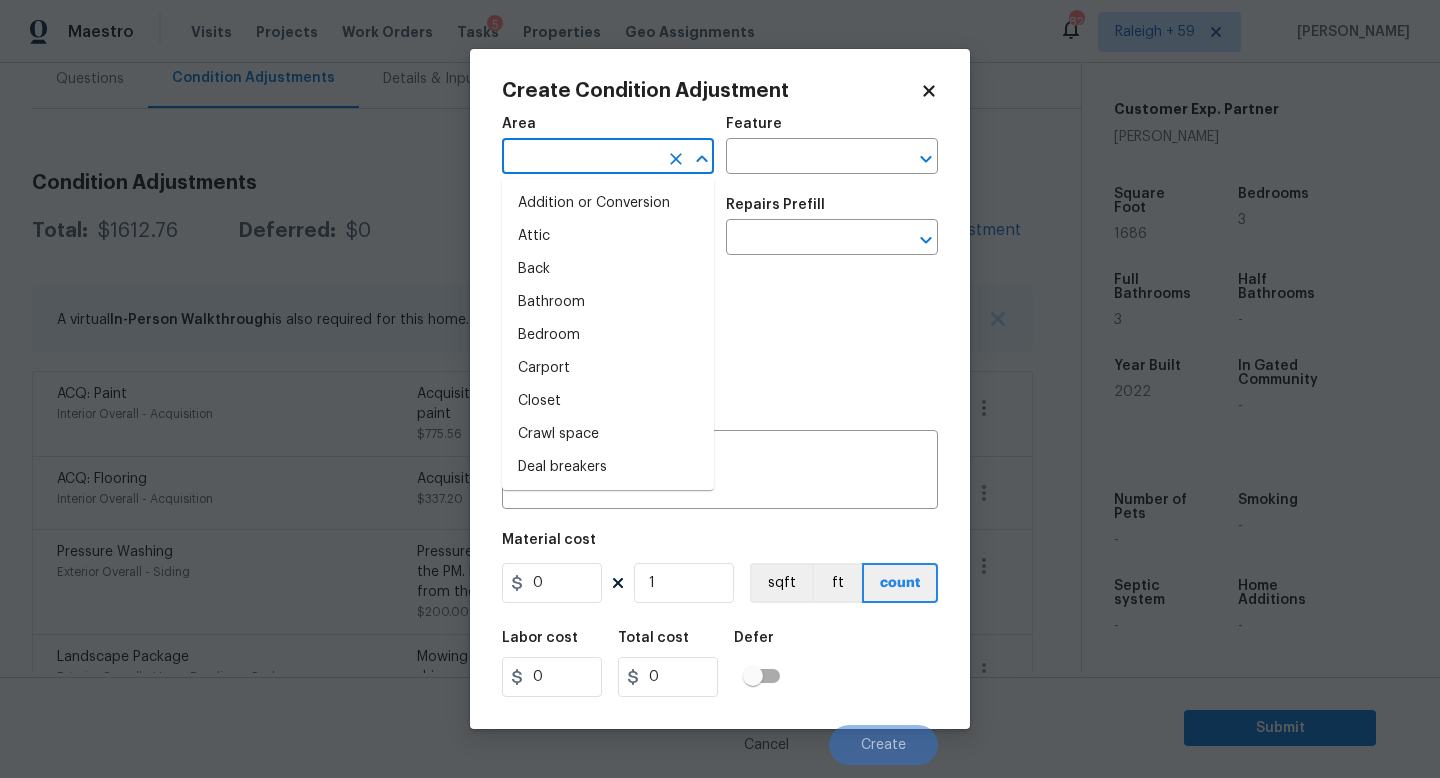 click at bounding box center [580, 158] 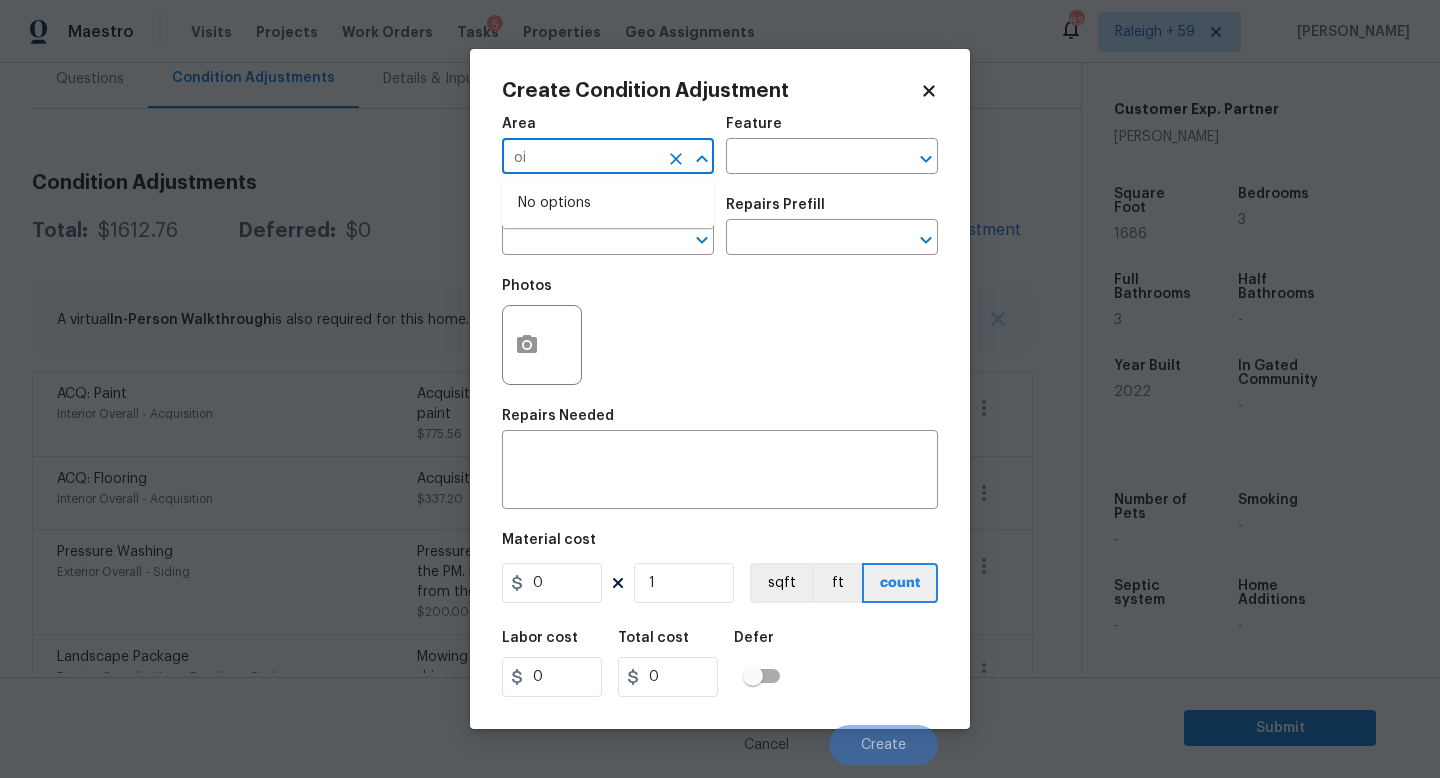 type on "o" 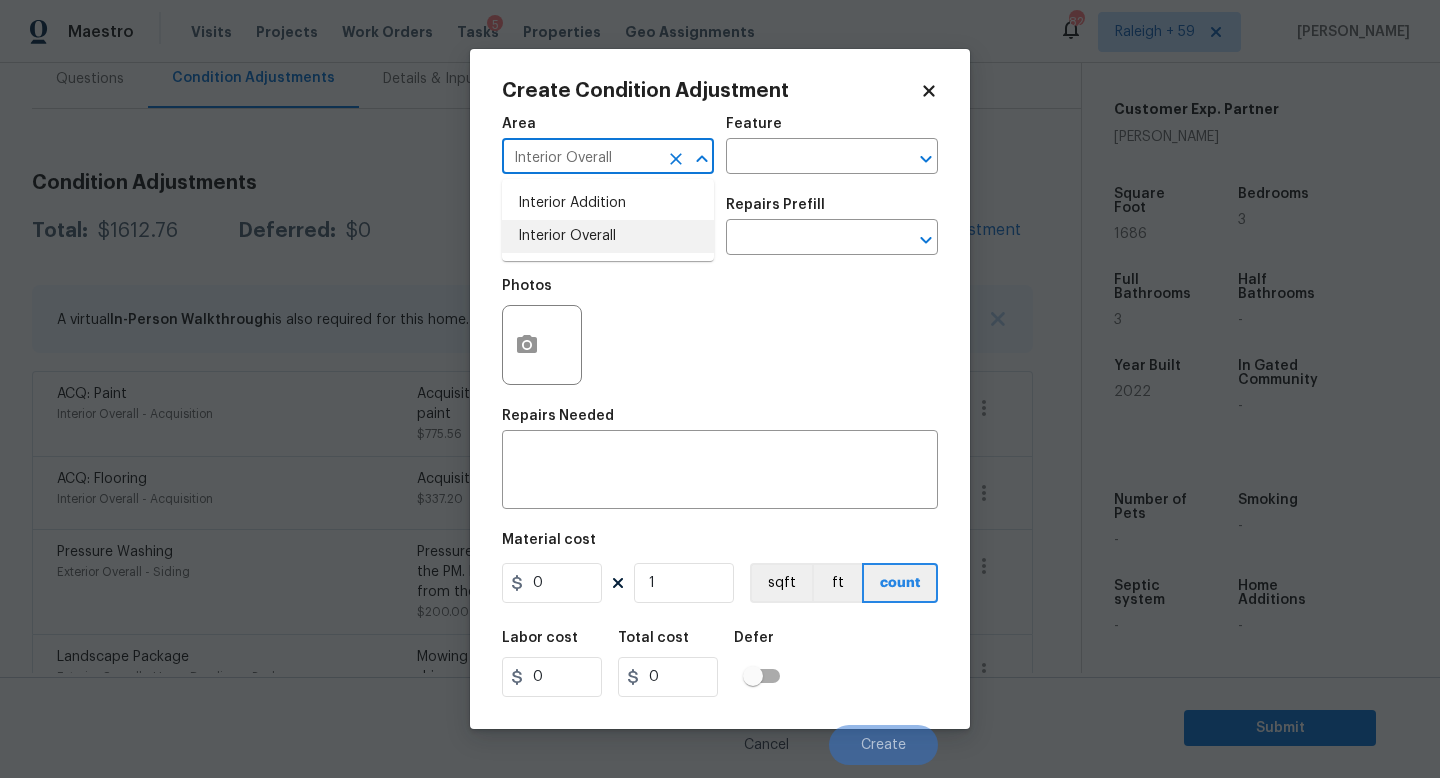 type on "Interior Overall" 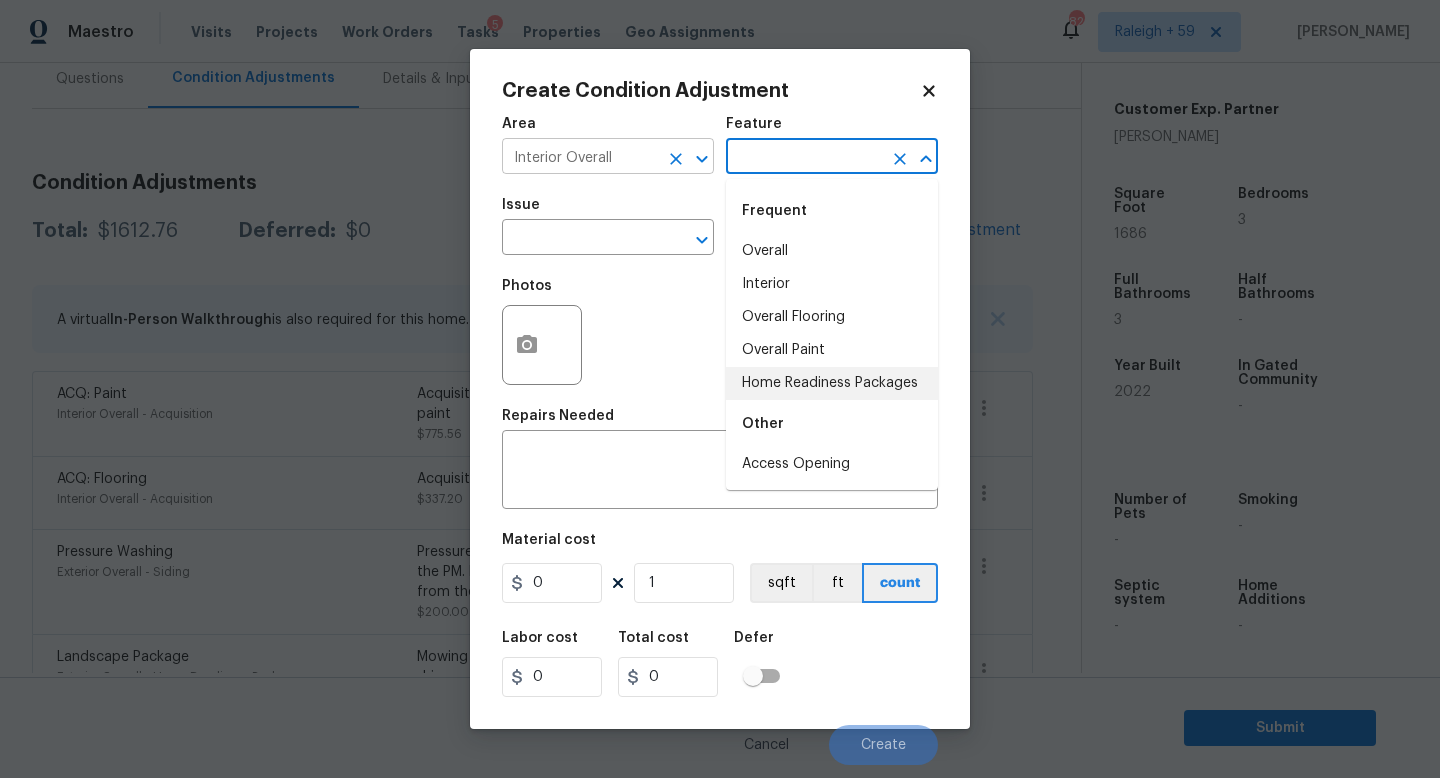 type on "Home Readiness Packages" 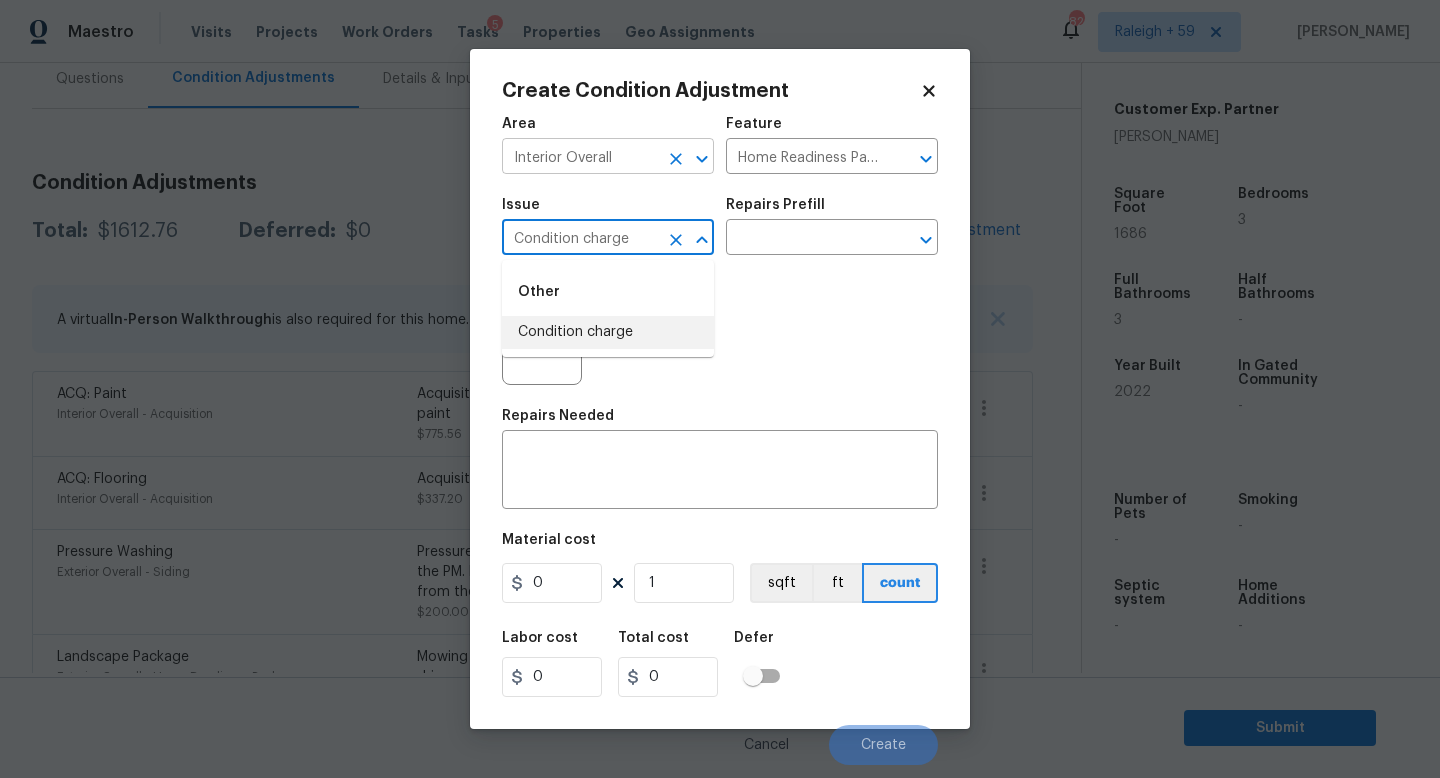 type on "Condition charge" 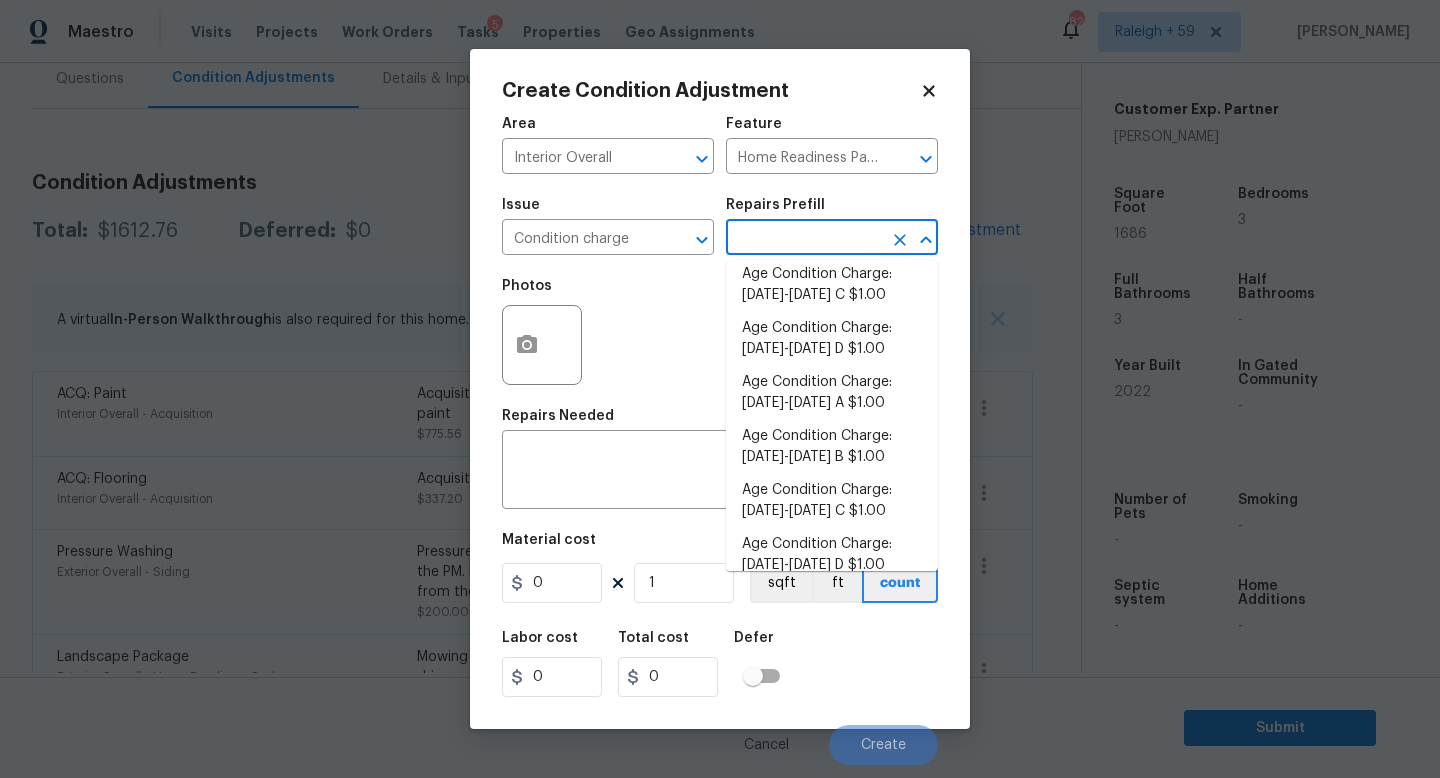 scroll, scrollTop: 656, scrollLeft: 0, axis: vertical 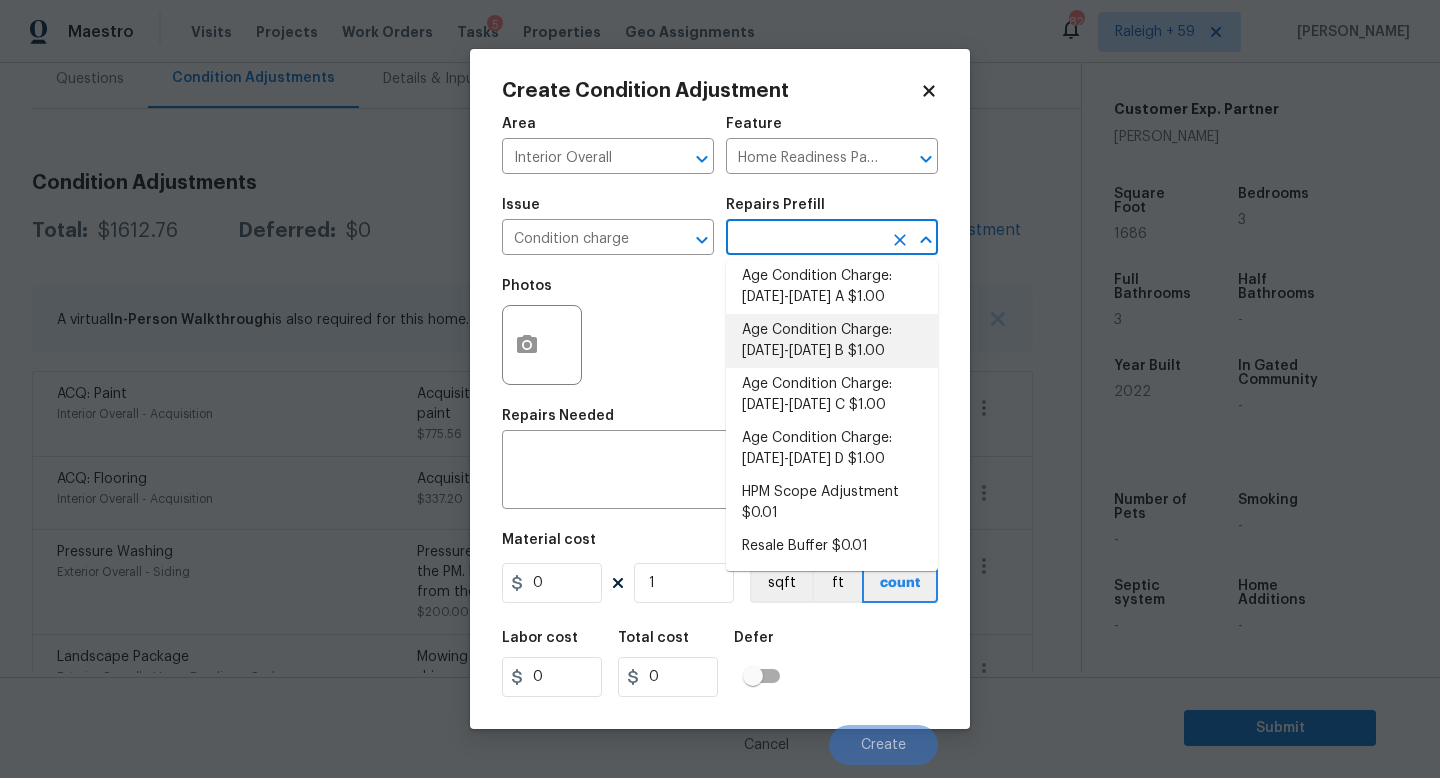 click on "Age Condition Charge: 2009-2023 B	 $1.00" at bounding box center [832, 341] 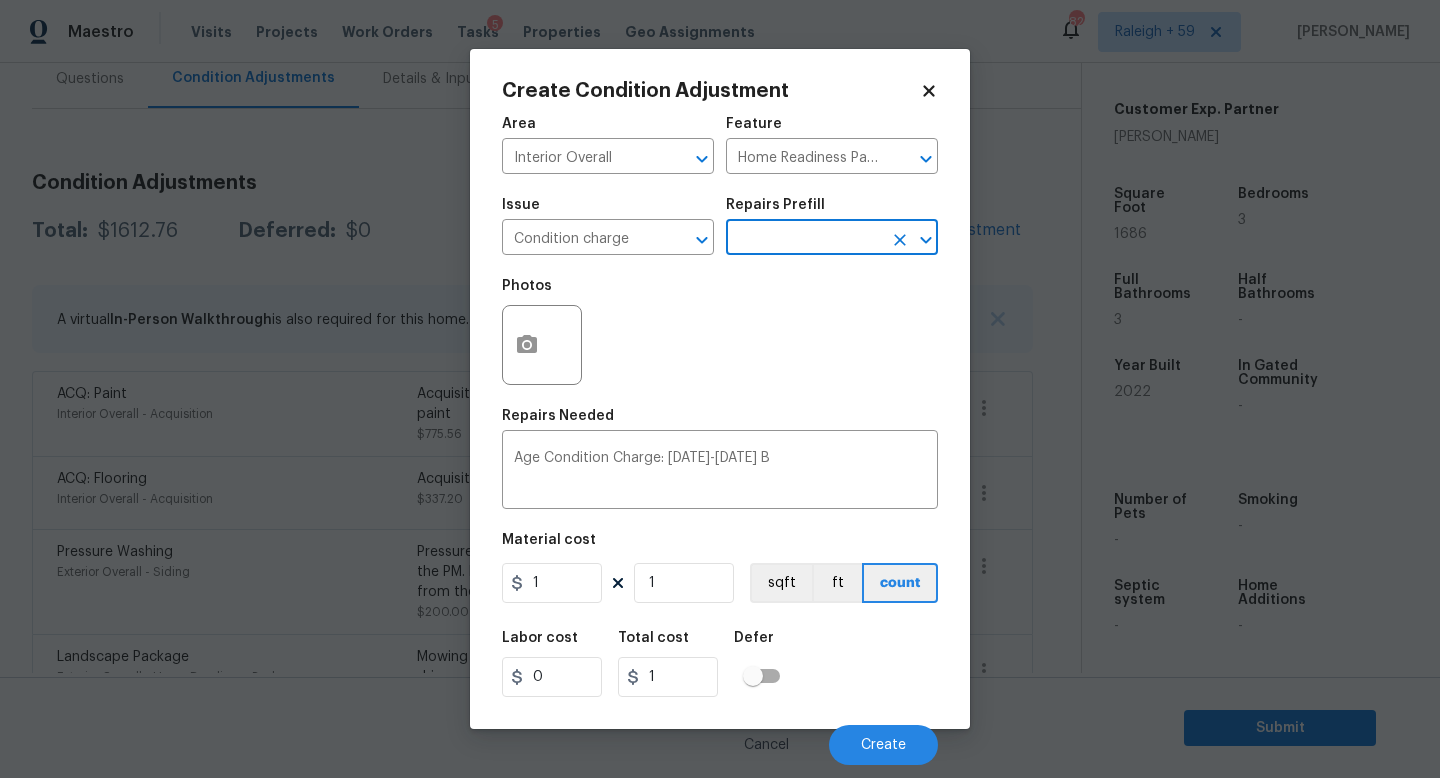 click 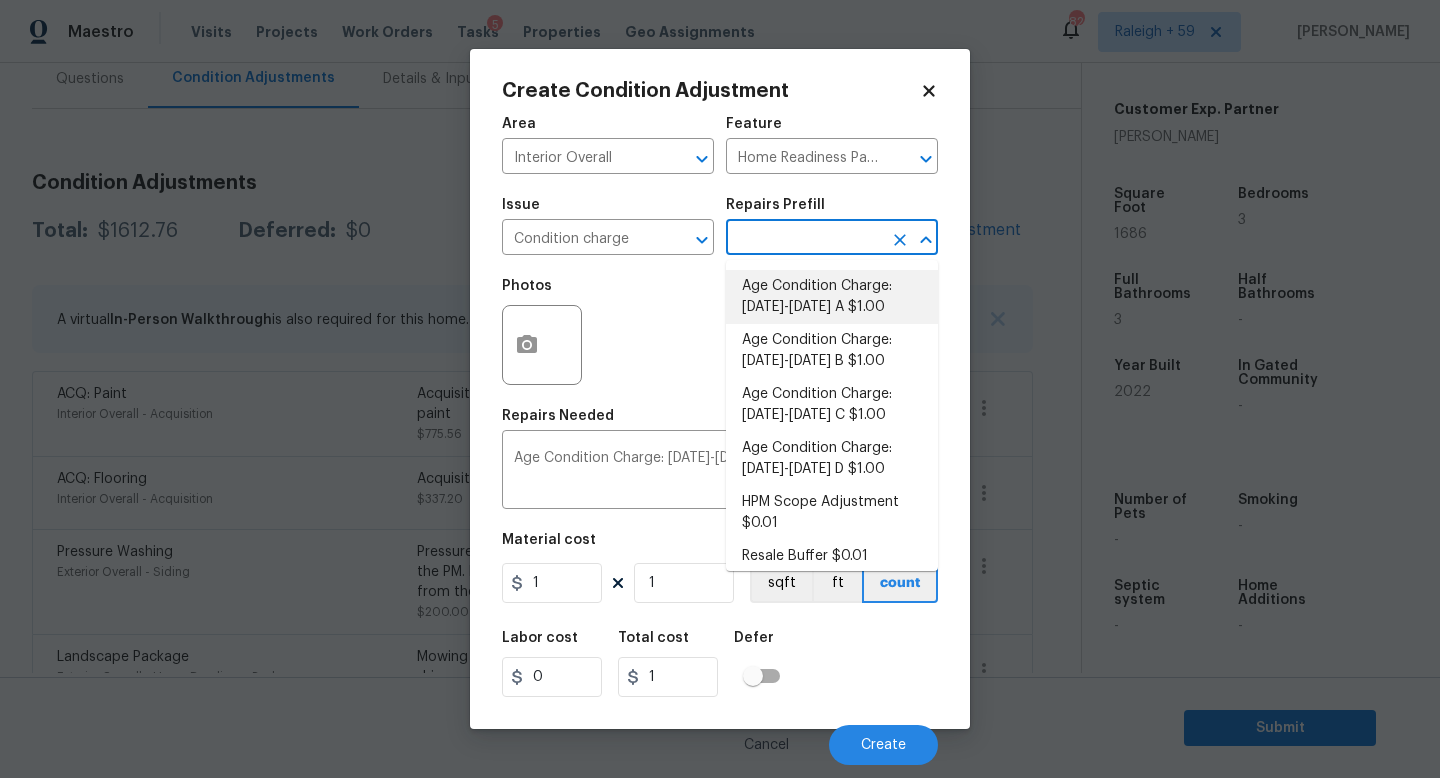 scroll, scrollTop: 656, scrollLeft: 0, axis: vertical 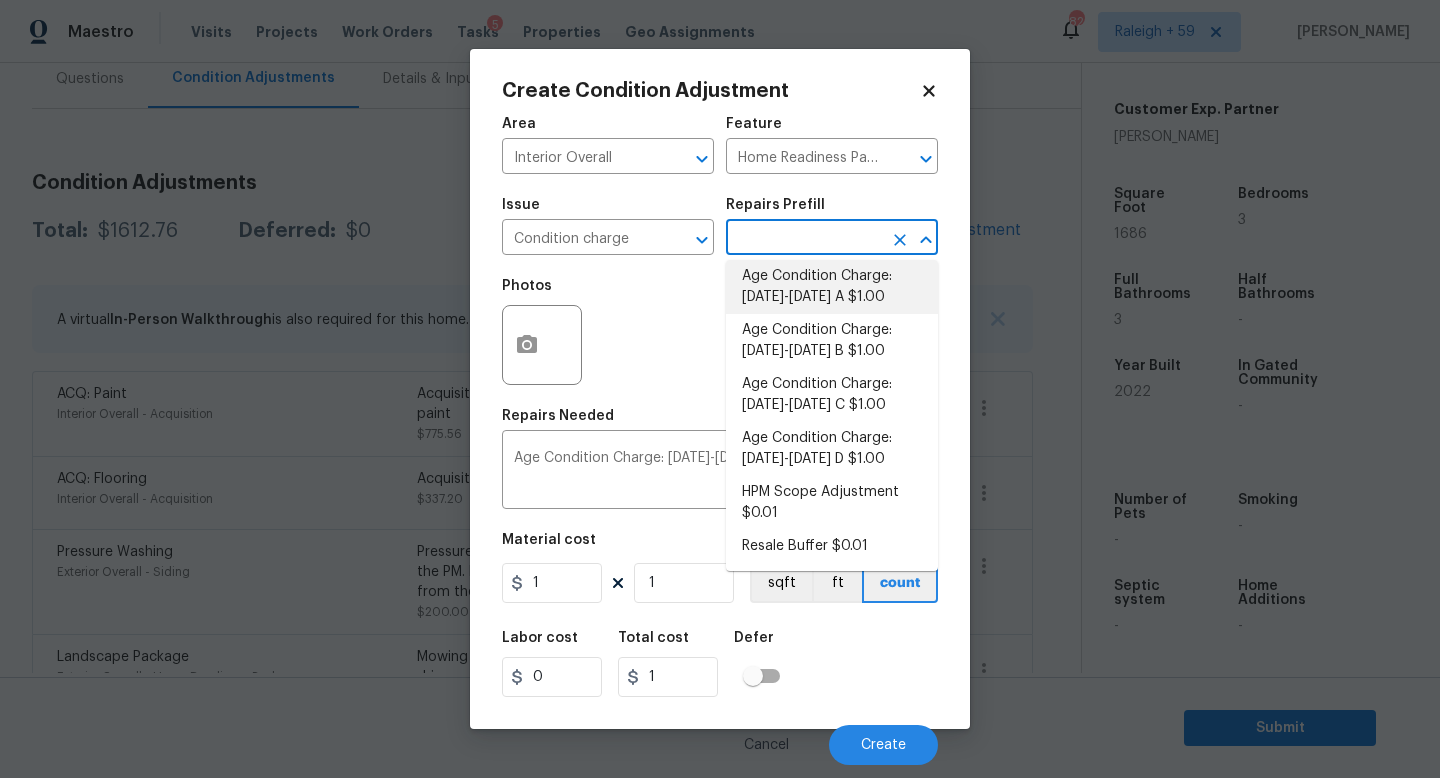 click on "Age Condition Charge: 2009-2023 A	 $1.00" at bounding box center (832, 287) 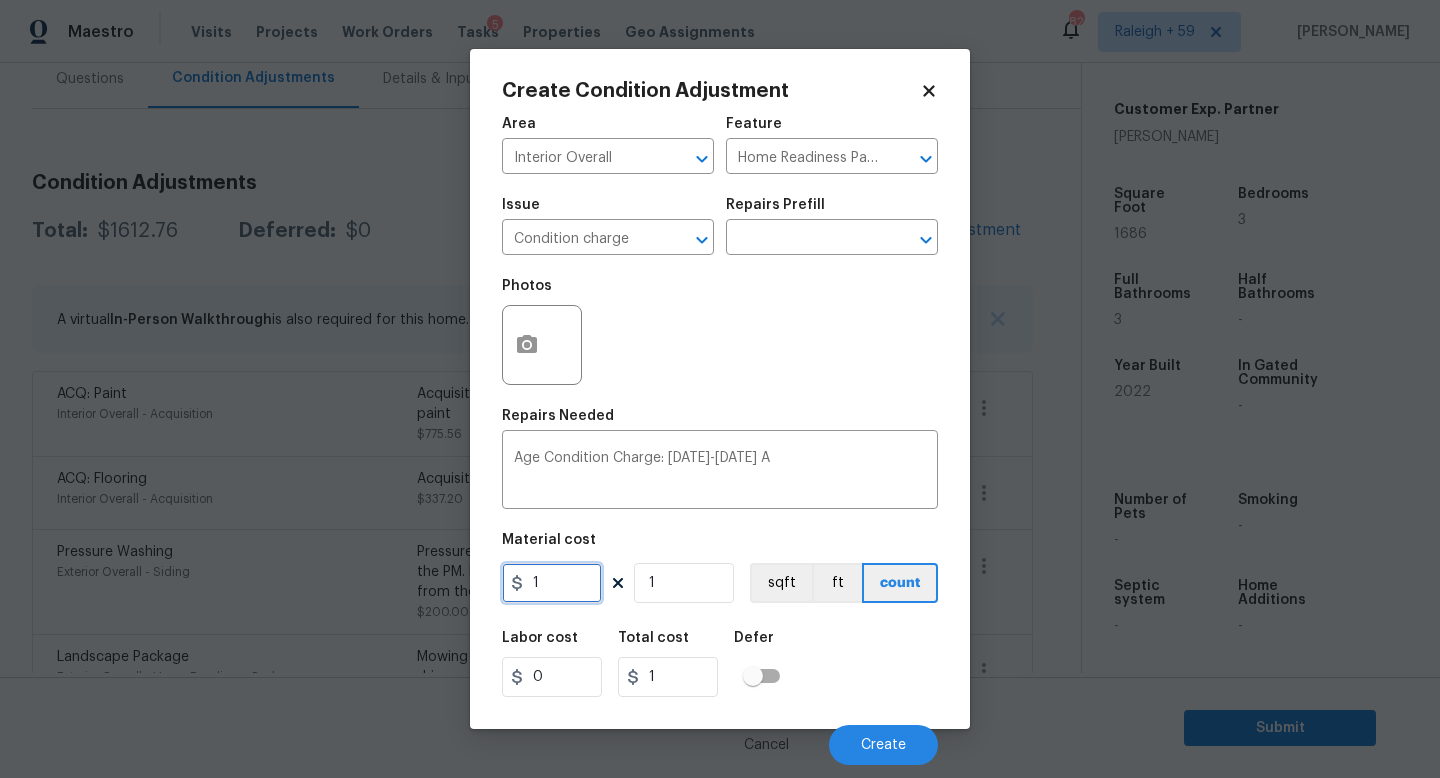 click on "1" at bounding box center (552, 583) 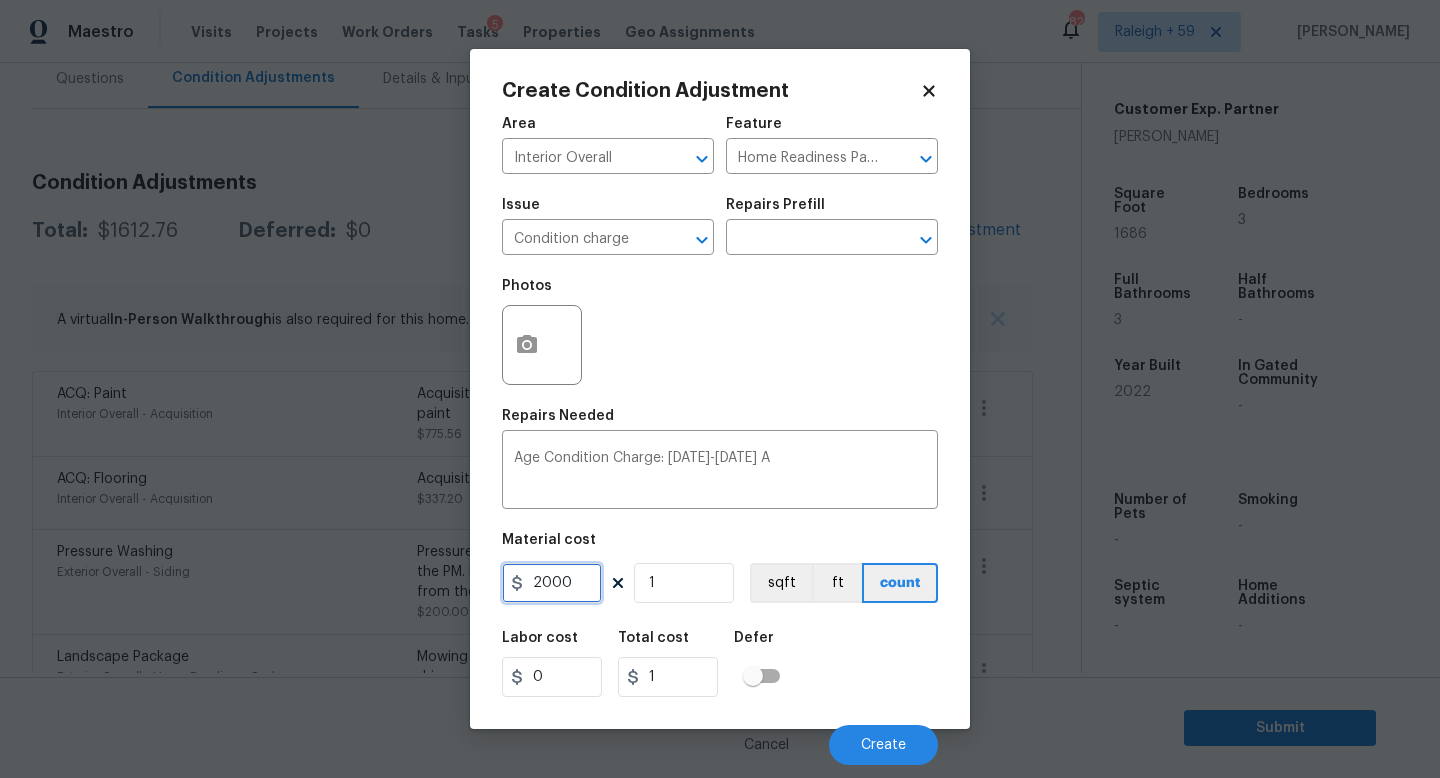 type on "2000" 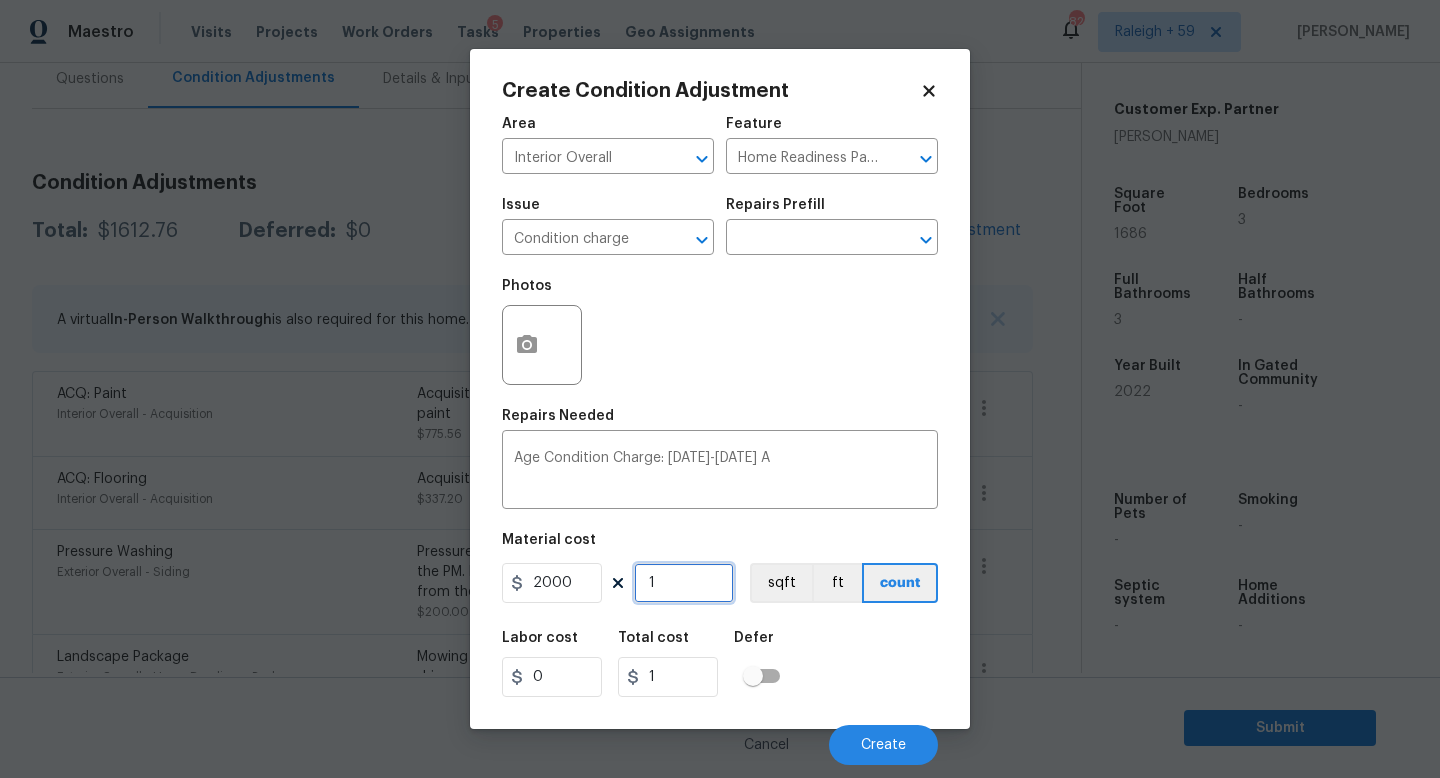 type on "2000" 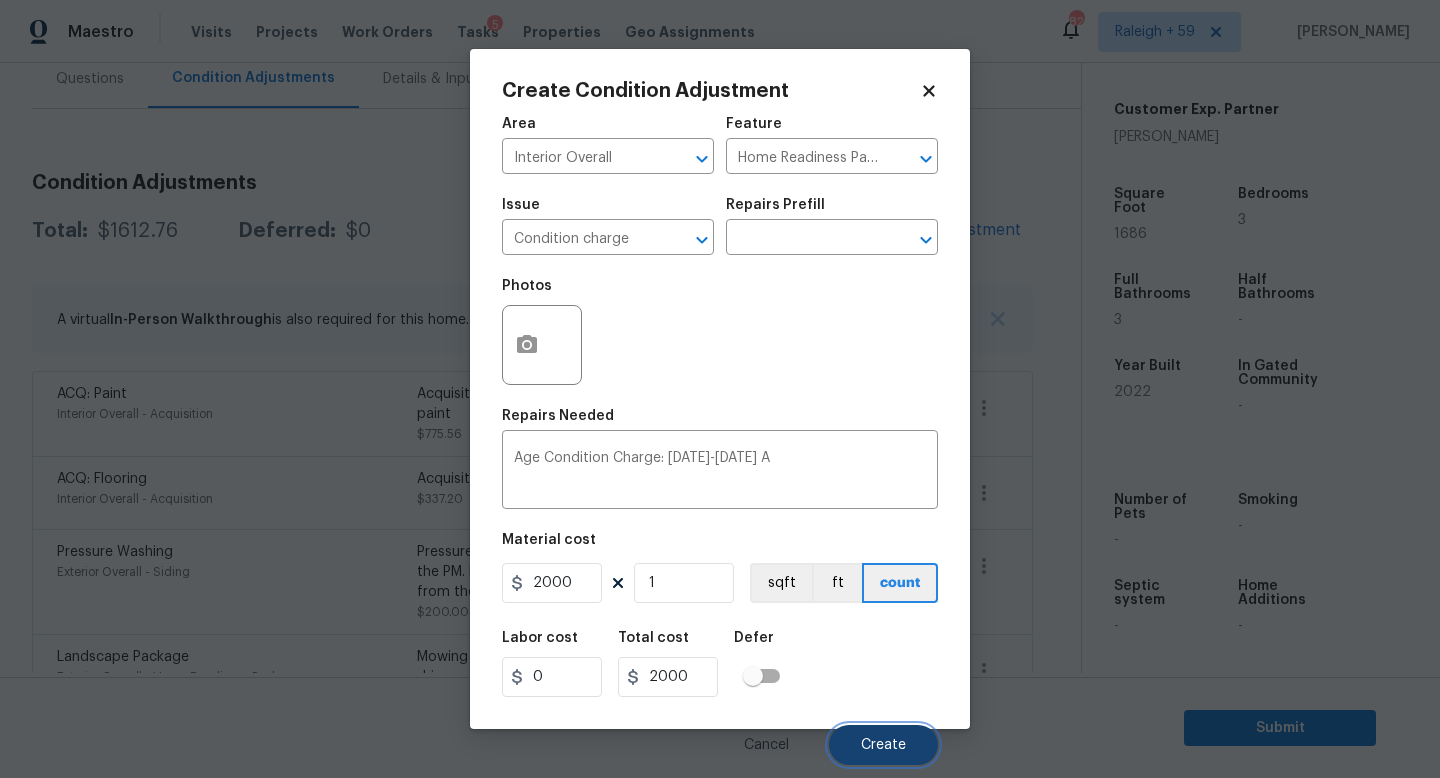 click on "Create" at bounding box center [883, 745] 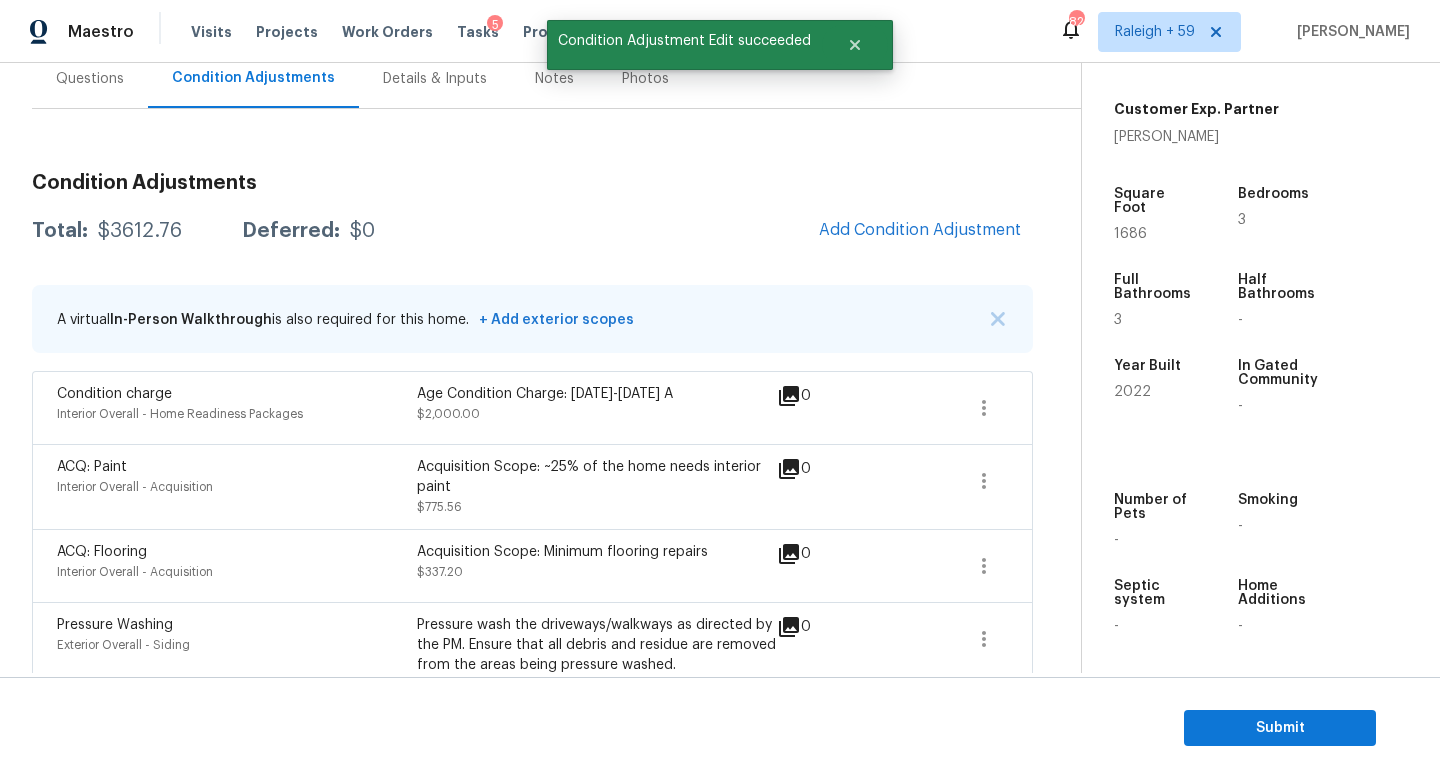 click on "Questions" at bounding box center (90, 78) 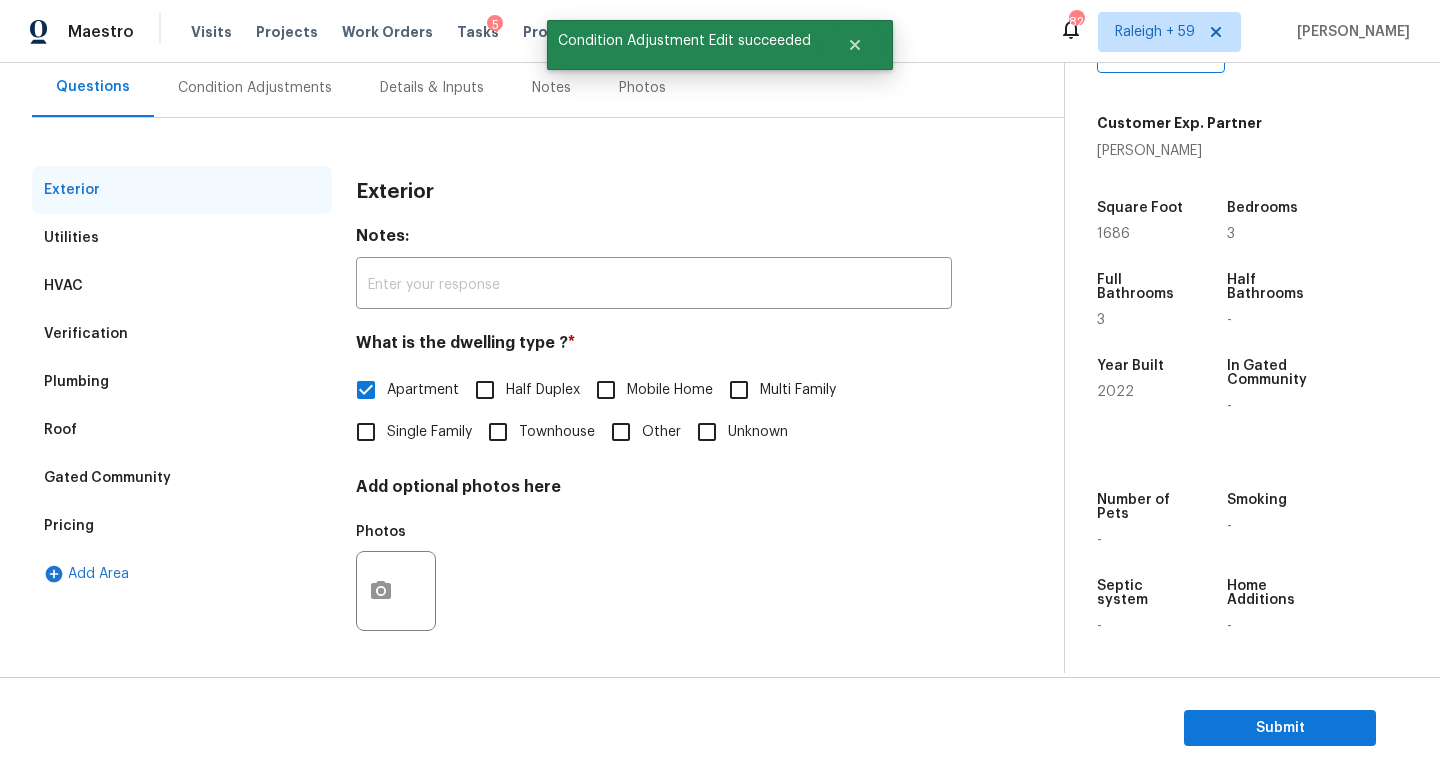 click on "Condition Adjustments" at bounding box center [255, 88] 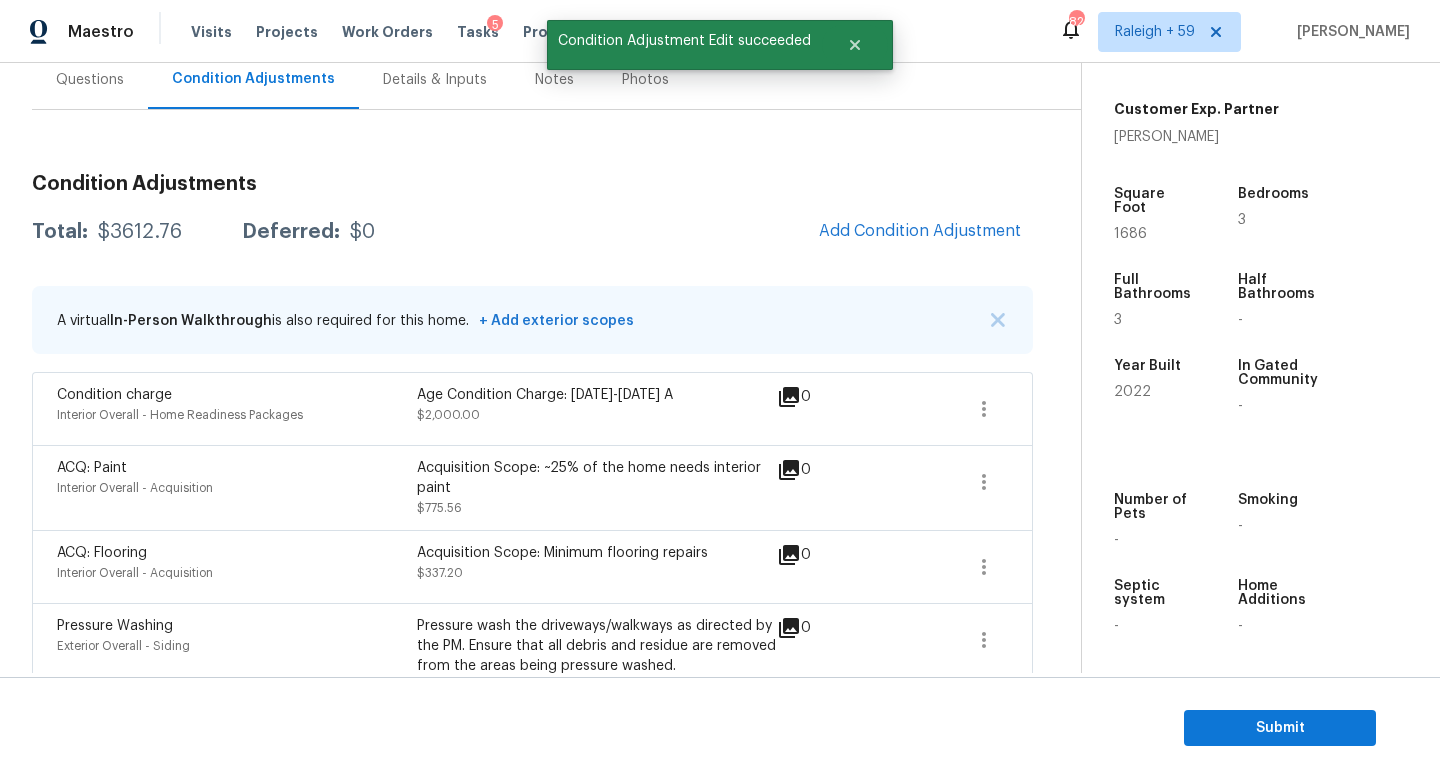 scroll, scrollTop: 194, scrollLeft: 0, axis: vertical 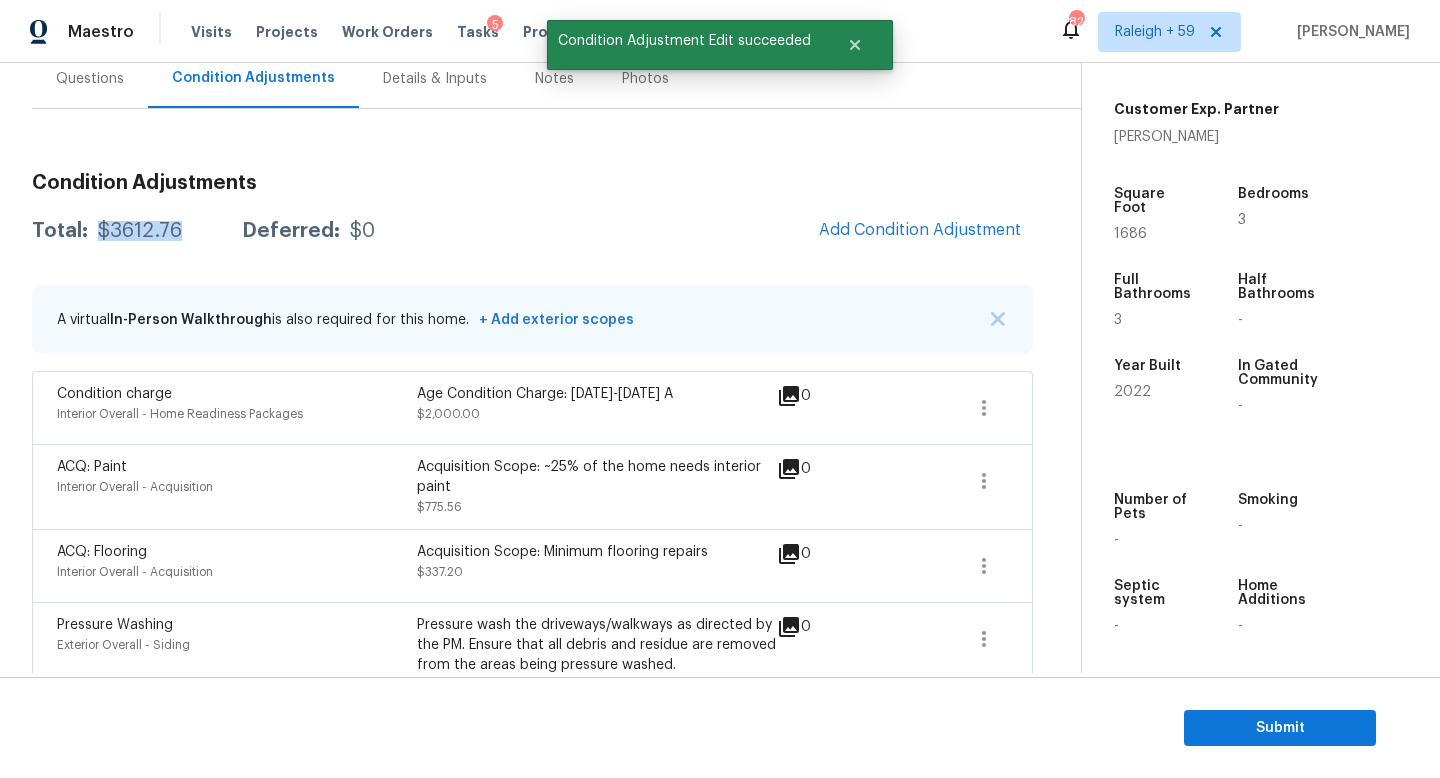drag, startPoint x: 192, startPoint y: 233, endPoint x: 98, endPoint y: 239, distance: 94.19129 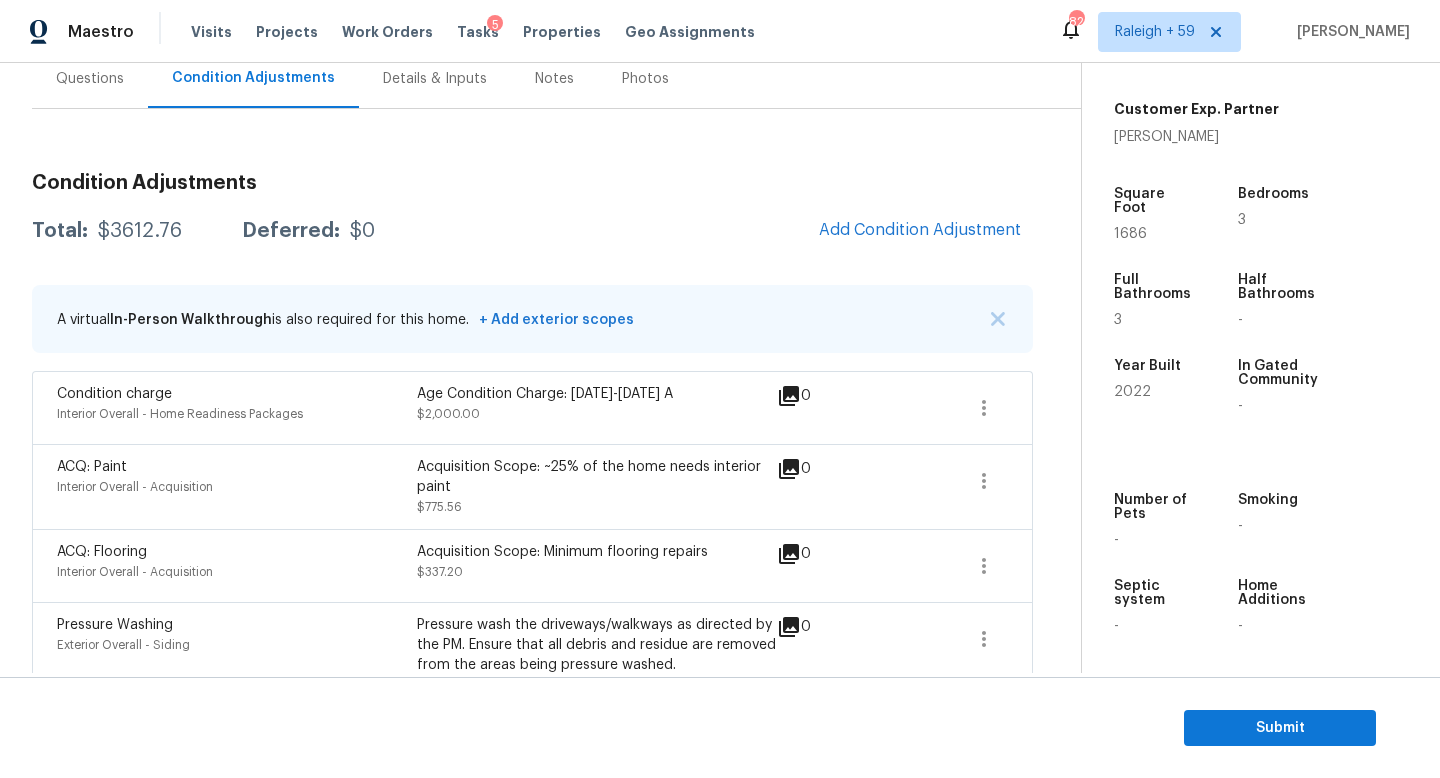 click on "Questions" at bounding box center [90, 79] 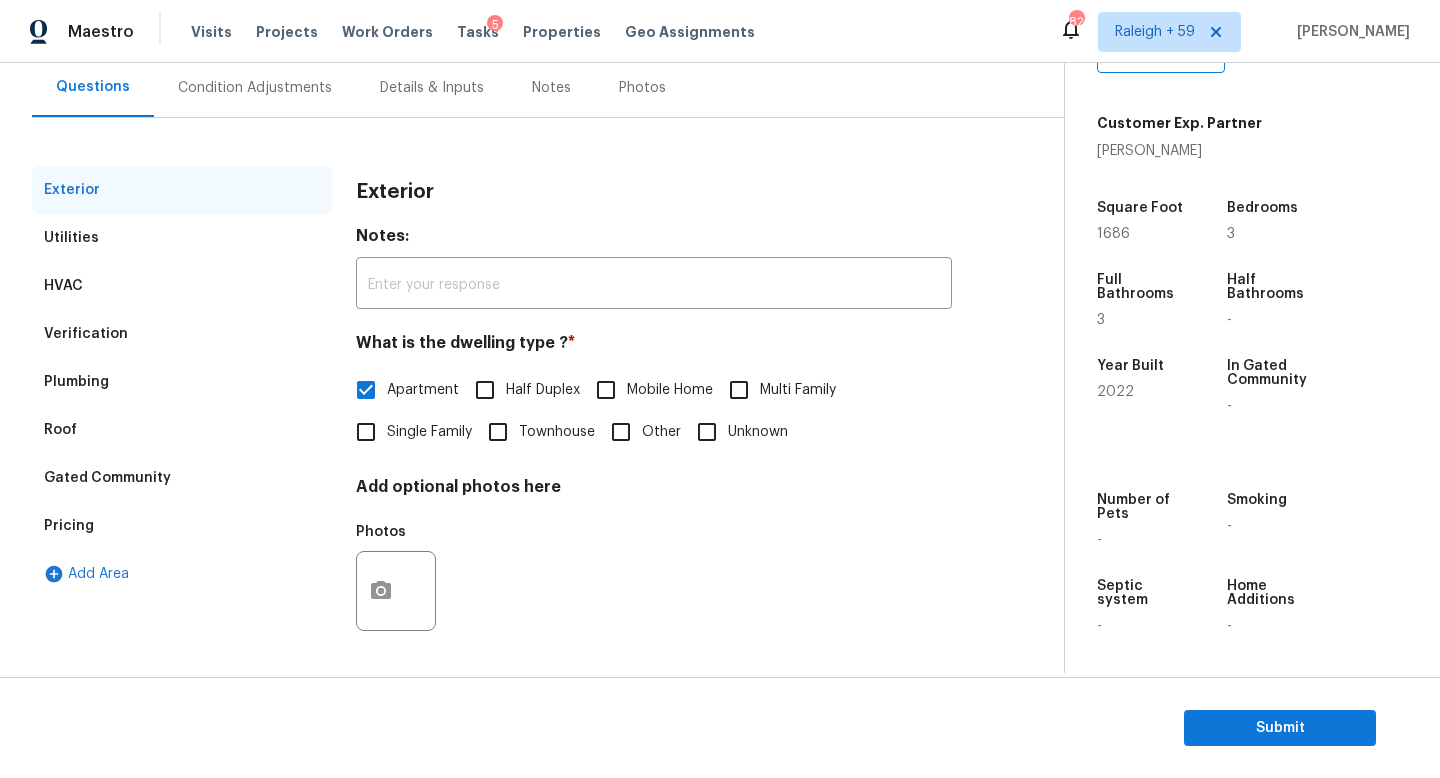 click on "Verification" at bounding box center [182, 334] 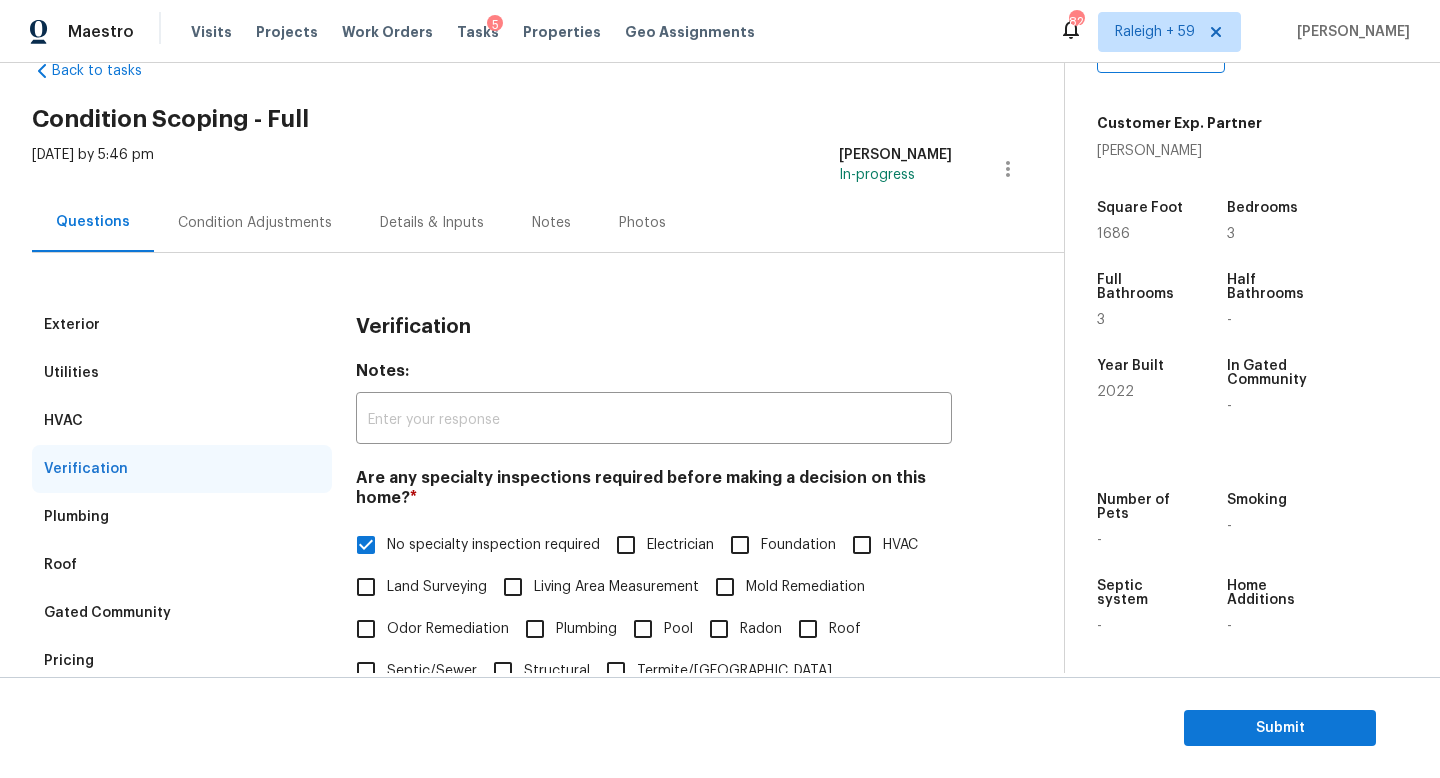 scroll, scrollTop: 0, scrollLeft: 0, axis: both 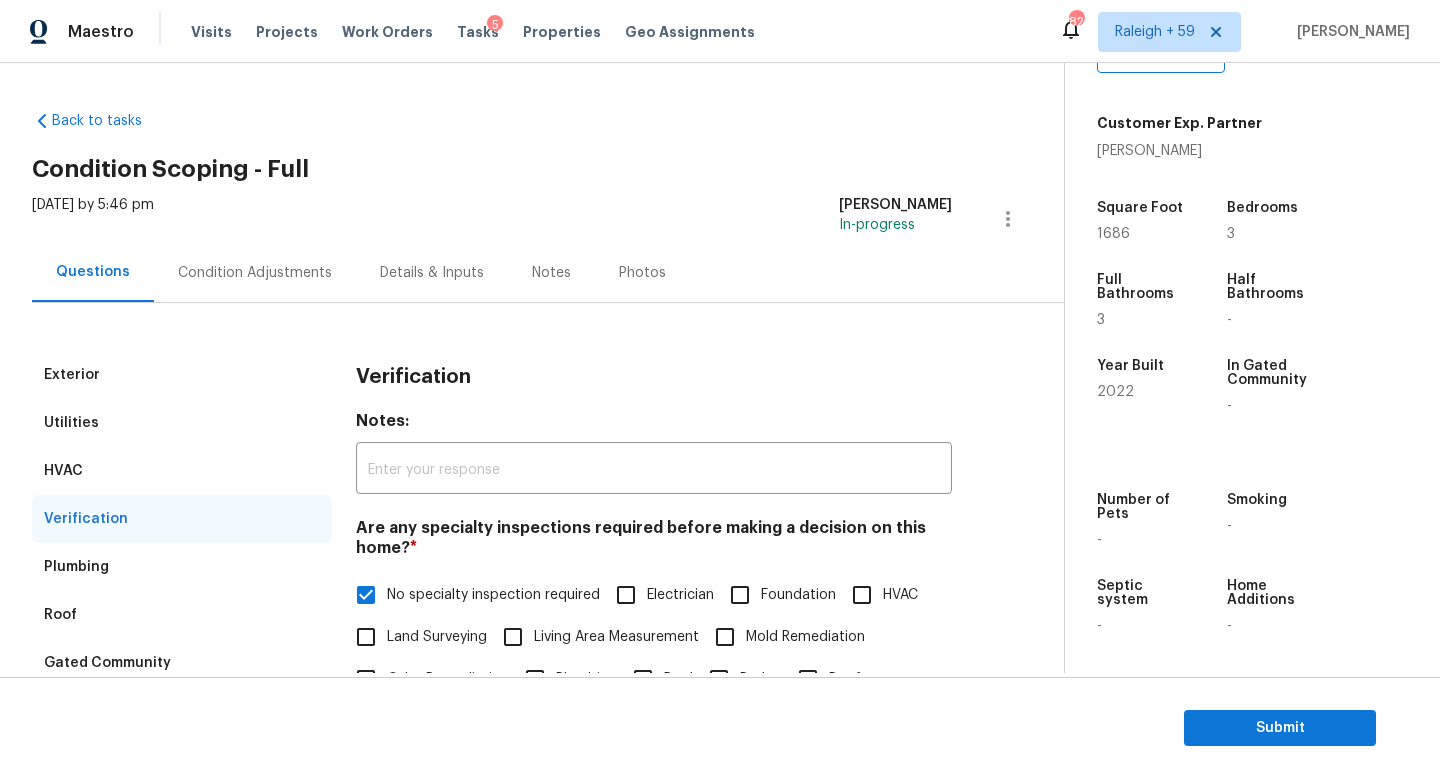 click on "Condition Adjustments" at bounding box center [255, 272] 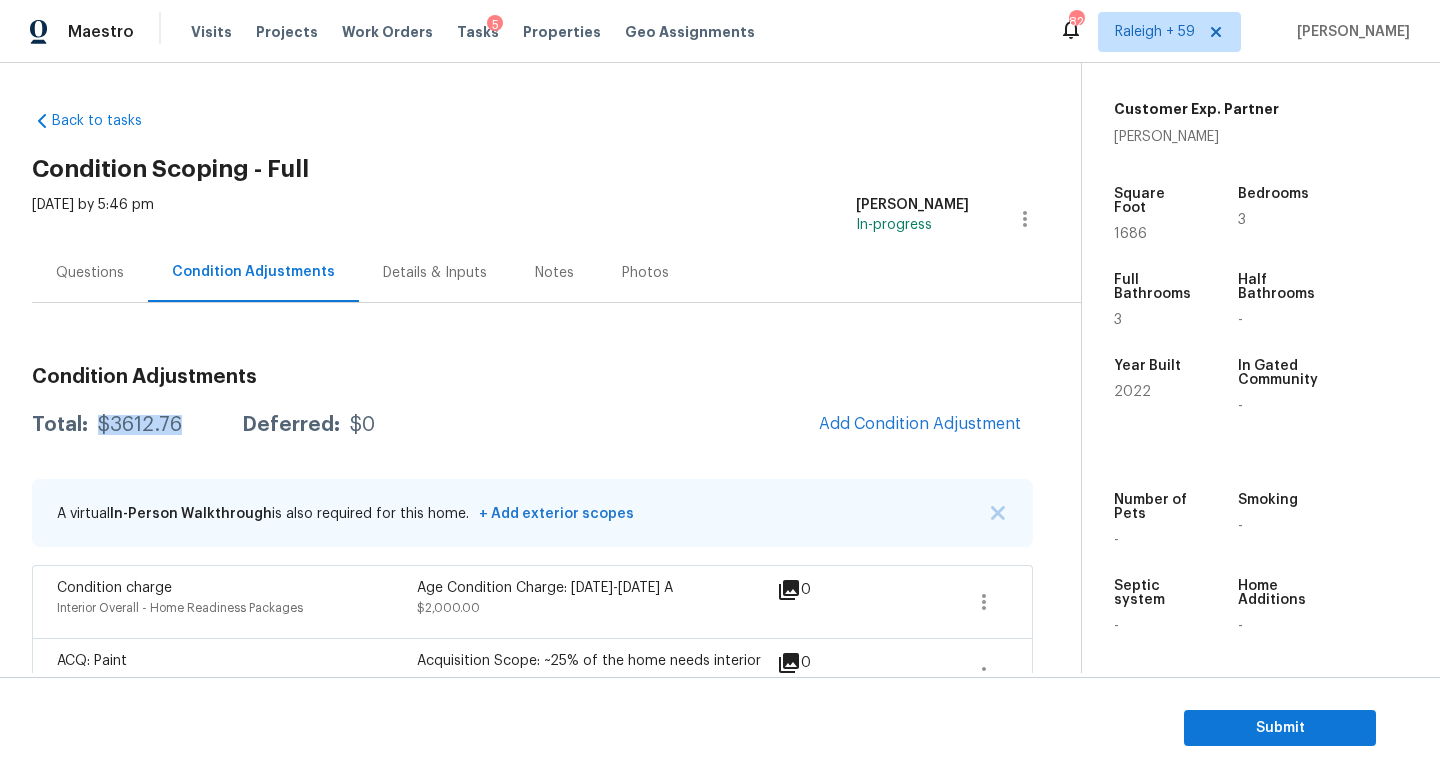 drag, startPoint x: 201, startPoint y: 432, endPoint x: 95, endPoint y: 425, distance: 106.23088 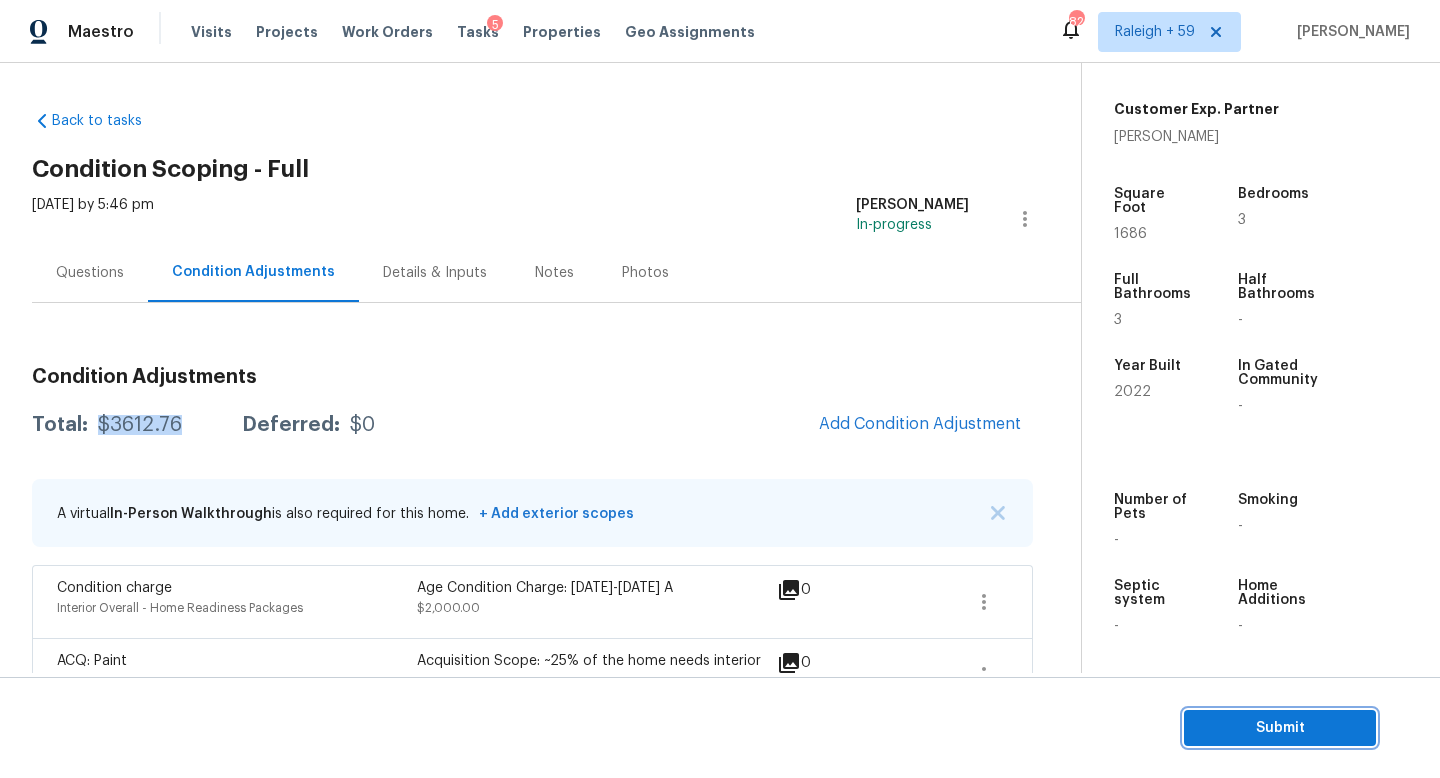 click on "Submit" at bounding box center (1280, 728) 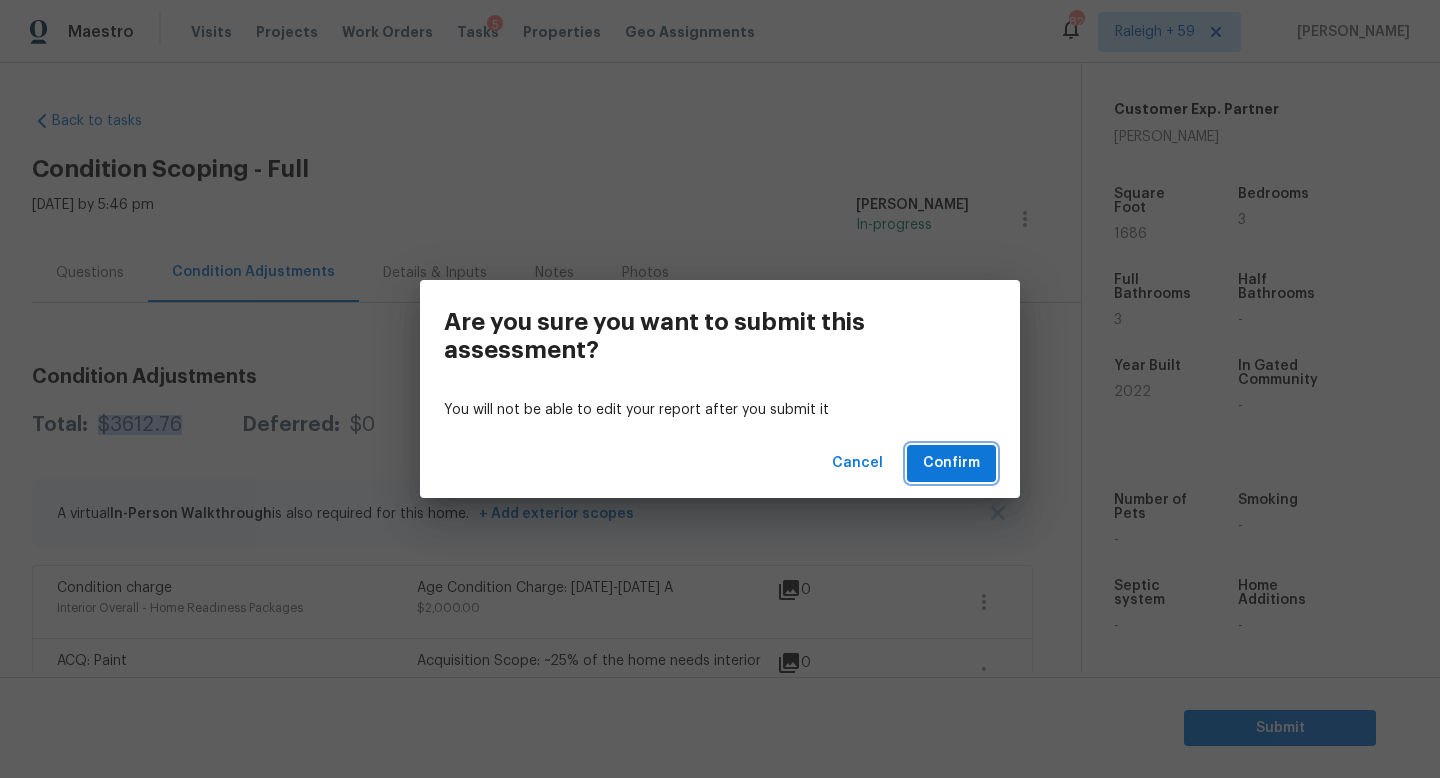click on "Confirm" at bounding box center [951, 463] 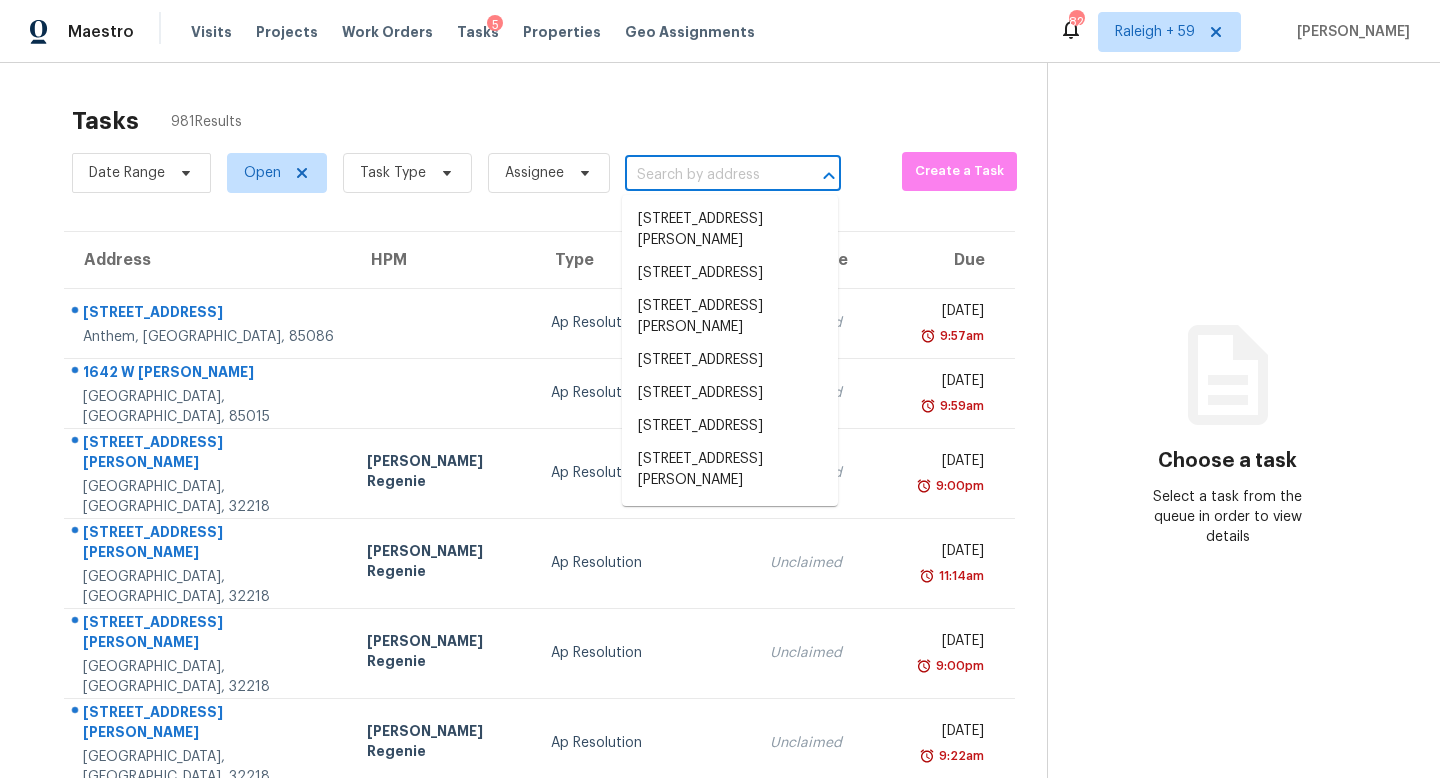 click at bounding box center (705, 175) 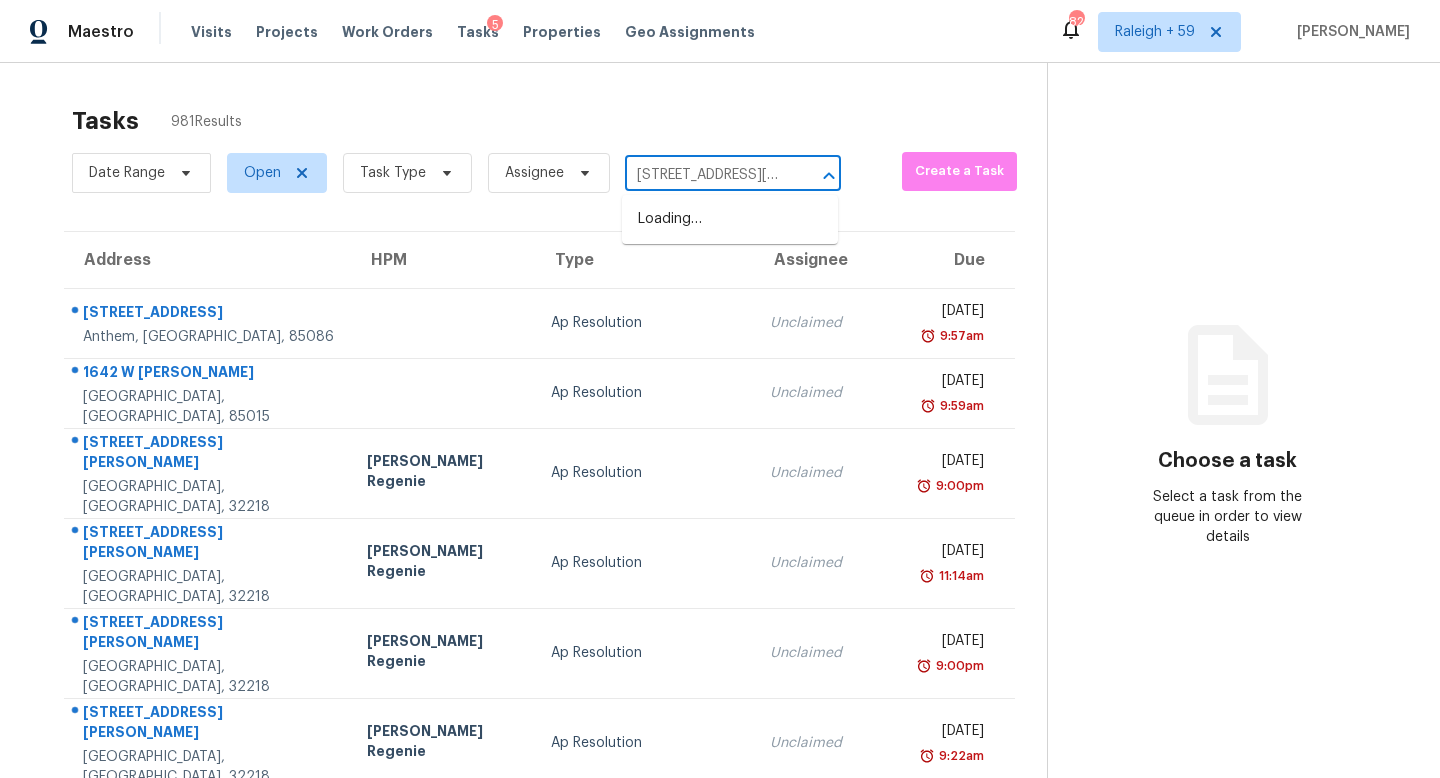 scroll, scrollTop: 0, scrollLeft: 152, axis: horizontal 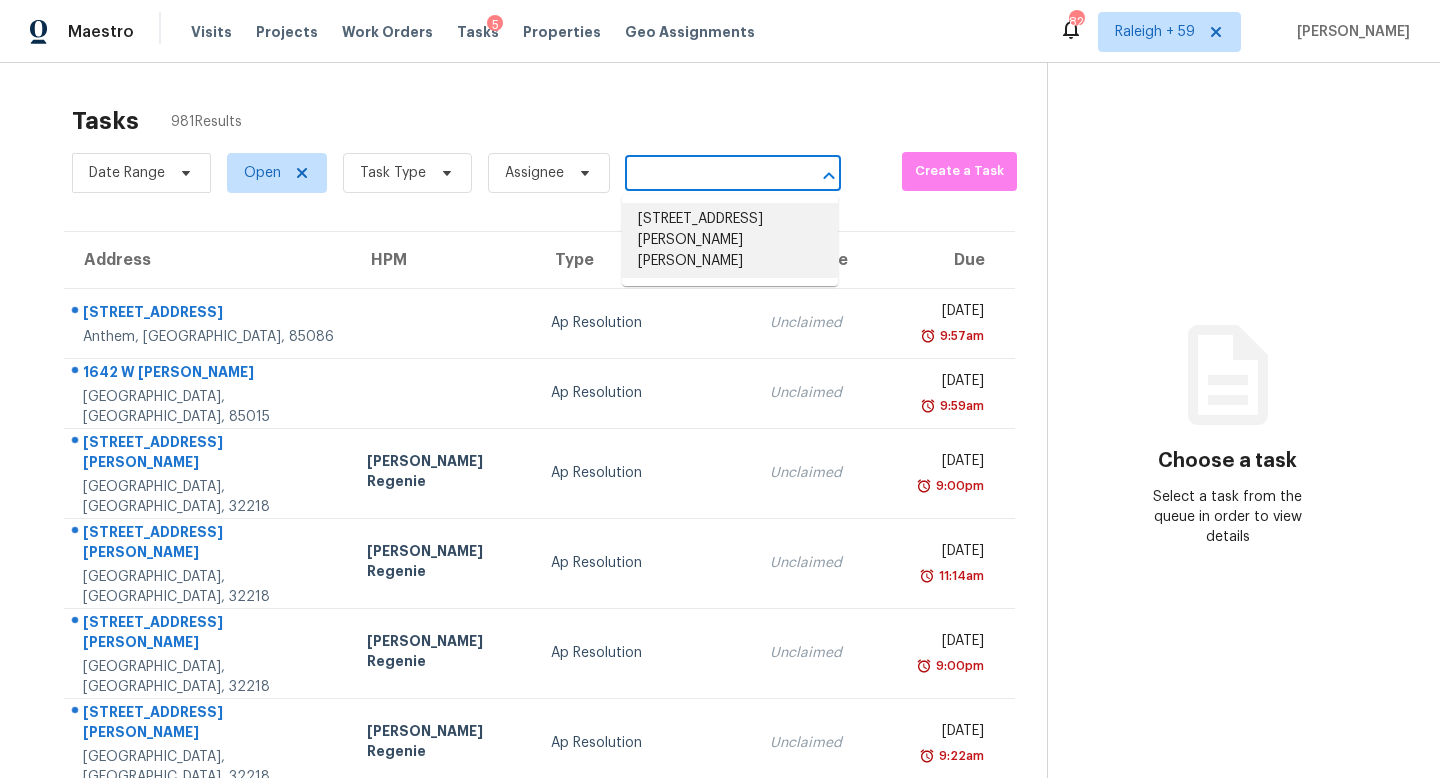 click on "[STREET_ADDRESS][PERSON_NAME][PERSON_NAME]" at bounding box center [730, 240] 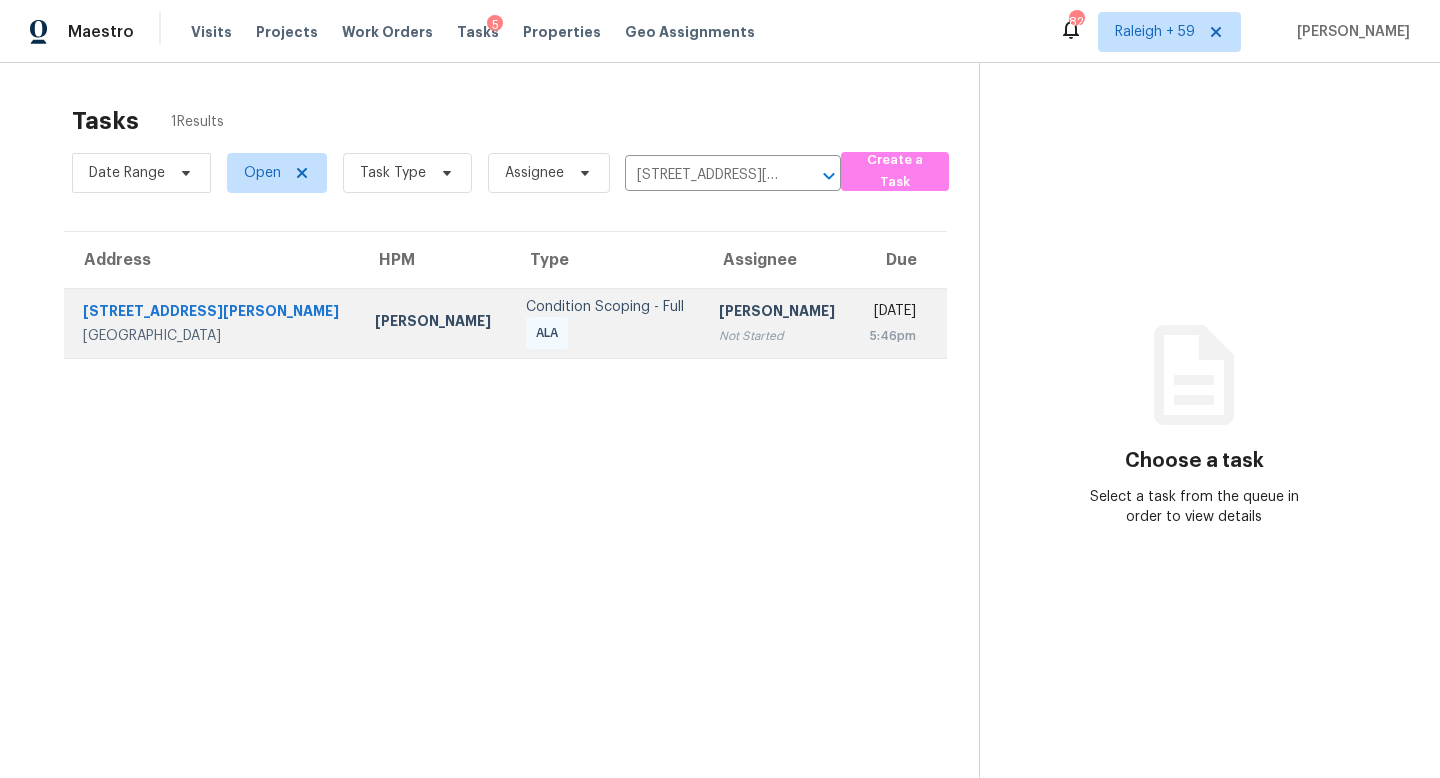 click on "Condition Scoping - Full ALA" at bounding box center [606, 323] 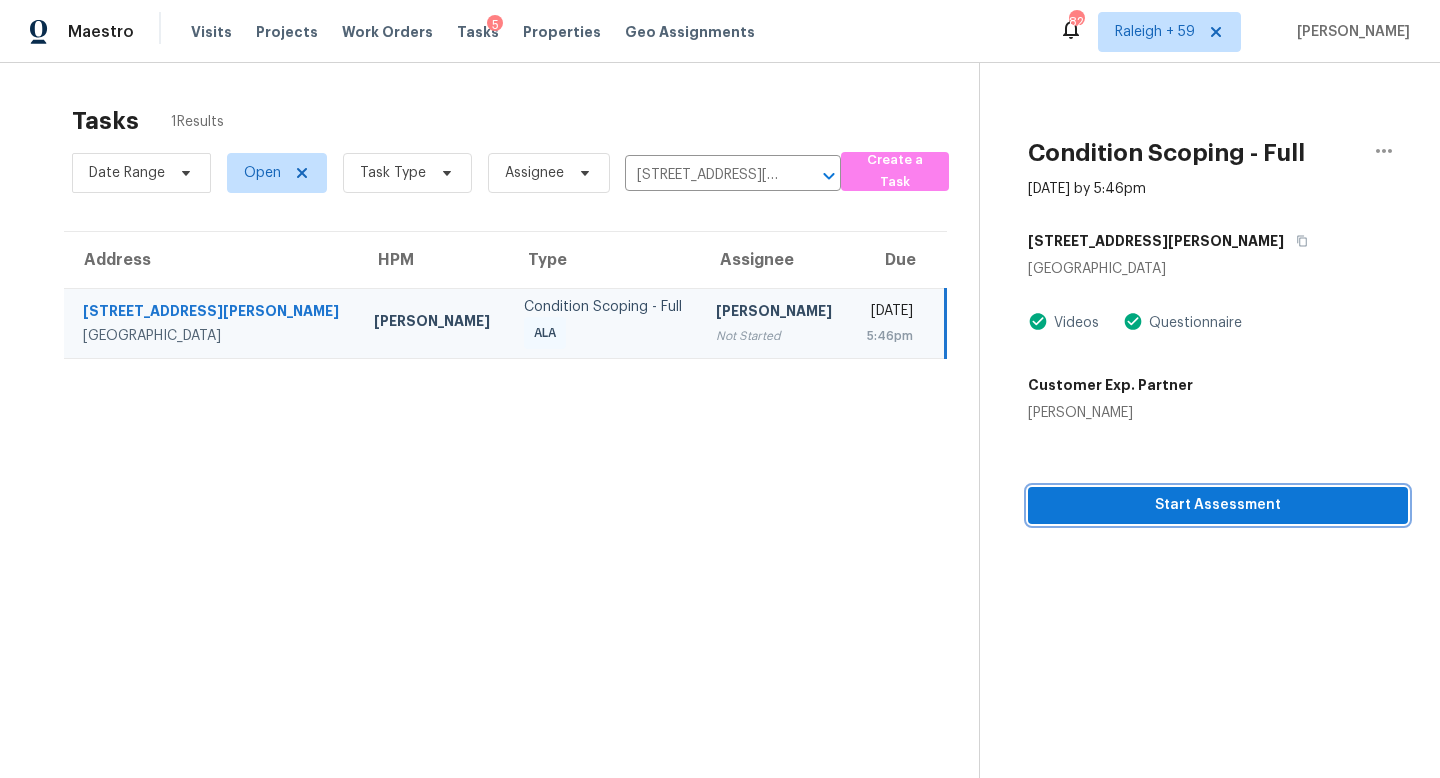 click on "Start Assessment" at bounding box center (1218, 505) 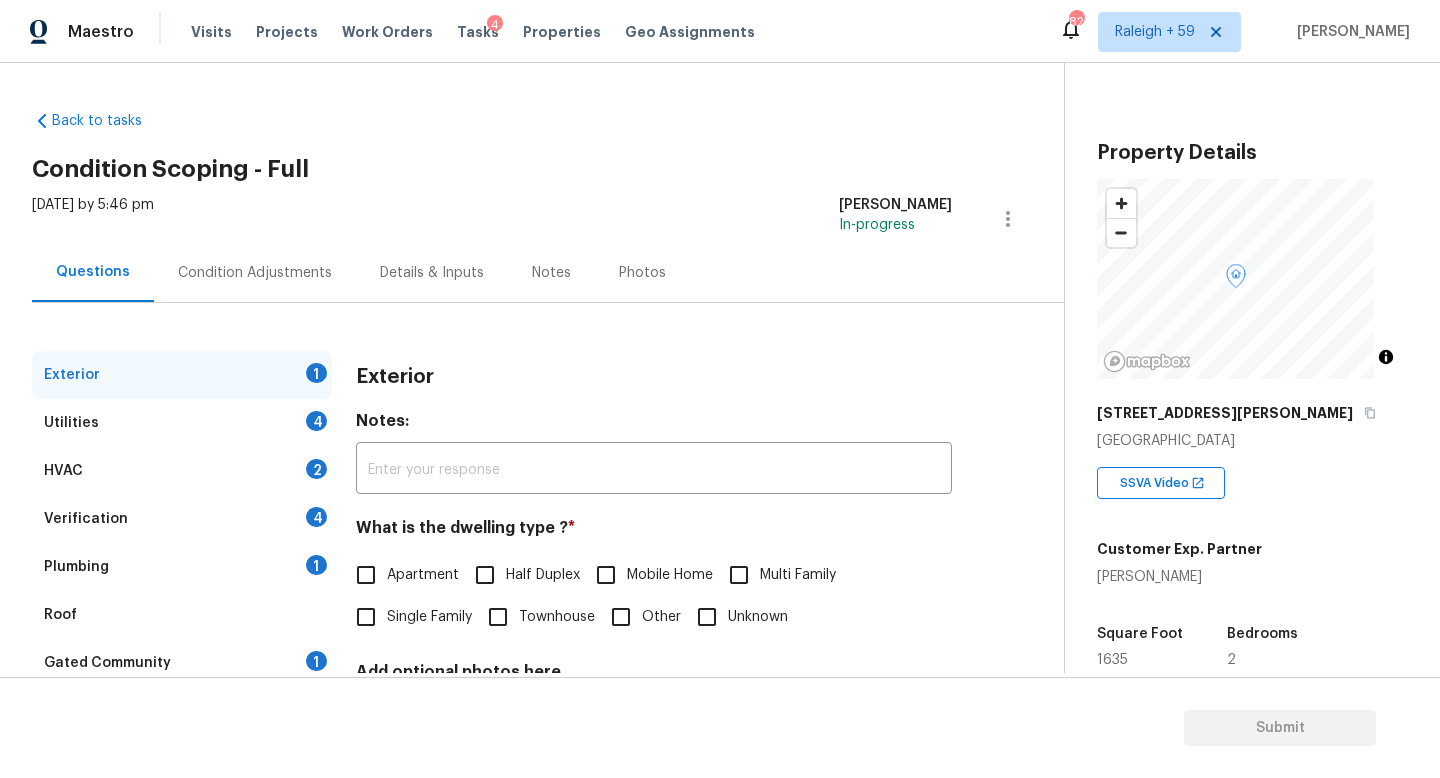 scroll, scrollTop: 0, scrollLeft: 0, axis: both 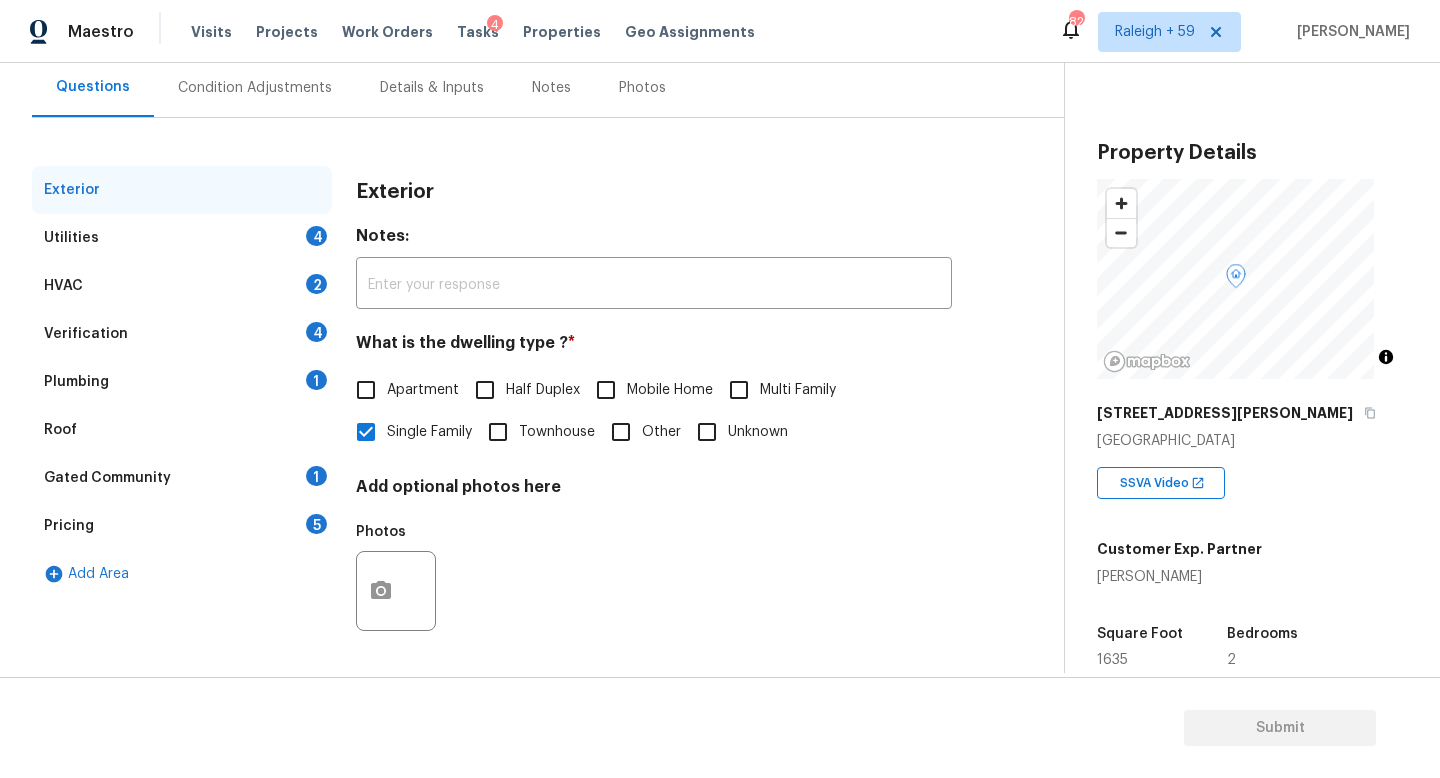 click on "Gated Community 1" at bounding box center (182, 478) 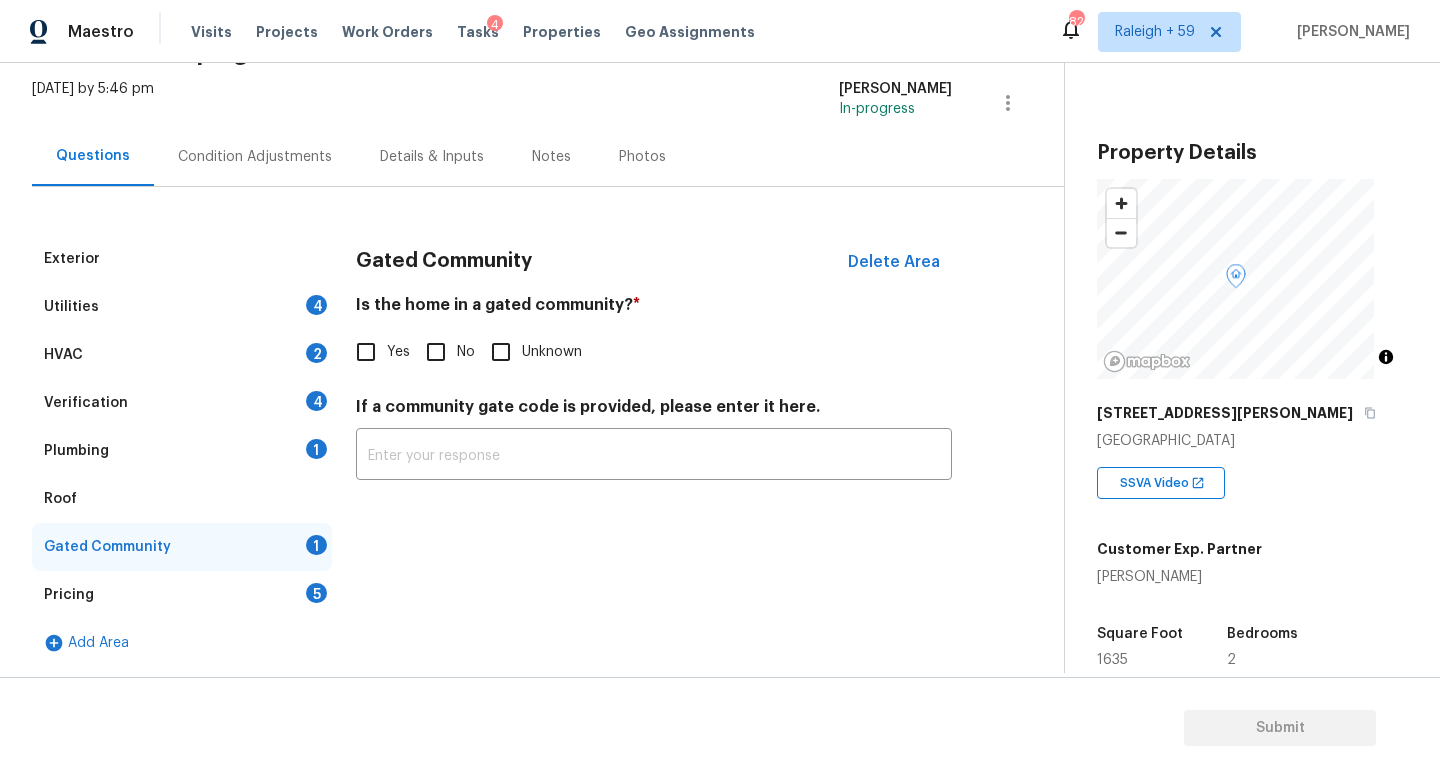 scroll, scrollTop: 131, scrollLeft: 0, axis: vertical 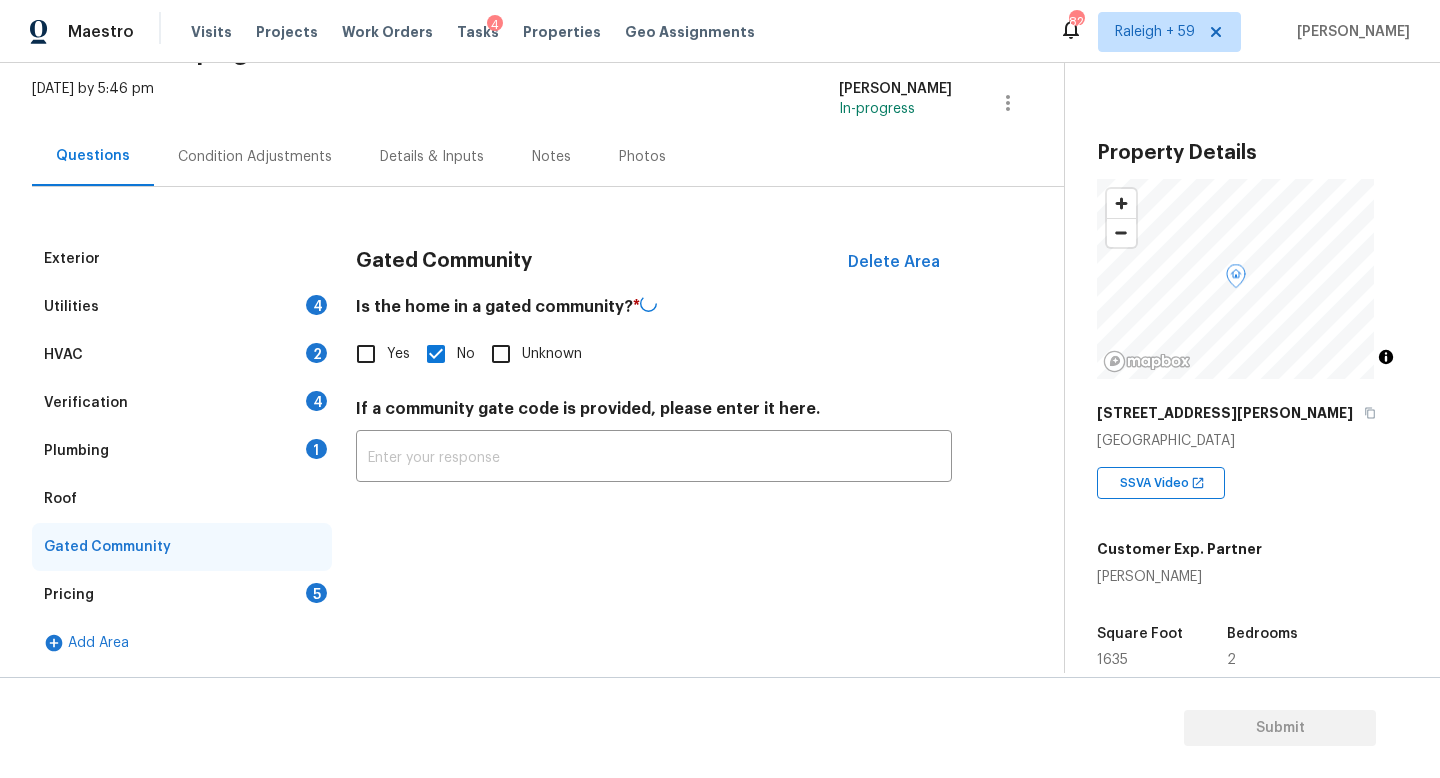 click on "Verification 4" at bounding box center [182, 403] 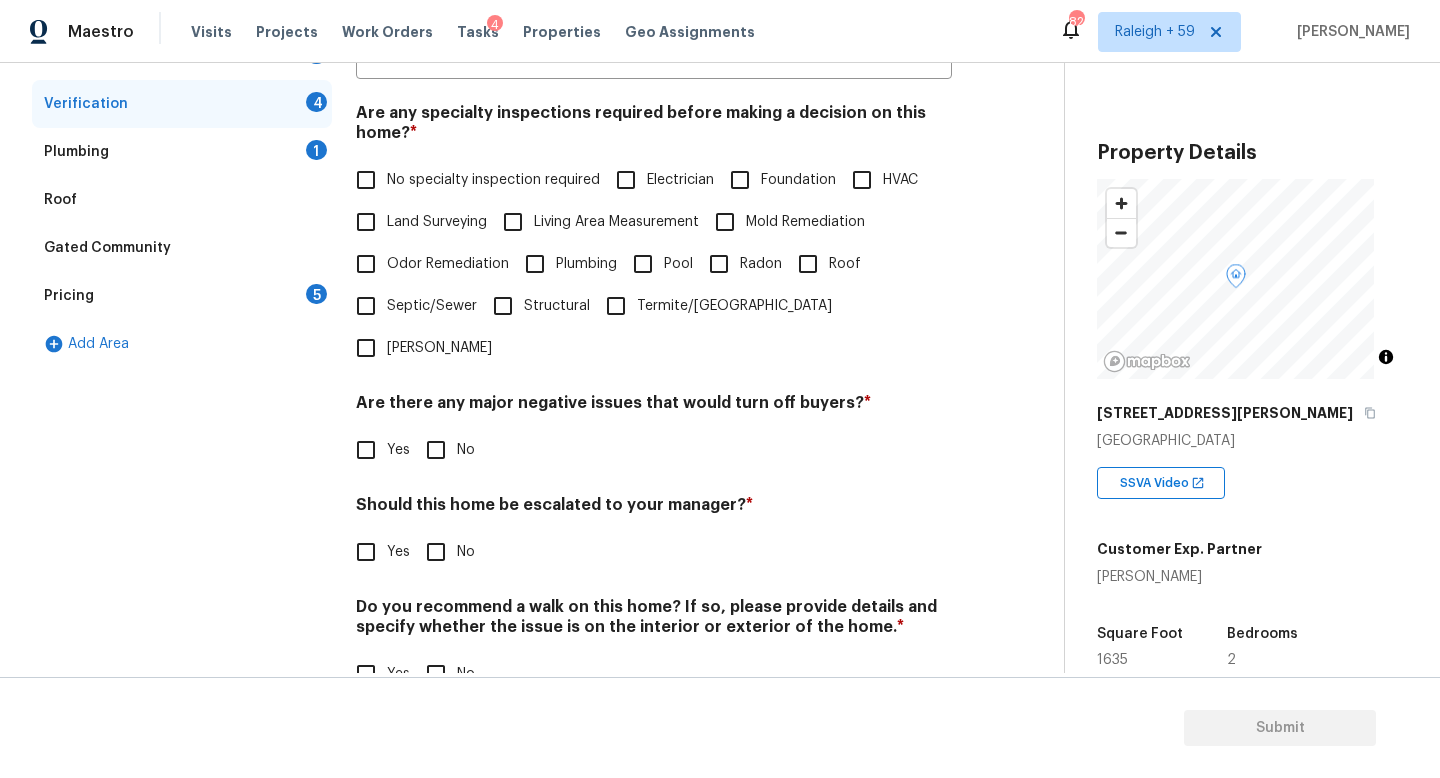 scroll, scrollTop: 413, scrollLeft: 0, axis: vertical 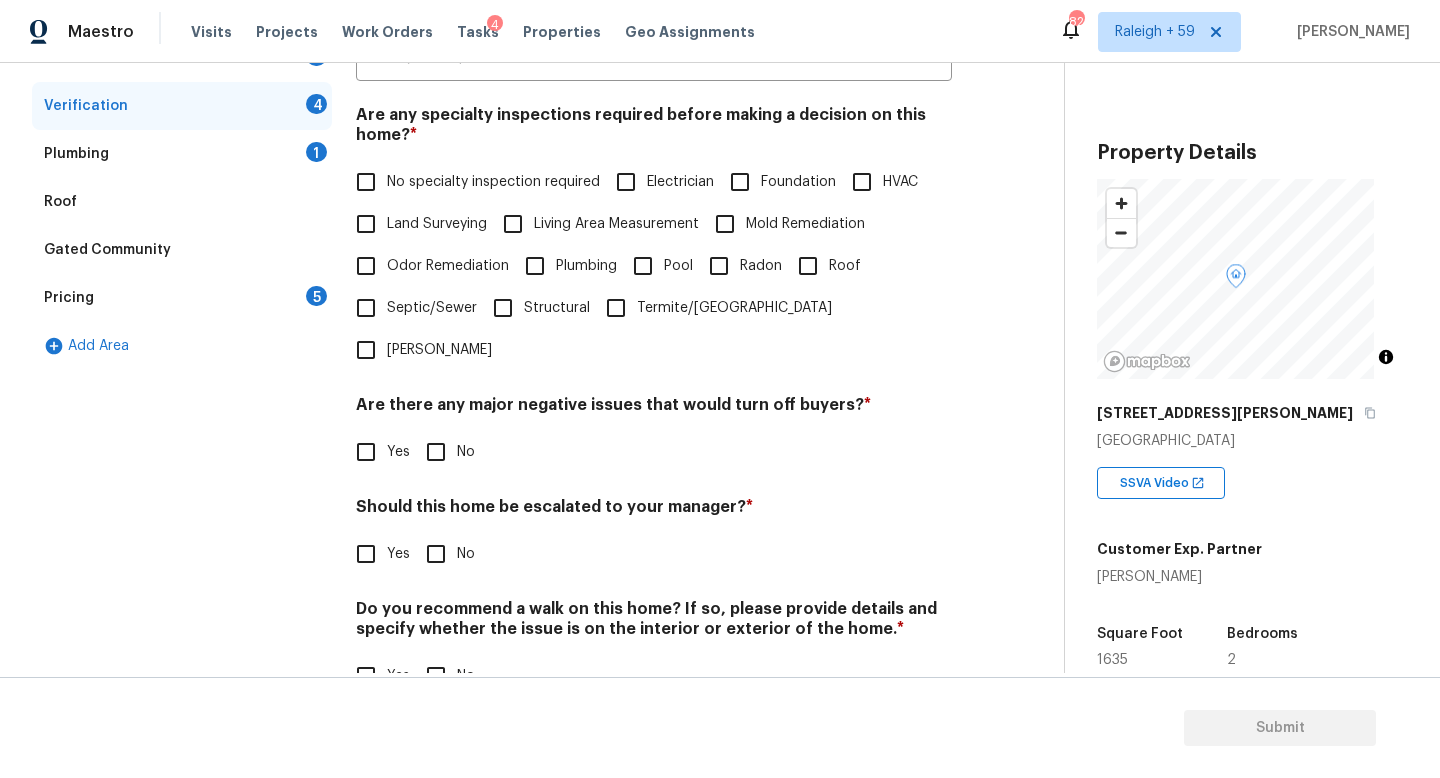 click on "Yes" at bounding box center [366, 554] 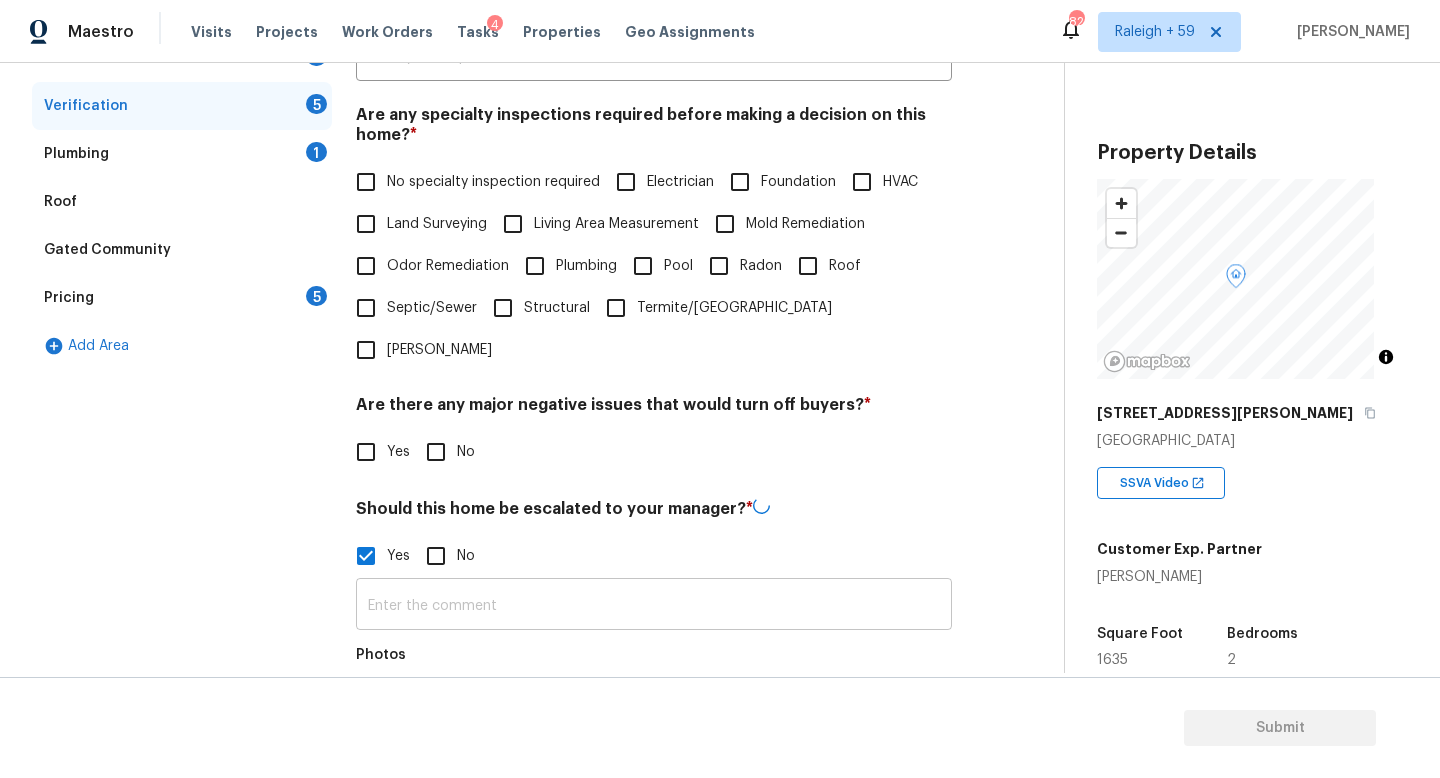 click at bounding box center (654, 606) 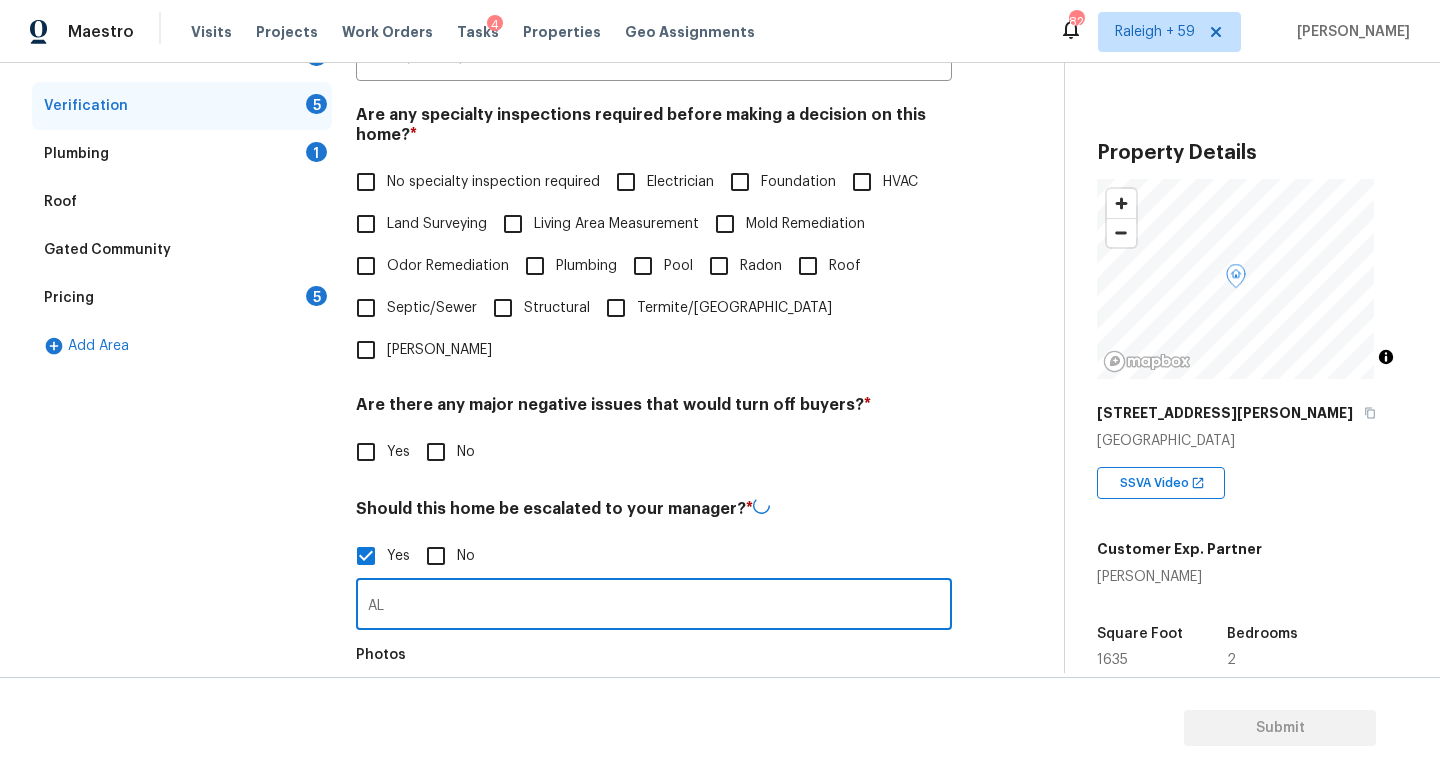 type on "A" 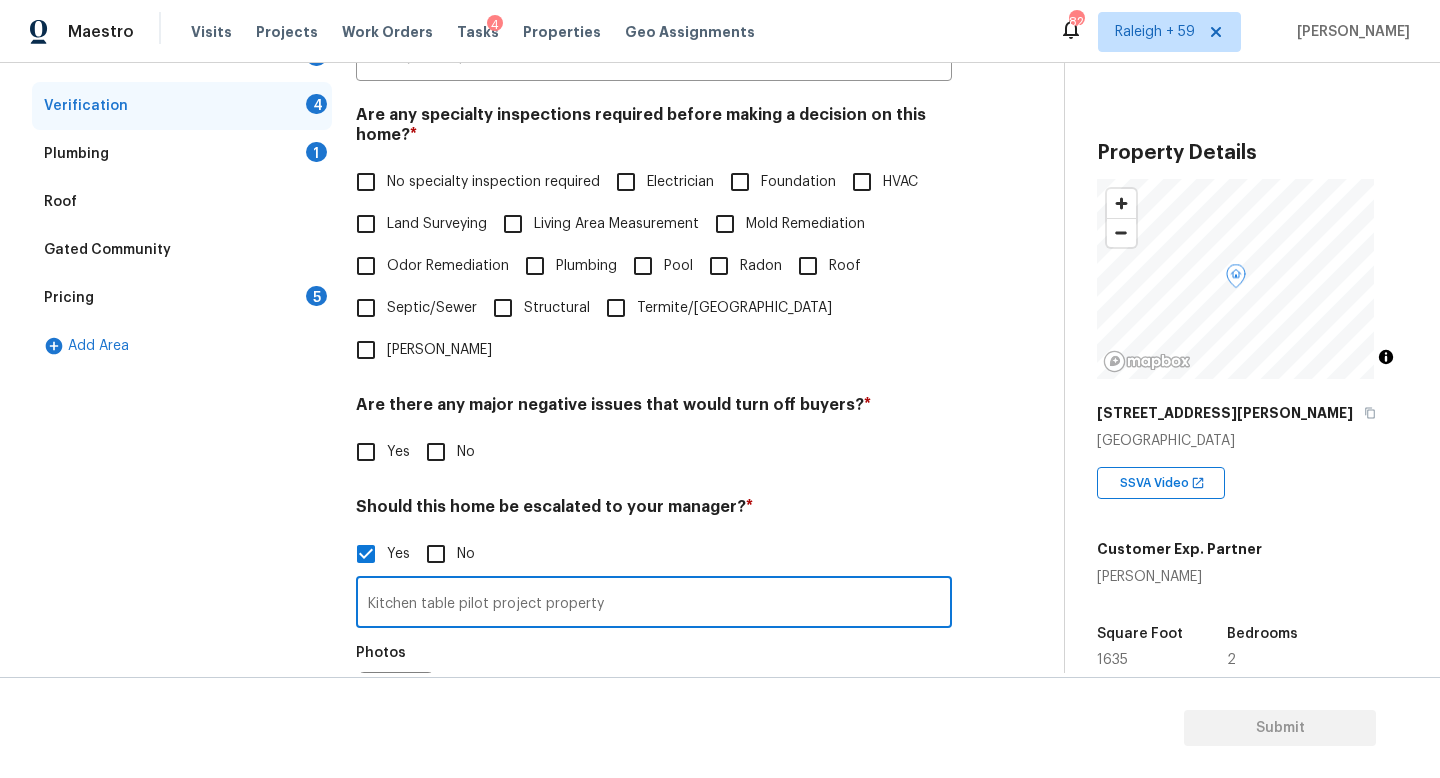 click on "Kitchen table pilot project property" at bounding box center [654, 604] 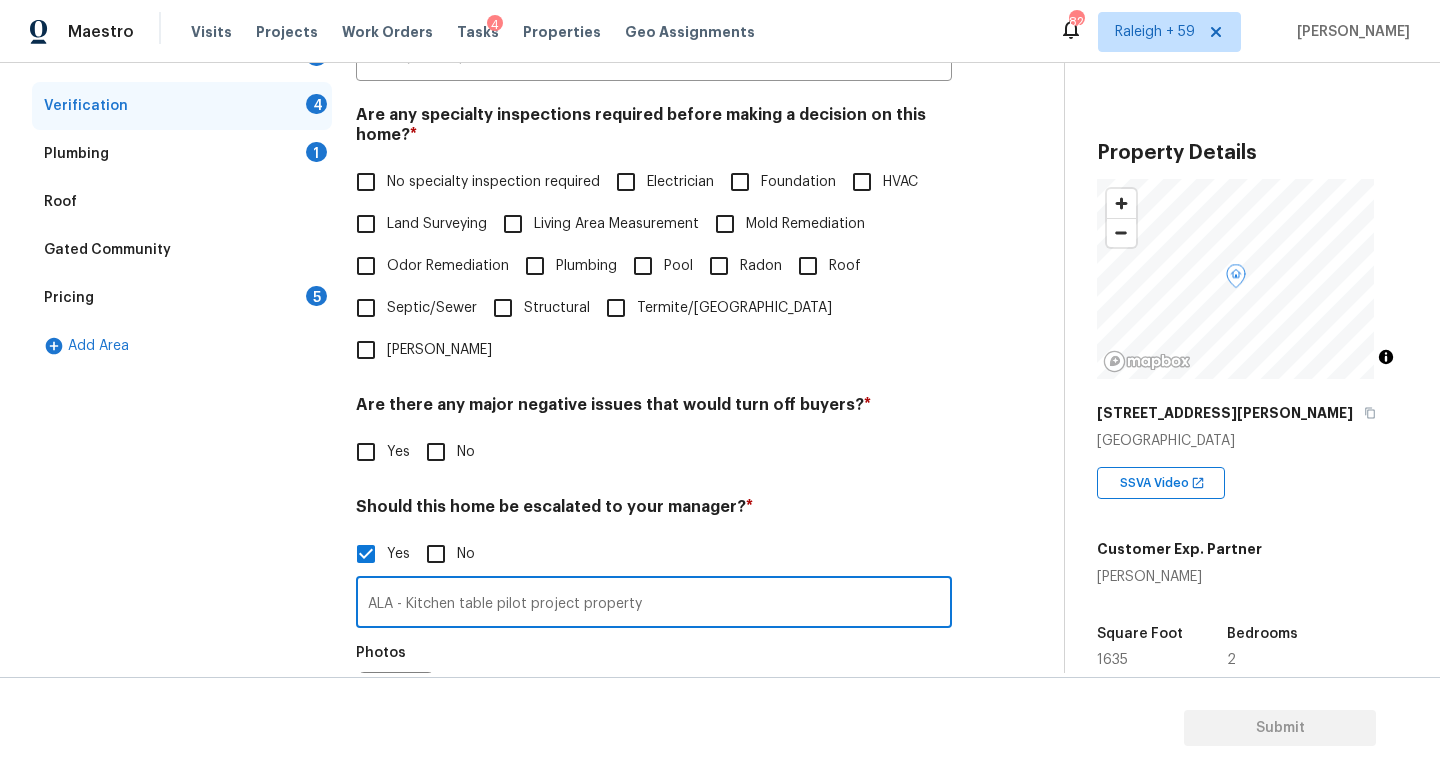 type on "ALA - Kitchen table pilot project property" 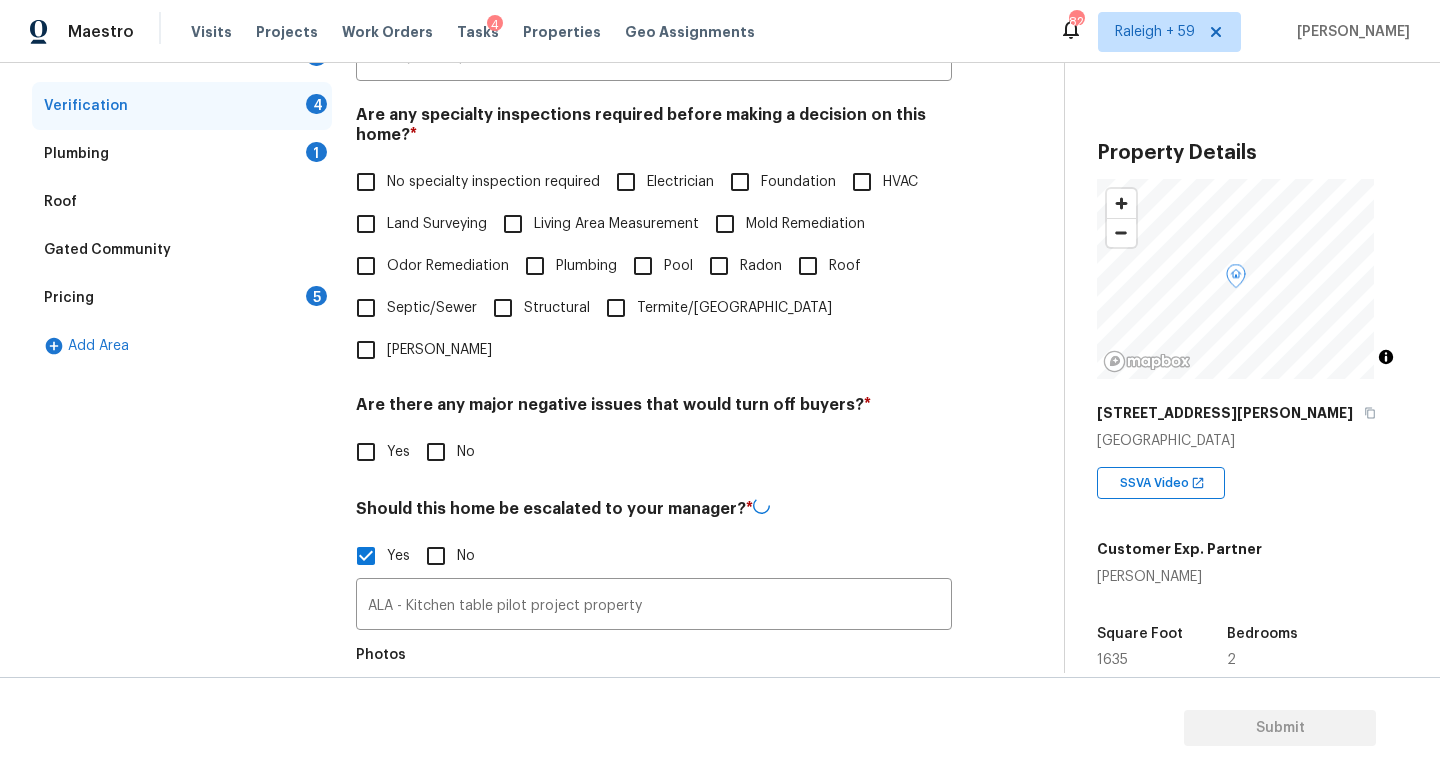 click on "No specialty inspection required" at bounding box center (493, 182) 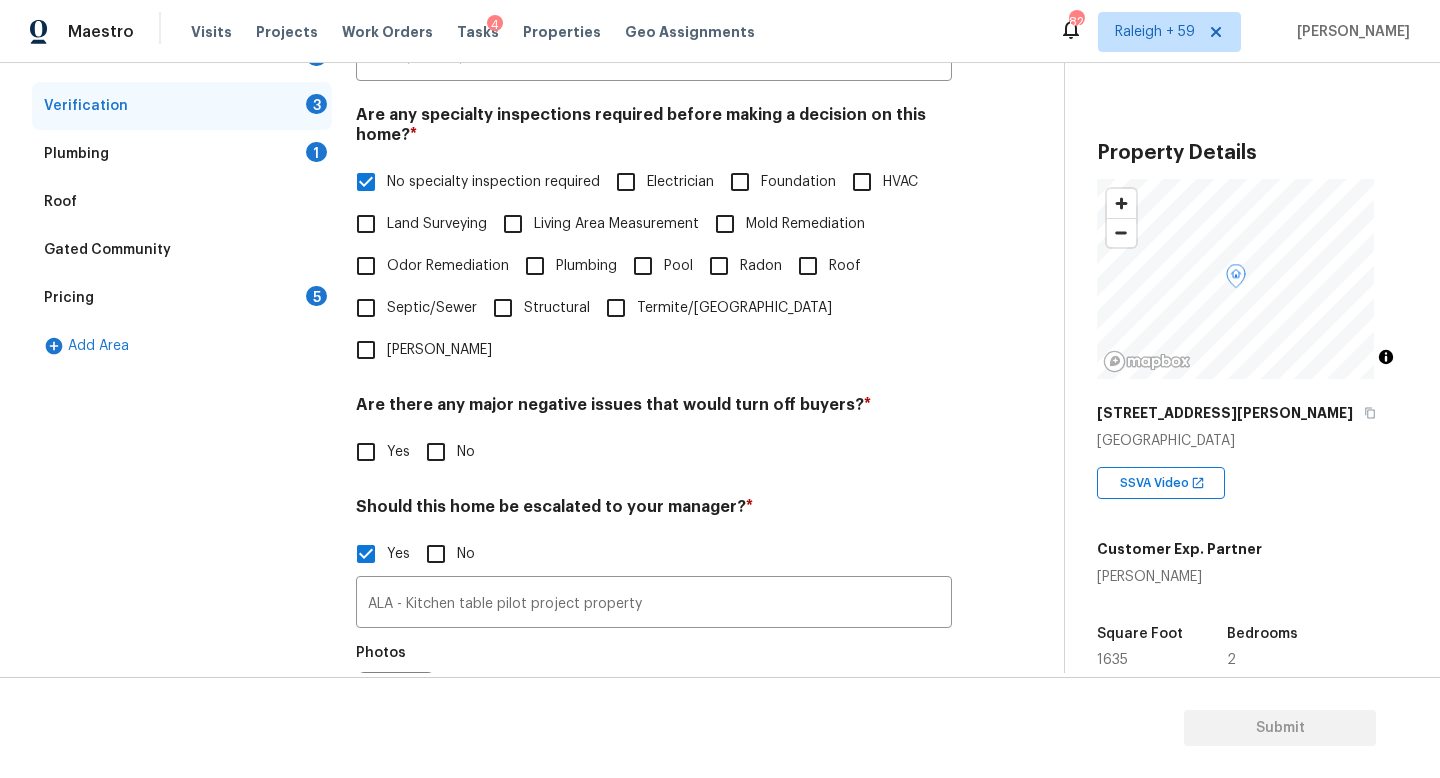 click on "No" at bounding box center [436, 452] 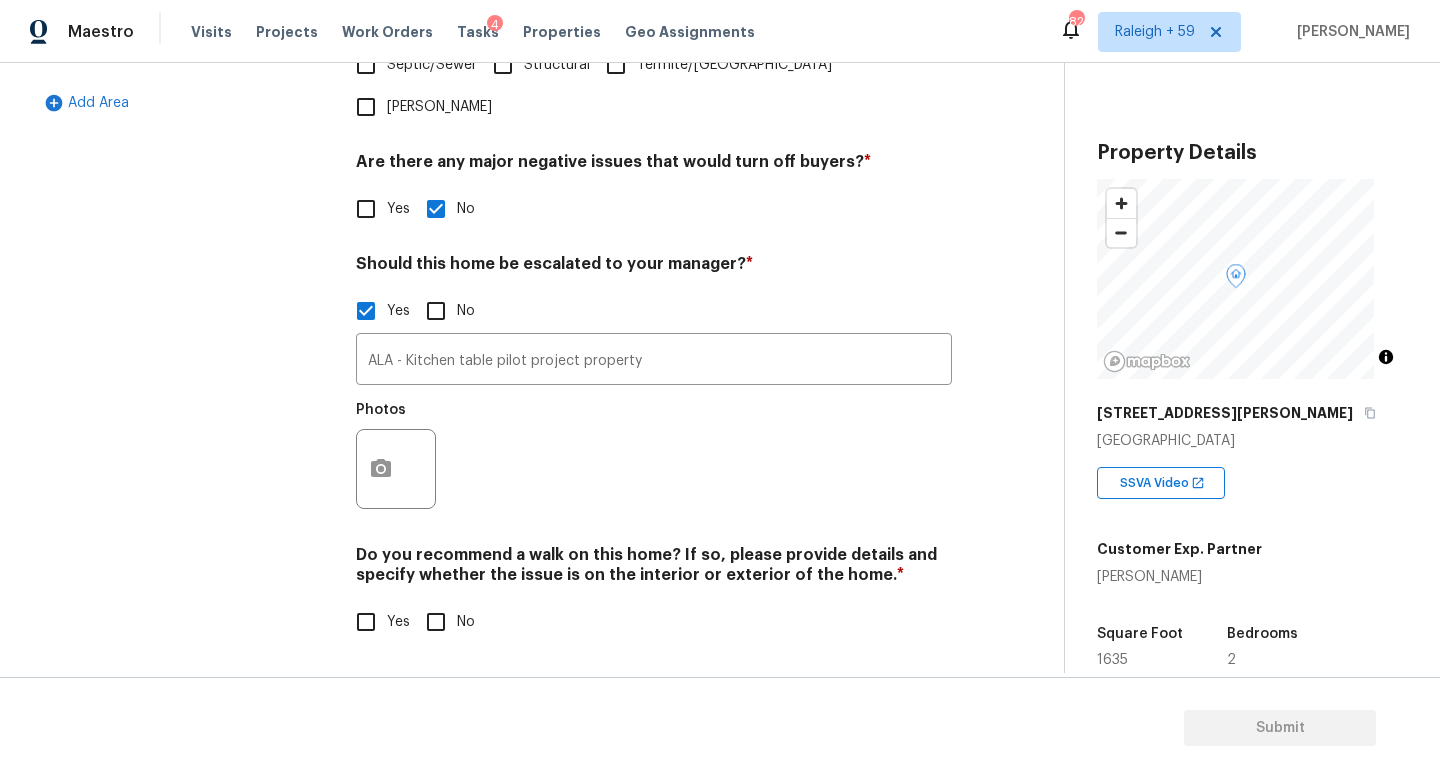 scroll, scrollTop: 672, scrollLeft: 0, axis: vertical 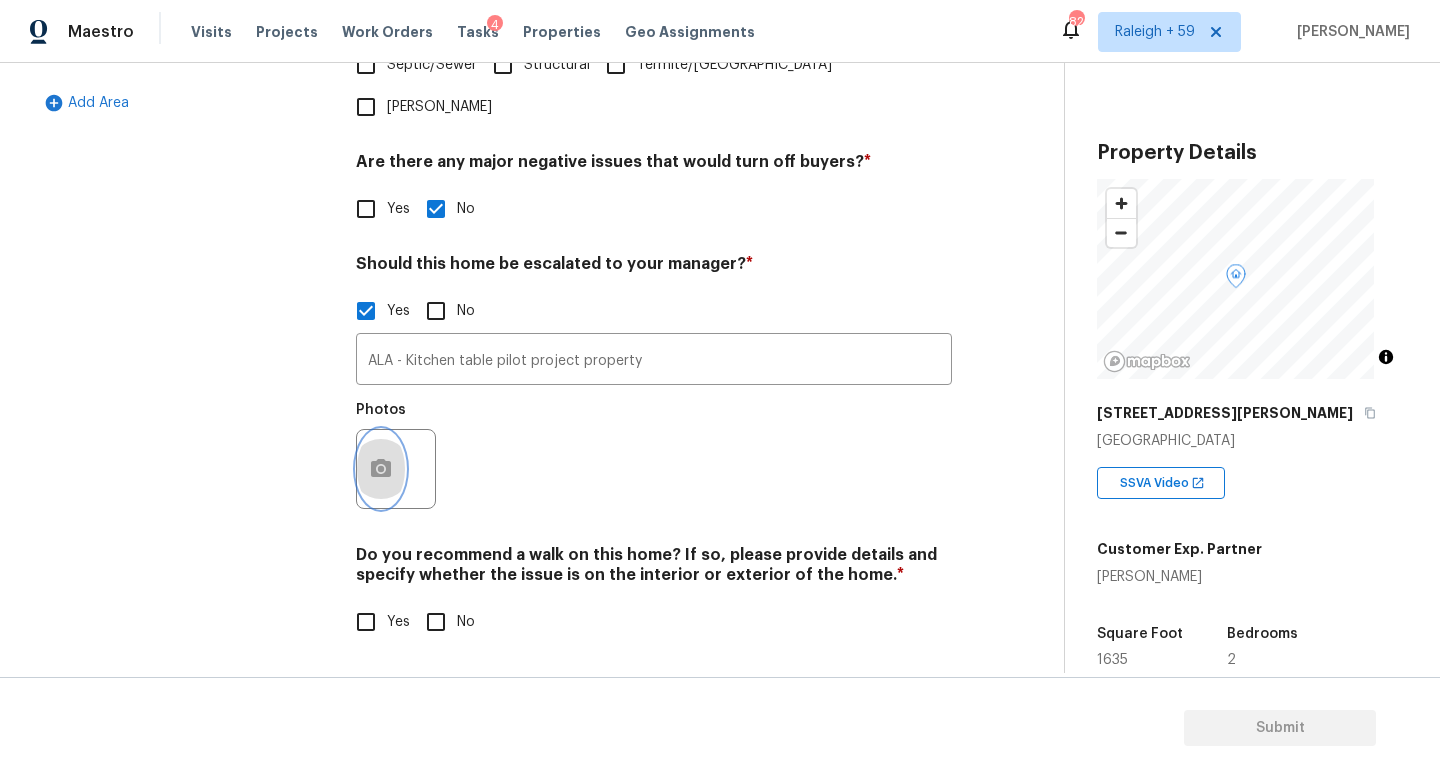 click at bounding box center [381, 469] 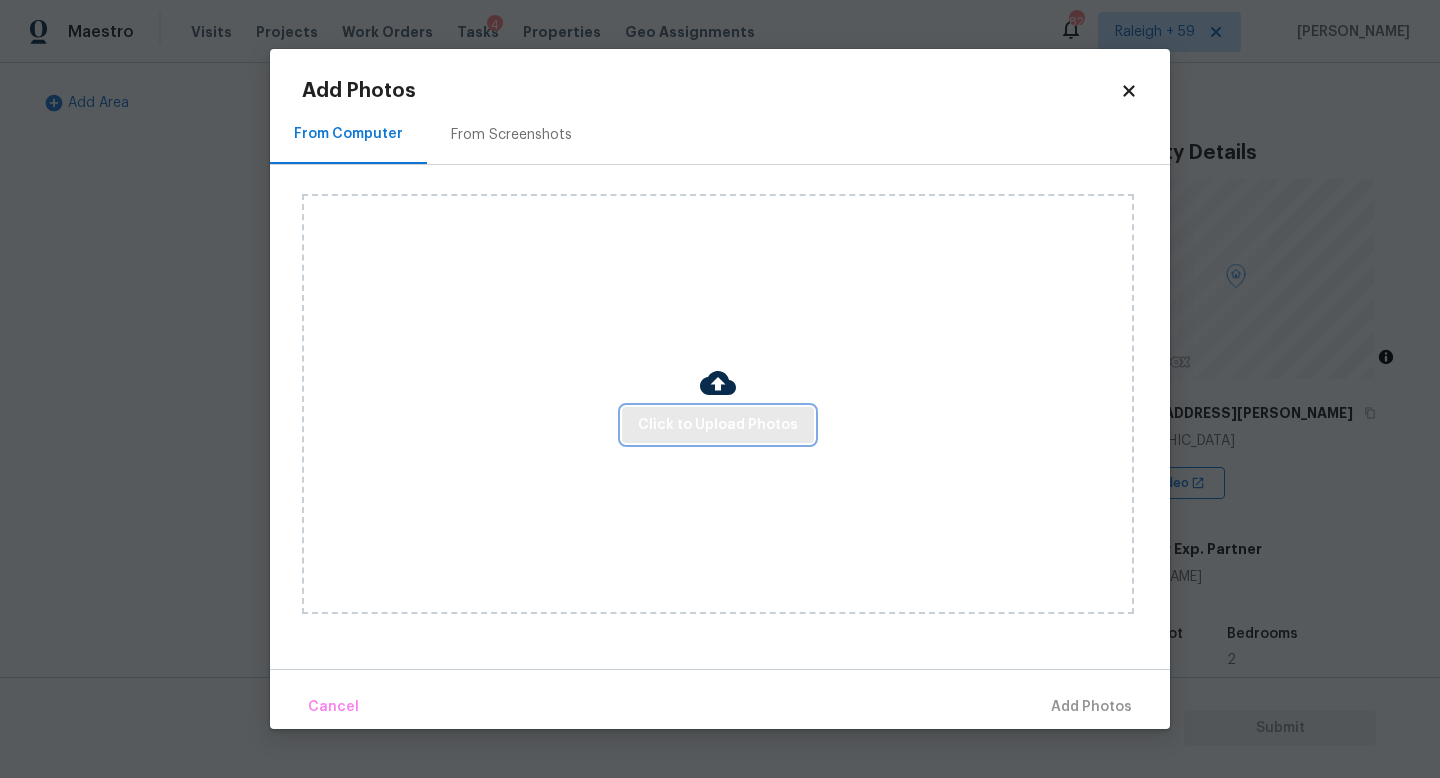 click on "Click to Upload Photos" at bounding box center (718, 425) 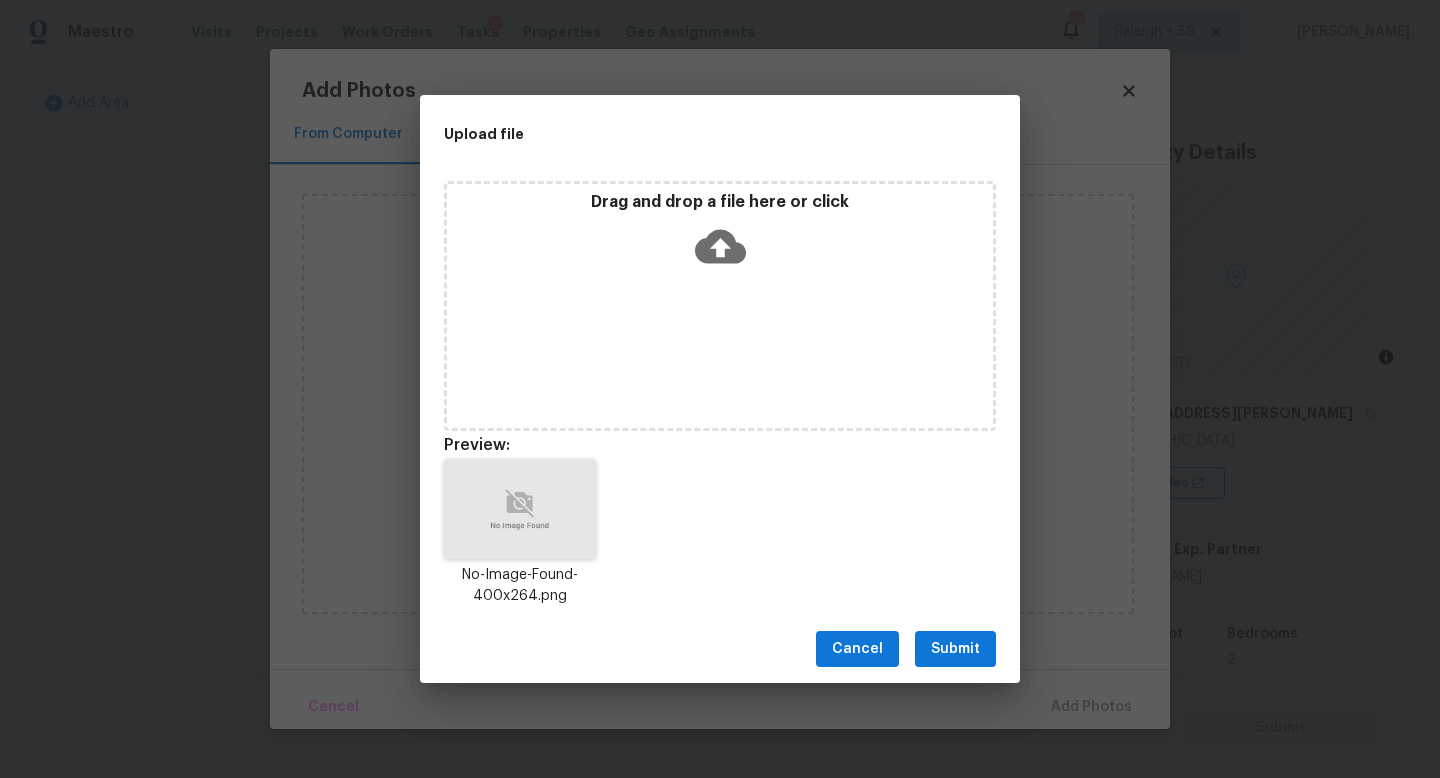 click on "Submit" at bounding box center [955, 649] 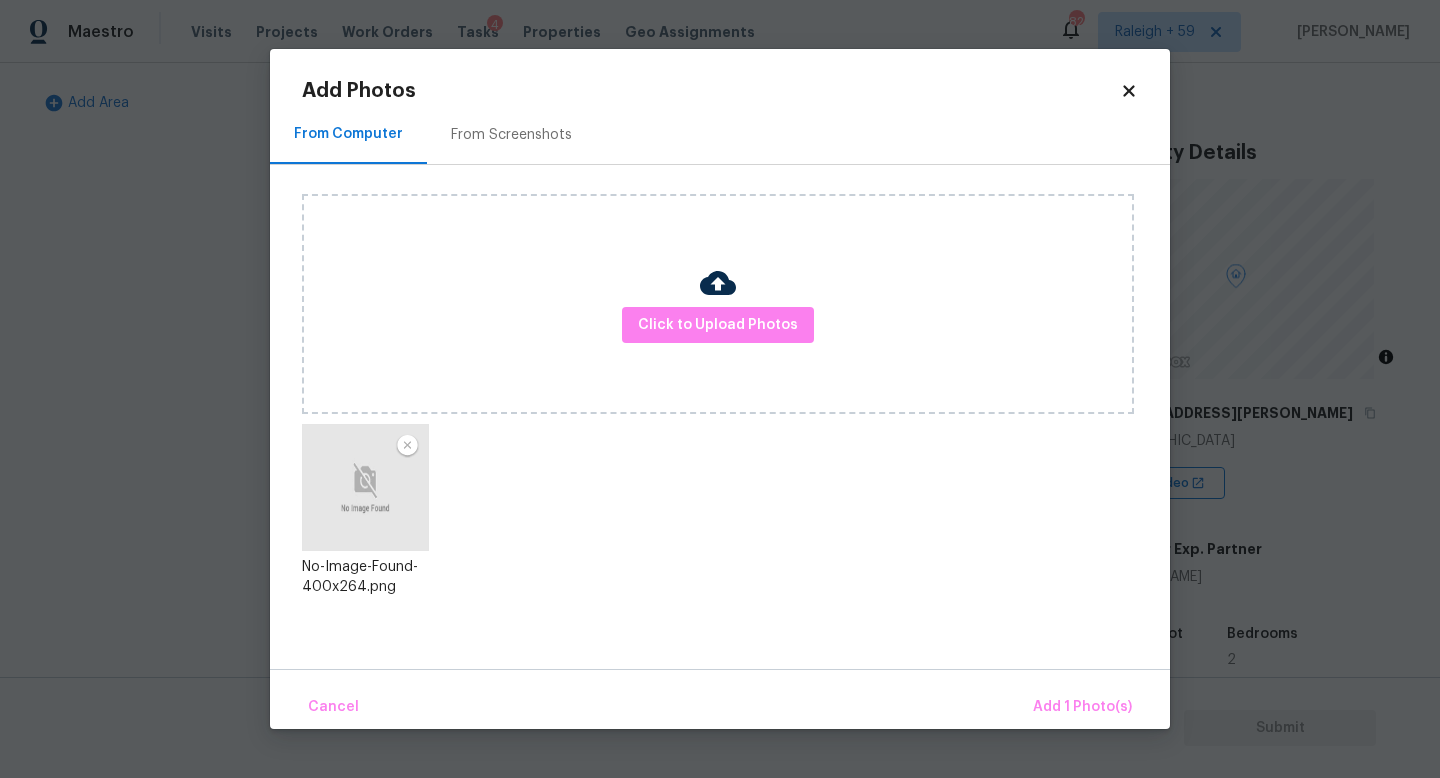 click on "Cancel Add 1 Photo(s)" at bounding box center [720, 699] 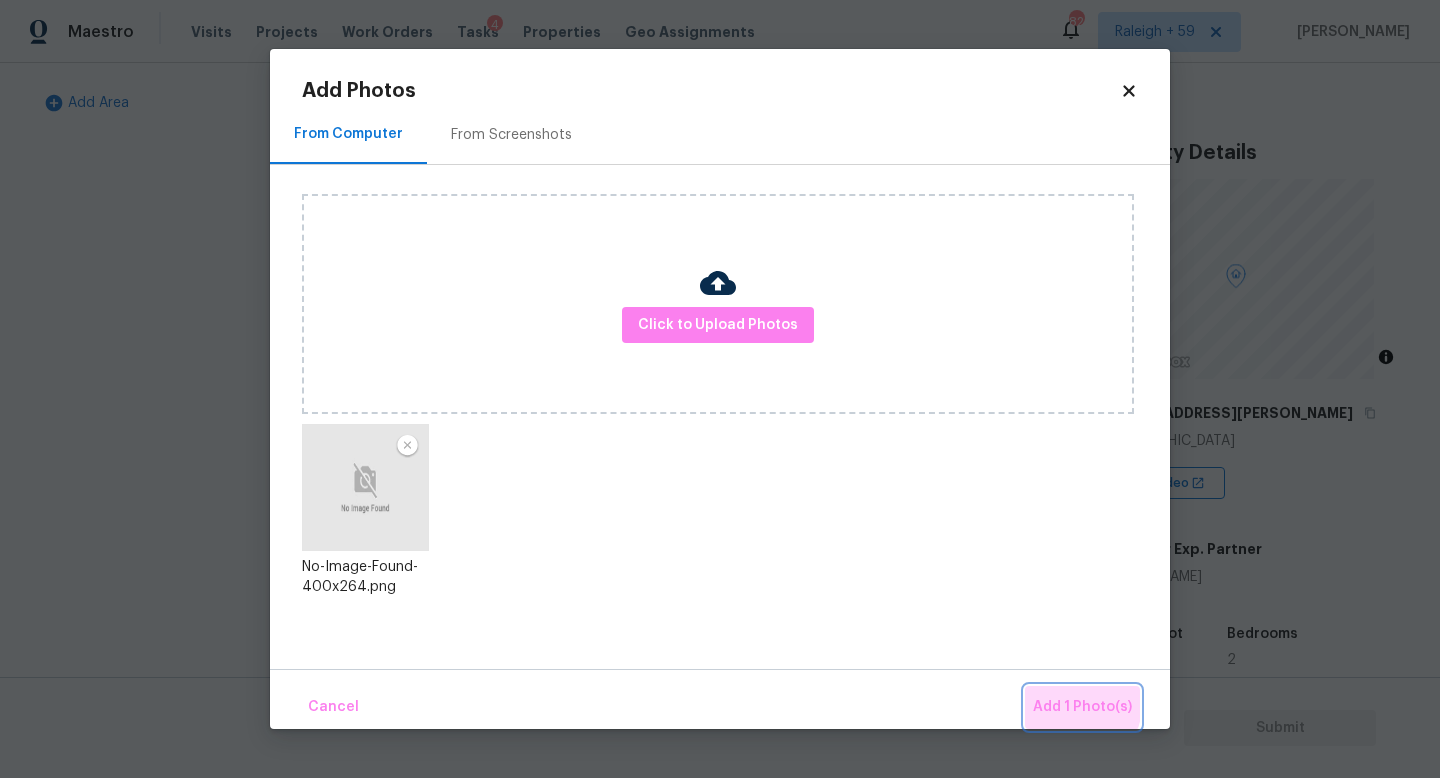 drag, startPoint x: 1048, startPoint y: 697, endPoint x: 938, endPoint y: 687, distance: 110.45361 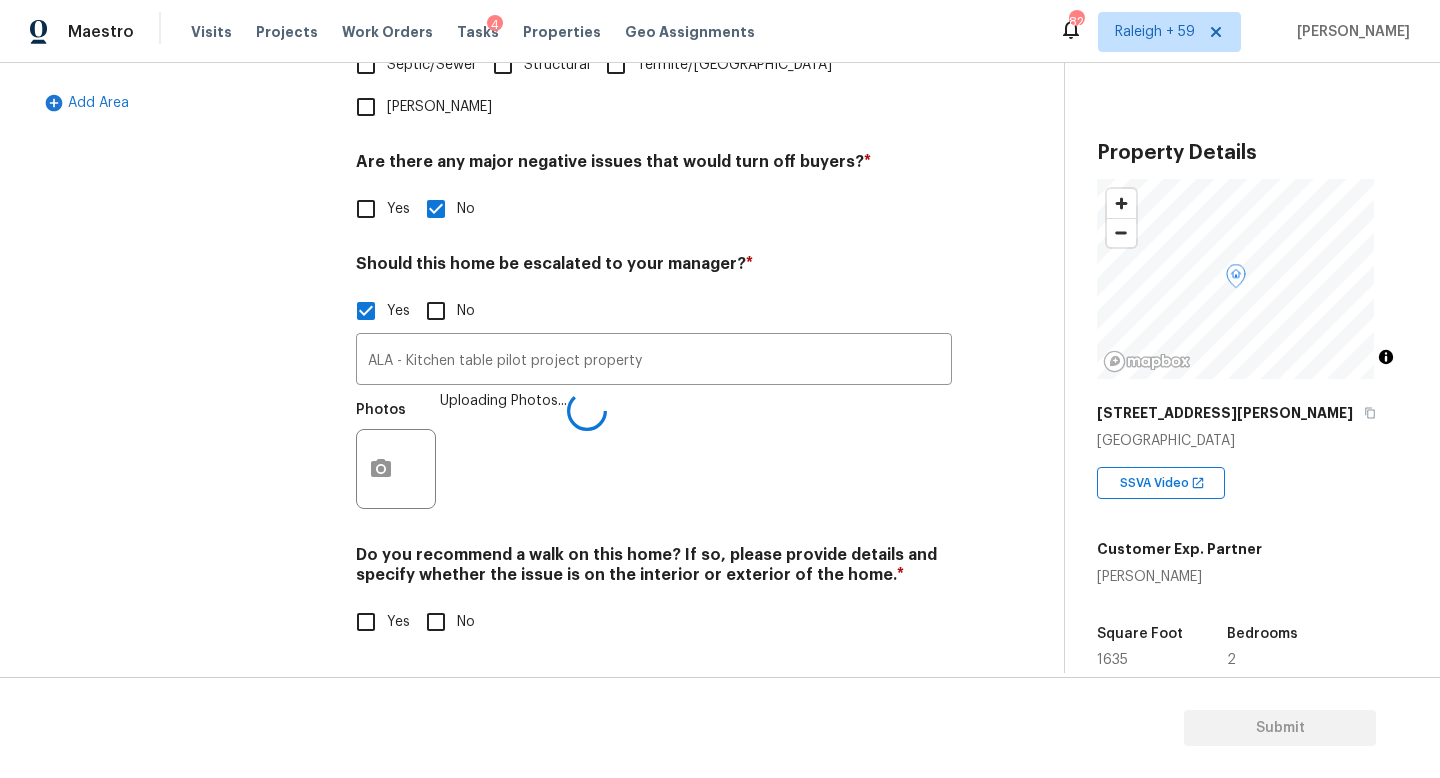 click on "No" at bounding box center [436, 622] 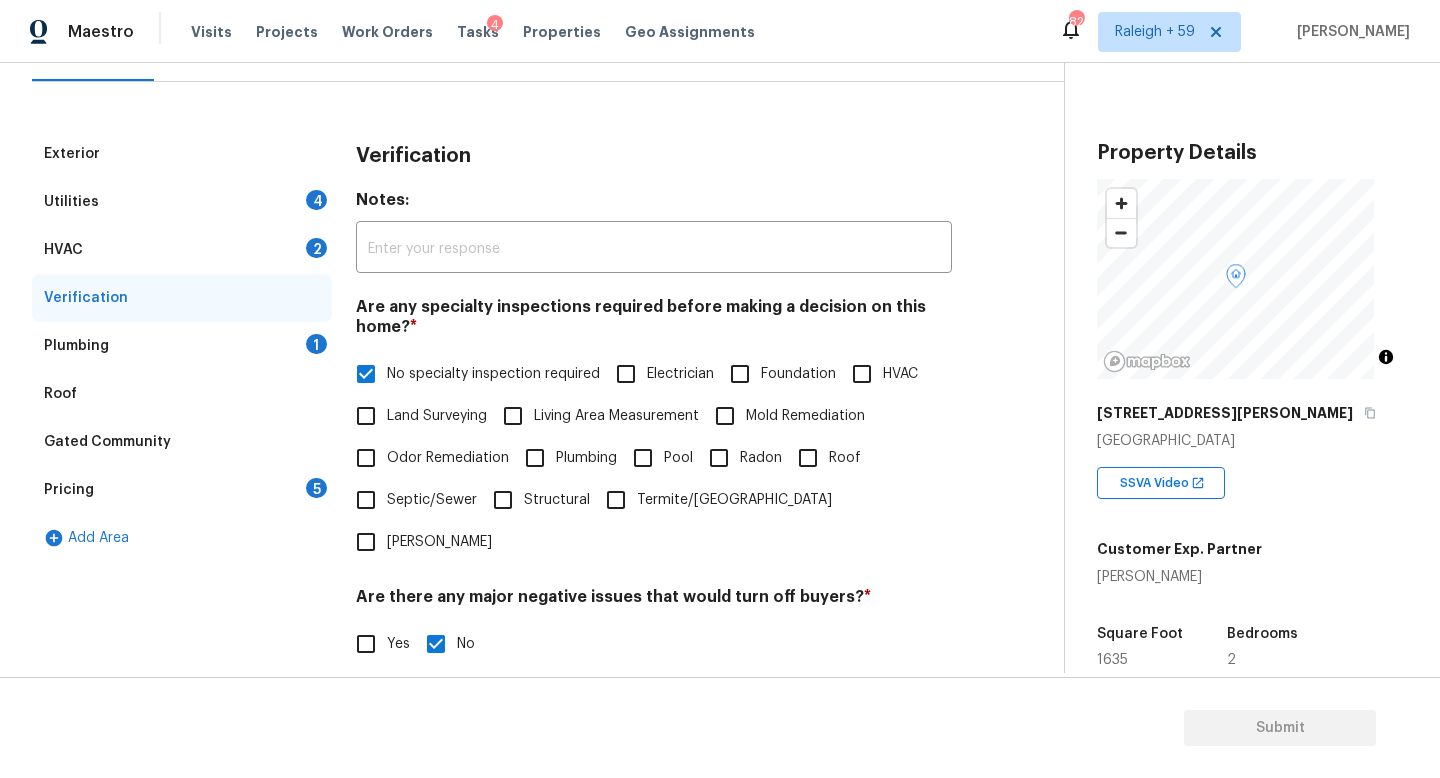 scroll, scrollTop: 0, scrollLeft: 0, axis: both 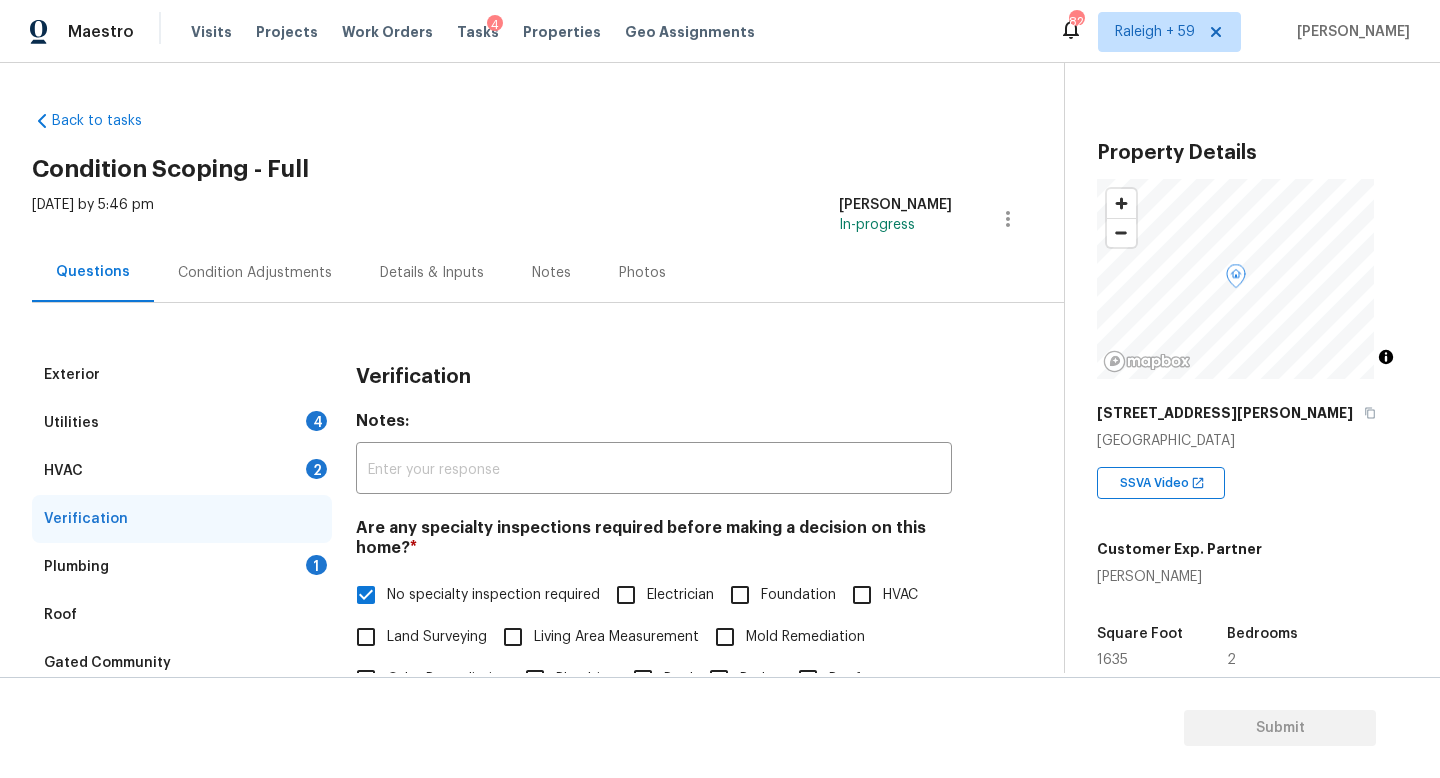 click on "Plumbing 1" at bounding box center (182, 567) 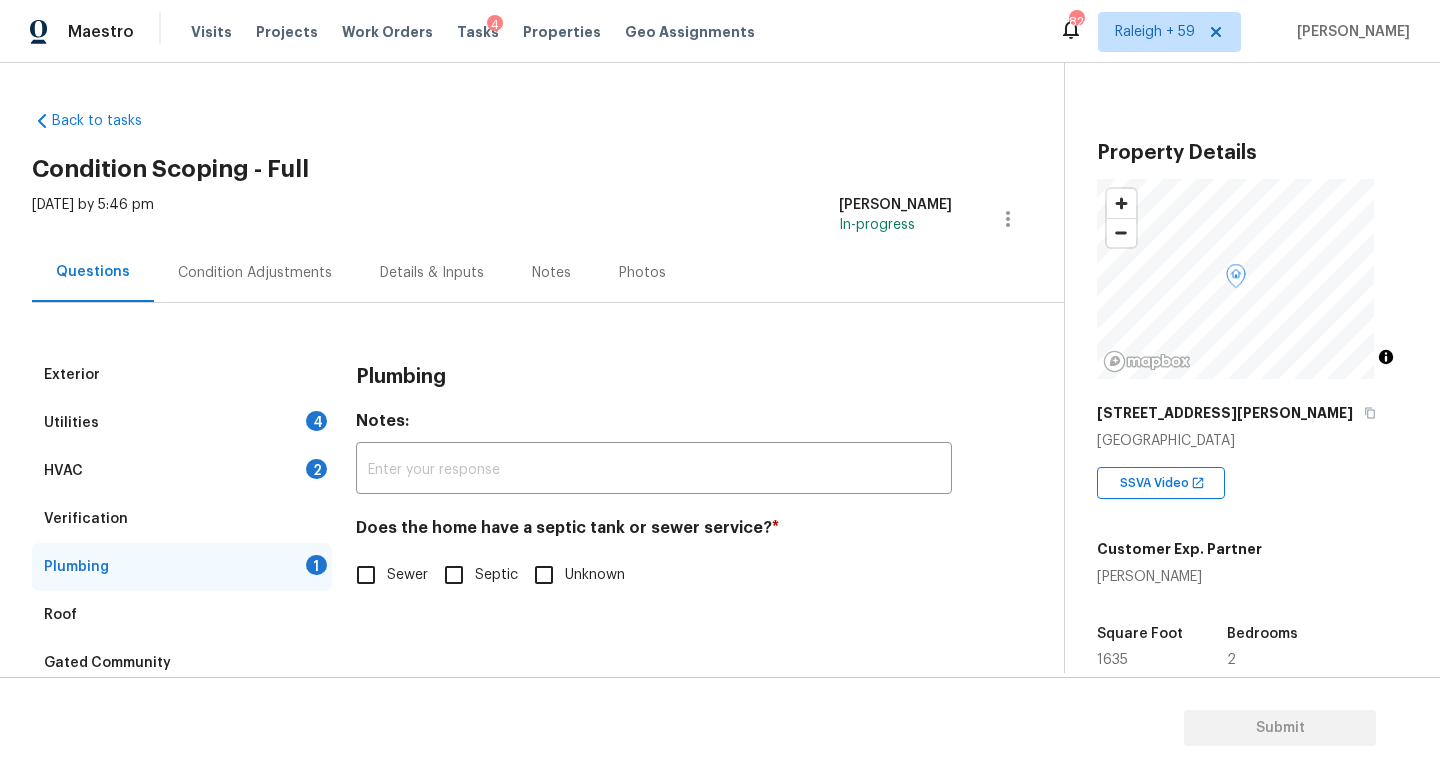 click on "Details & Inputs" at bounding box center [432, 272] 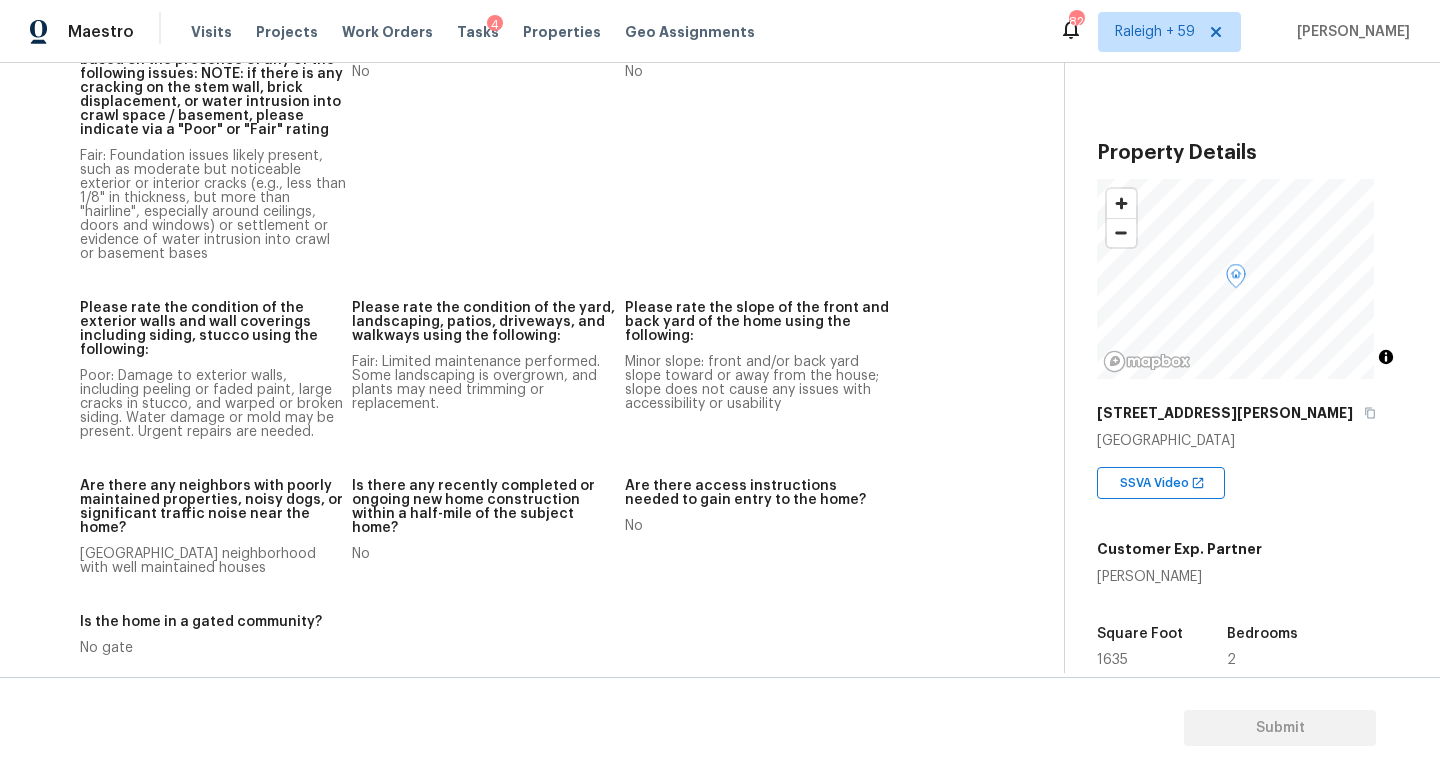 scroll, scrollTop: 2335, scrollLeft: 0, axis: vertical 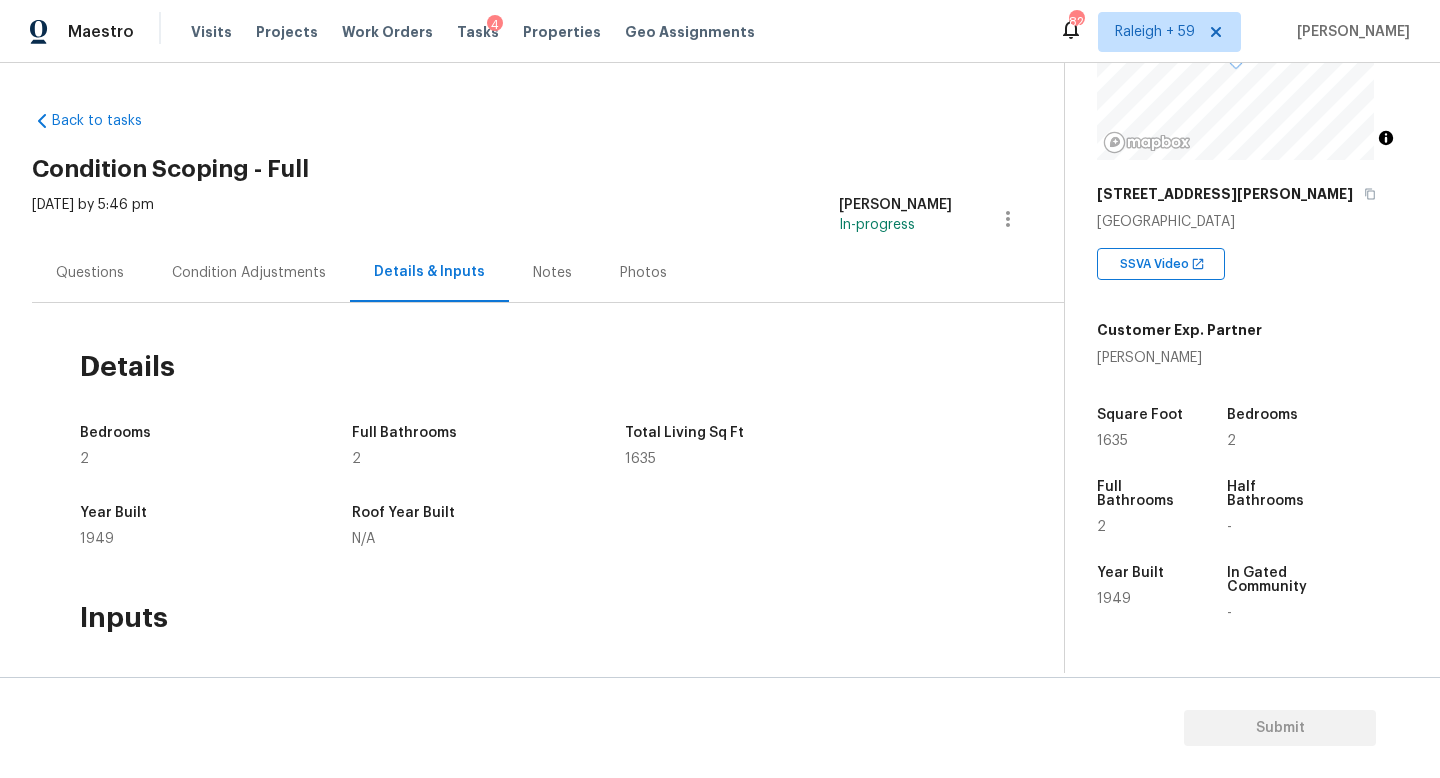 click on "Questions" at bounding box center [90, 273] 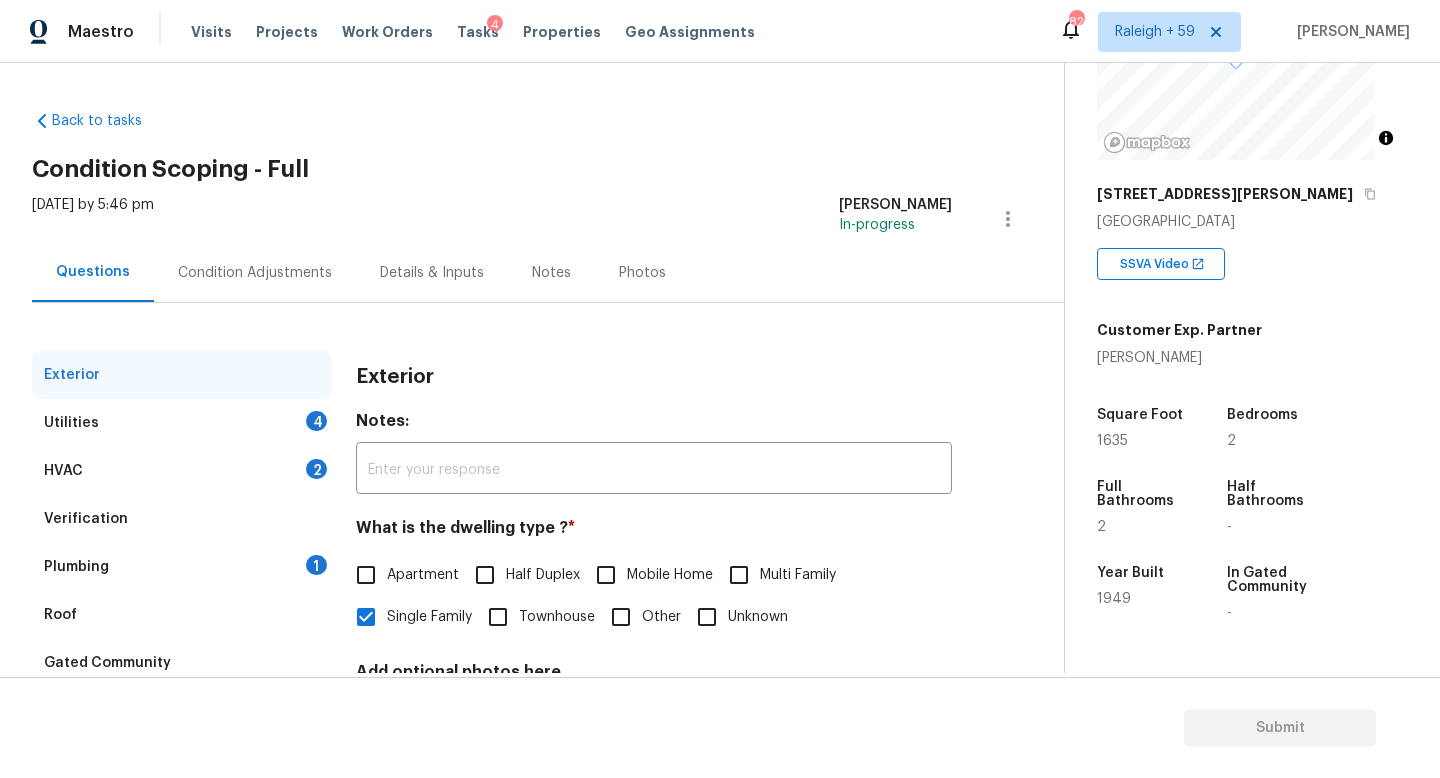 click on "Details & Inputs" at bounding box center [432, 272] 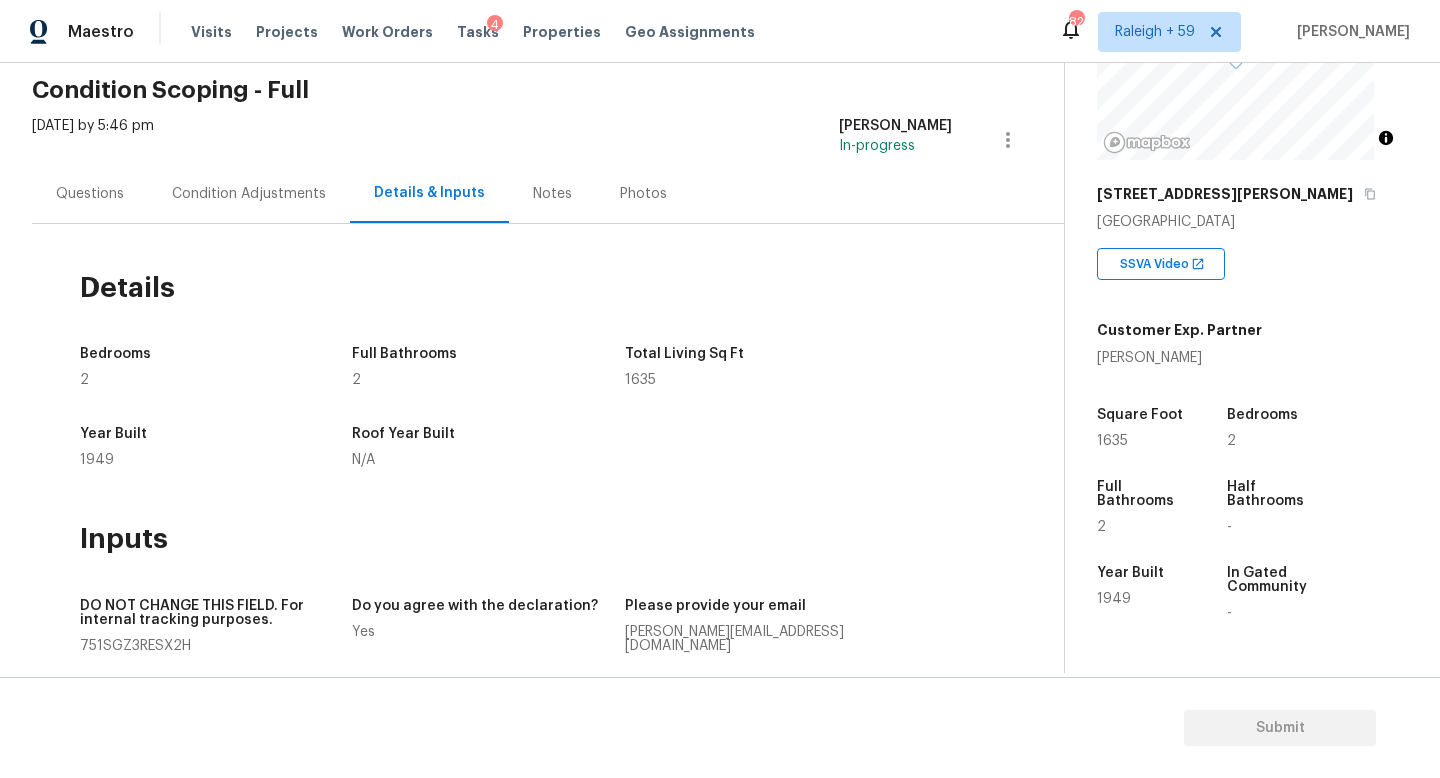 scroll, scrollTop: 0, scrollLeft: 0, axis: both 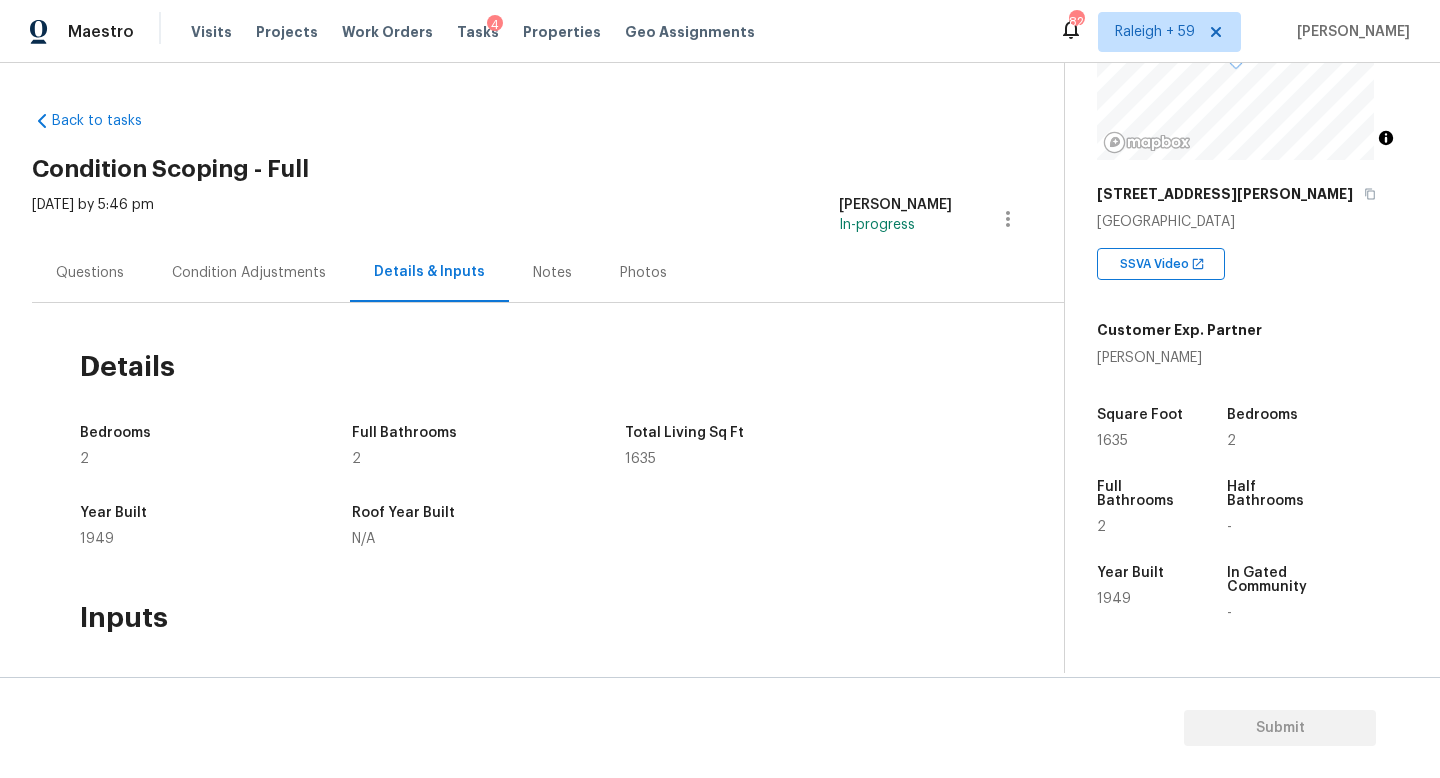 click on "Questions" at bounding box center (90, 273) 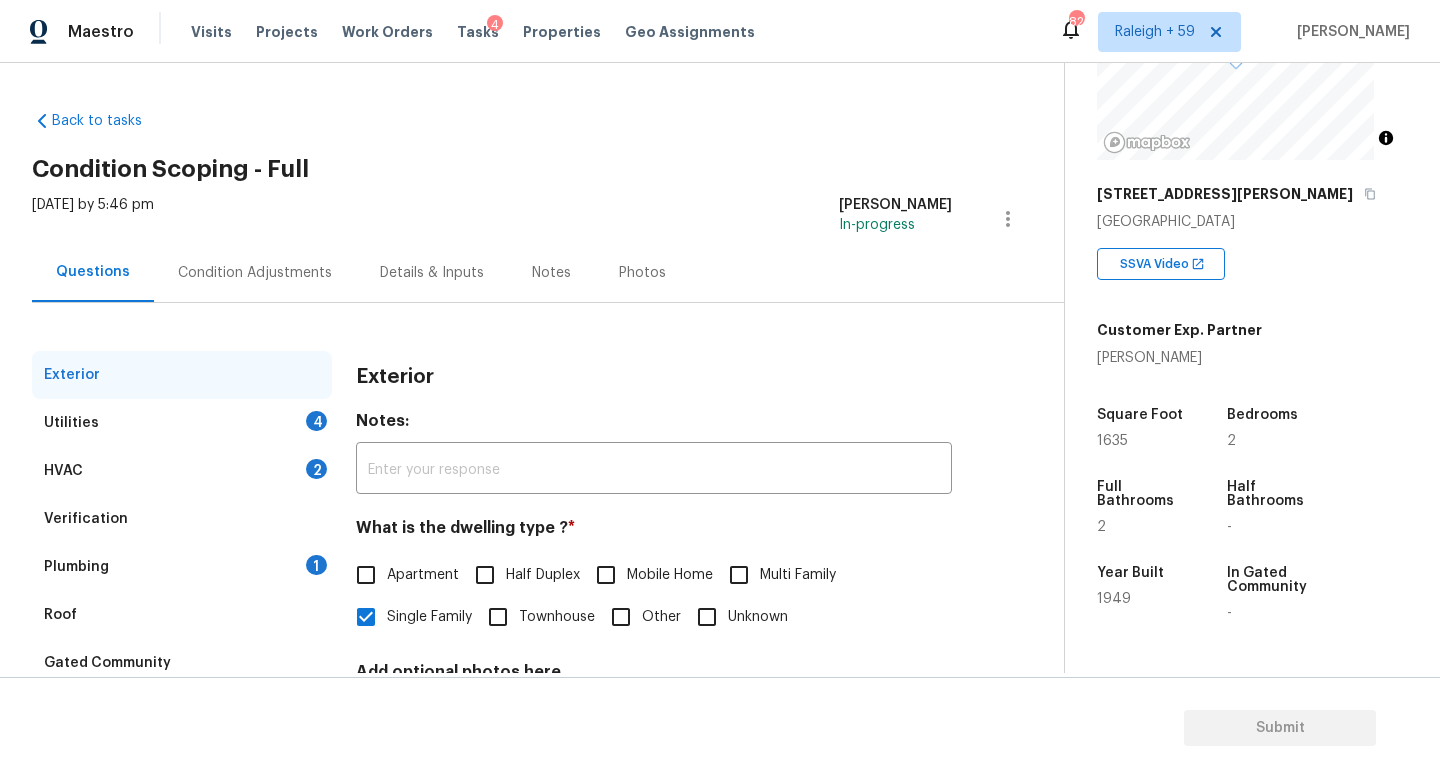 drag, startPoint x: 262, startPoint y: 558, endPoint x: 337, endPoint y: 556, distance: 75.026665 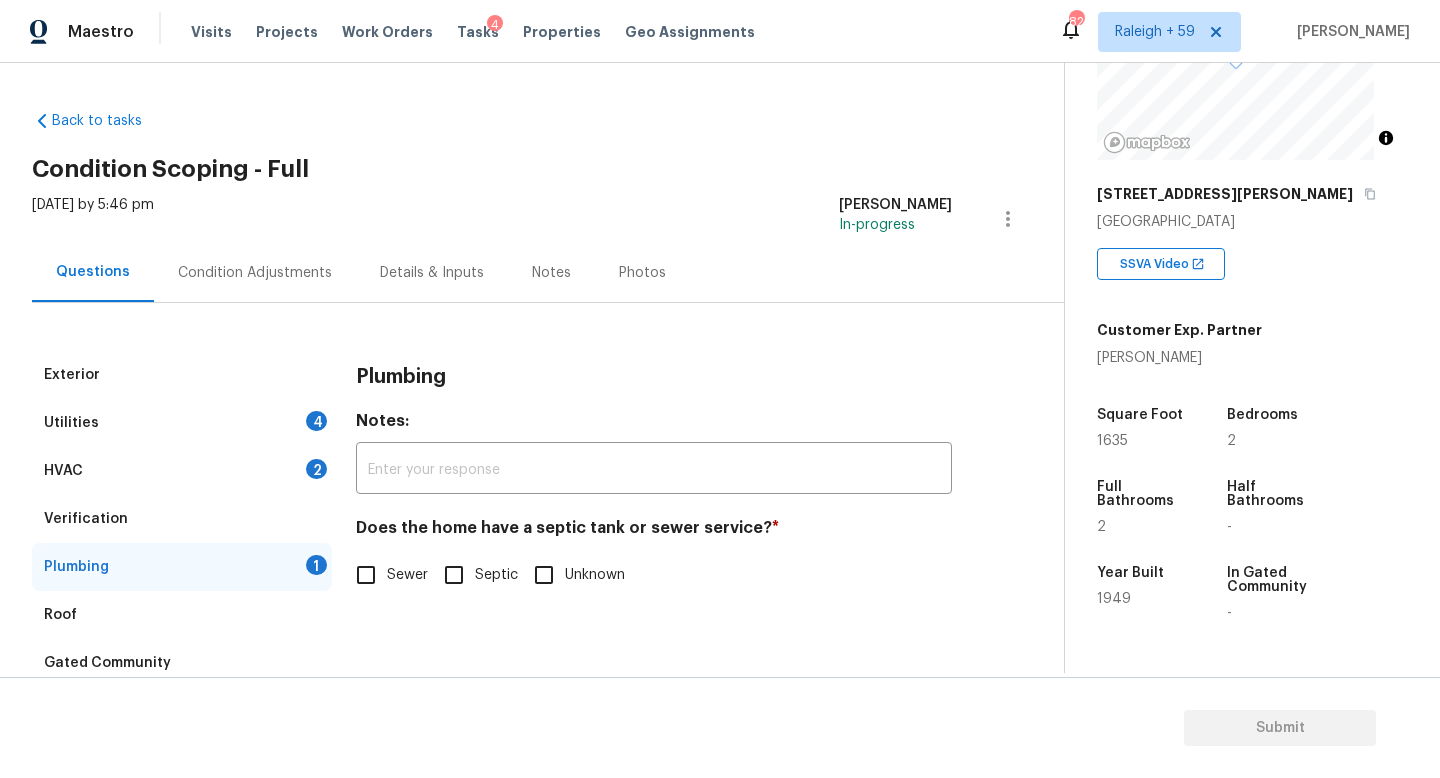click on "Sewer" at bounding box center [407, 575] 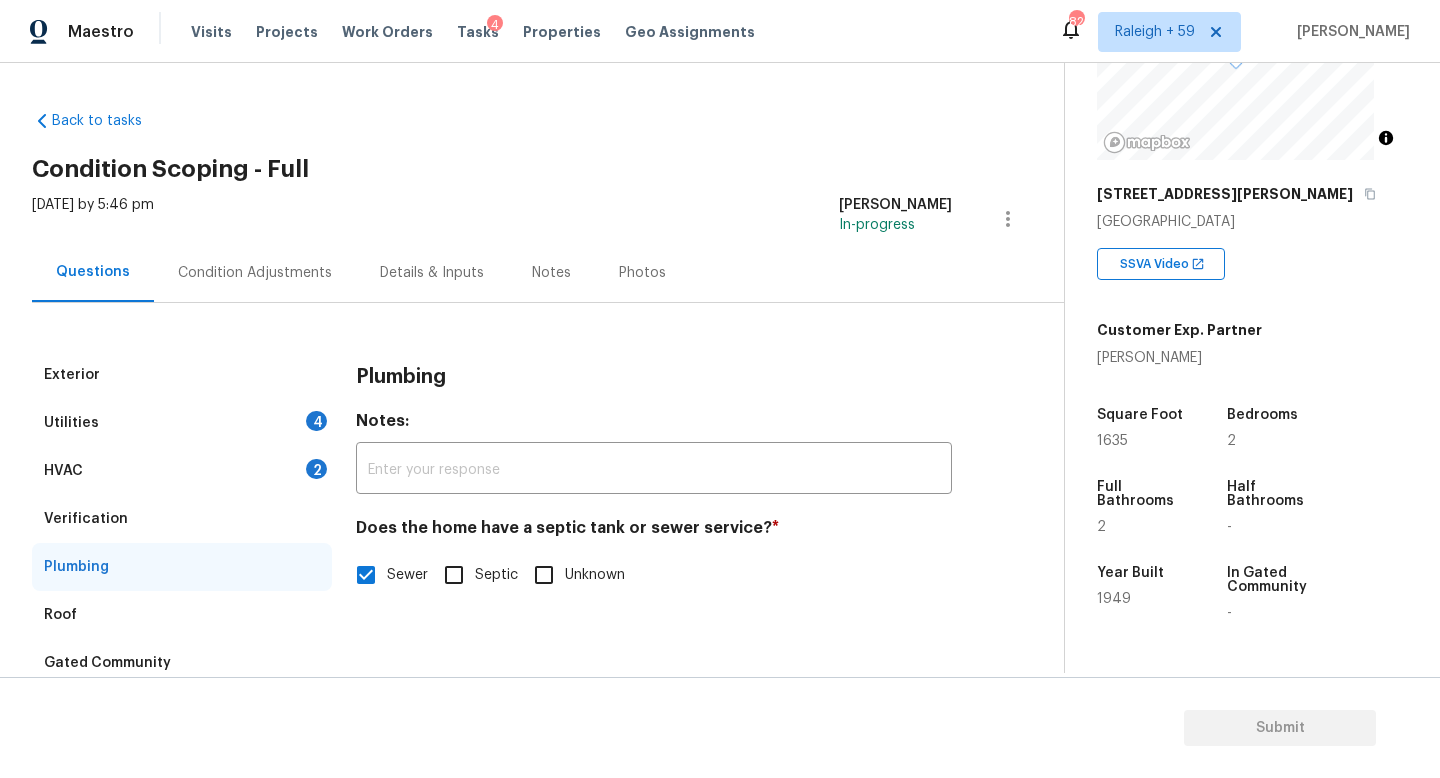 click on "Utilities 4" at bounding box center (182, 423) 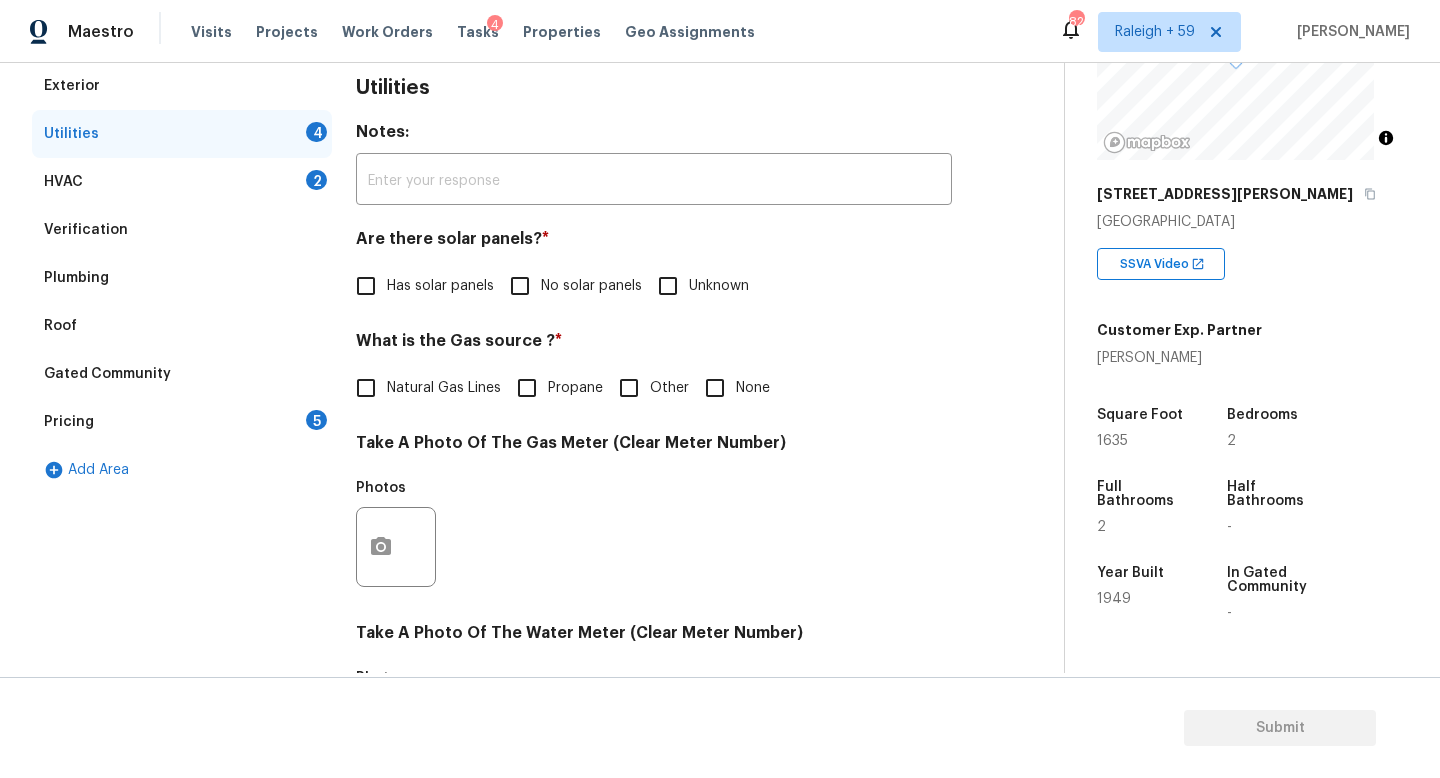 scroll, scrollTop: 418, scrollLeft: 0, axis: vertical 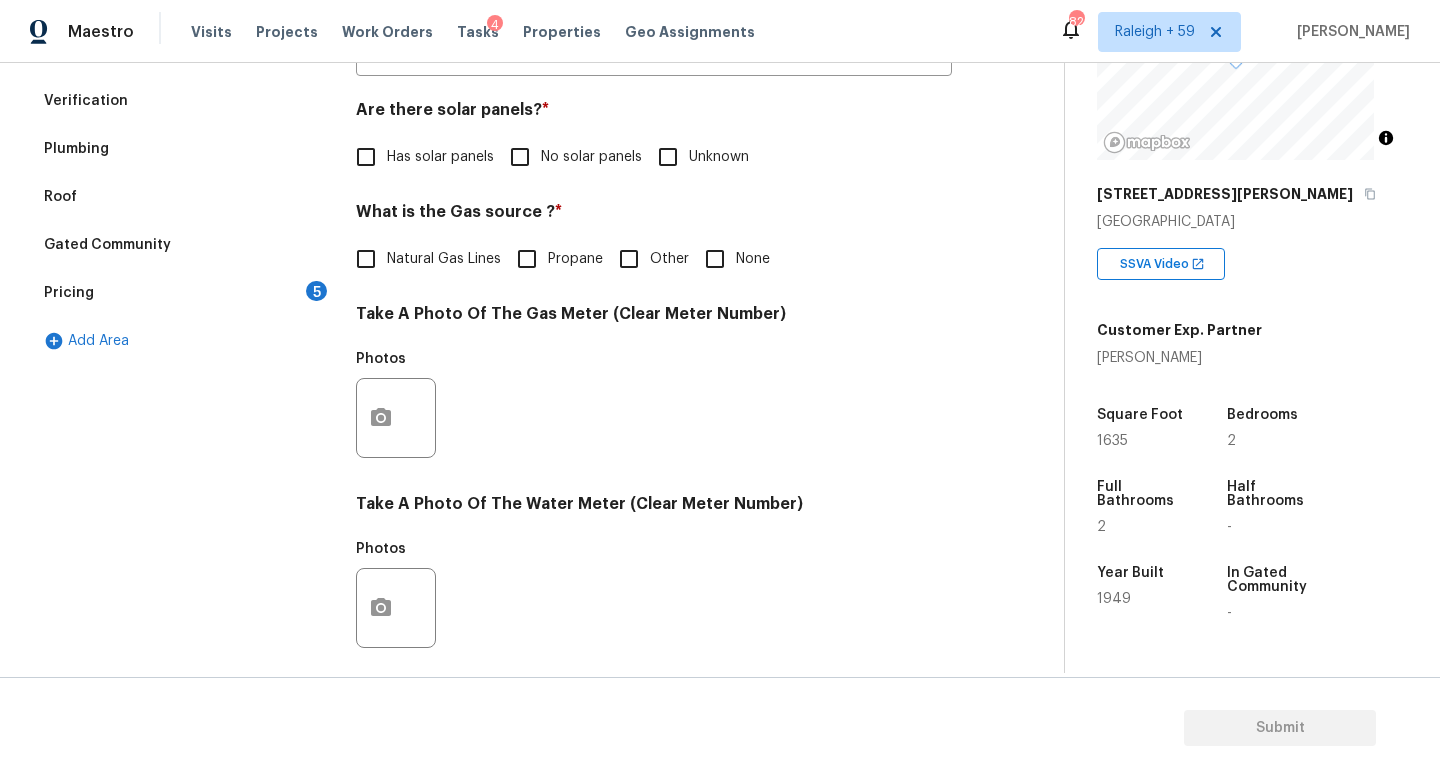 click on "No solar panels" at bounding box center (591, 157) 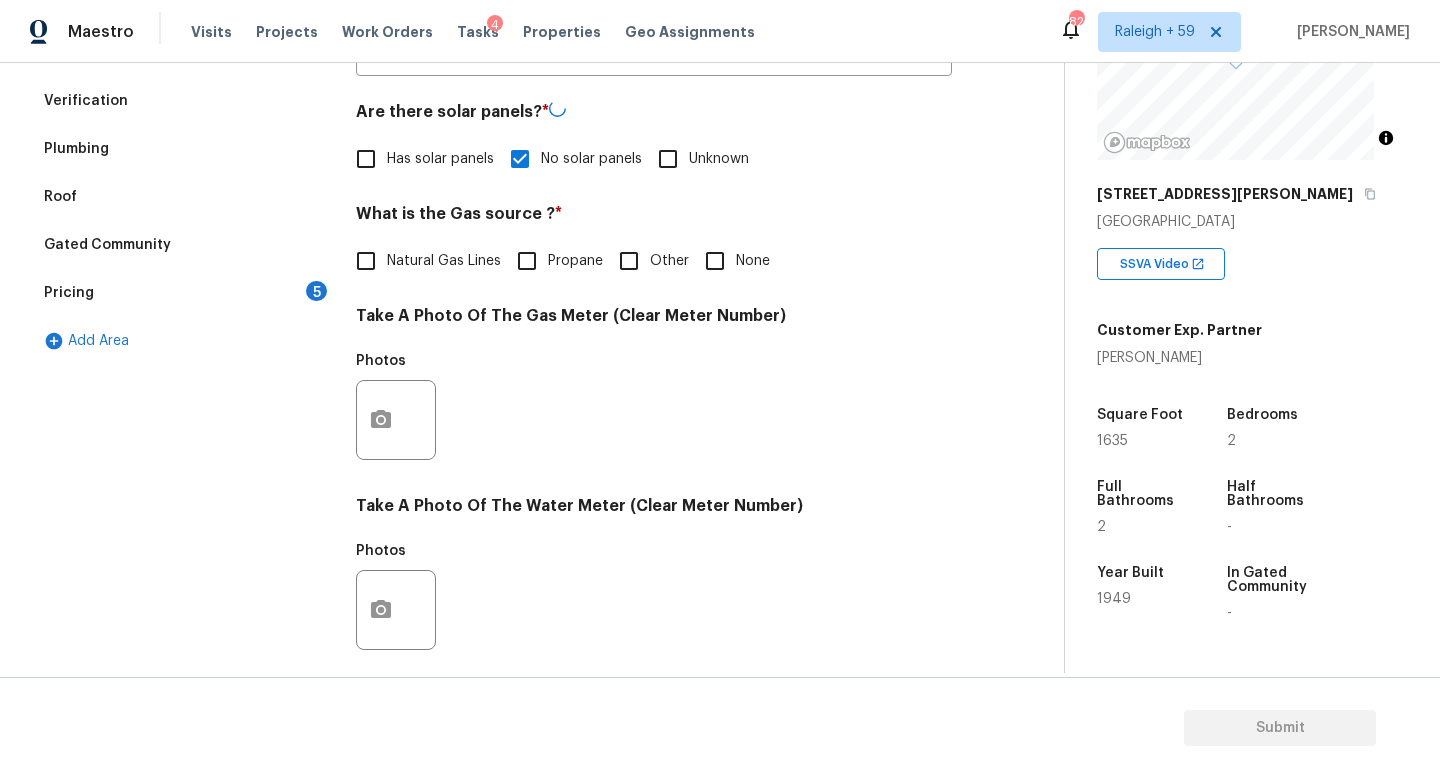 click on "Natural Gas Lines" at bounding box center [444, 261] 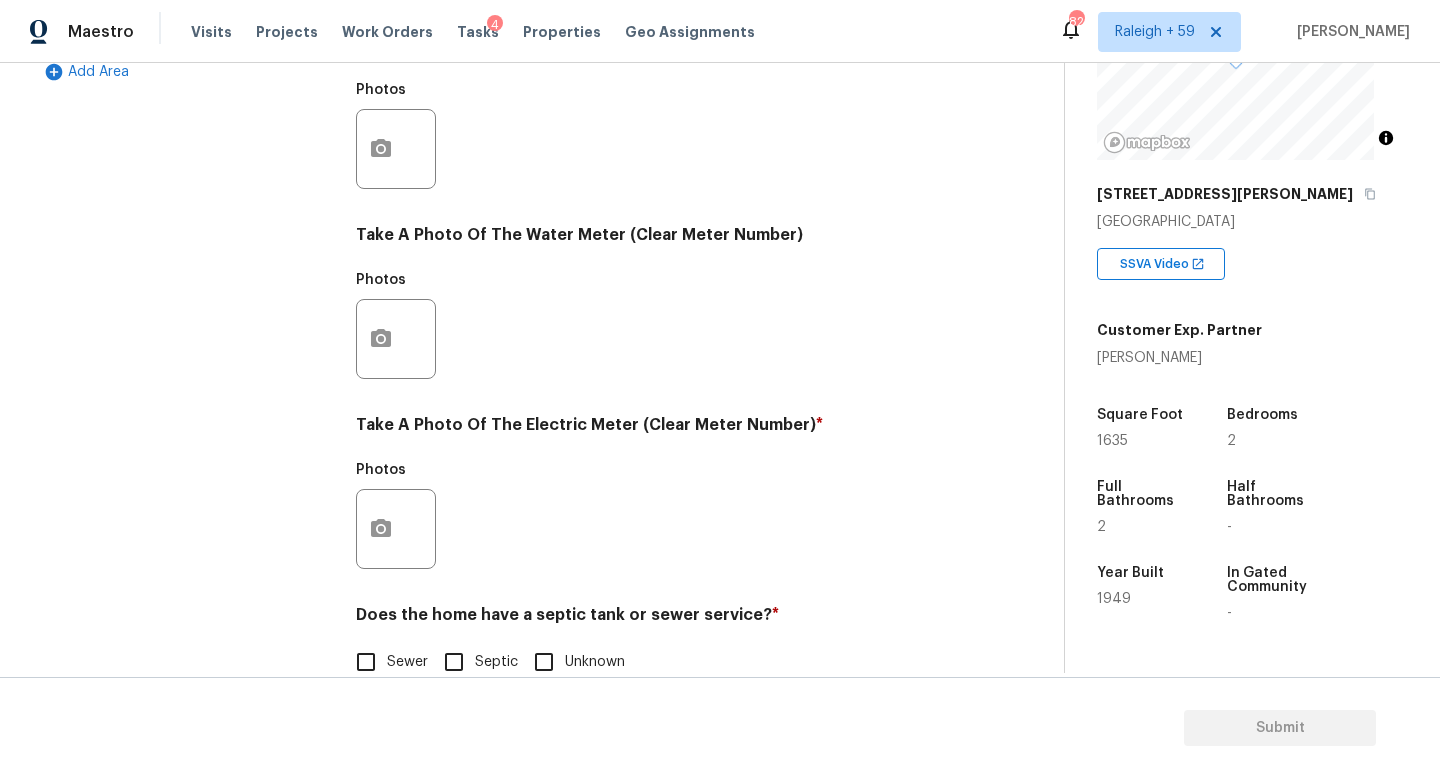 scroll, scrollTop: 742, scrollLeft: 0, axis: vertical 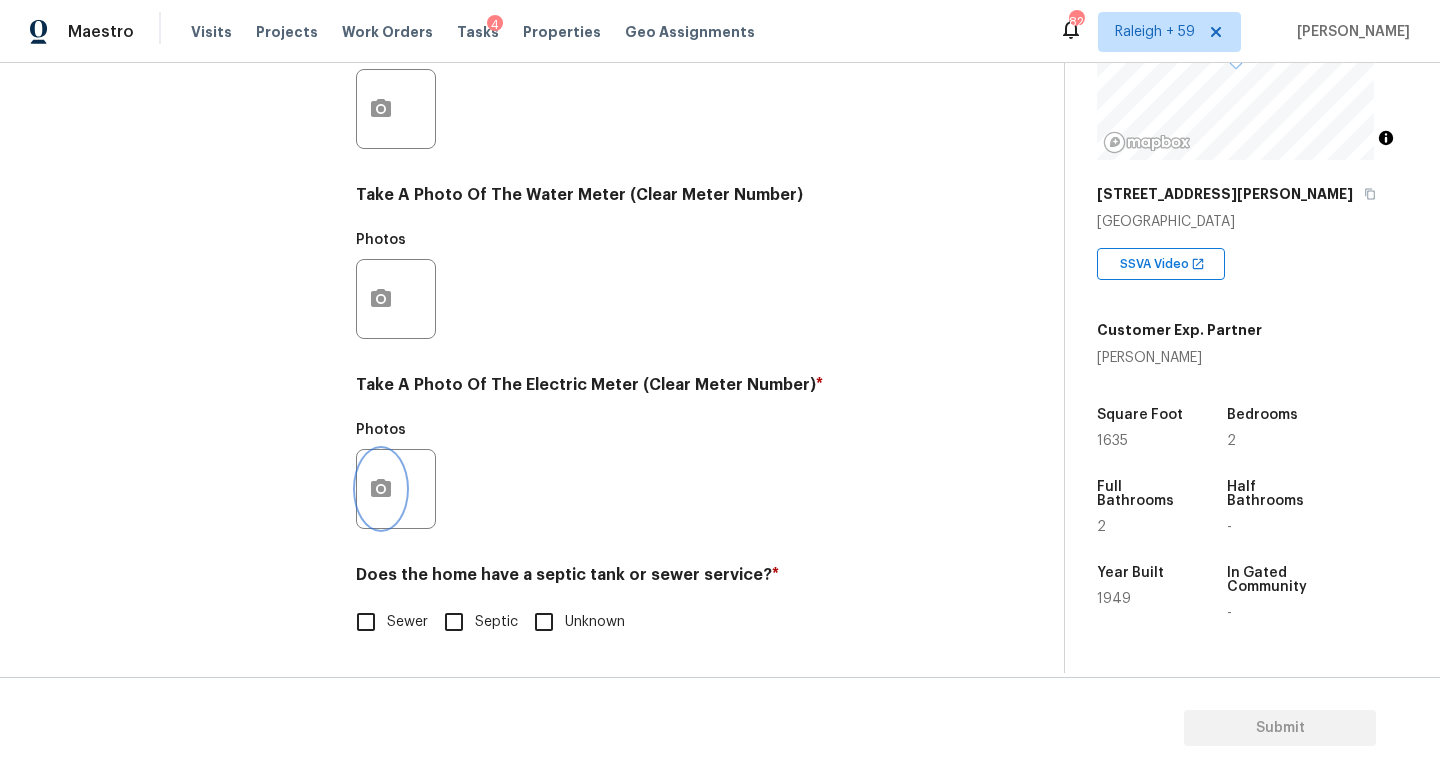 click at bounding box center (381, 489) 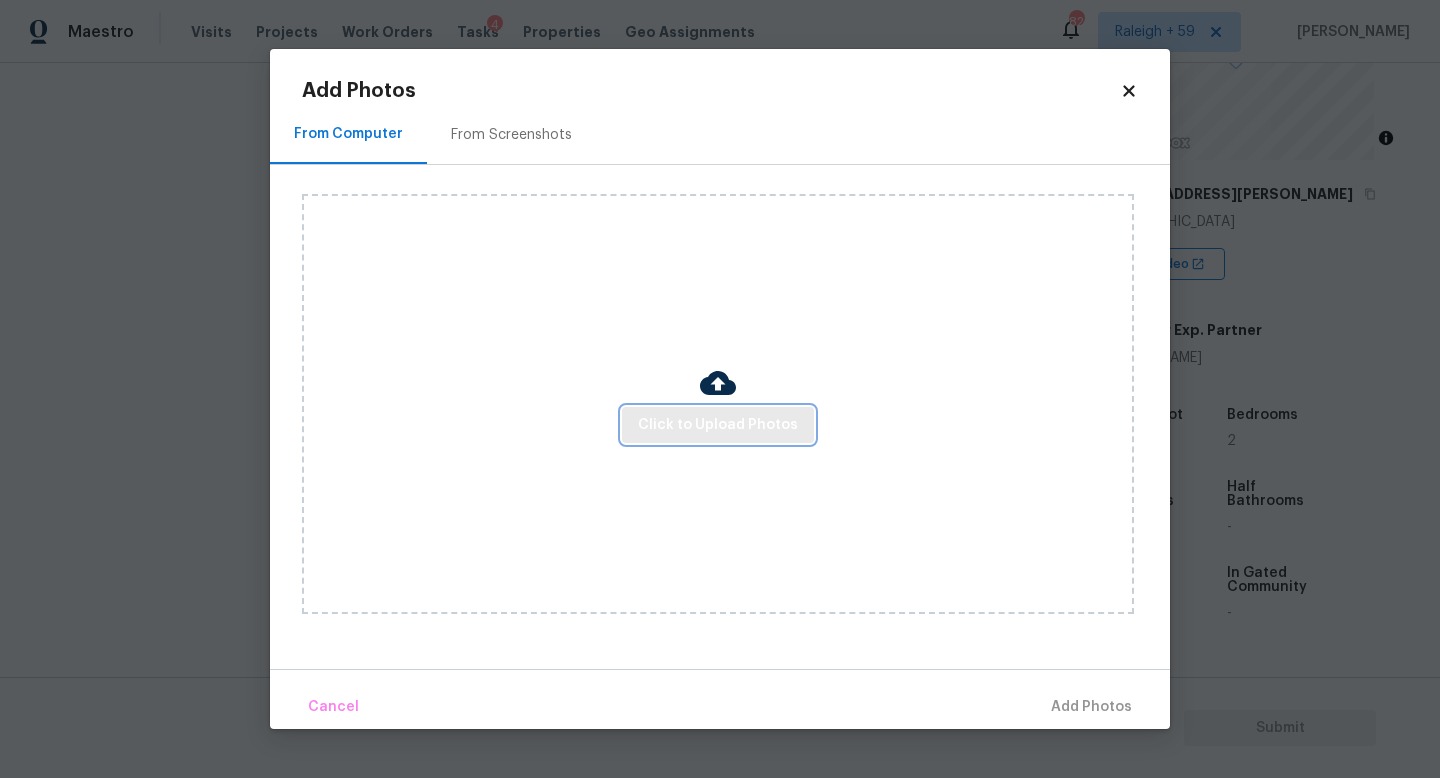 click on "Click to Upload Photos" at bounding box center (718, 425) 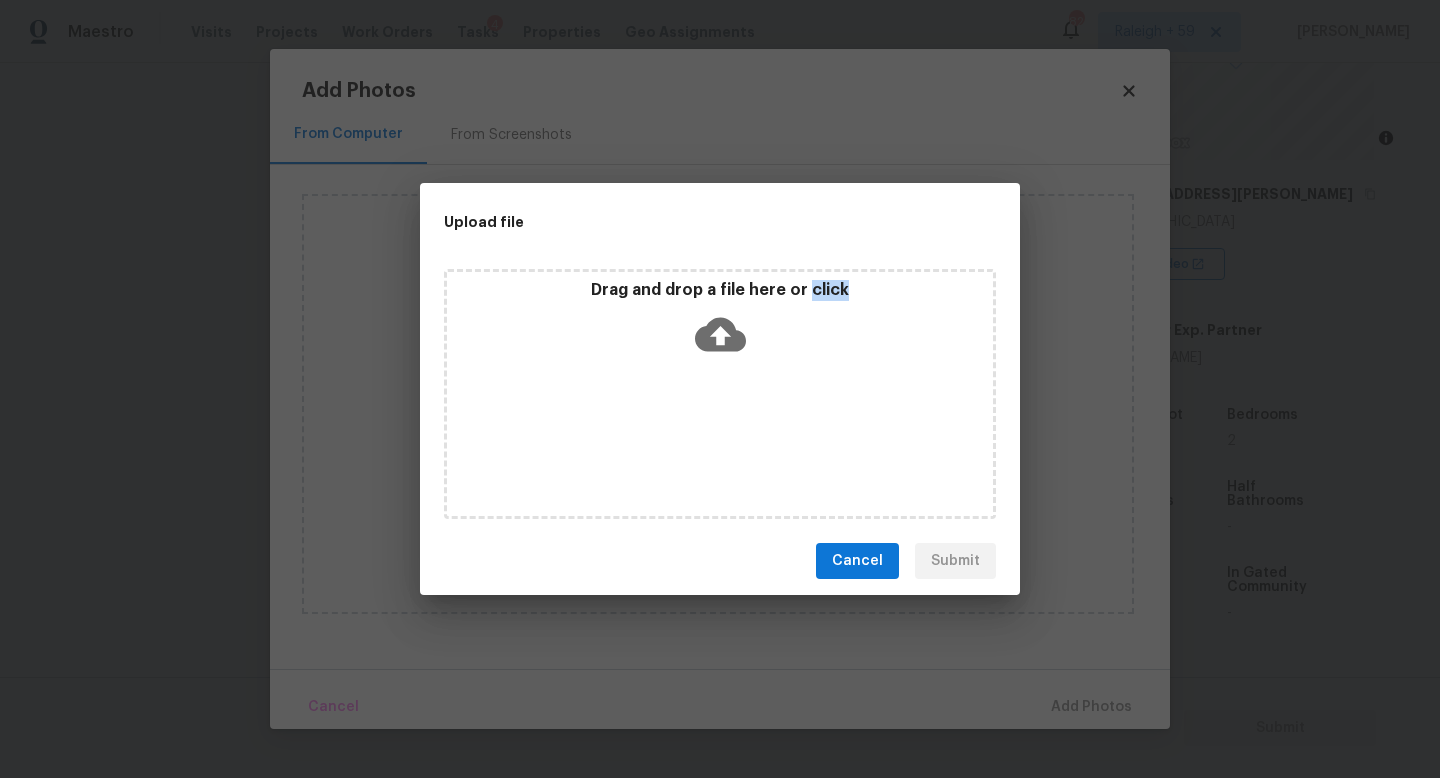 click on "Drag and drop a file here or click" at bounding box center [720, 394] 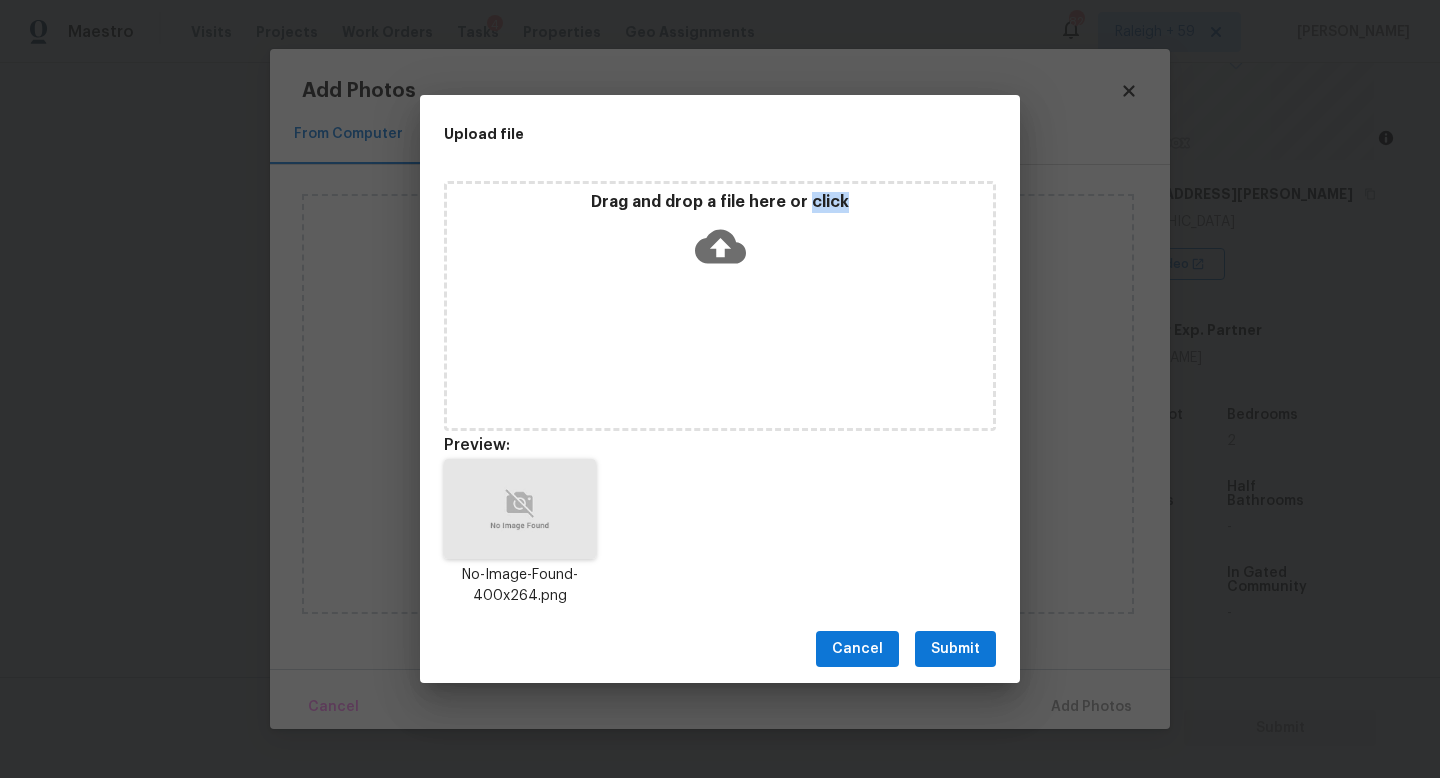click on "Submit" at bounding box center [955, 649] 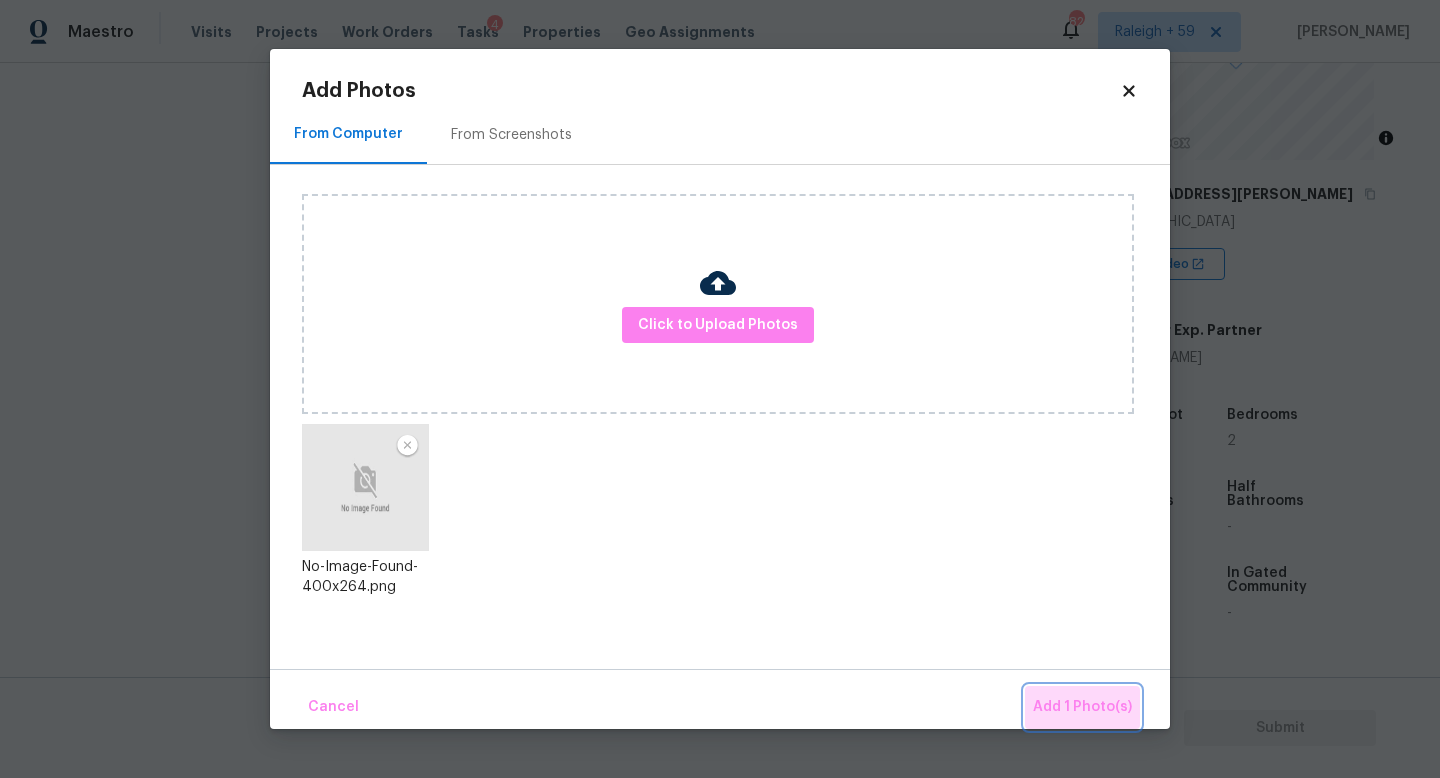 click on "Add 1 Photo(s)" at bounding box center (1082, 707) 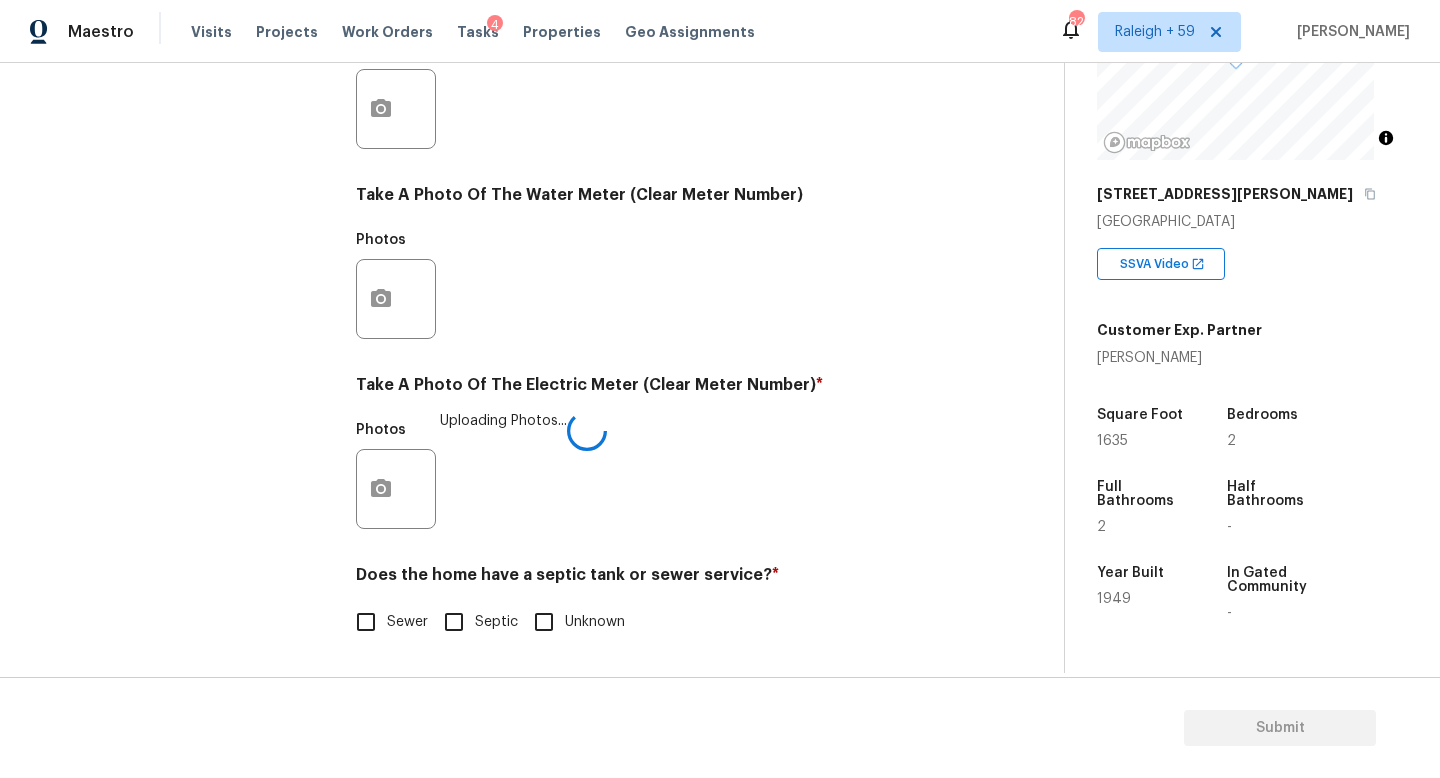 click on "Sewer" at bounding box center (366, 622) 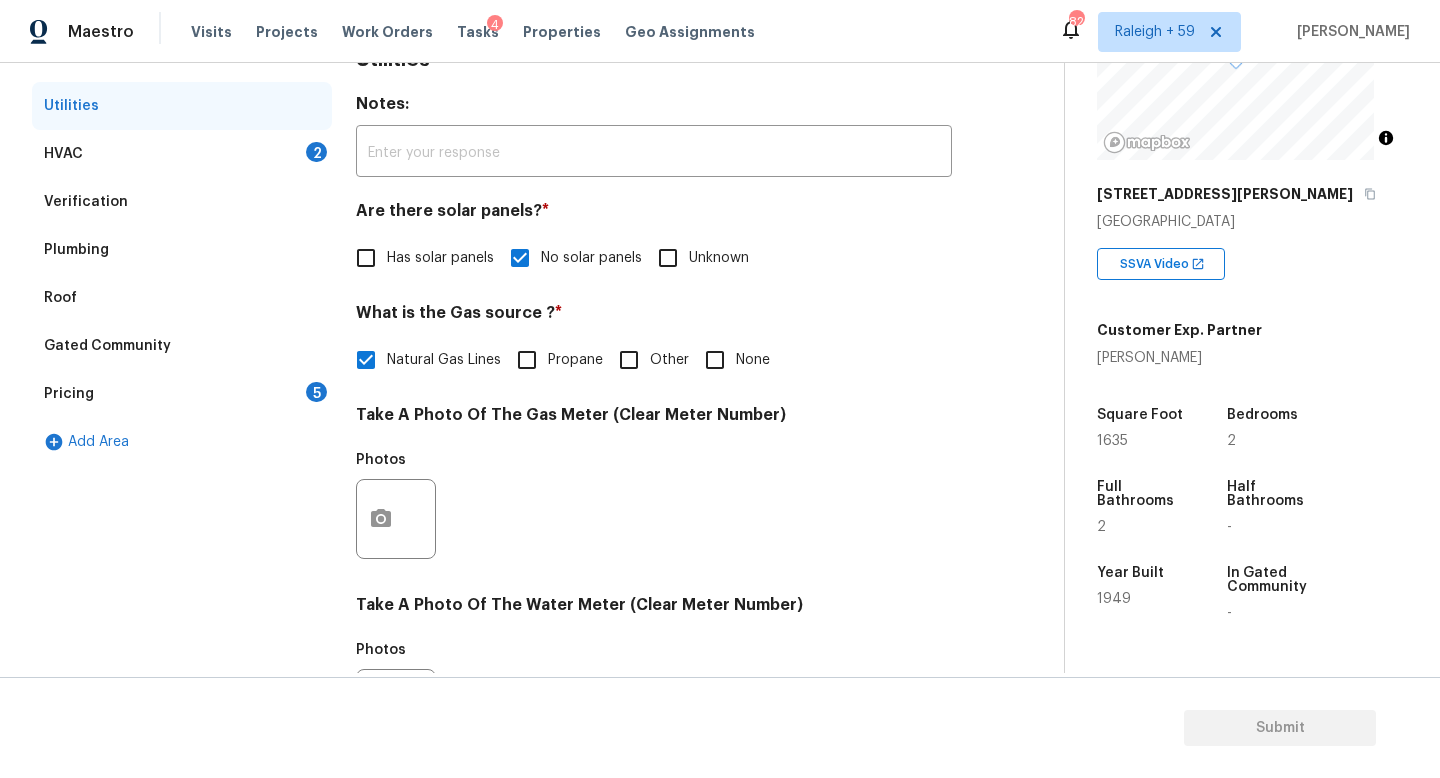 scroll, scrollTop: 438, scrollLeft: 0, axis: vertical 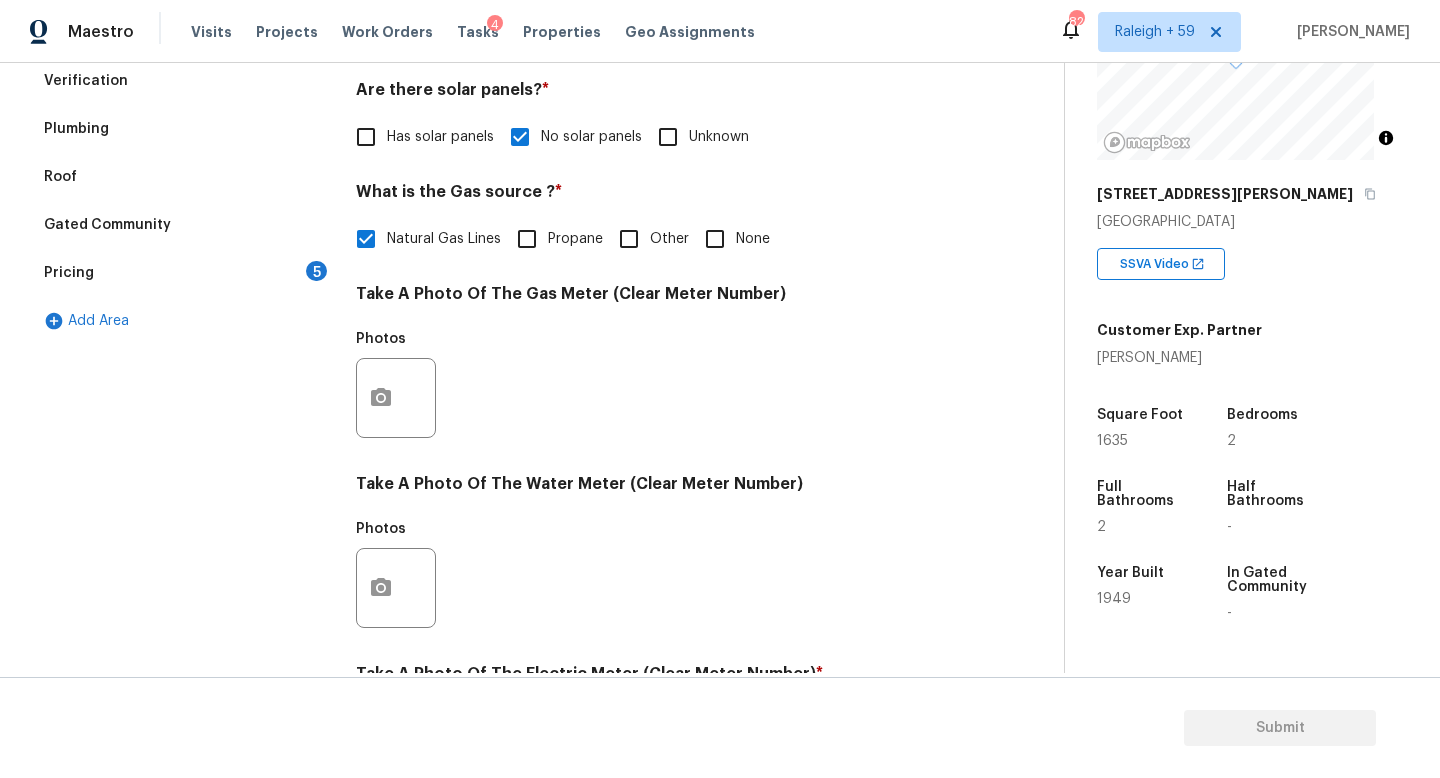 click on "Pricing 5" at bounding box center (182, 273) 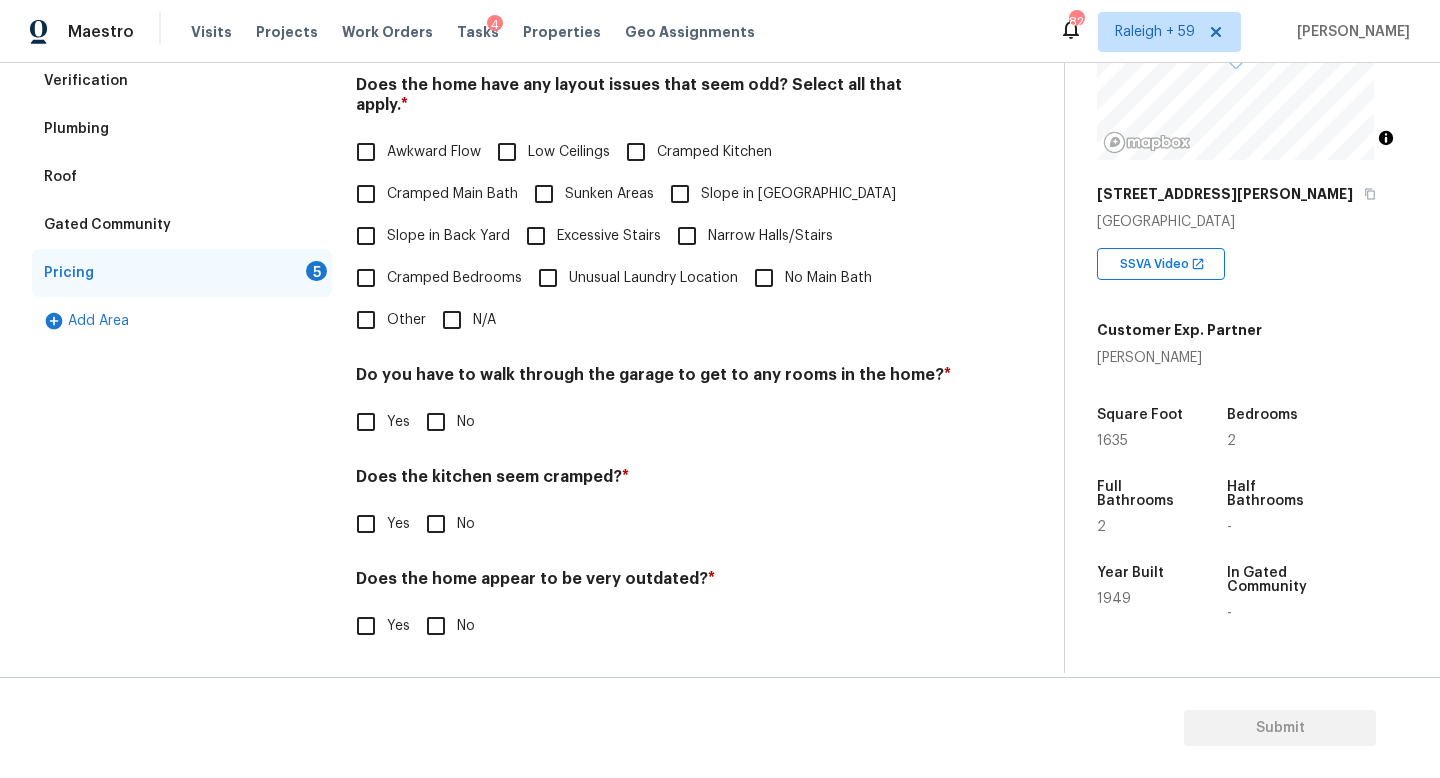 scroll, scrollTop: 270, scrollLeft: 0, axis: vertical 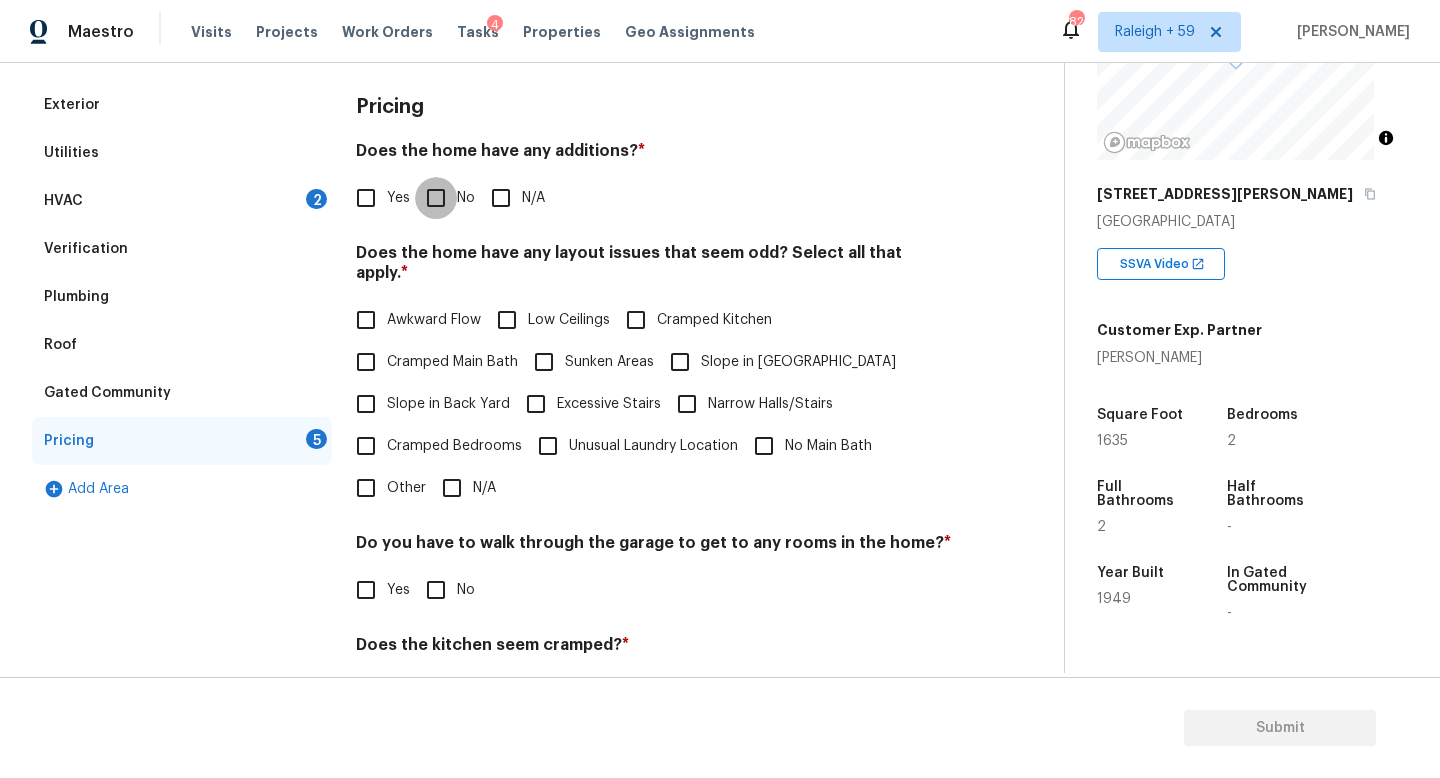 click on "No" at bounding box center (436, 198) 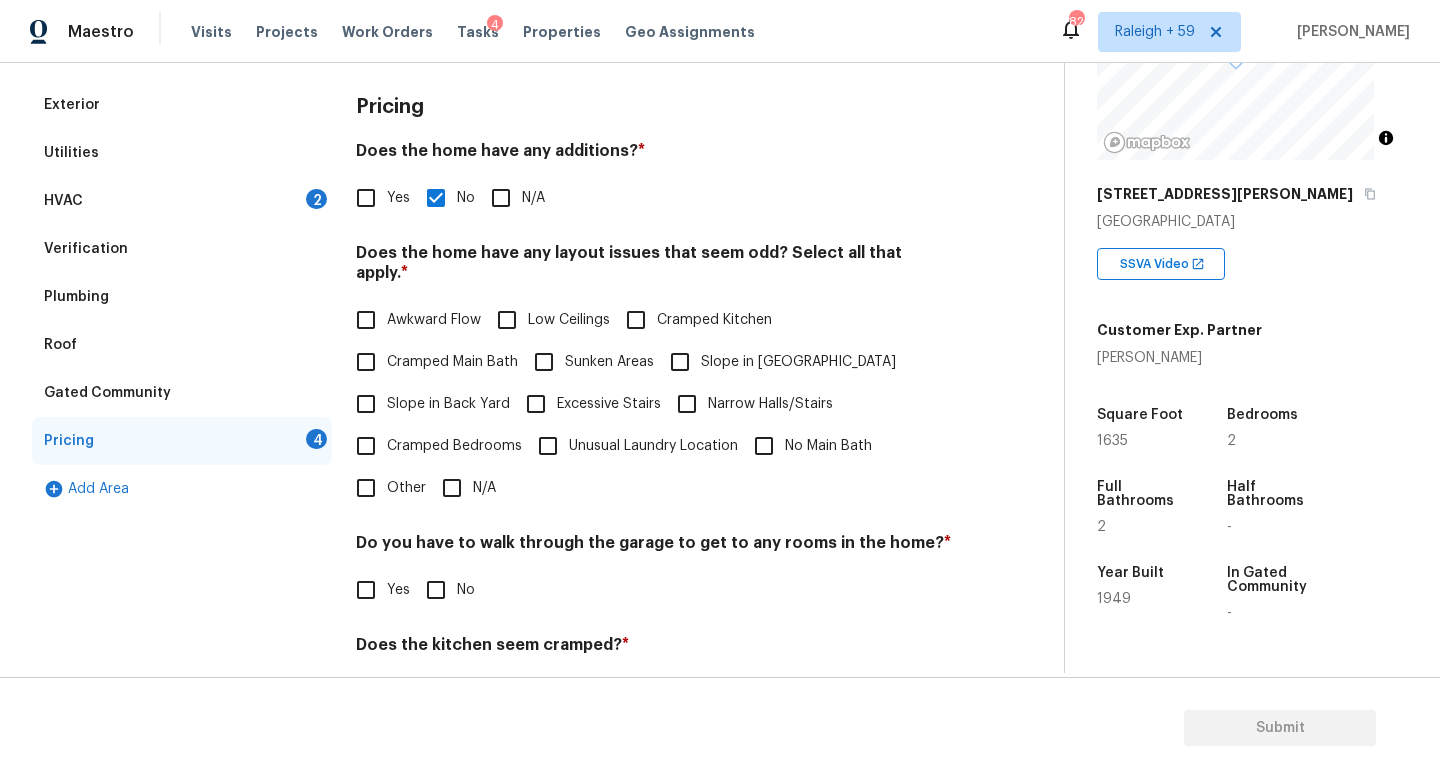 click on "N/A" at bounding box center (463, 488) 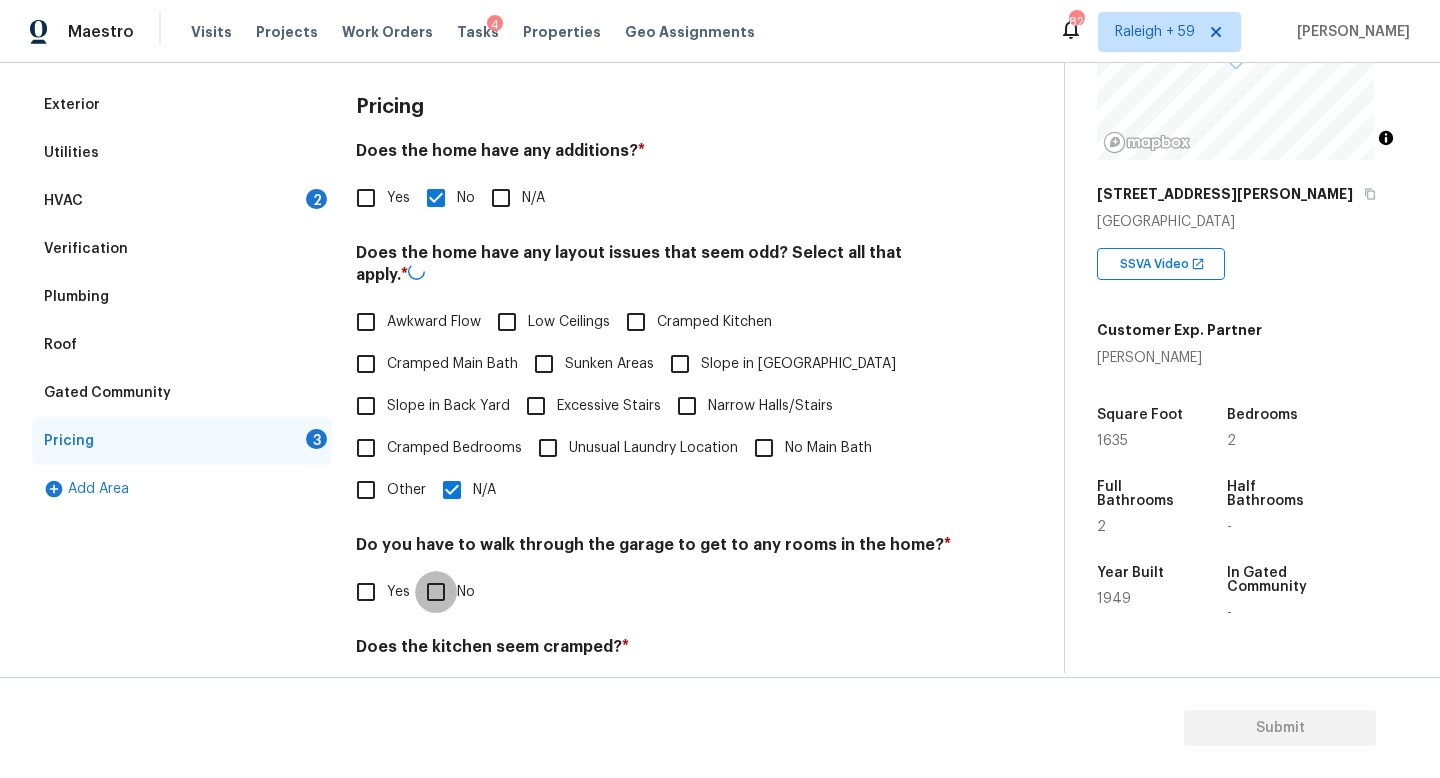 click on "No" at bounding box center [436, 592] 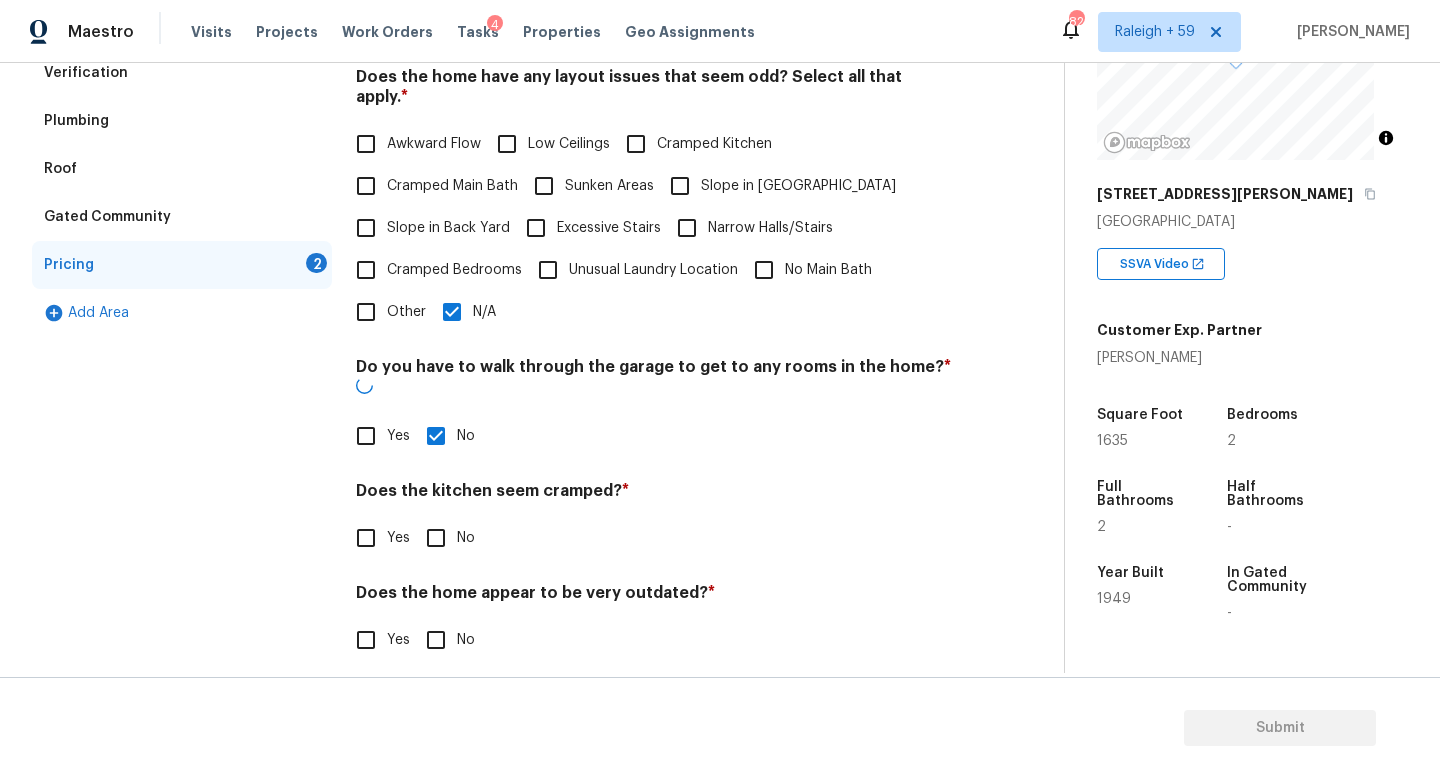 scroll, scrollTop: 457, scrollLeft: 0, axis: vertical 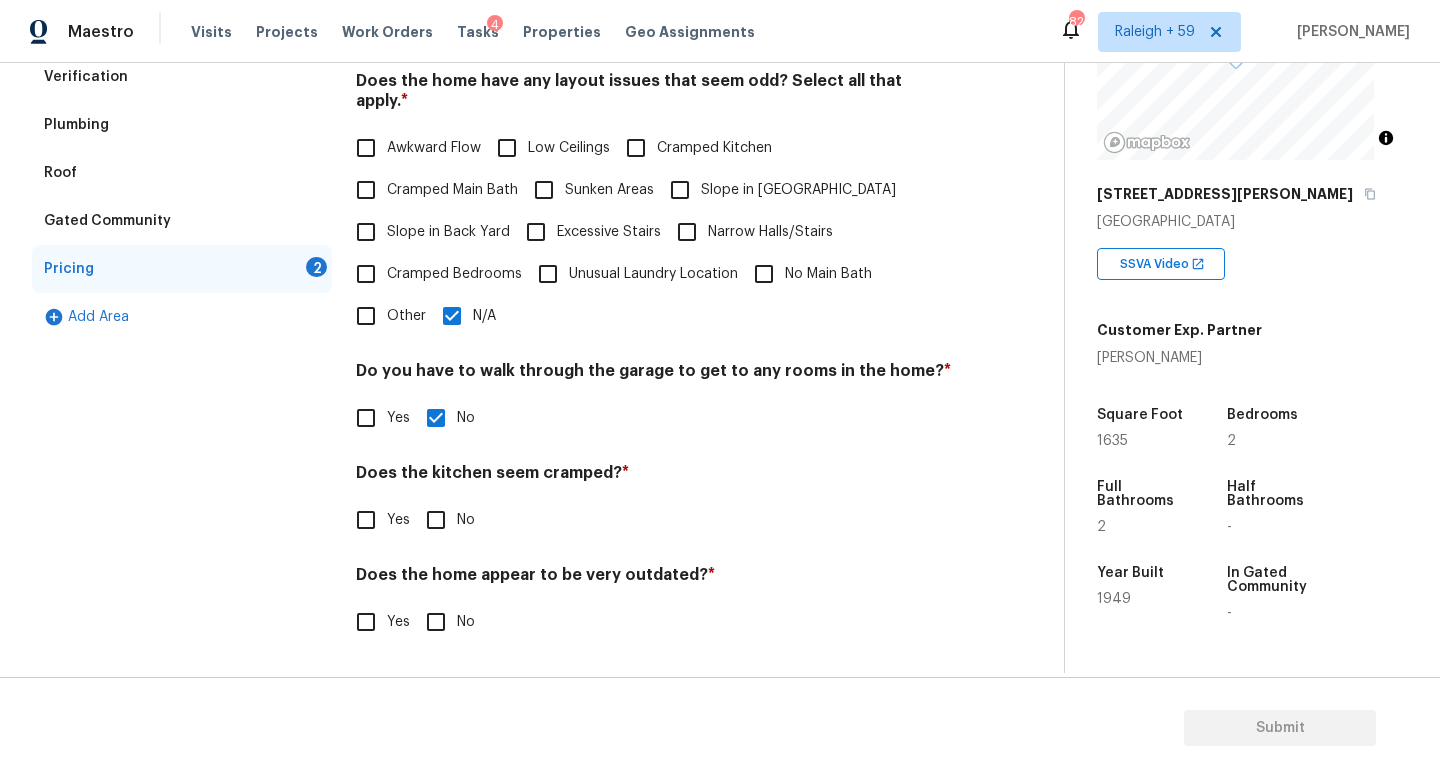 click on "No" at bounding box center (436, 520) 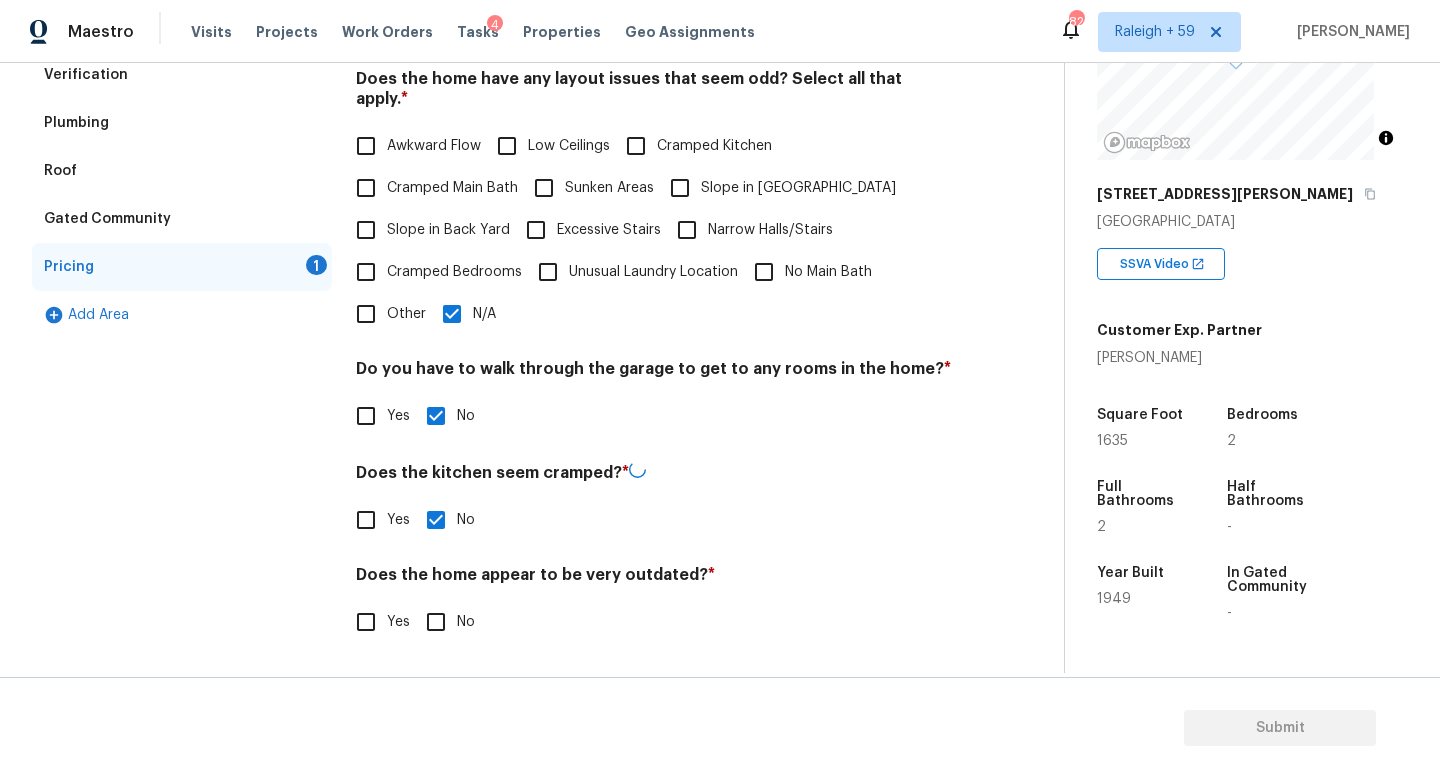 click on "No" at bounding box center (436, 622) 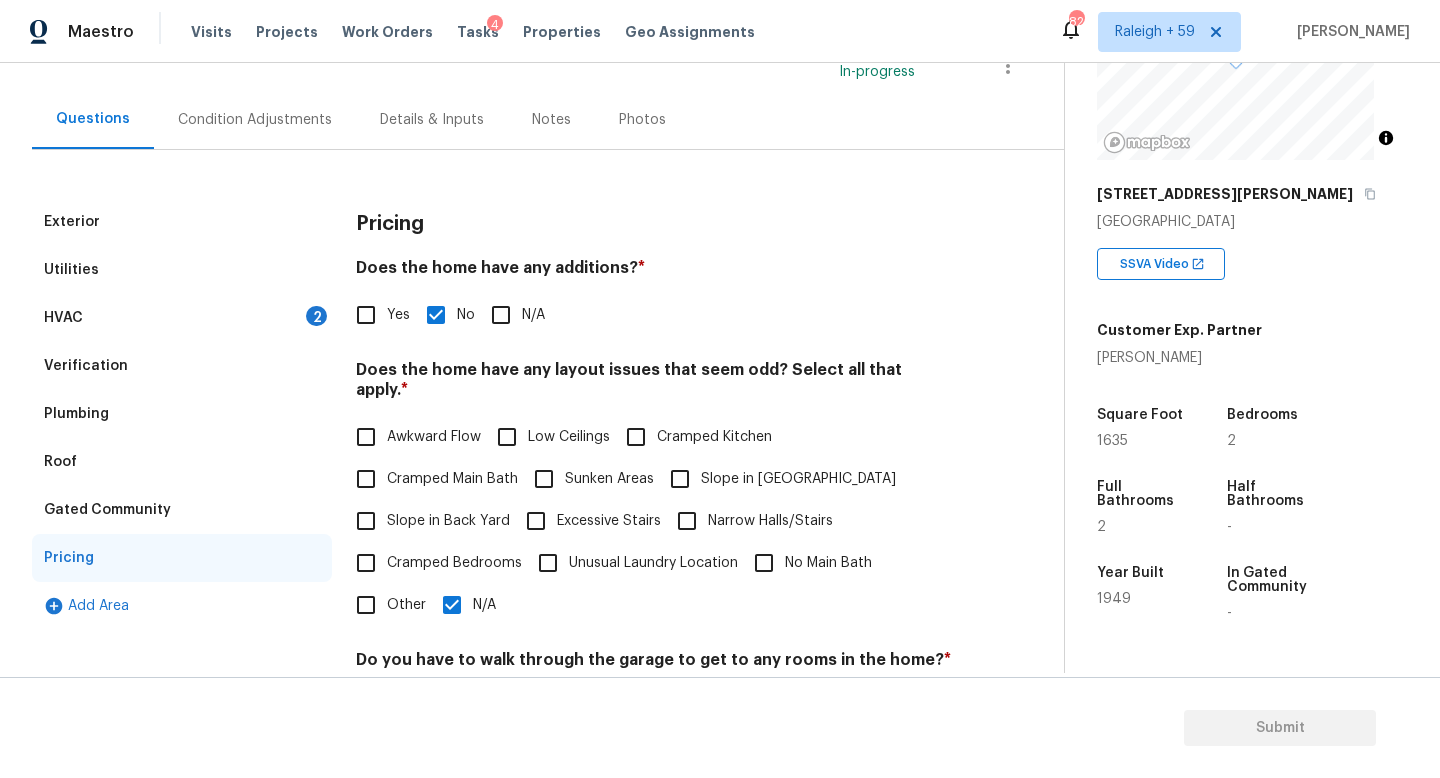 scroll, scrollTop: 0, scrollLeft: 0, axis: both 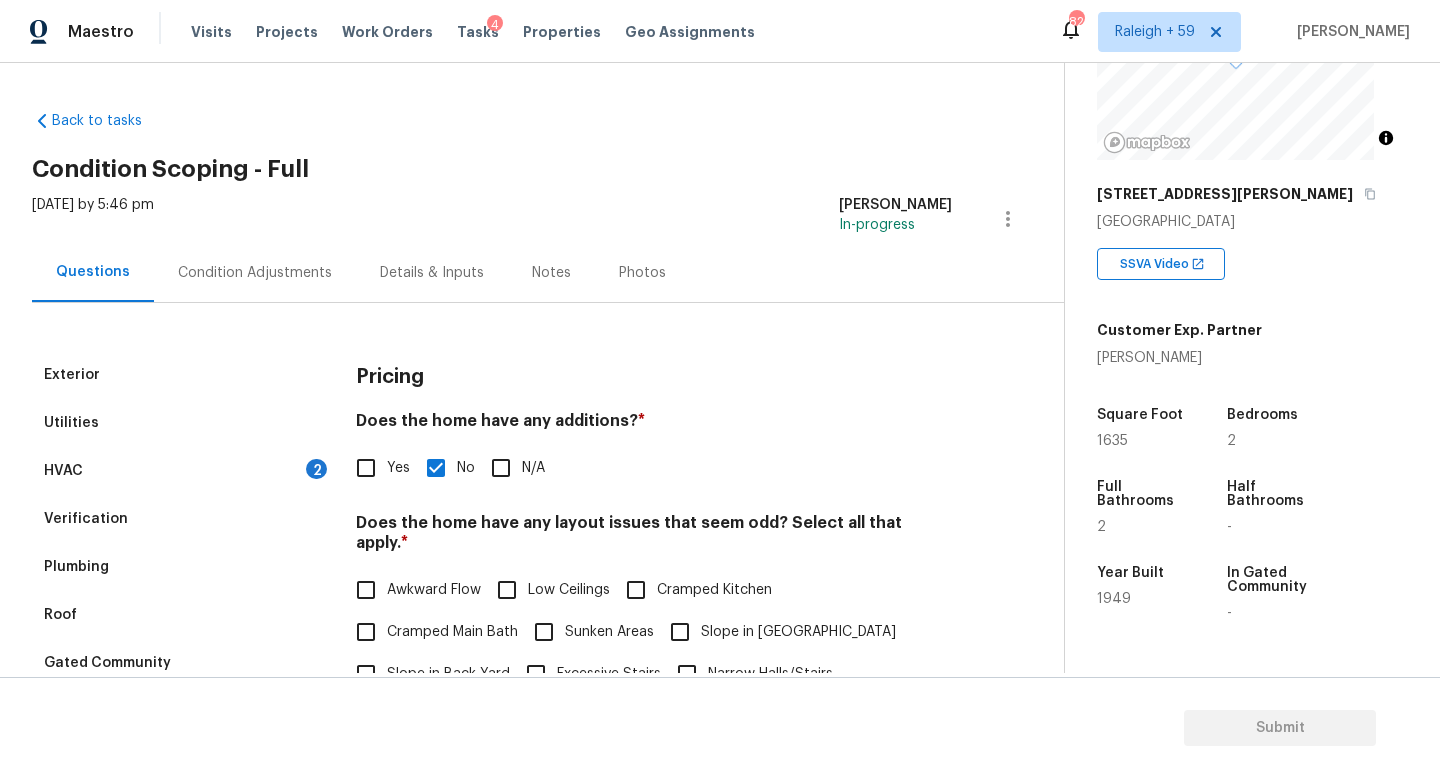 click on "Condition Adjustments" at bounding box center (255, 273) 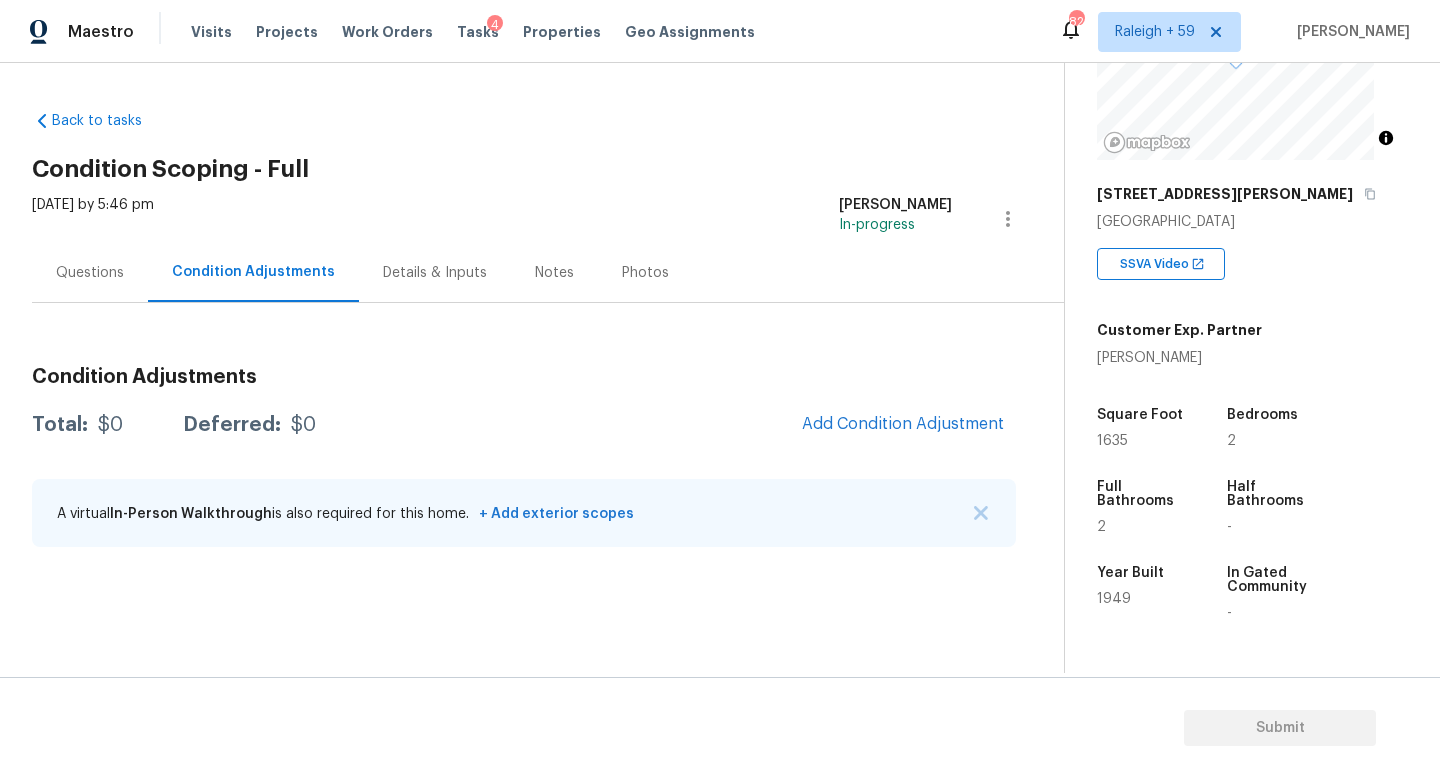click on "Questions" at bounding box center (90, 273) 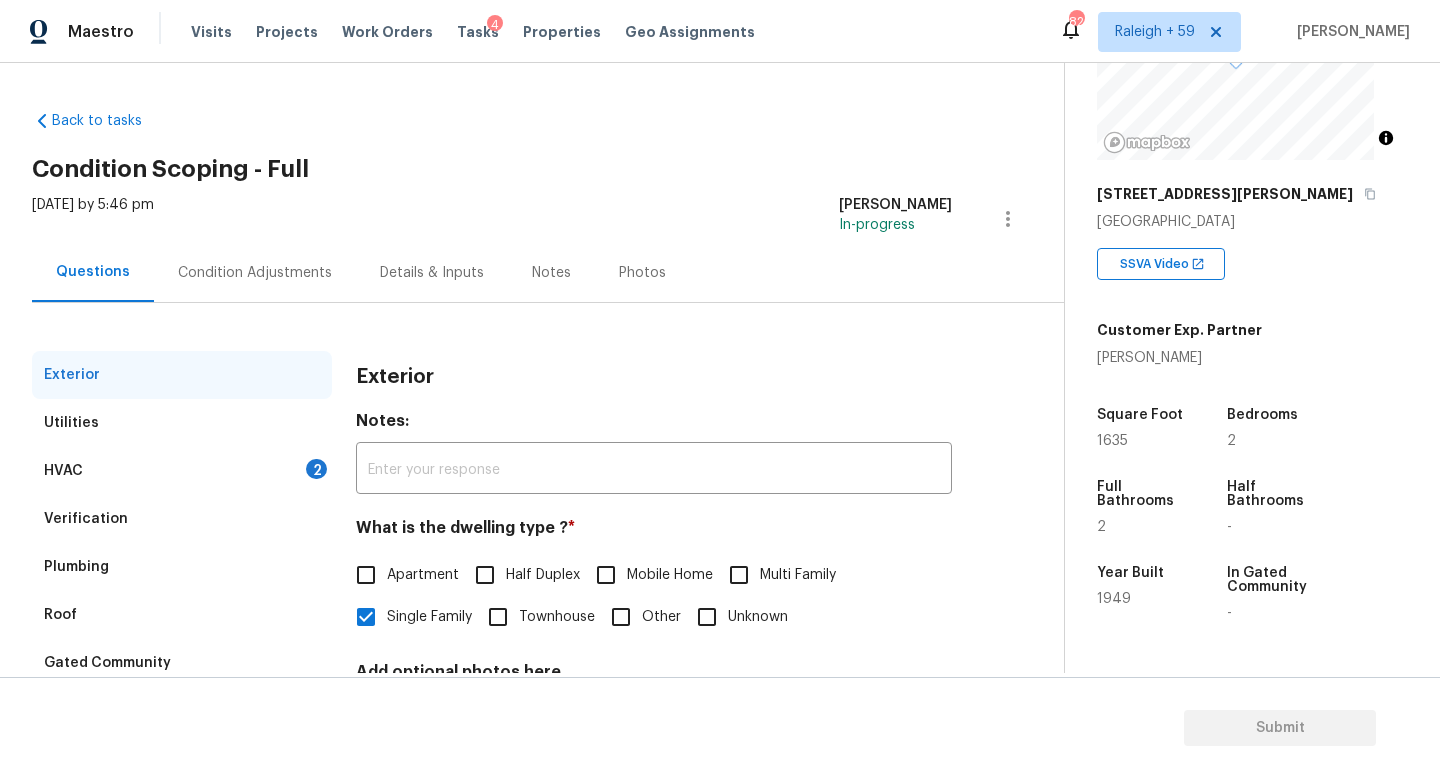 click on "HVAC 2" at bounding box center [182, 471] 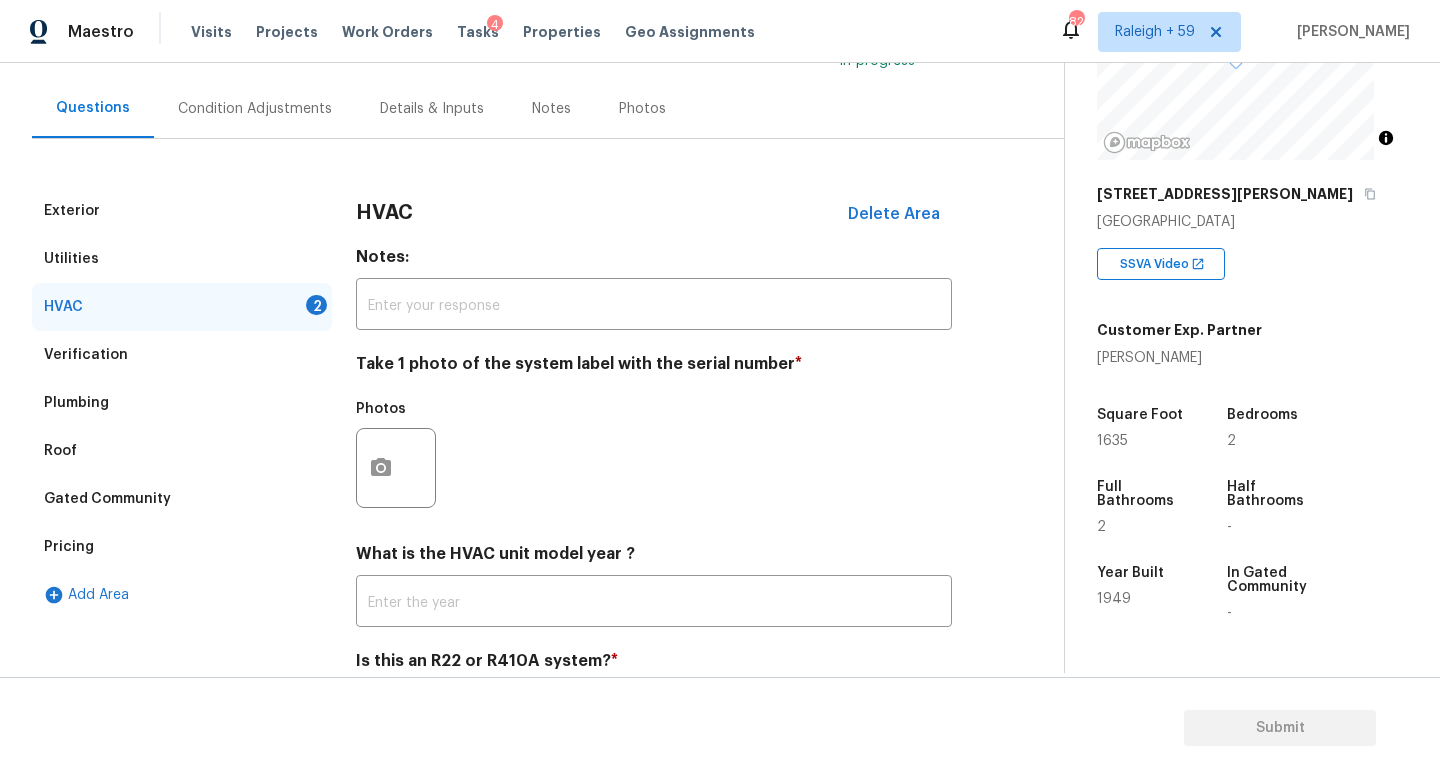 scroll, scrollTop: 149, scrollLeft: 0, axis: vertical 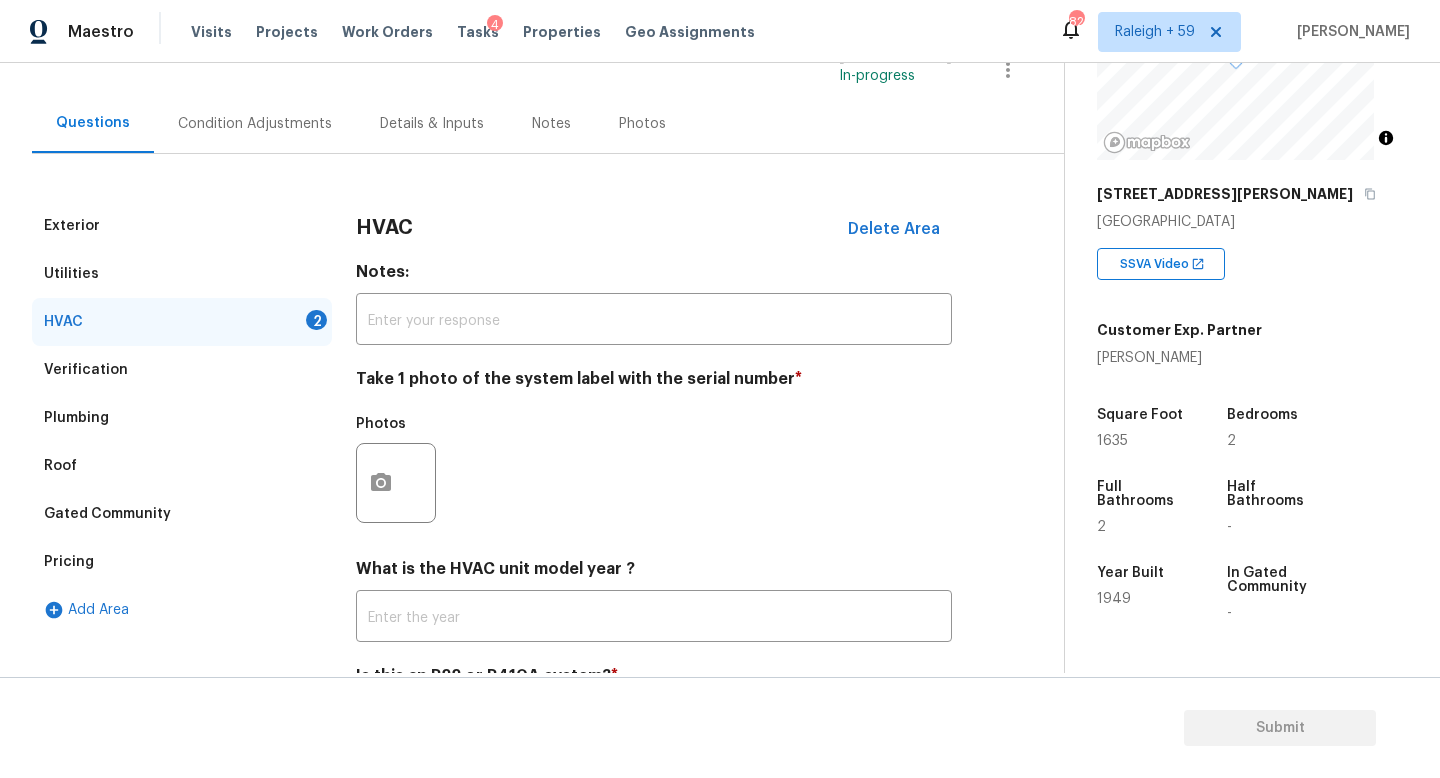 click on "Condition Adjustments" at bounding box center [255, 124] 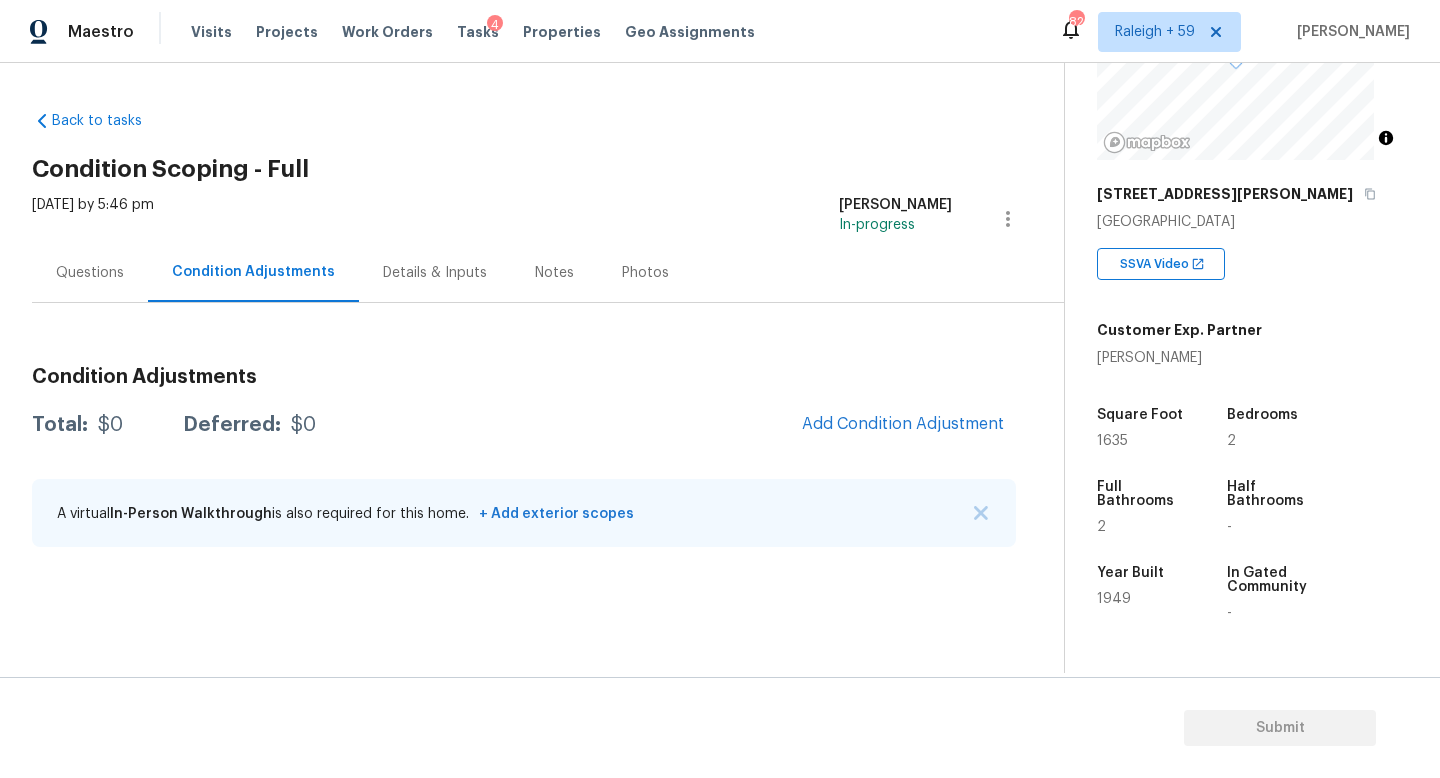 click on "Questions" at bounding box center (90, 273) 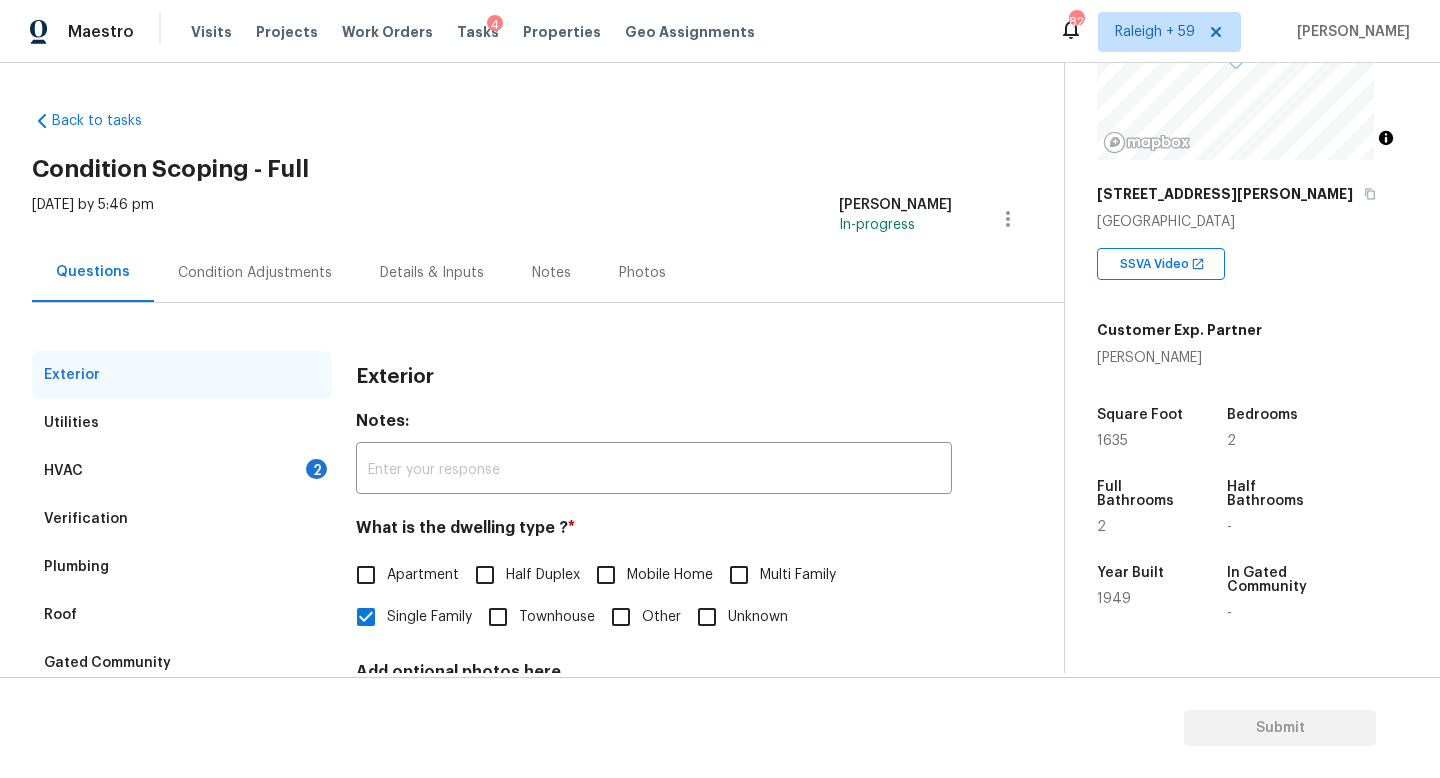 click on "Condition Adjustments" at bounding box center (255, 272) 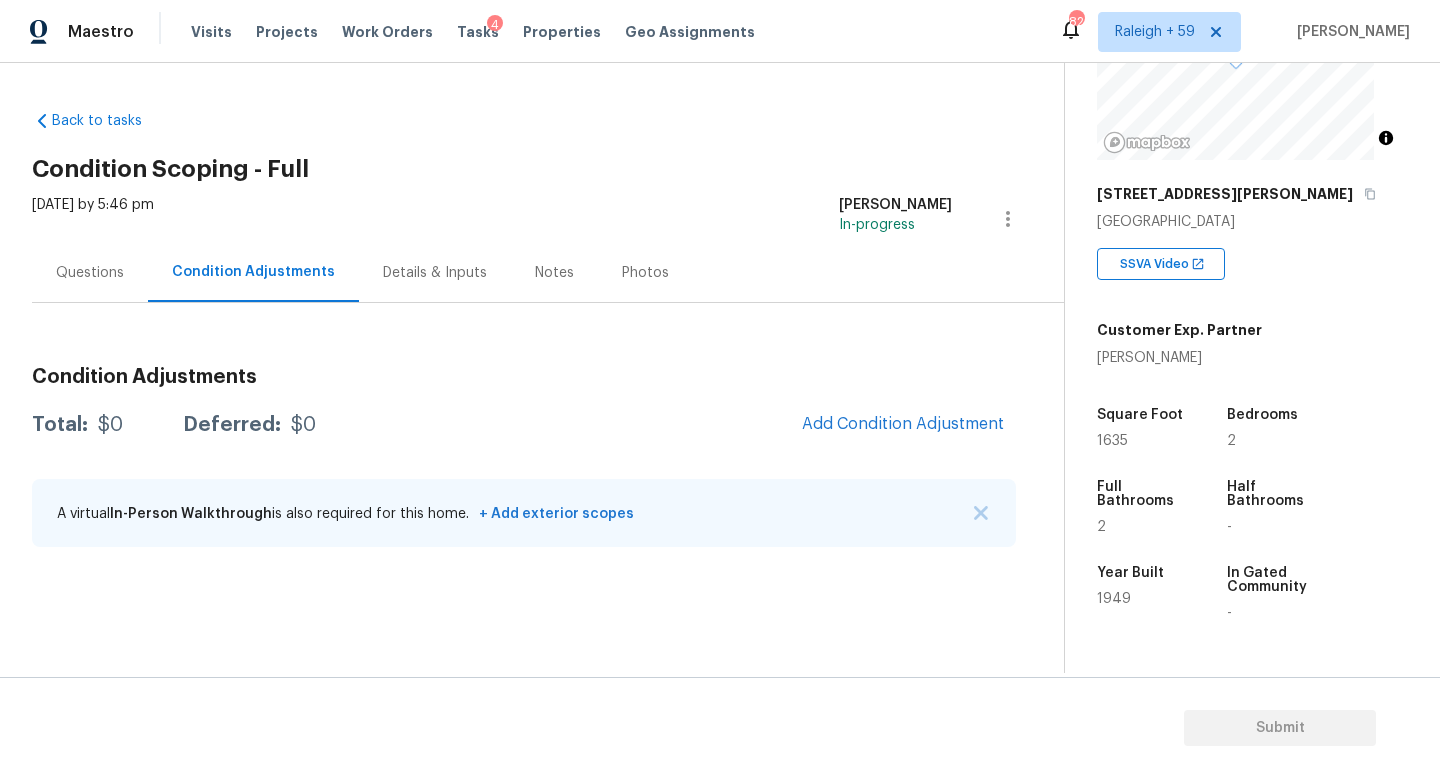 click on "Details & Inputs" at bounding box center (435, 273) 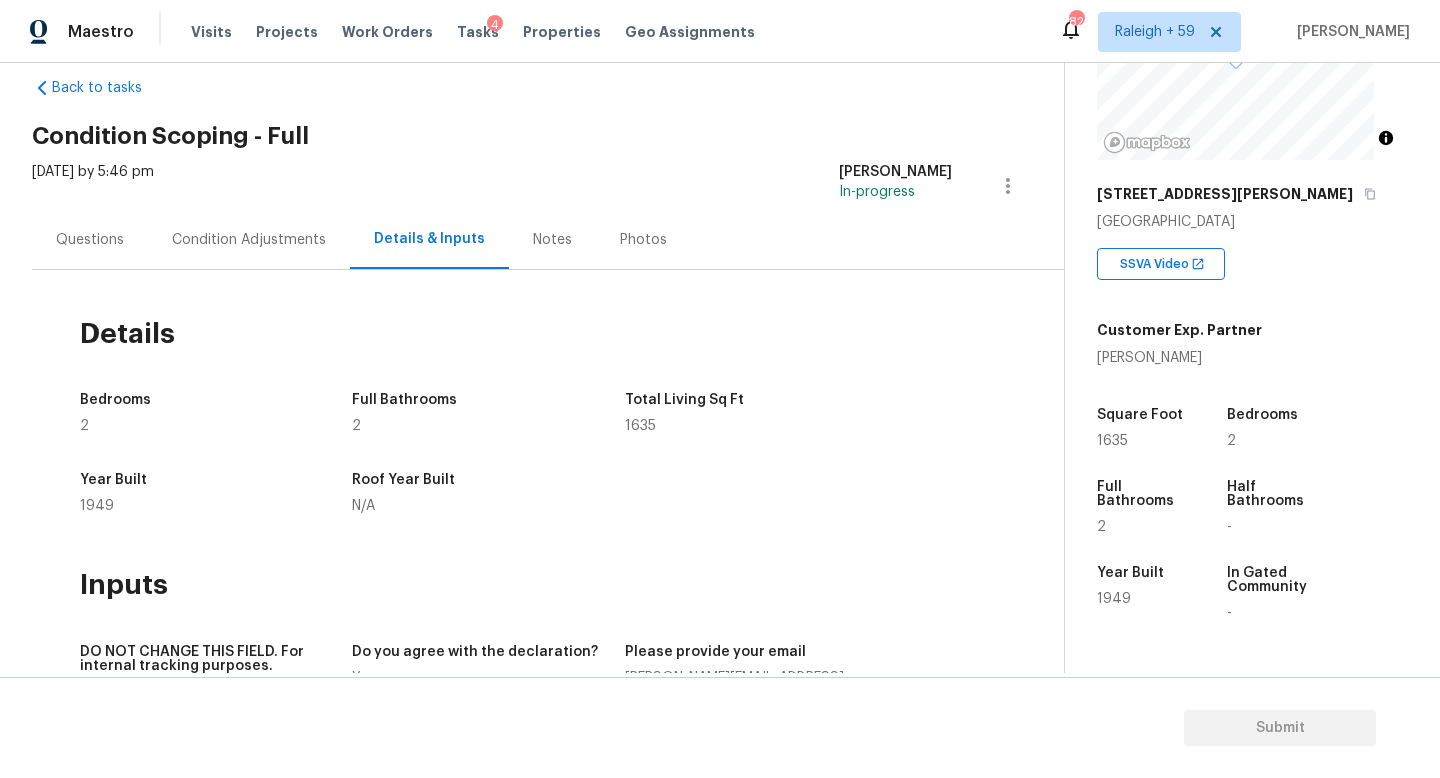scroll, scrollTop: 0, scrollLeft: 0, axis: both 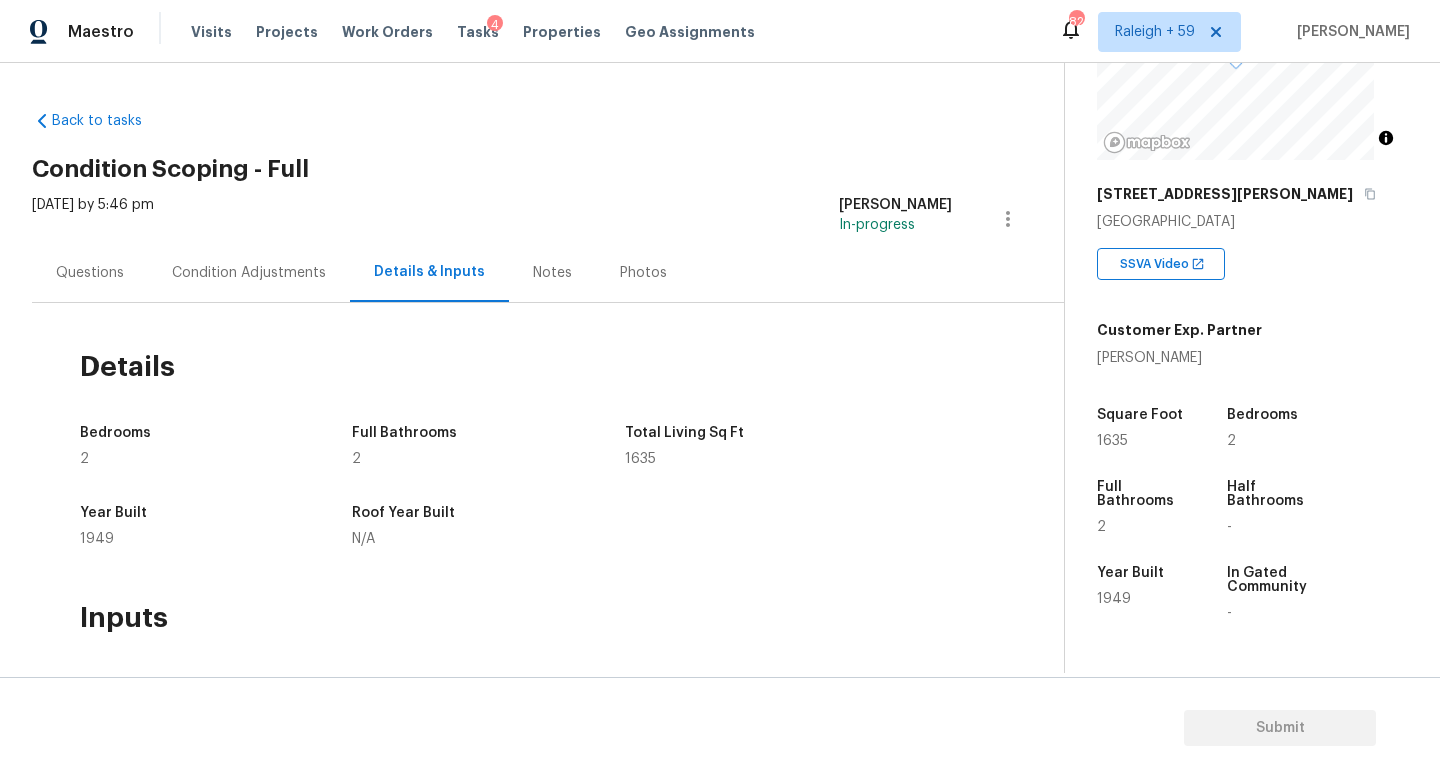 click on "Condition Adjustments" at bounding box center [249, 273] 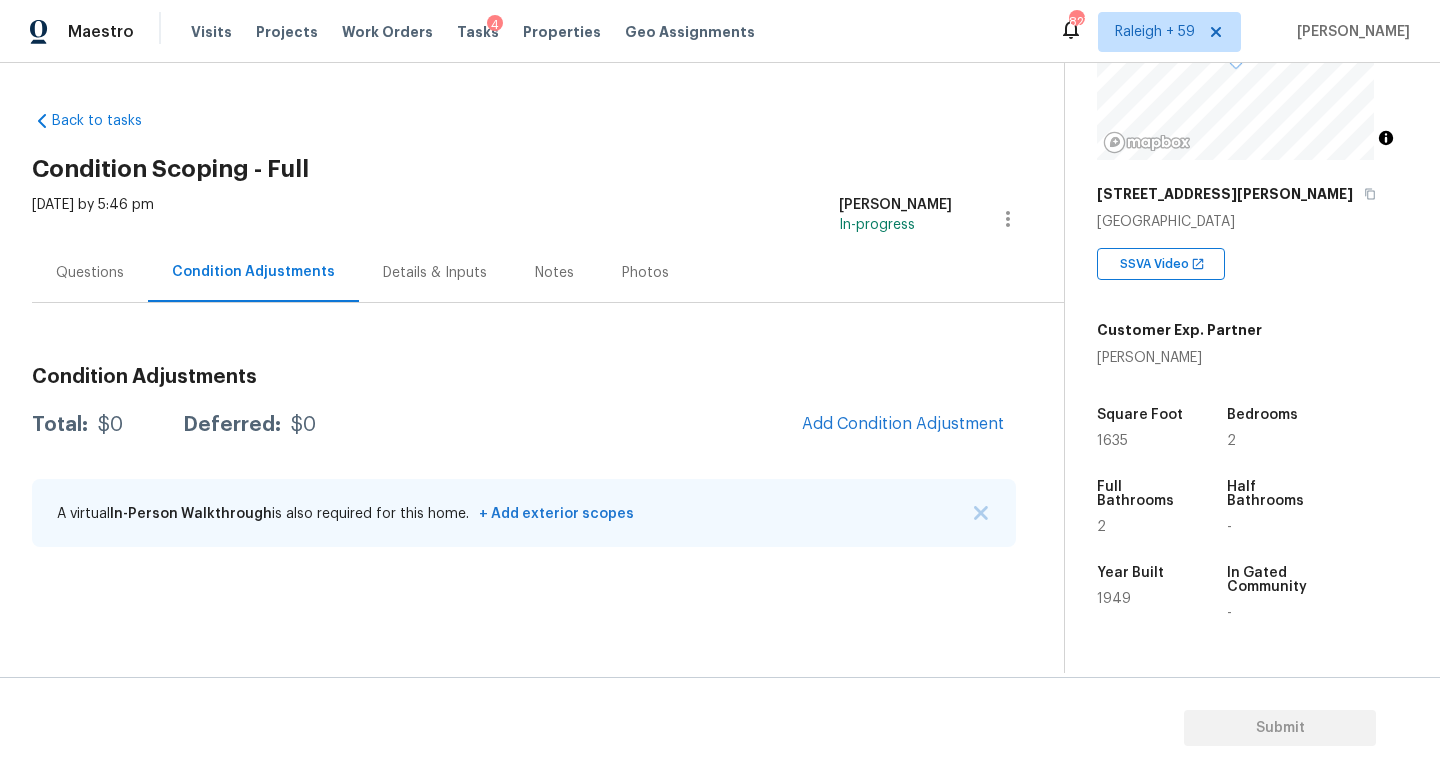 click on "Questions" at bounding box center (90, 273) 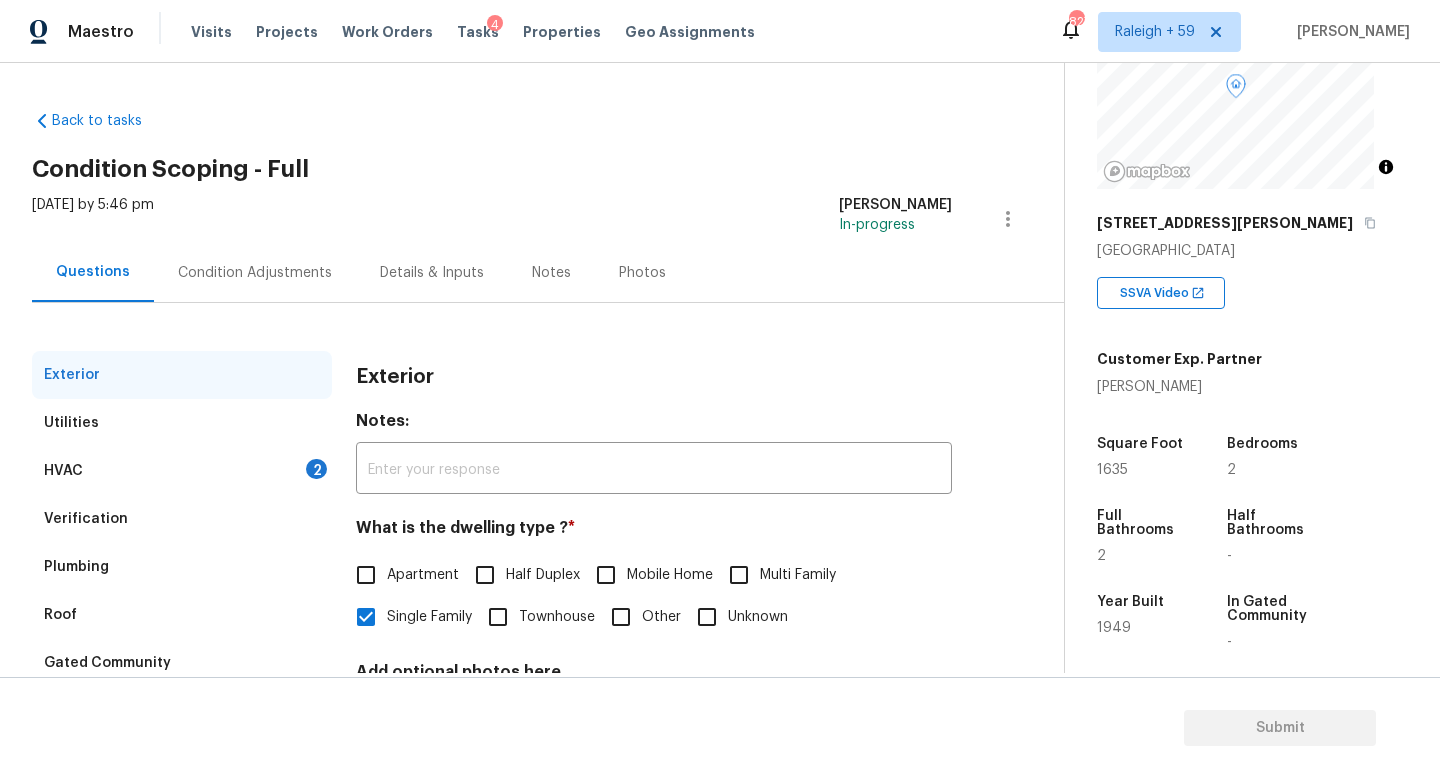 scroll, scrollTop: 189, scrollLeft: 0, axis: vertical 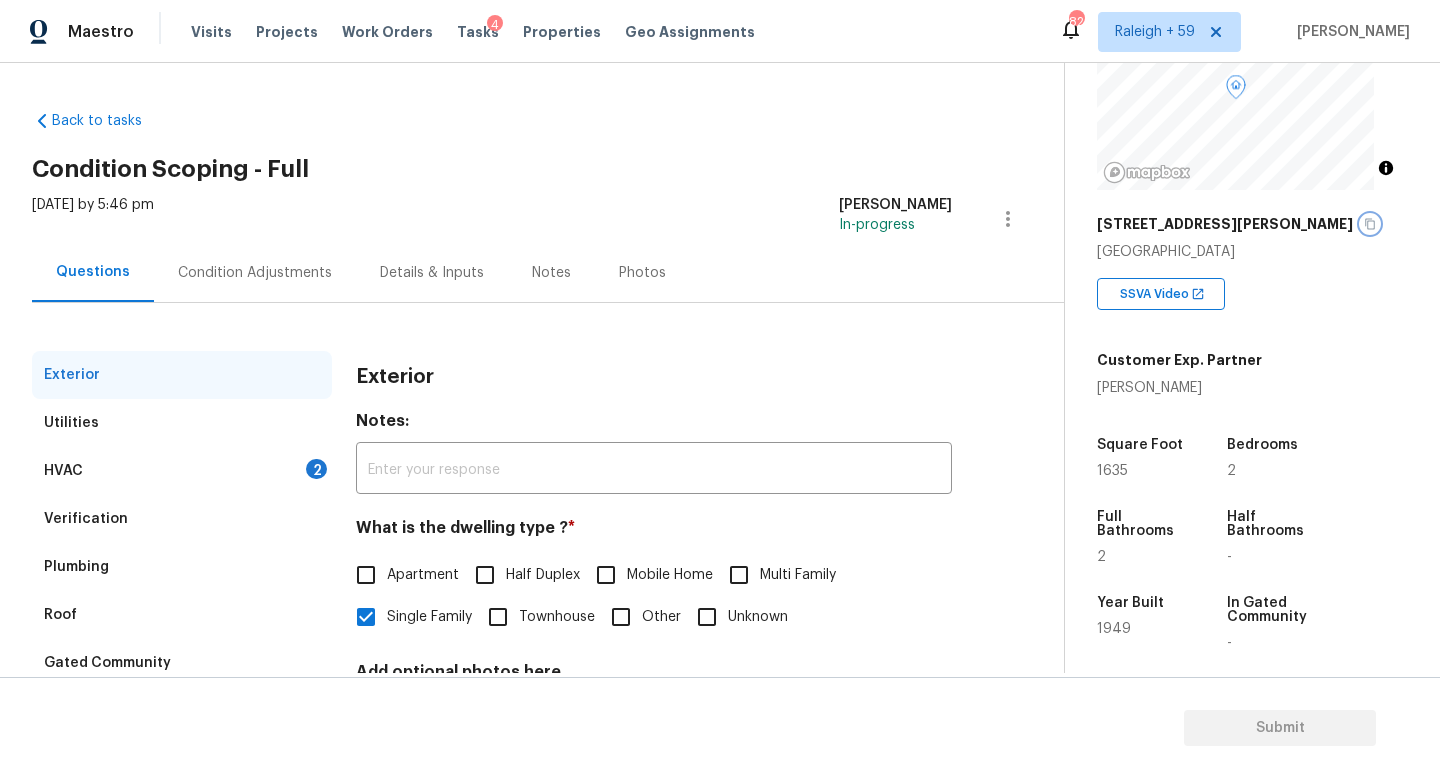 click at bounding box center (1370, 224) 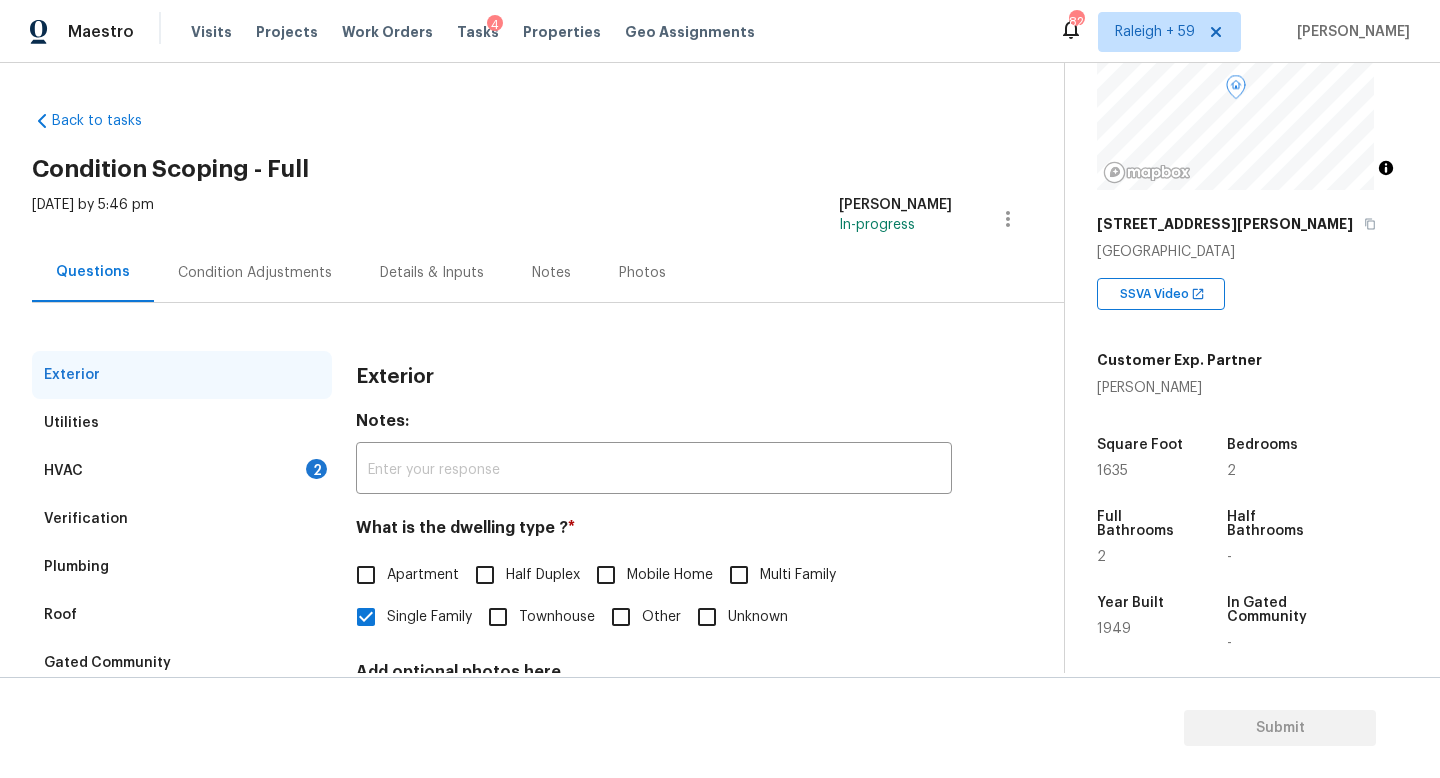 click on "Back to tasks Condition Scoping - Full [DATE] by 5:46 pm   [PERSON_NAME] In-progress Questions Condition Adjustments Details & Inputs Notes Photos Exterior Utilities HVAC 2 Verification Plumbing Roof Gated Community Pricing Add Area Exterior Notes: ​ What is the dwelling type ?  * Apartment Half Duplex Mobile Home Multi Family Single Family Townhouse Other Unknown Add optional photos here Photos" at bounding box center (548, 476) 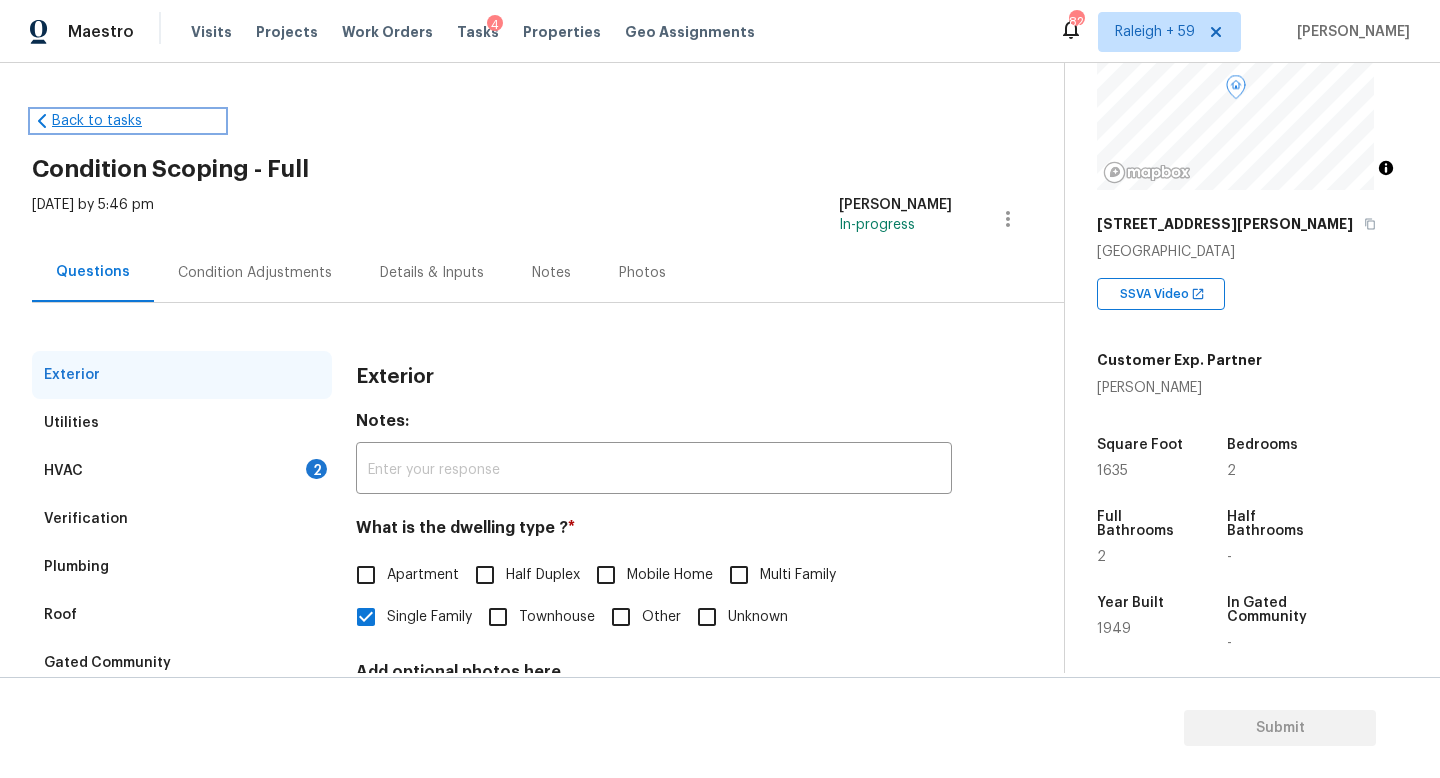 click on "Back to tasks" at bounding box center [128, 121] 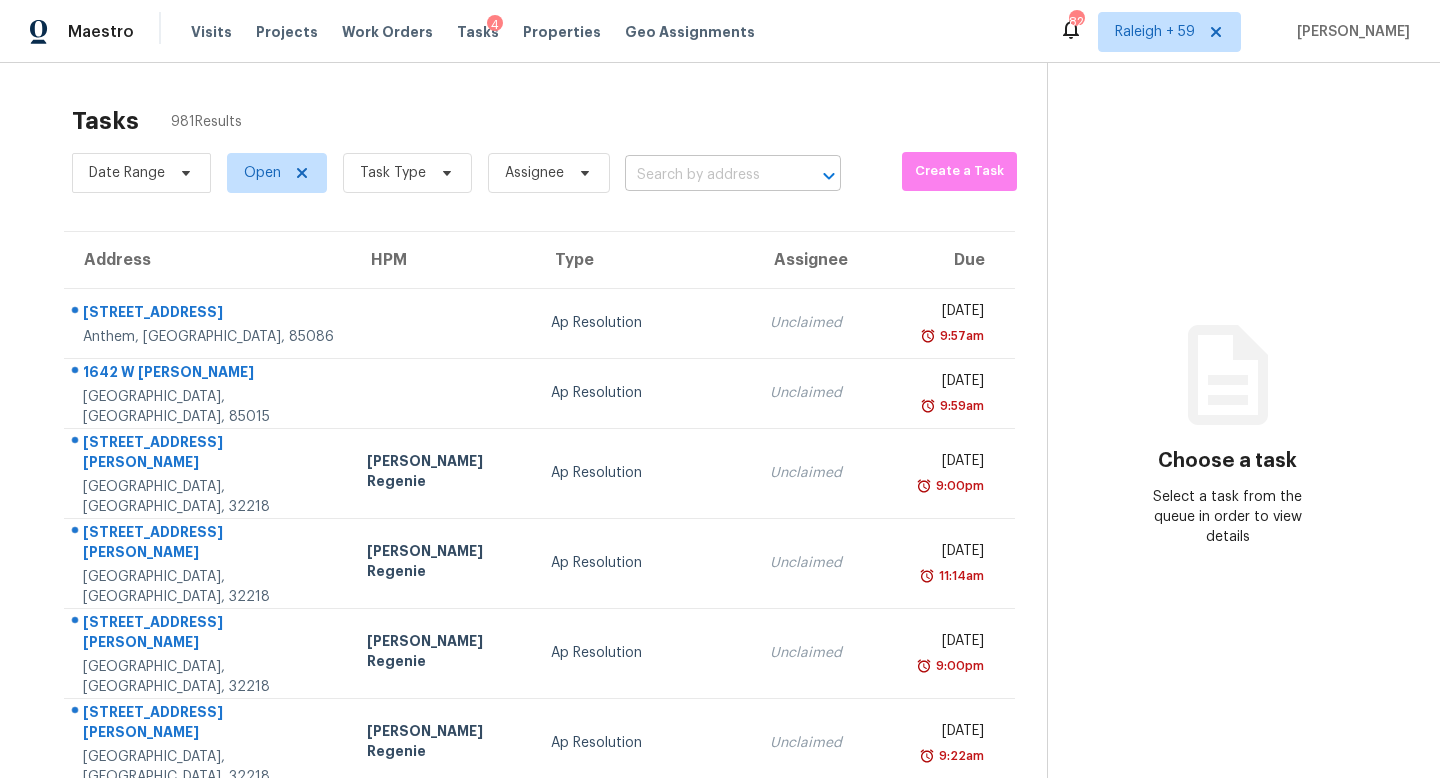 click at bounding box center (705, 175) 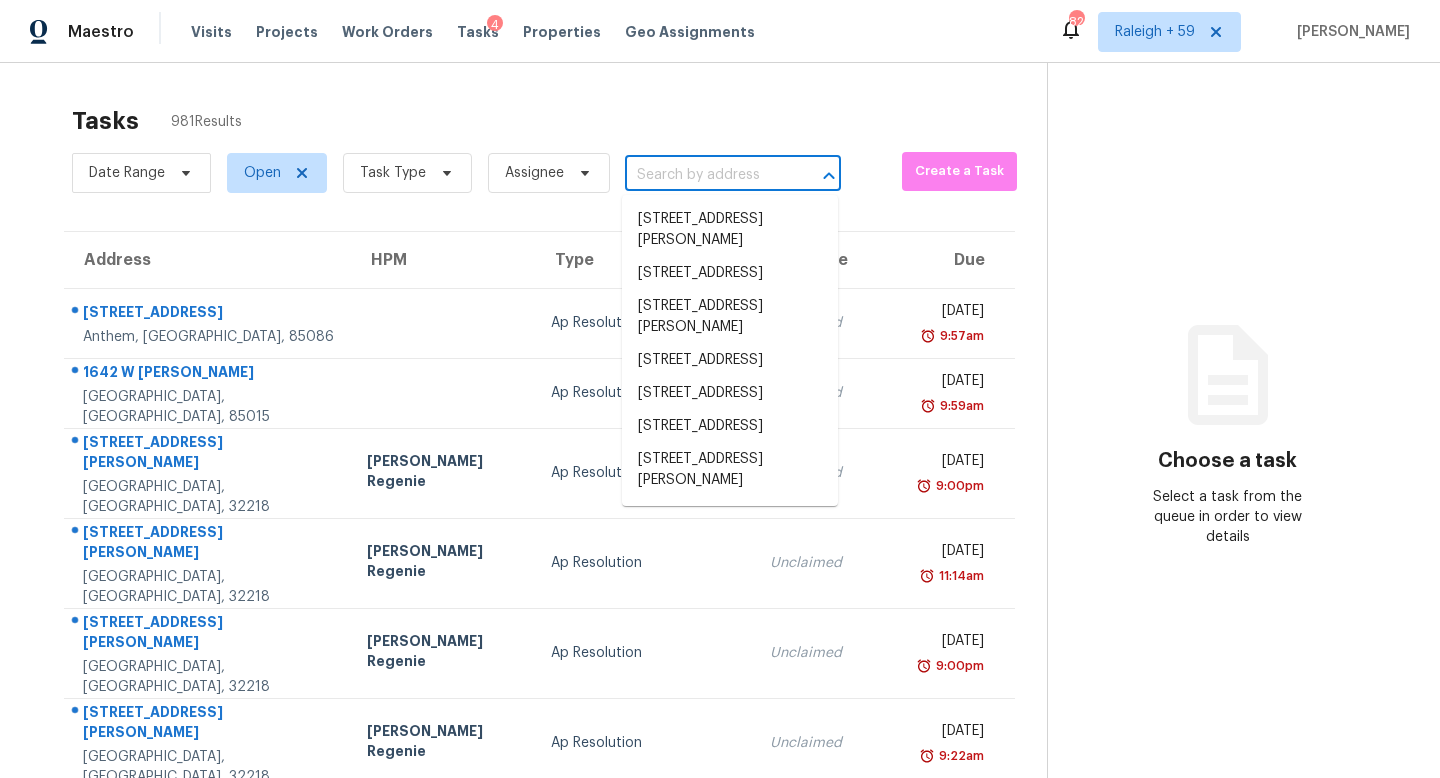 paste on "[STREET_ADDRESS][PERSON_NAME][PERSON_NAME]" 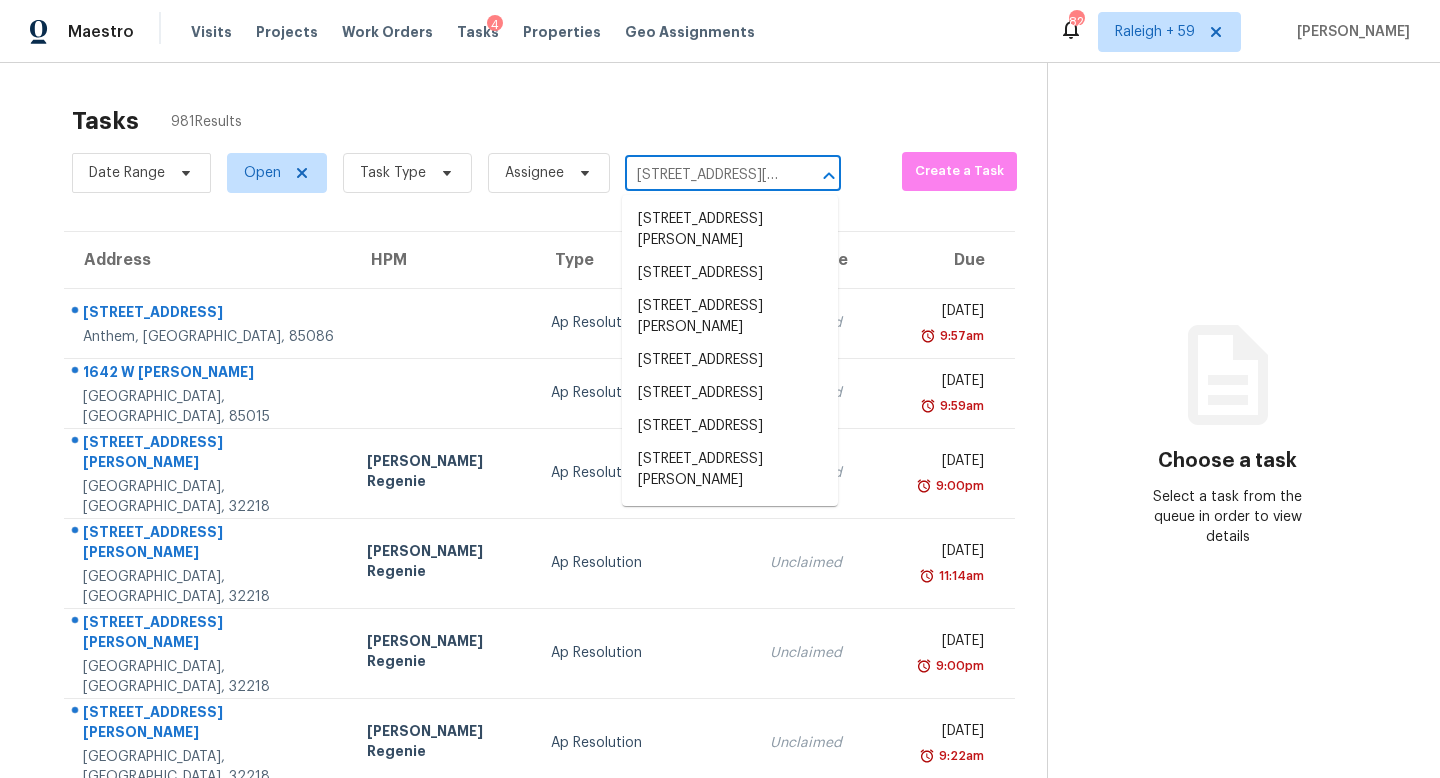 scroll, scrollTop: 0, scrollLeft: 148, axis: horizontal 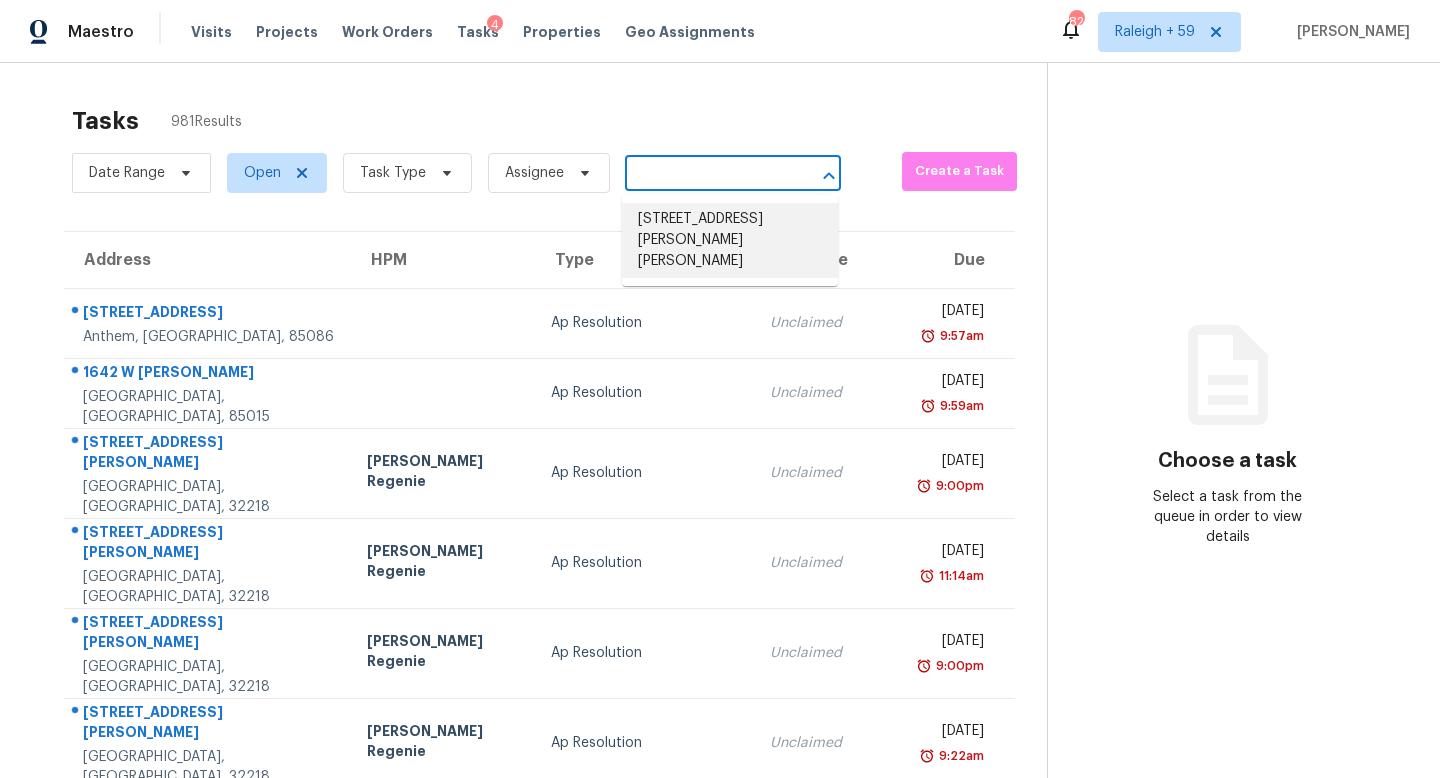 click on "[STREET_ADDRESS][PERSON_NAME][PERSON_NAME]" at bounding box center [730, 240] 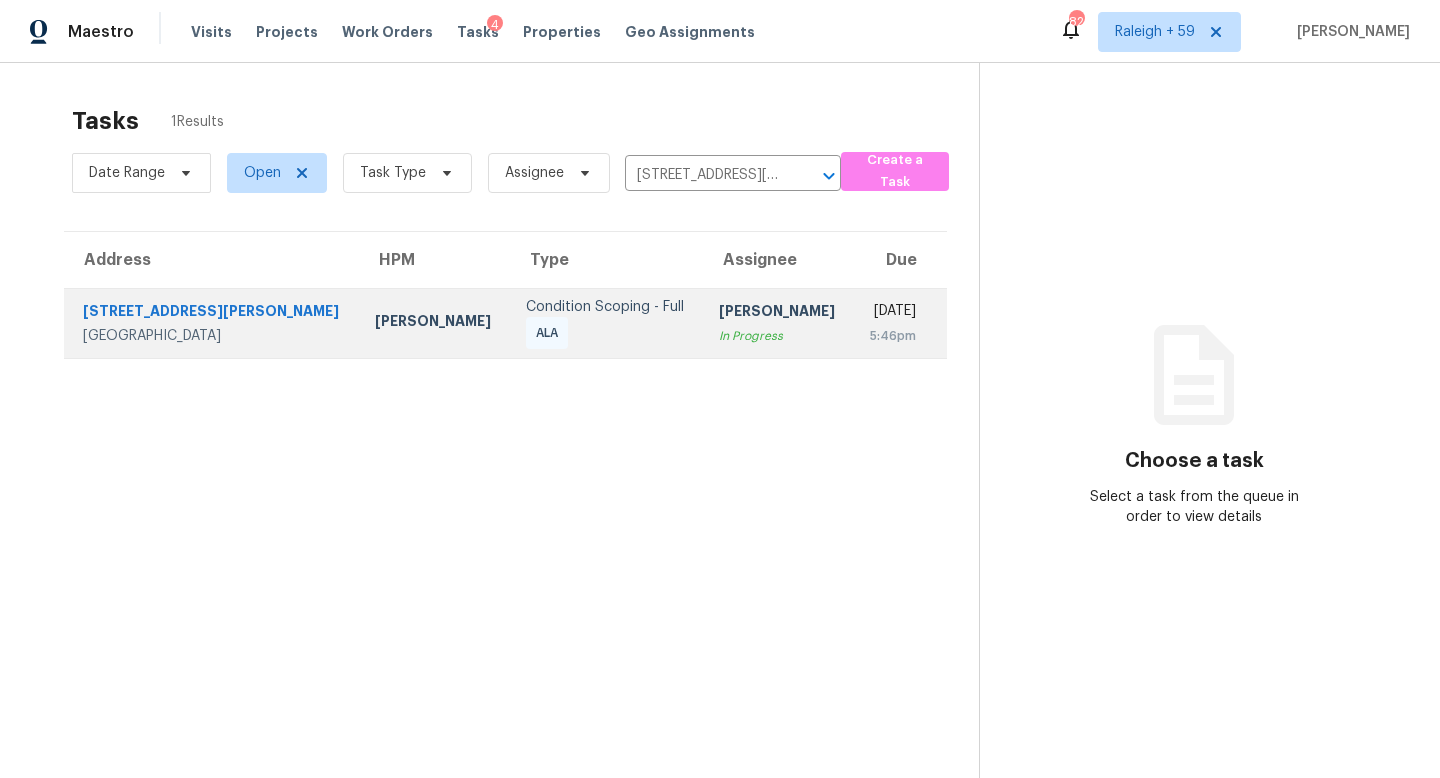 click on "[PERSON_NAME] In Progress" at bounding box center [778, 323] 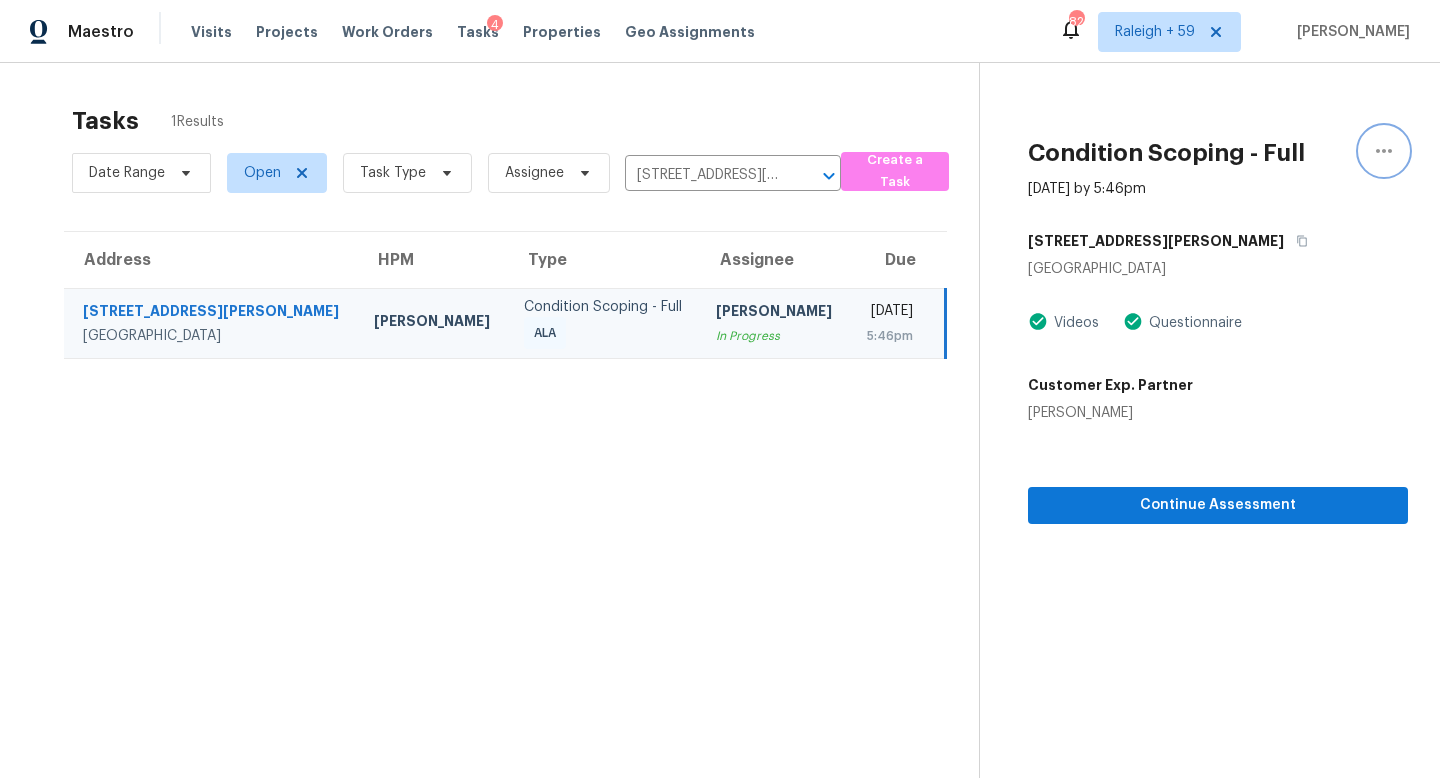 click 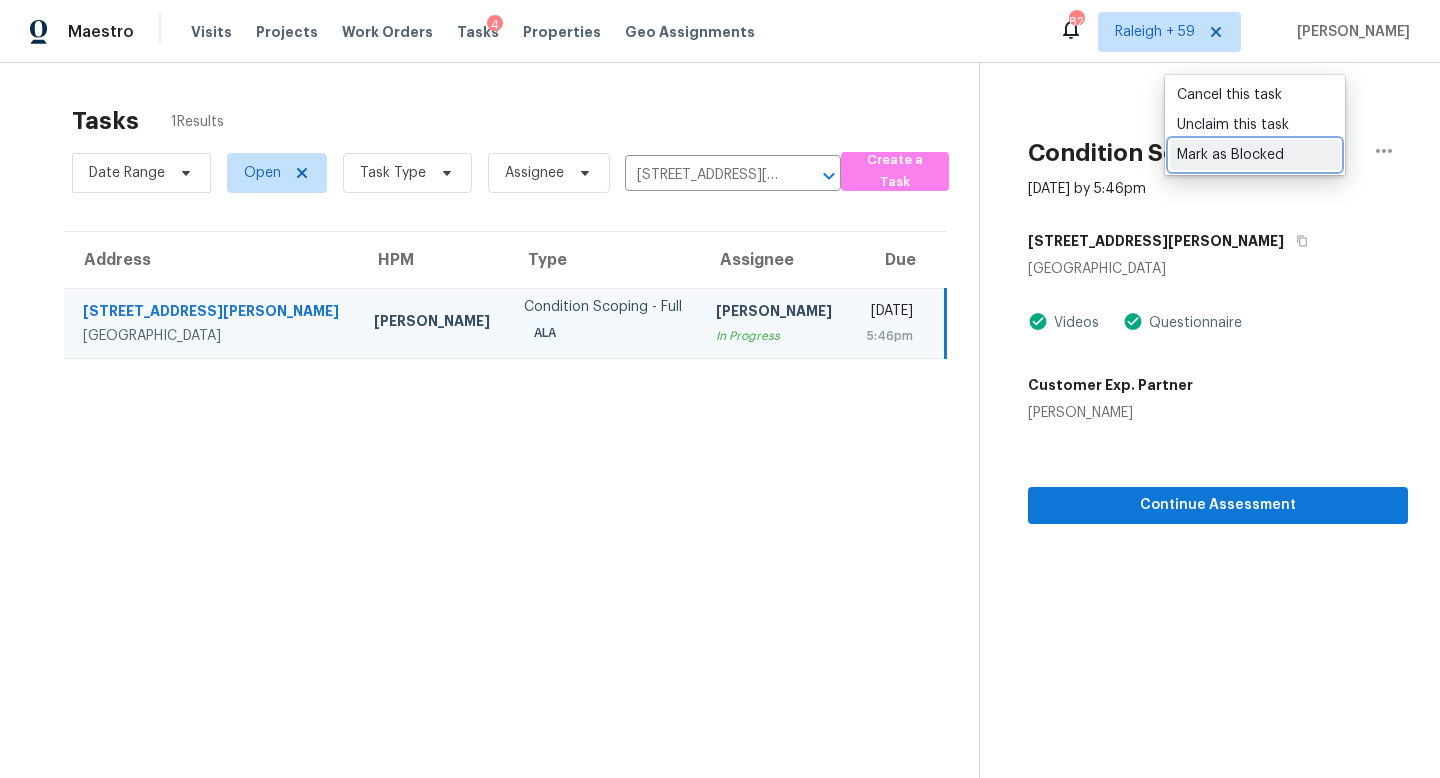 click on "Mark as Blocked" at bounding box center [1255, 155] 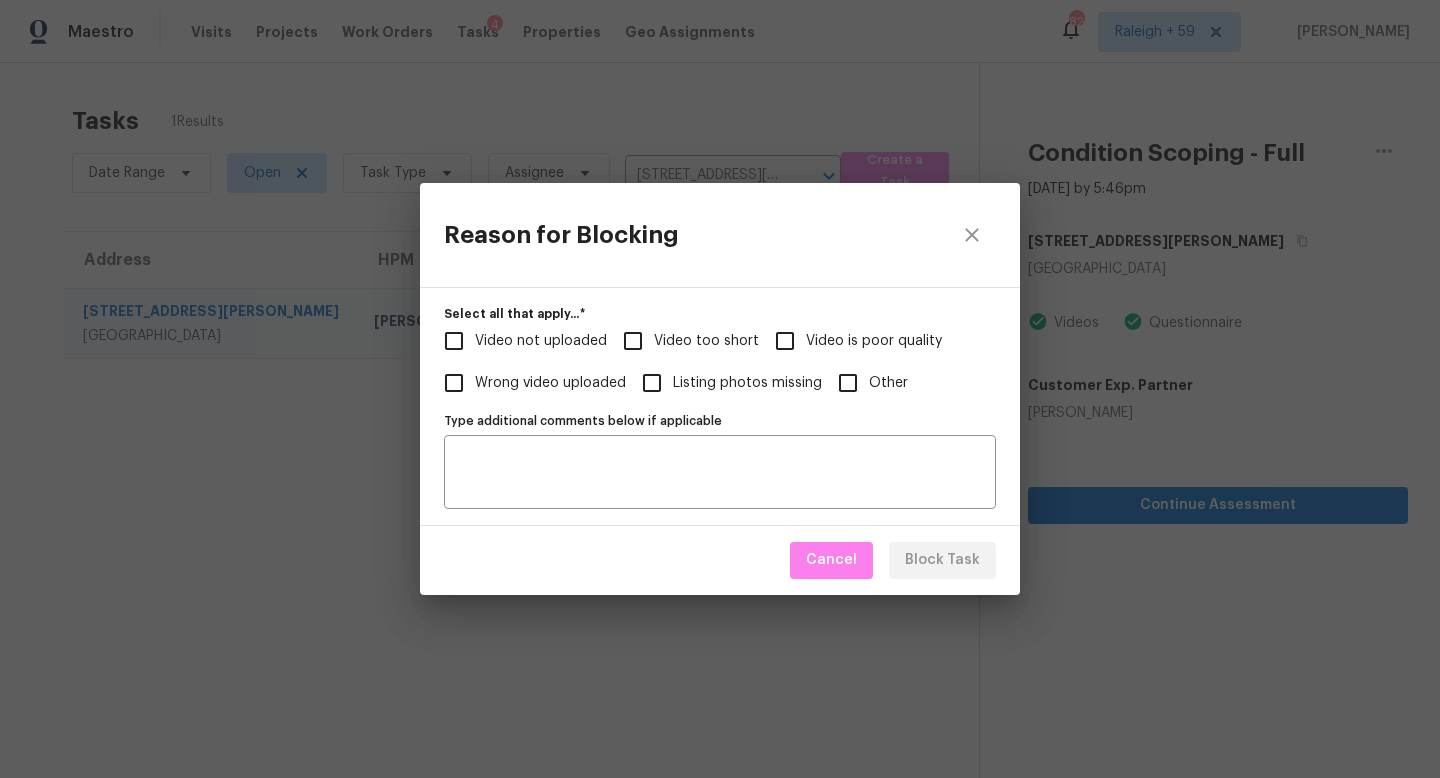 click on "Video too short" at bounding box center (706, 341) 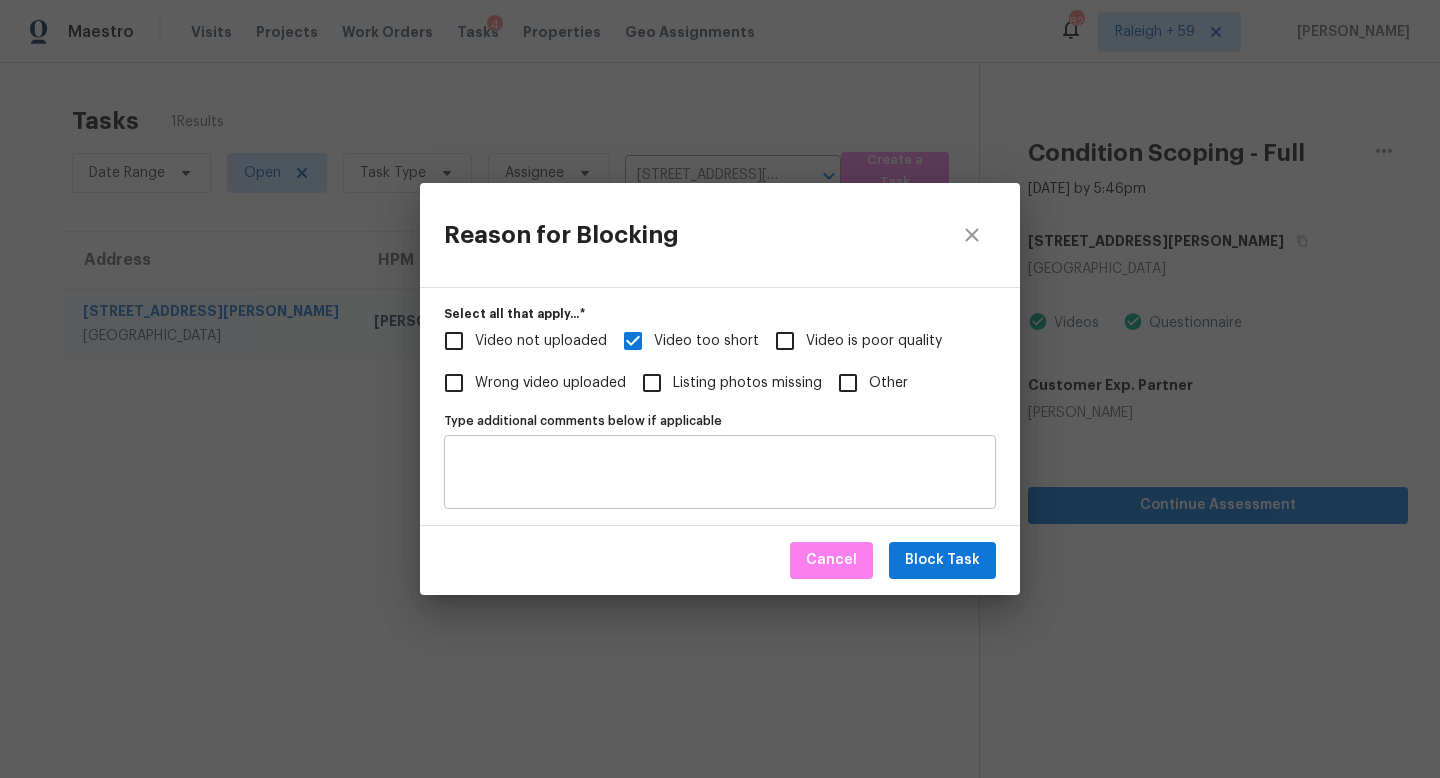click on "Type additional comments below if applicable" at bounding box center (720, 472) 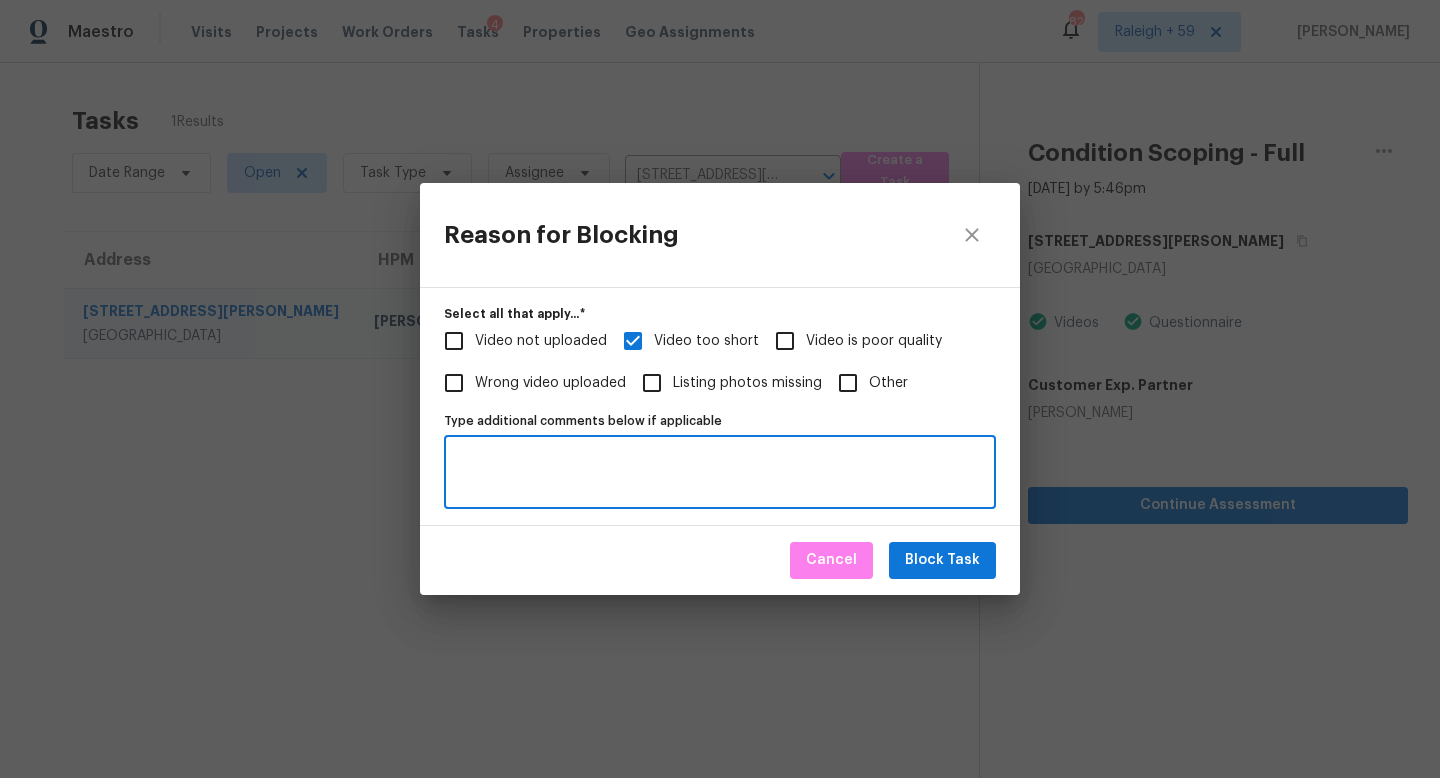 click on "Type additional comments below if applicable" at bounding box center (720, 472) 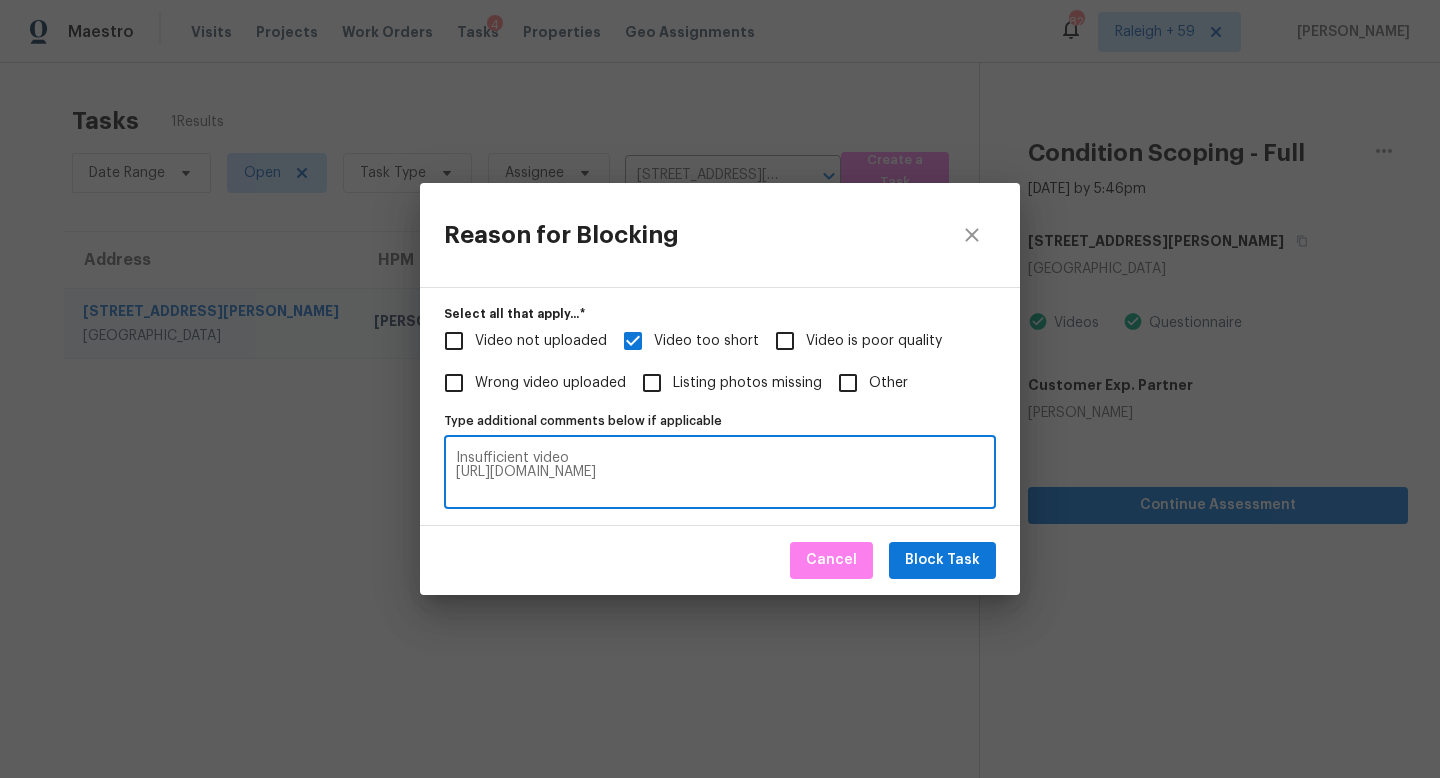 type on "Insufficient video
[URL][DOMAIN_NAME]" 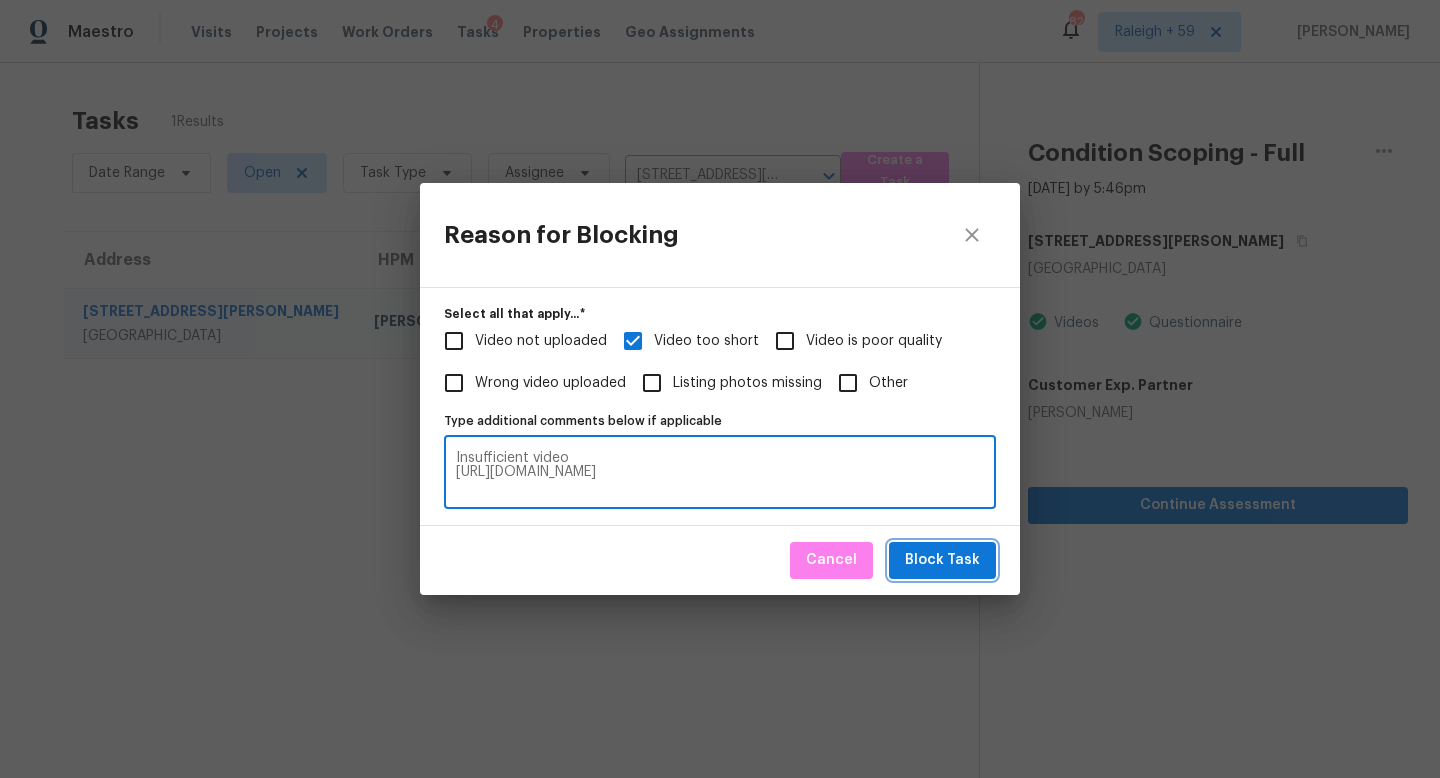 click on "Block Task" at bounding box center [942, 560] 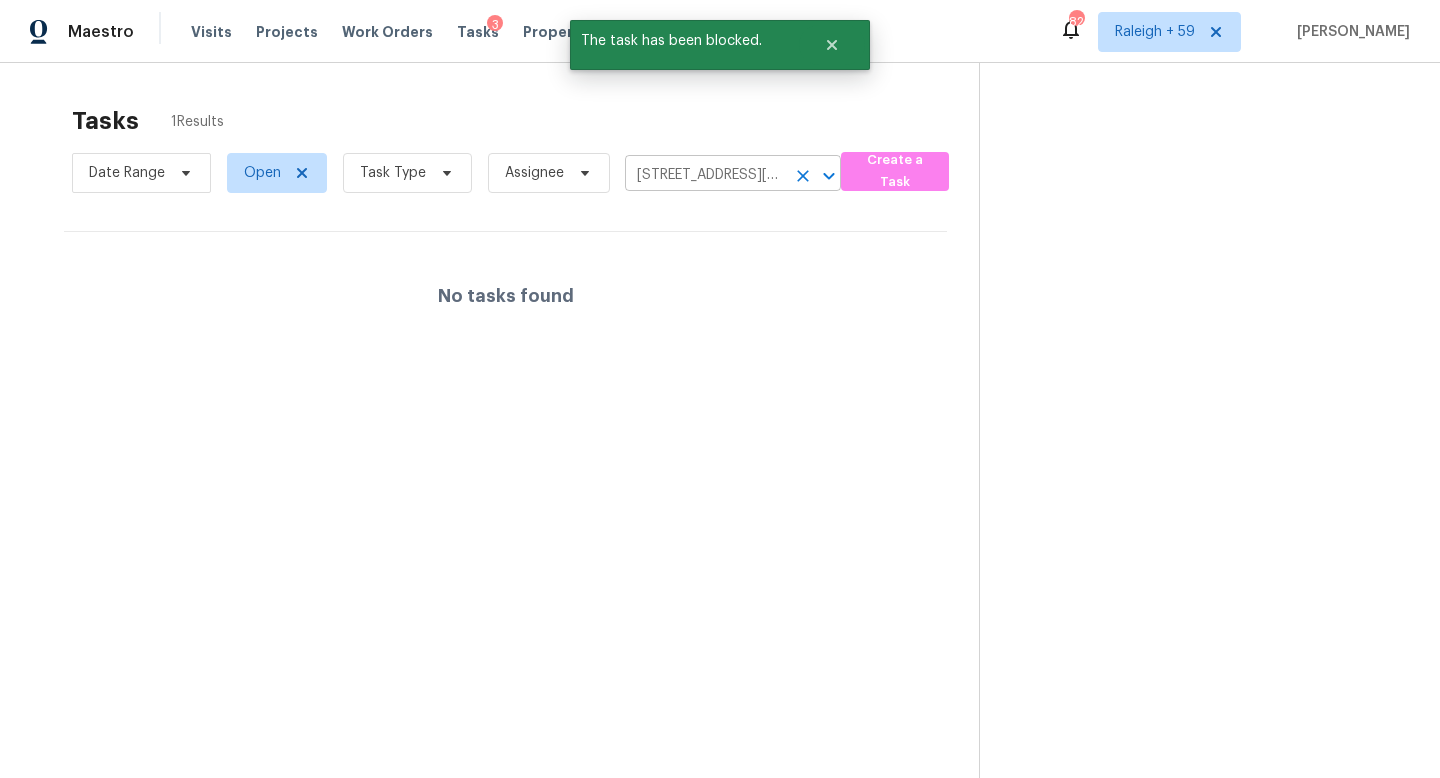 click at bounding box center [803, 176] 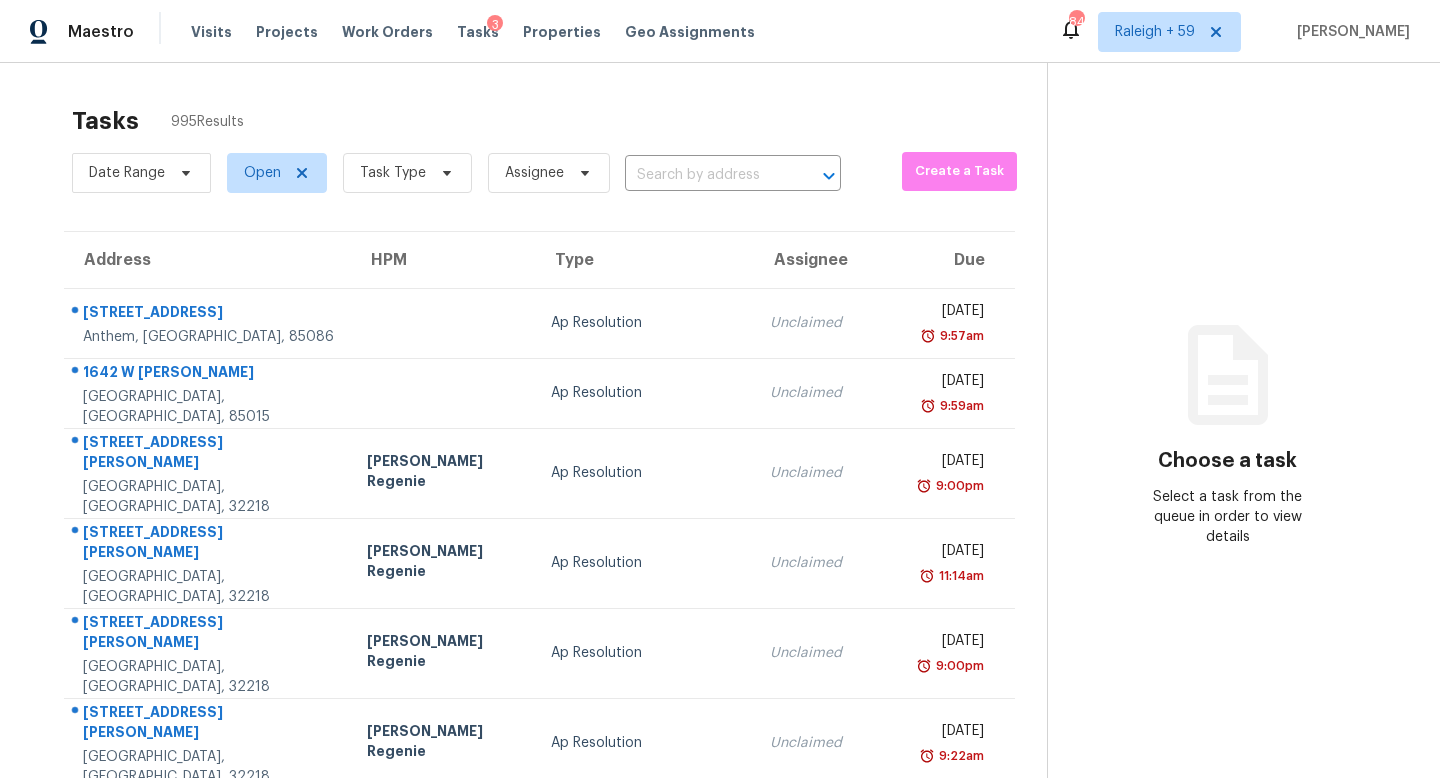 scroll, scrollTop: 0, scrollLeft: 0, axis: both 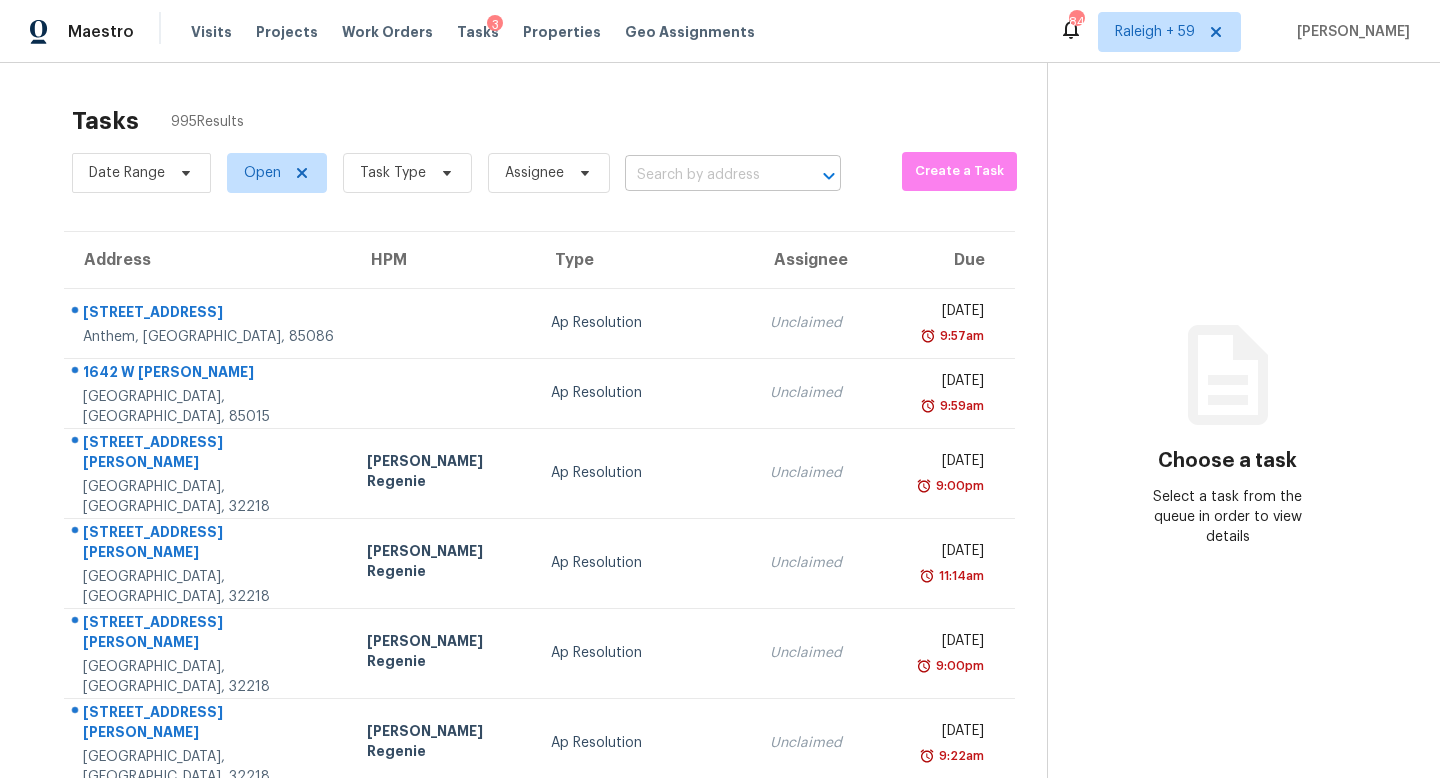 click at bounding box center [705, 175] 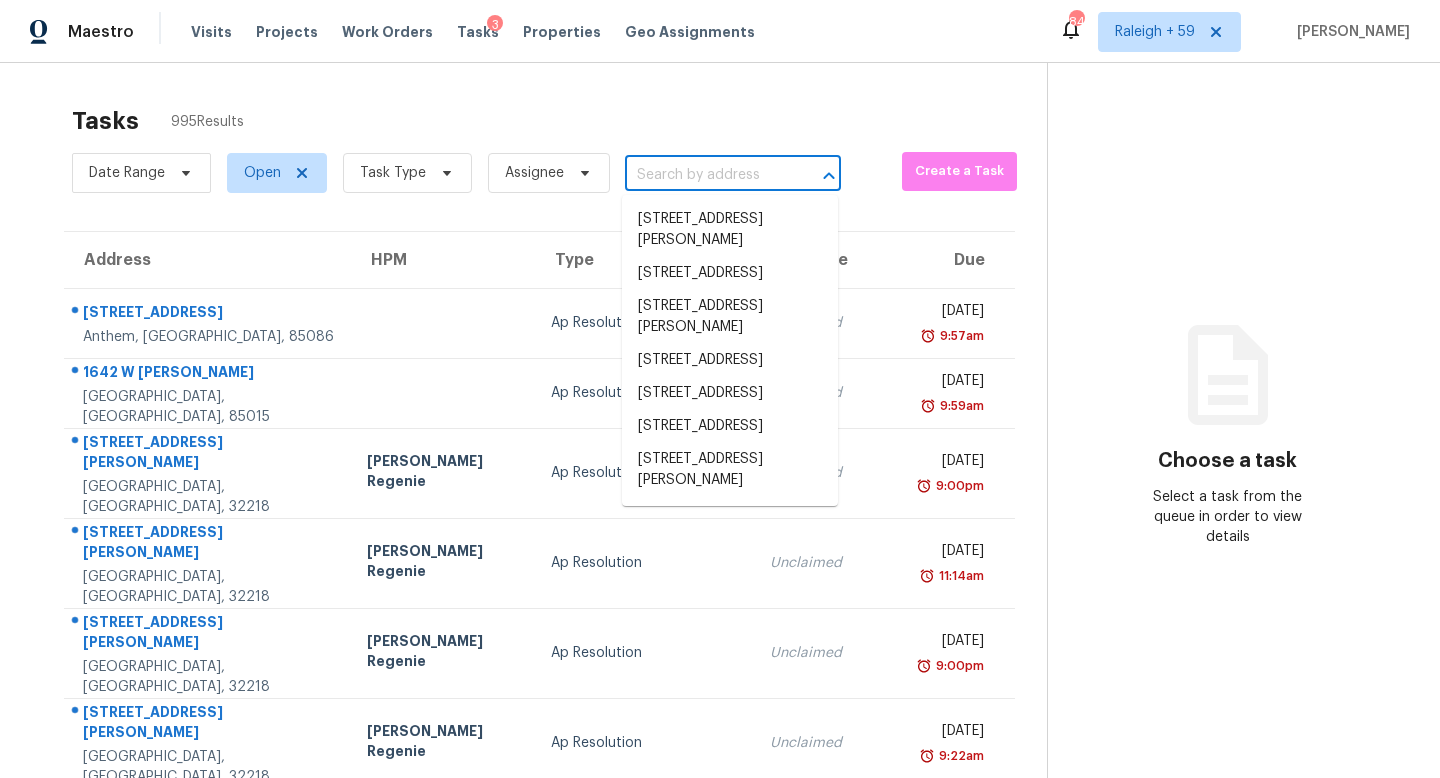 paste on "4218 W Lawrence Ln, Phoenix, AZ, 85051" 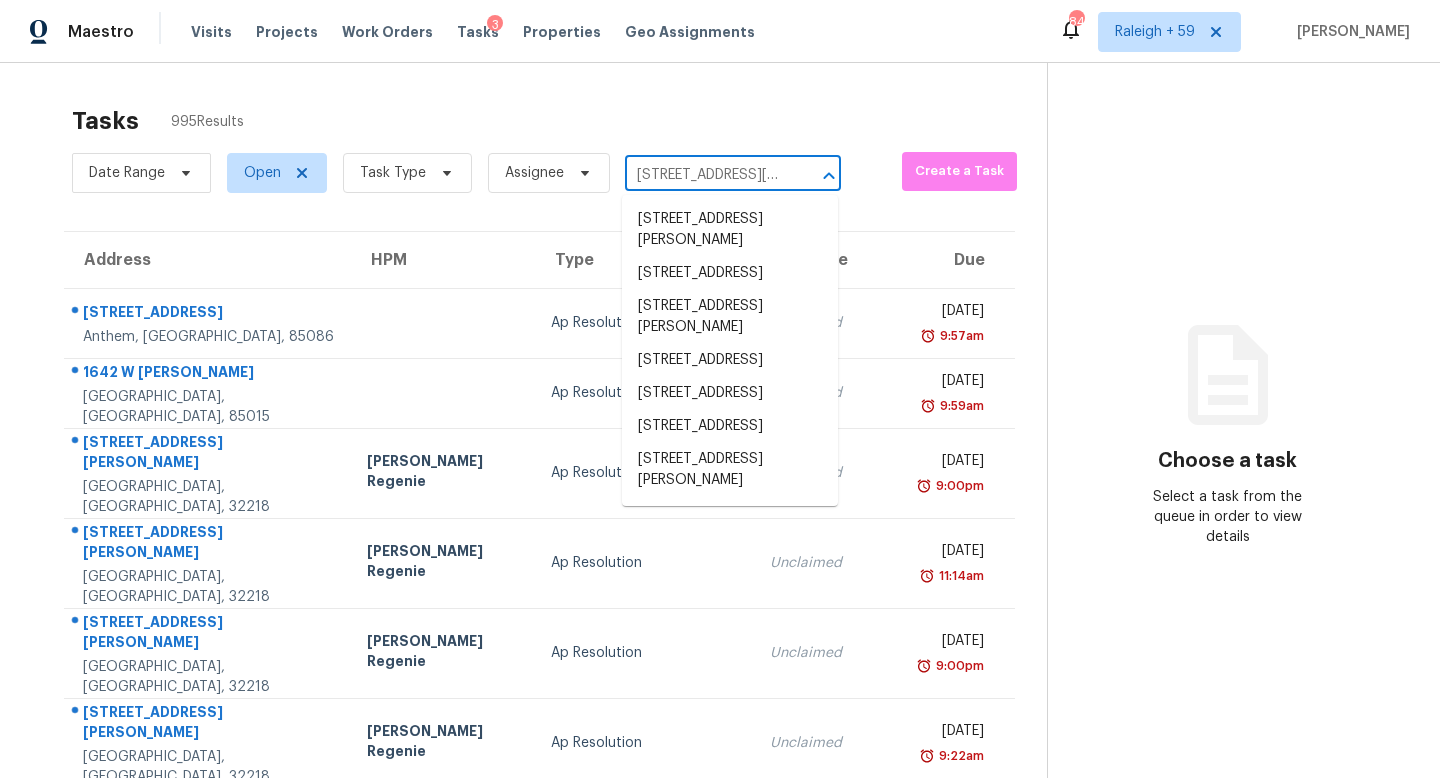 scroll, scrollTop: 0, scrollLeft: 119, axis: horizontal 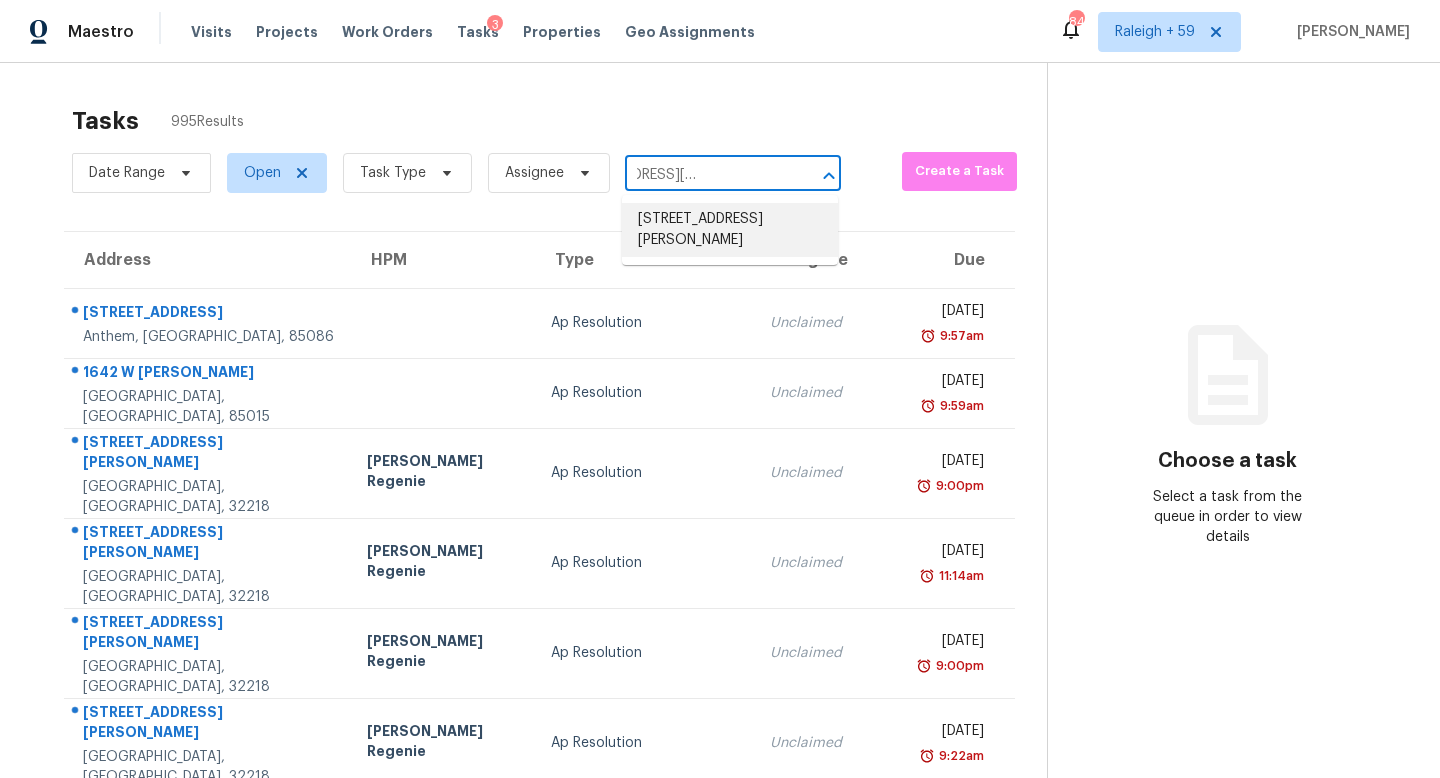 click on "4218 W Lawrence Ln, Phoenix, AZ 85051" at bounding box center [730, 230] 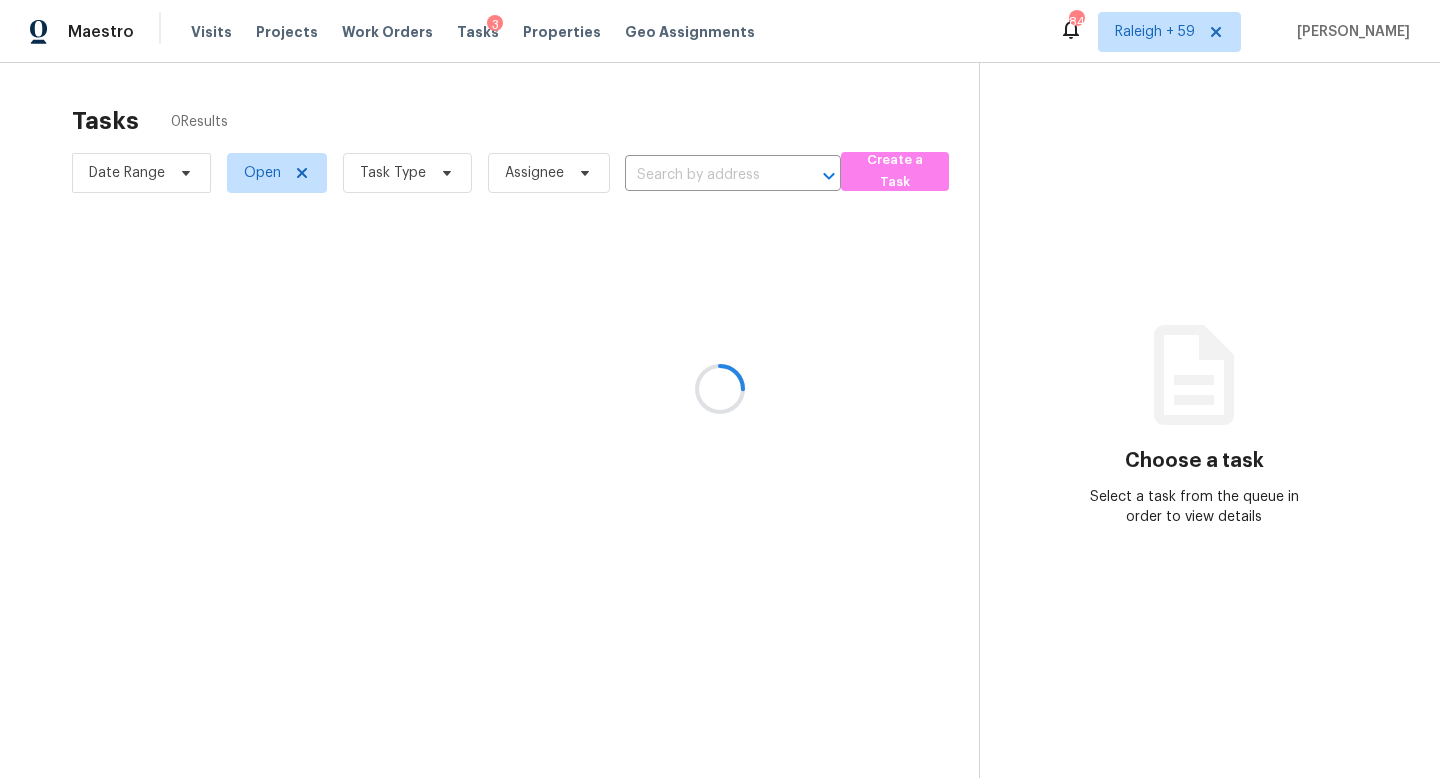 type on "4218 W Lawrence Ln, Phoenix, AZ 85051" 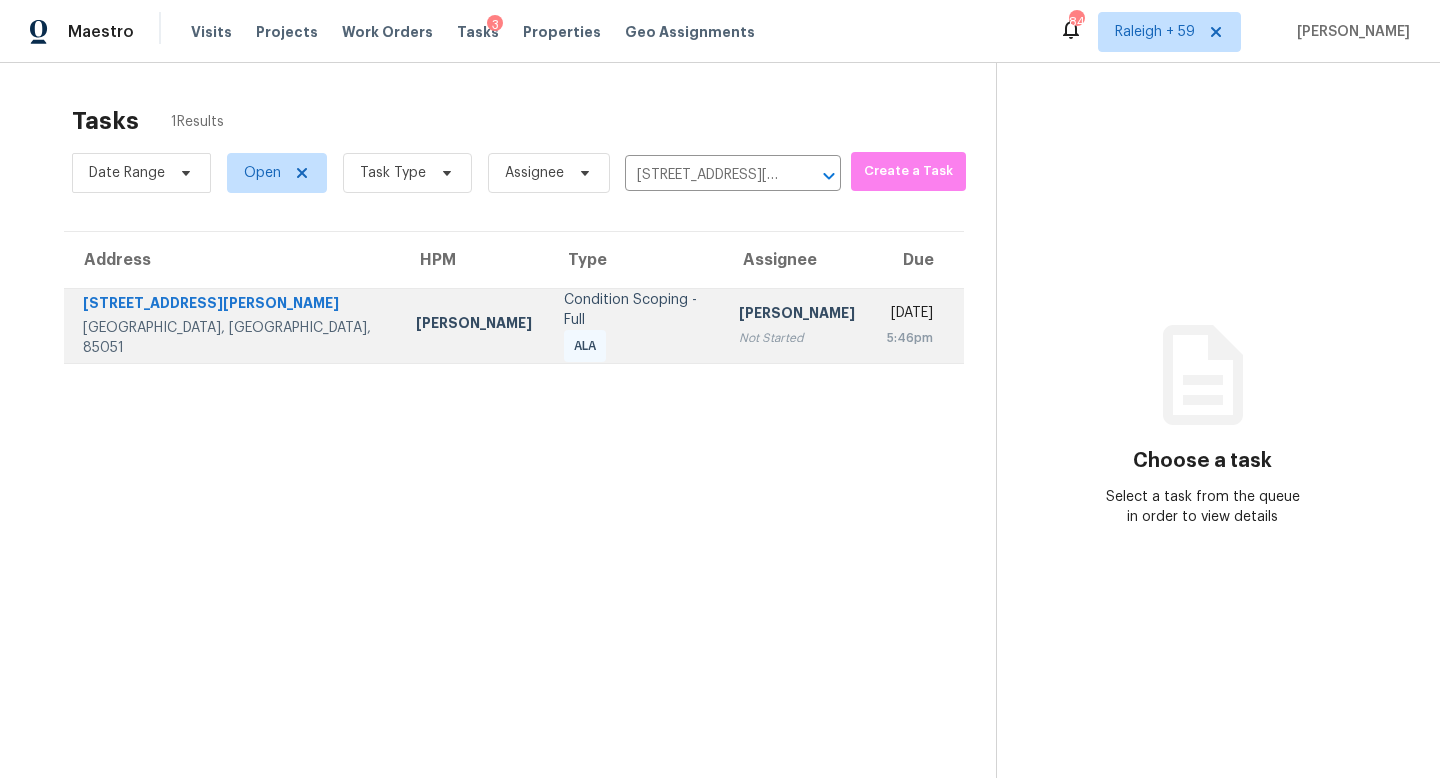 click on "Roopesh Jaikanth Not Started" at bounding box center (797, 325) 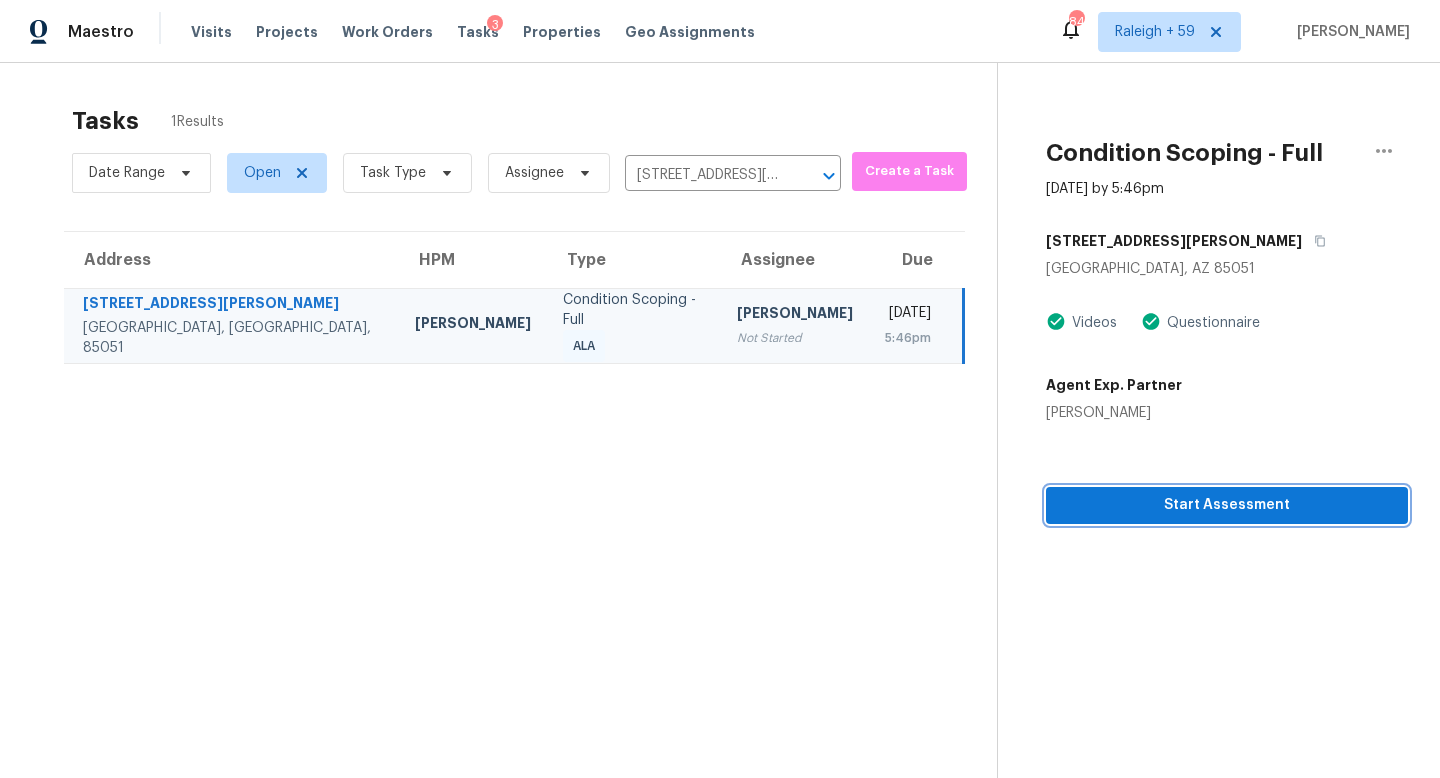 click on "Start Assessment" at bounding box center (1227, 505) 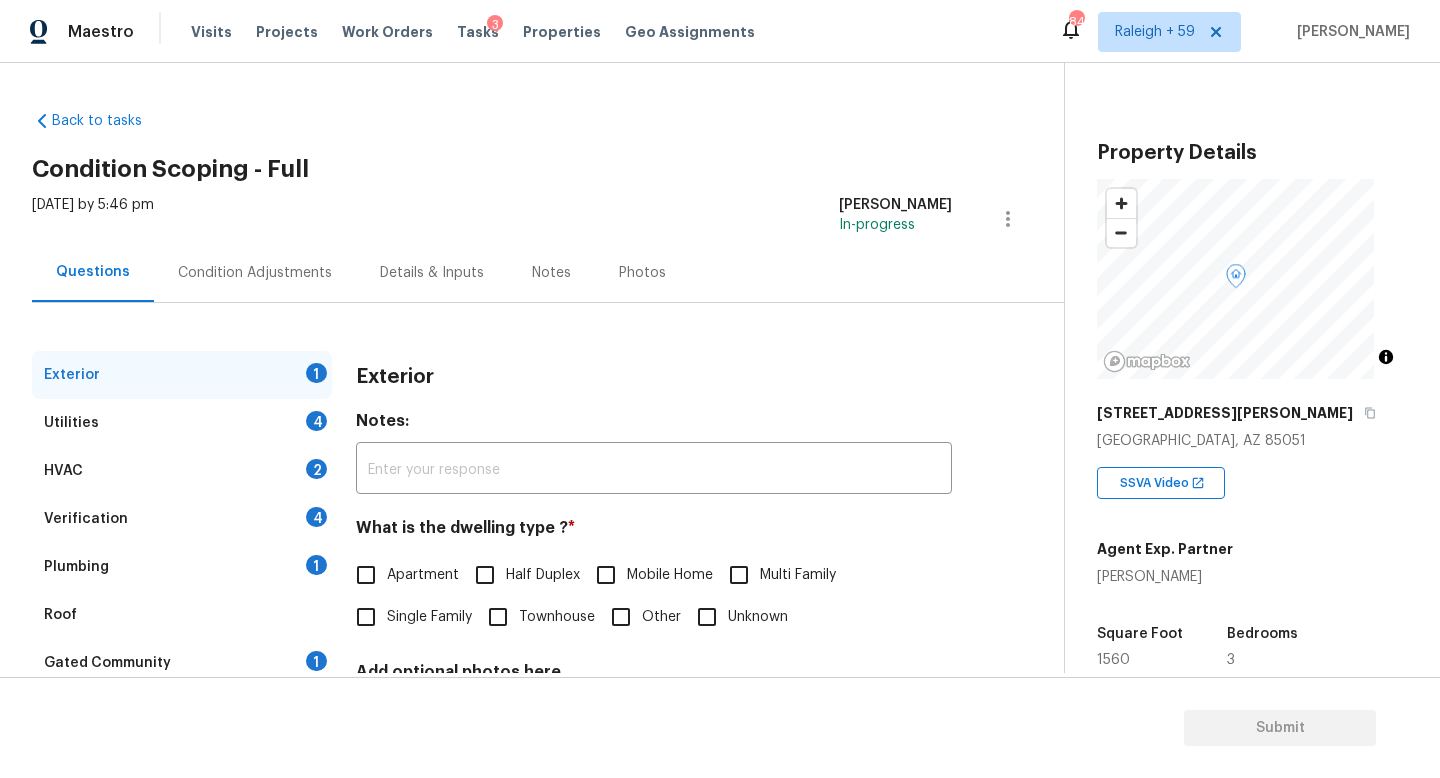 click on "Single Family" at bounding box center (429, 617) 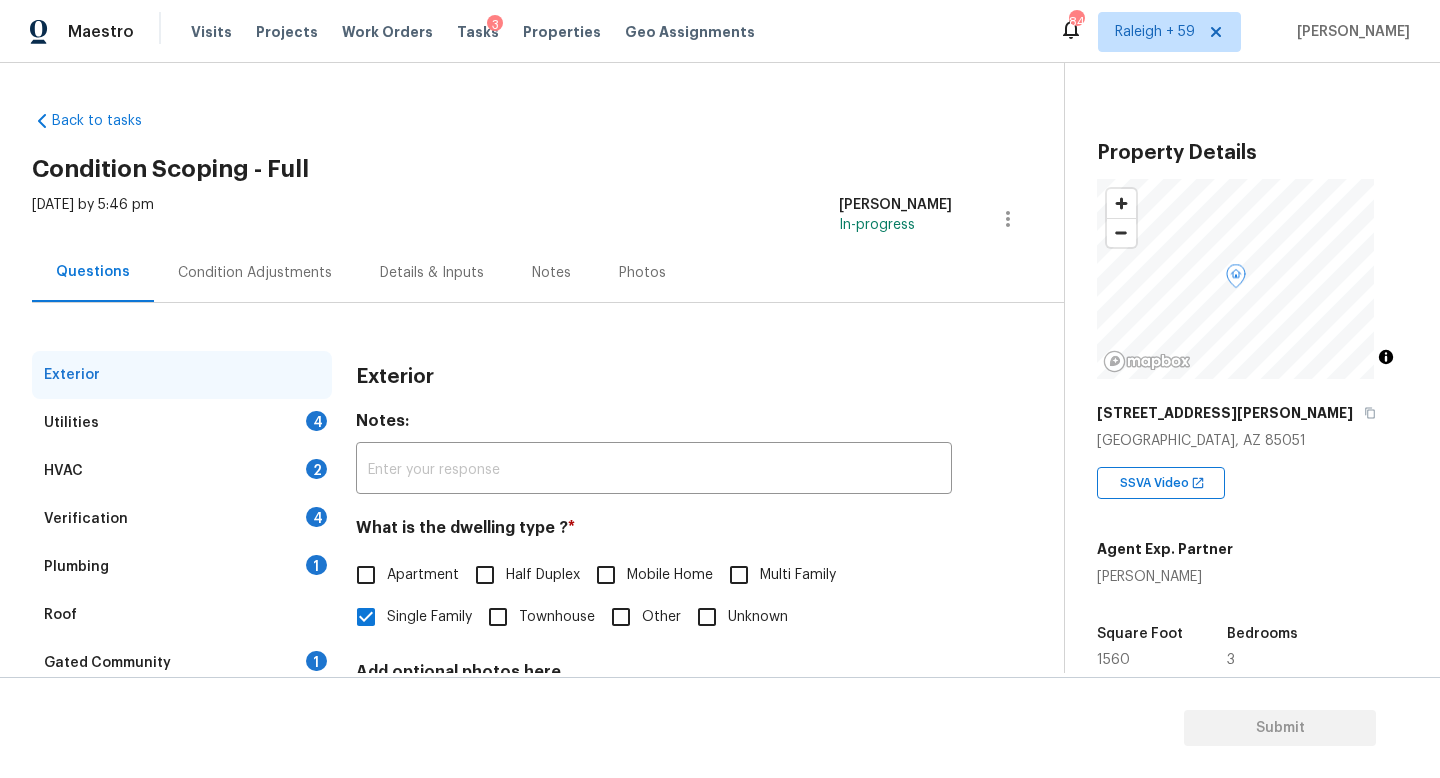 click on "Details & Inputs" at bounding box center (432, 273) 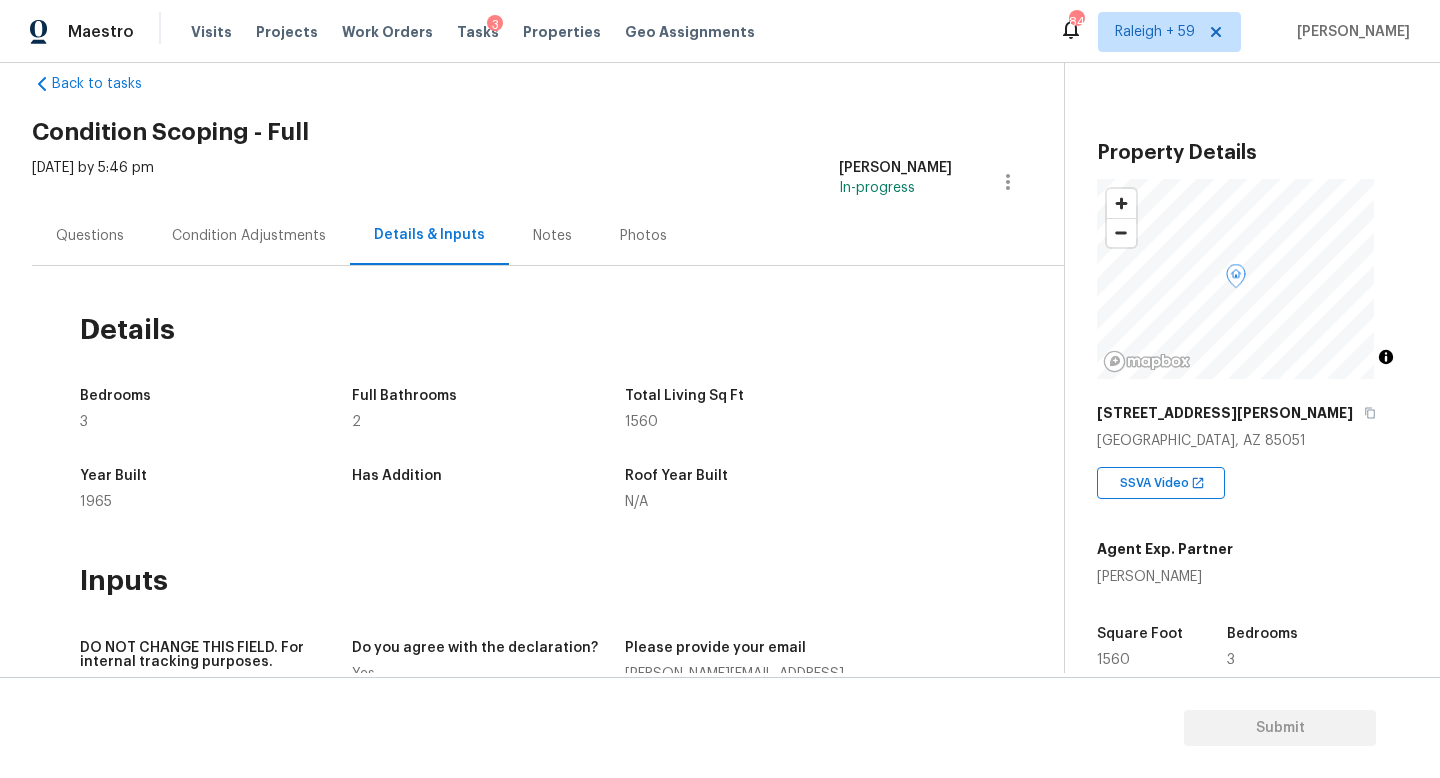 scroll, scrollTop: 0, scrollLeft: 0, axis: both 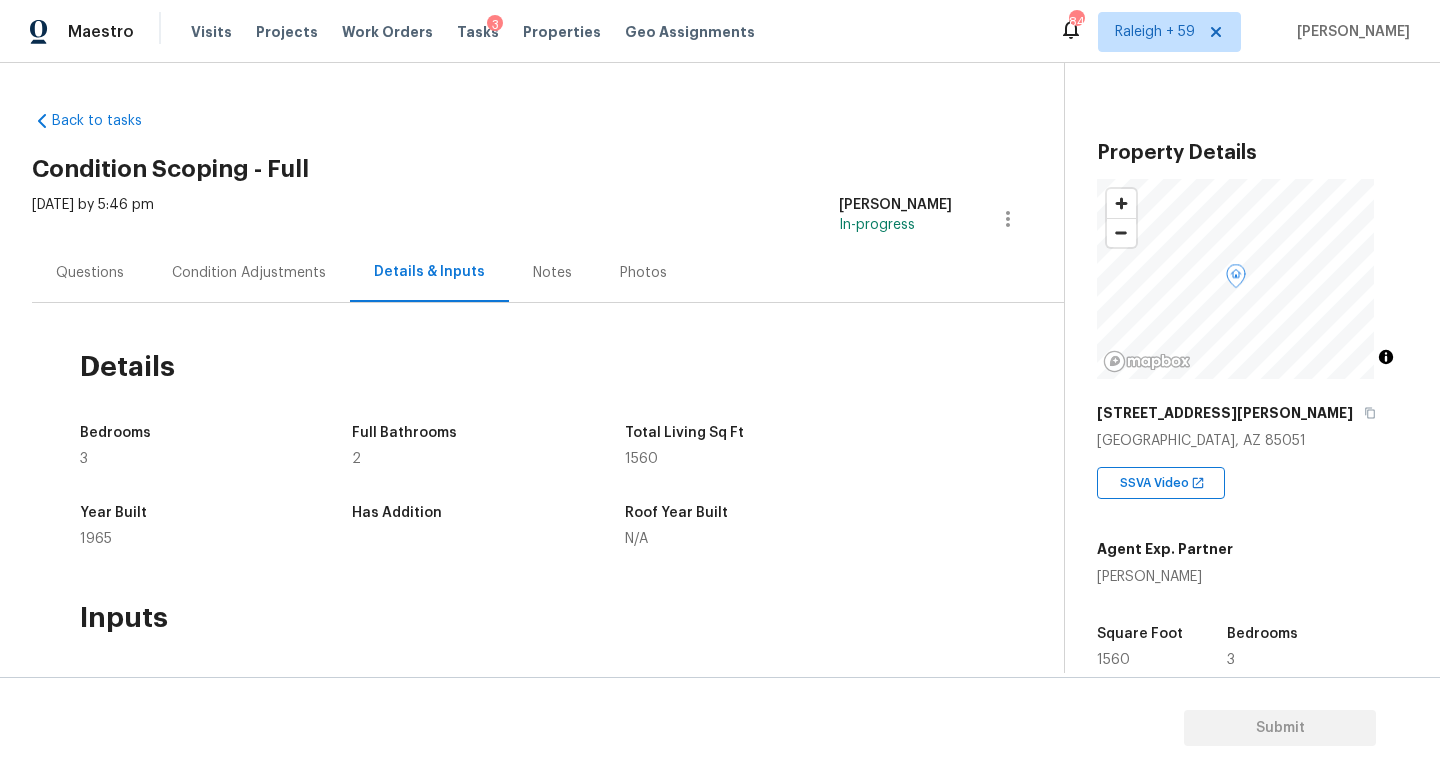 click on "Questions" at bounding box center [90, 273] 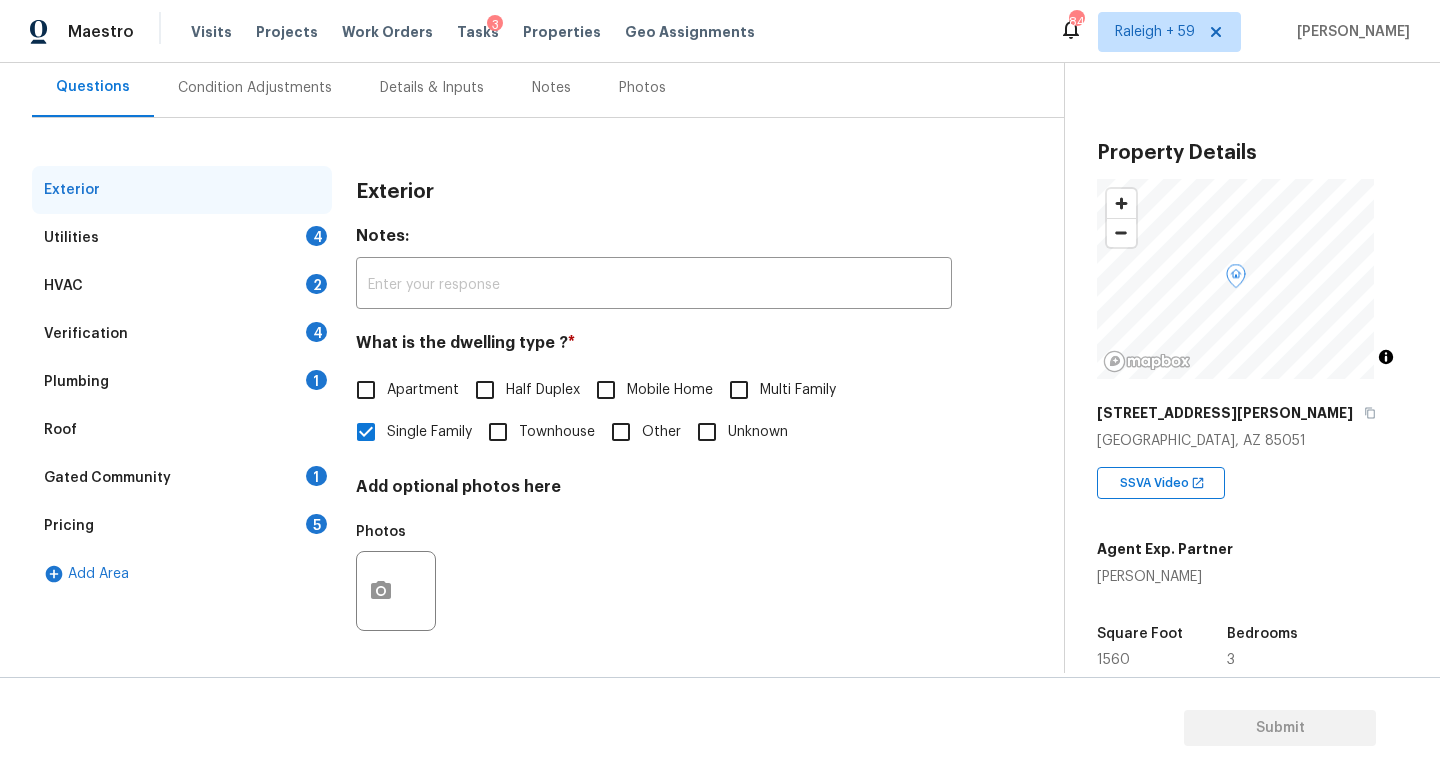 click on "Plumbing 1" at bounding box center [182, 382] 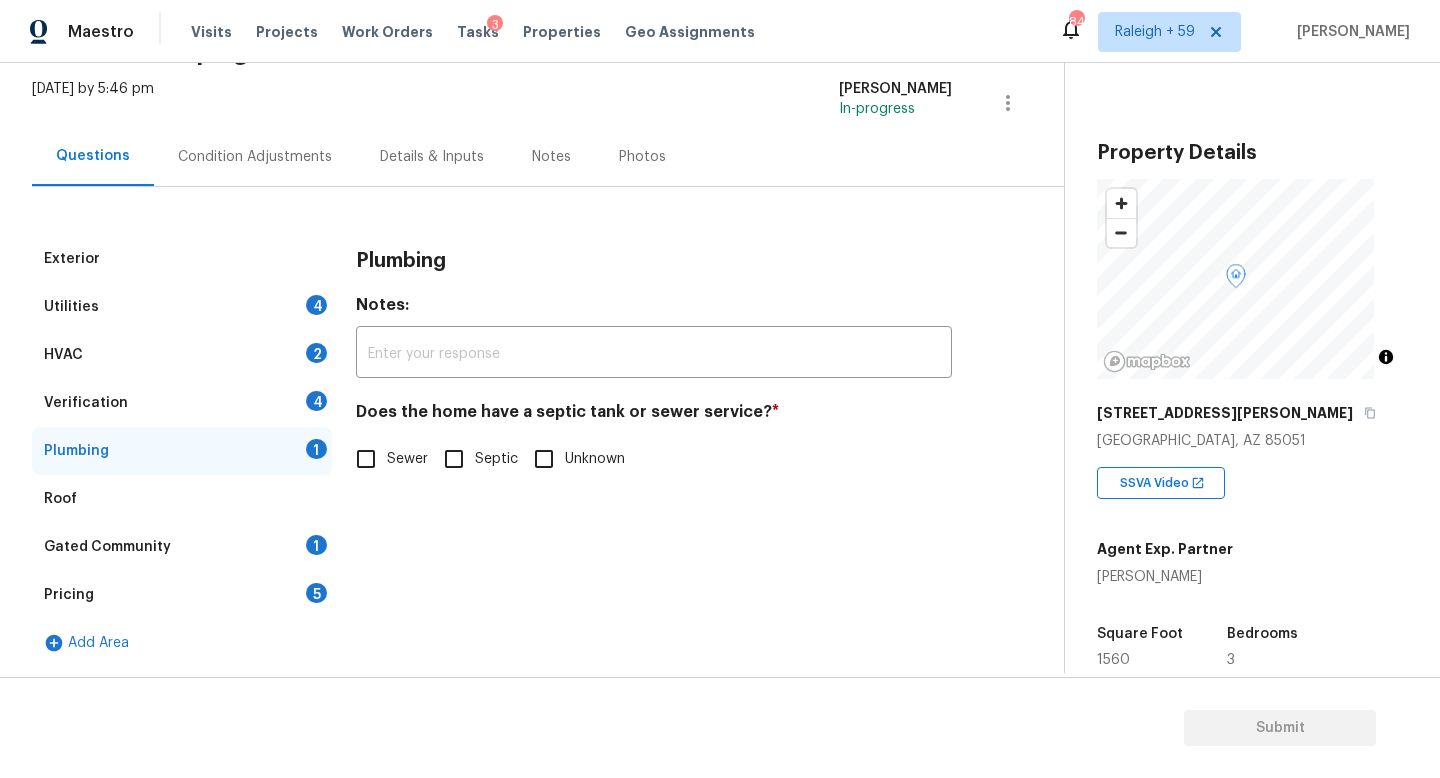 click on "Sewer" at bounding box center (366, 459) 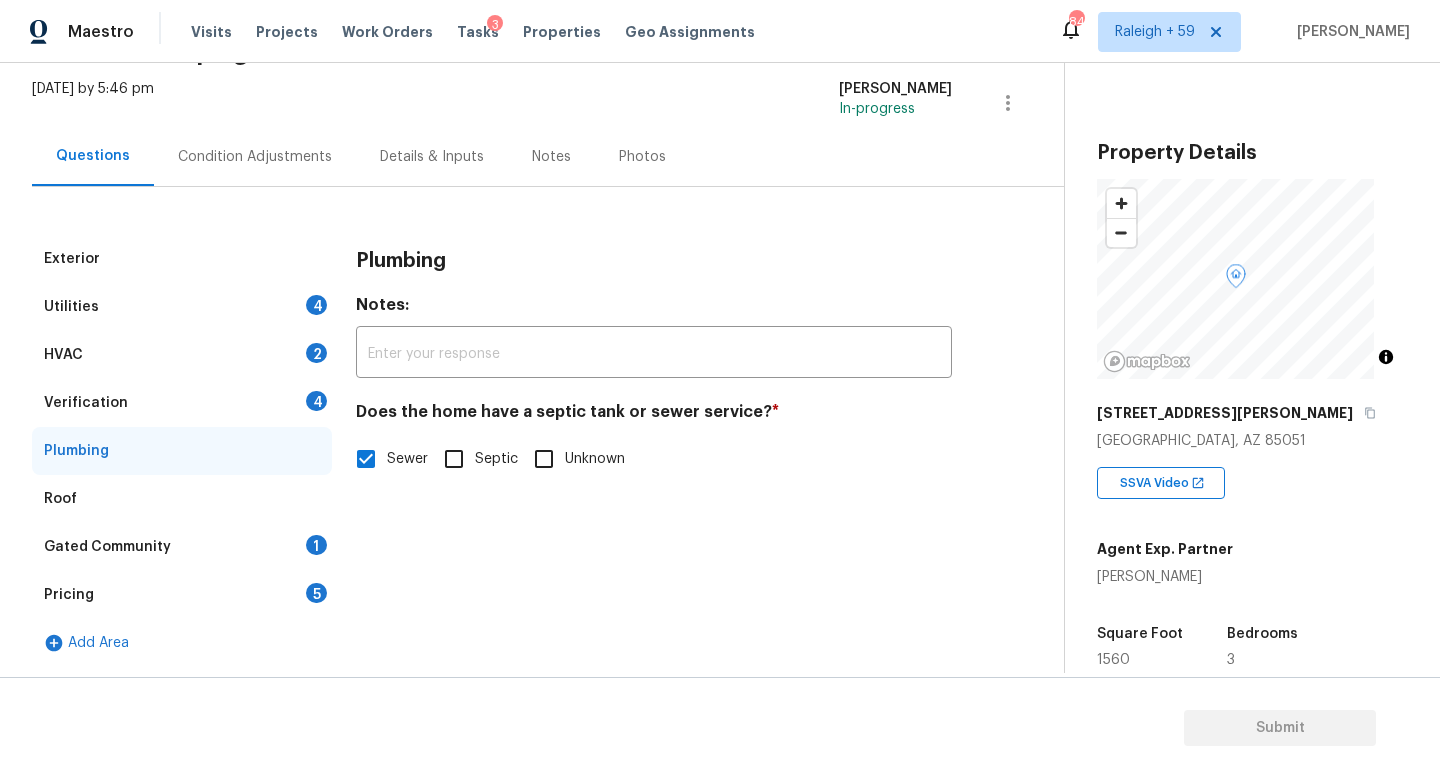 click on "Utilities 4" at bounding box center (182, 307) 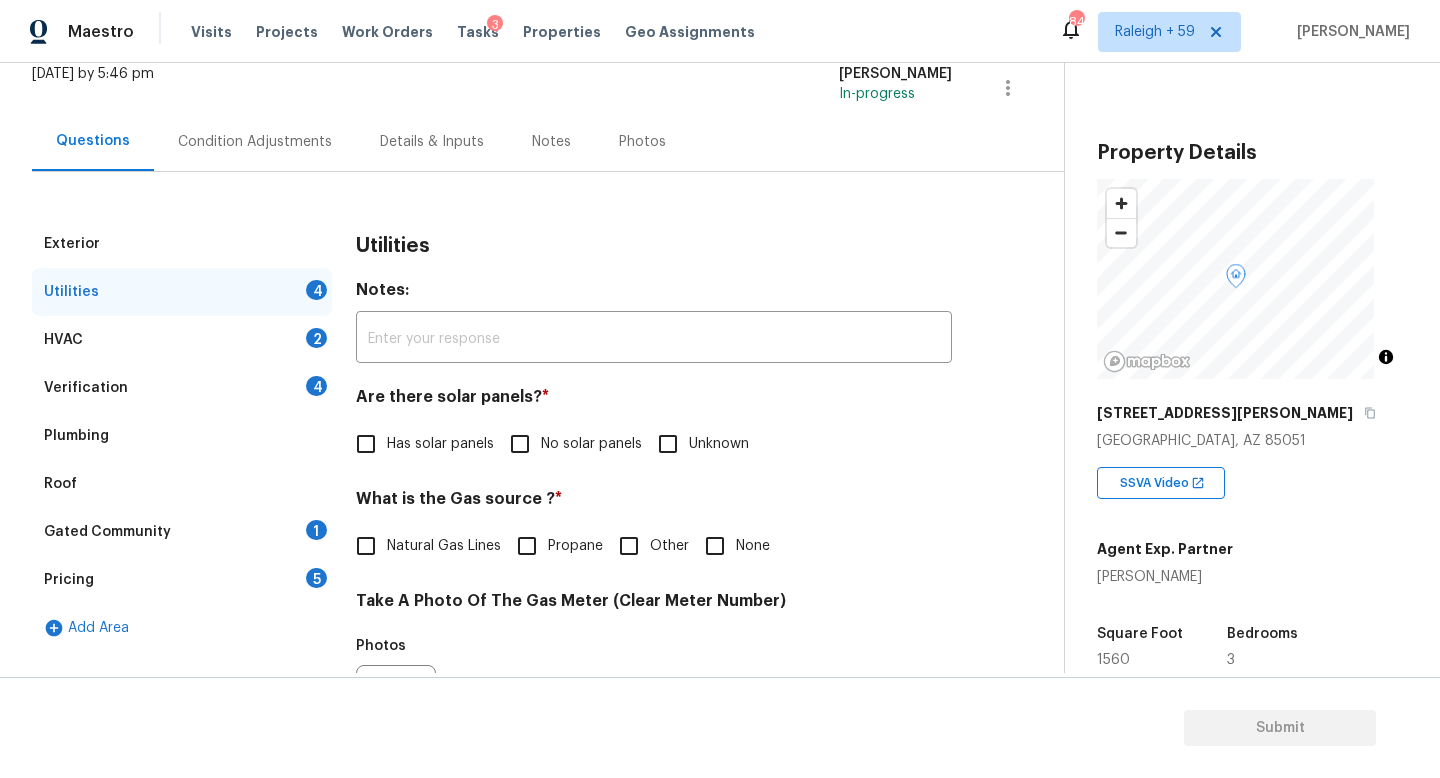 click on "No solar panels" at bounding box center [520, 444] 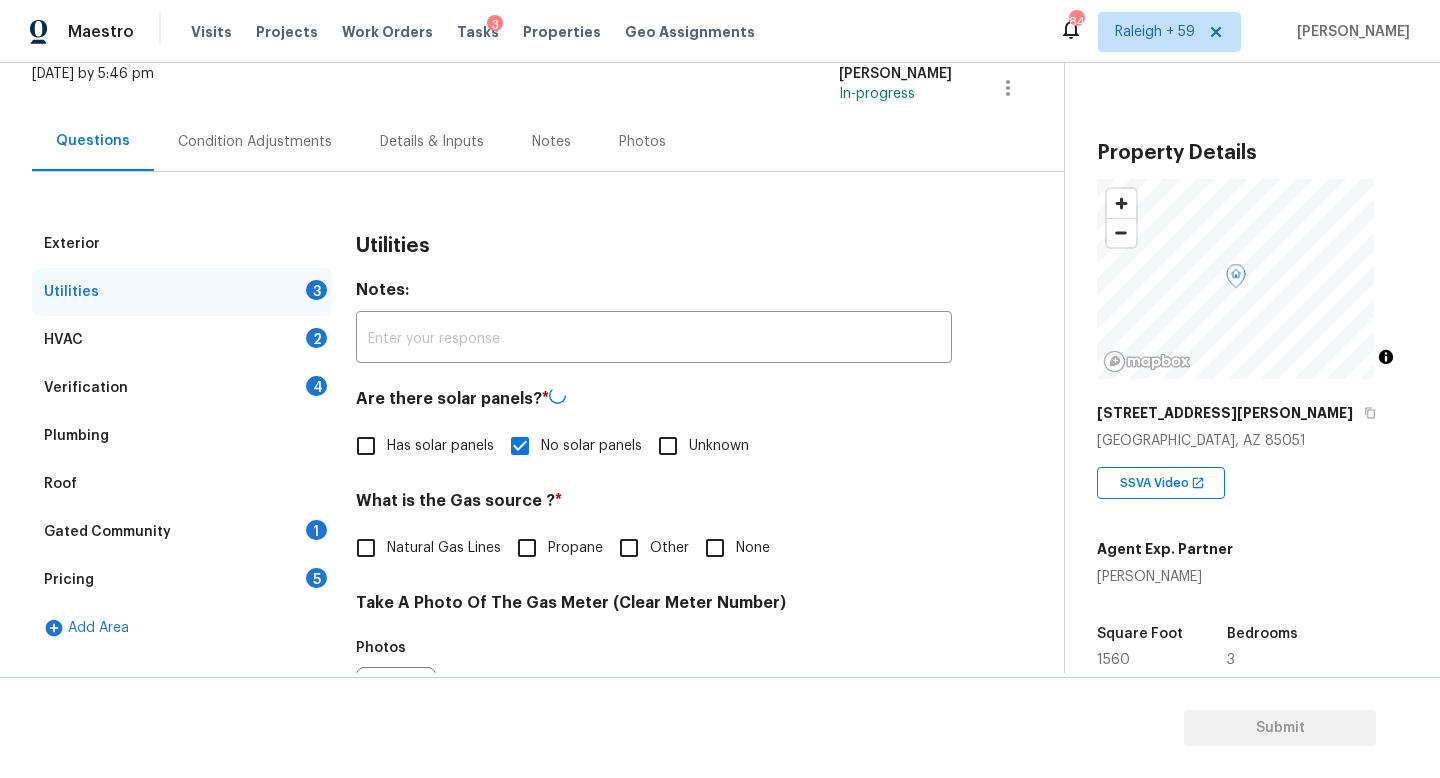 click on "What is the Gas source ?  * Natural Gas Lines Propane Other None" at bounding box center (654, 530) 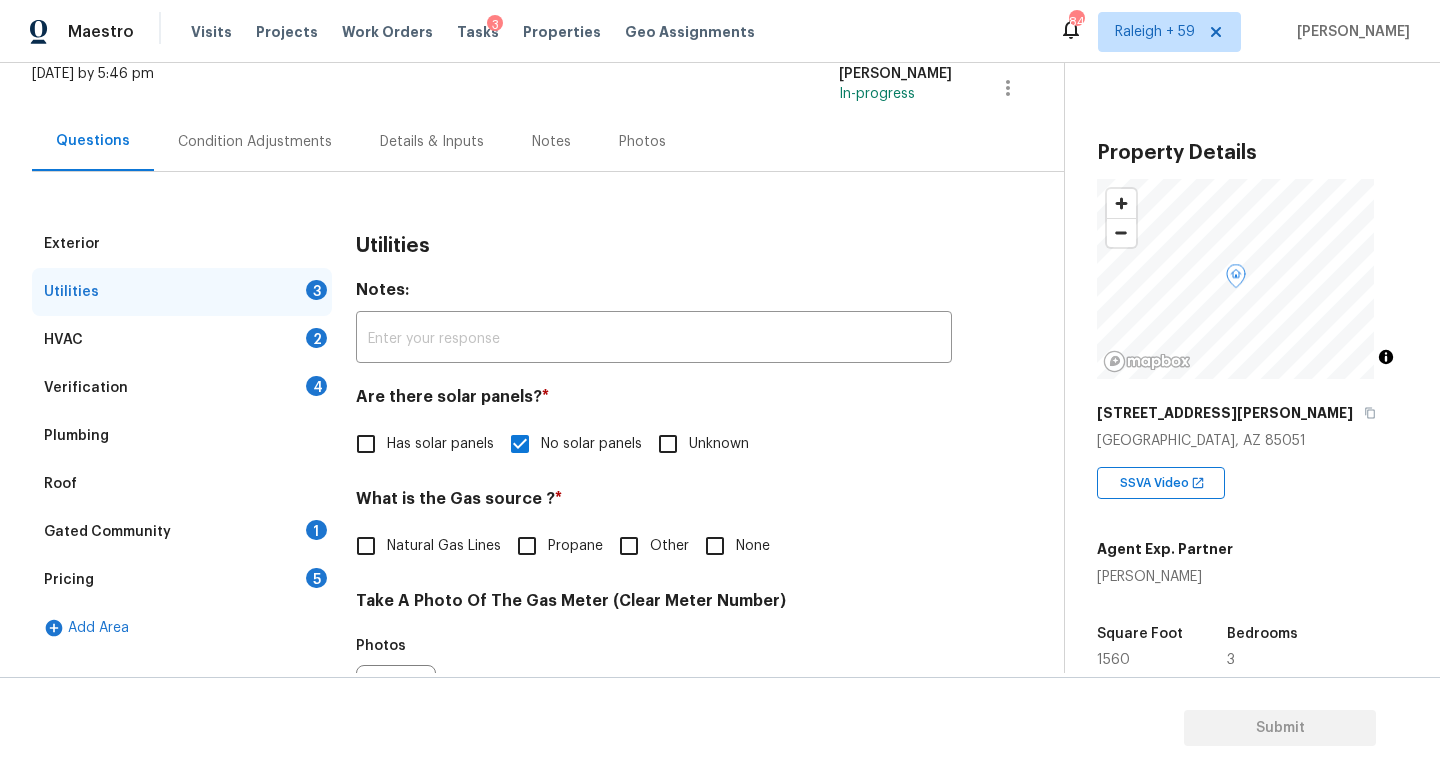 click on "Natural Gas Lines" at bounding box center [444, 546] 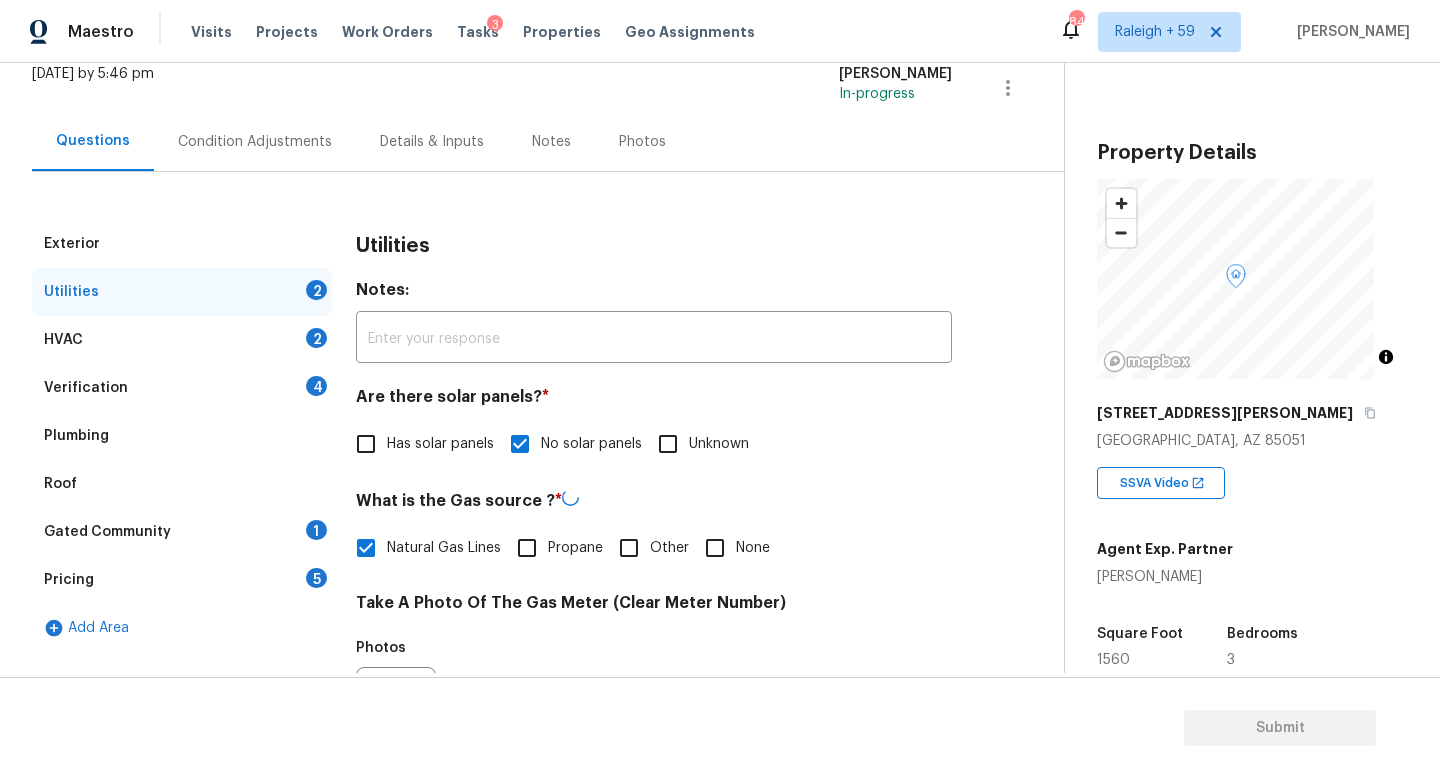 scroll, scrollTop: 742, scrollLeft: 0, axis: vertical 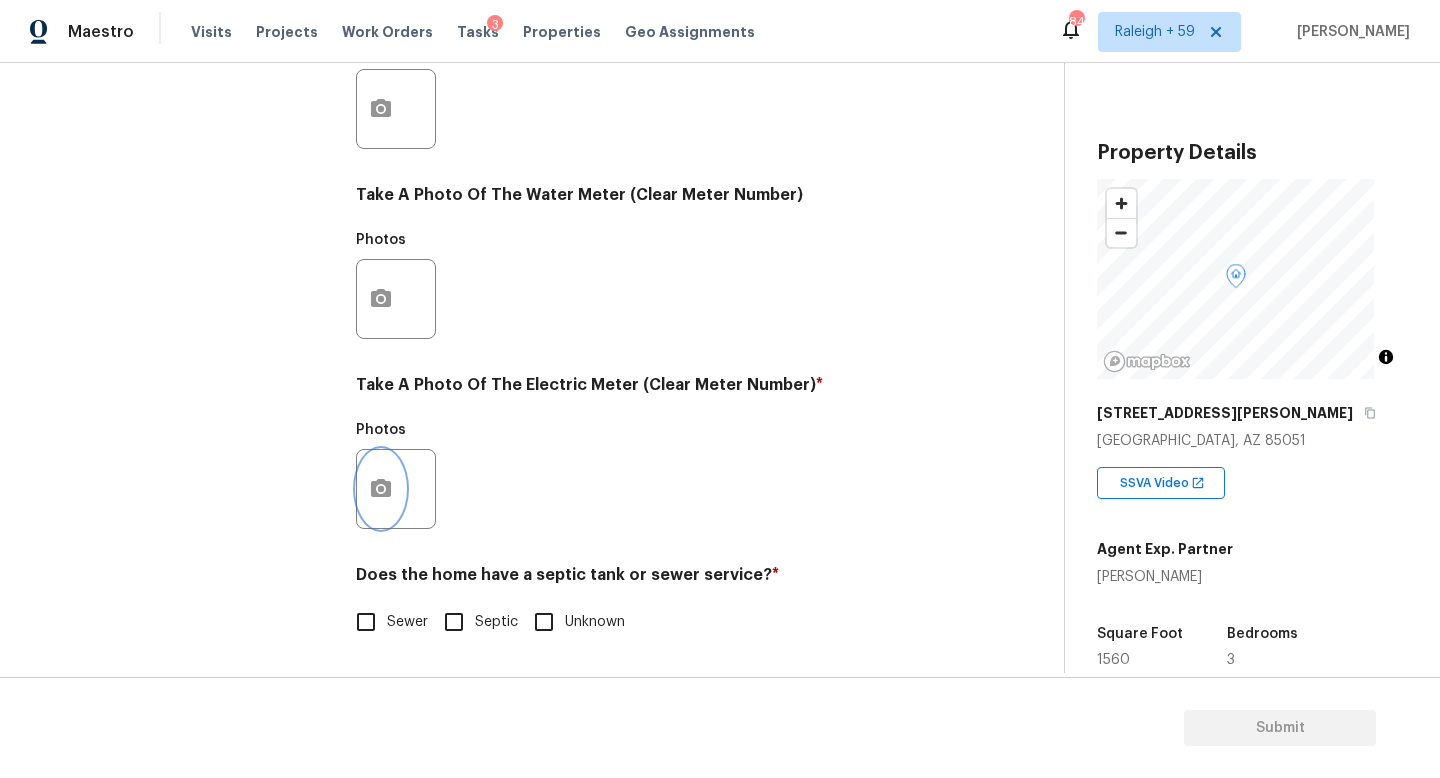 click 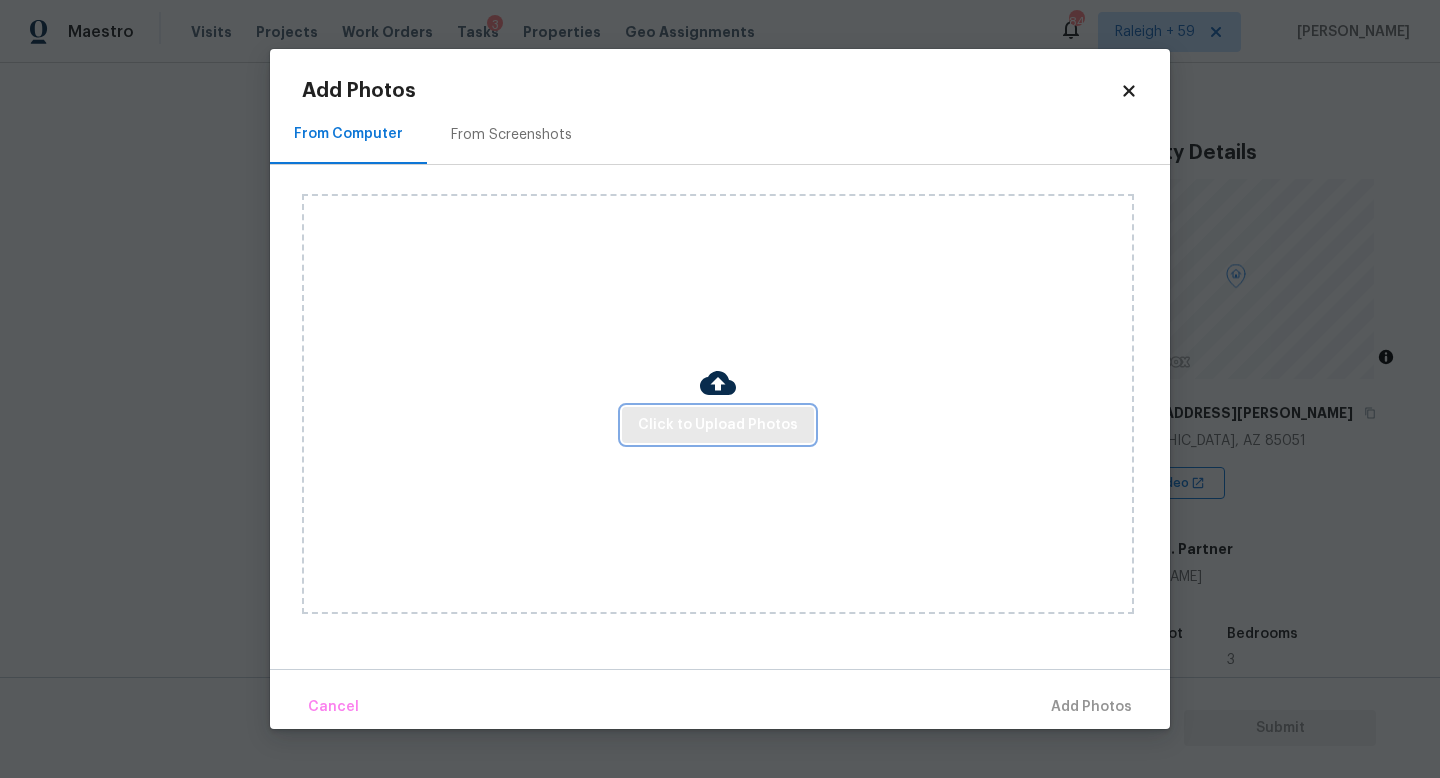 click on "Click to Upload Photos" at bounding box center [718, 425] 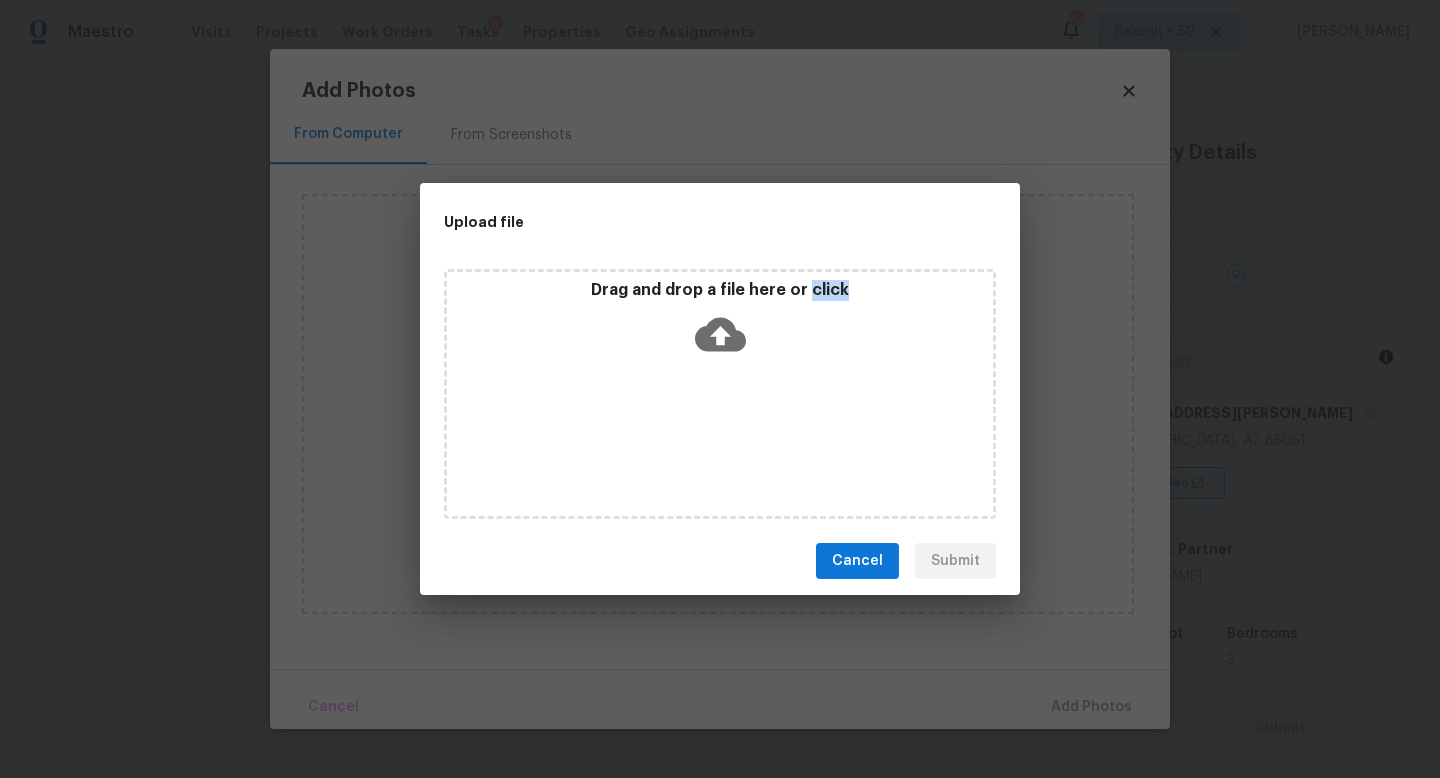 click on "Drag and drop a file here or click" at bounding box center (720, 394) 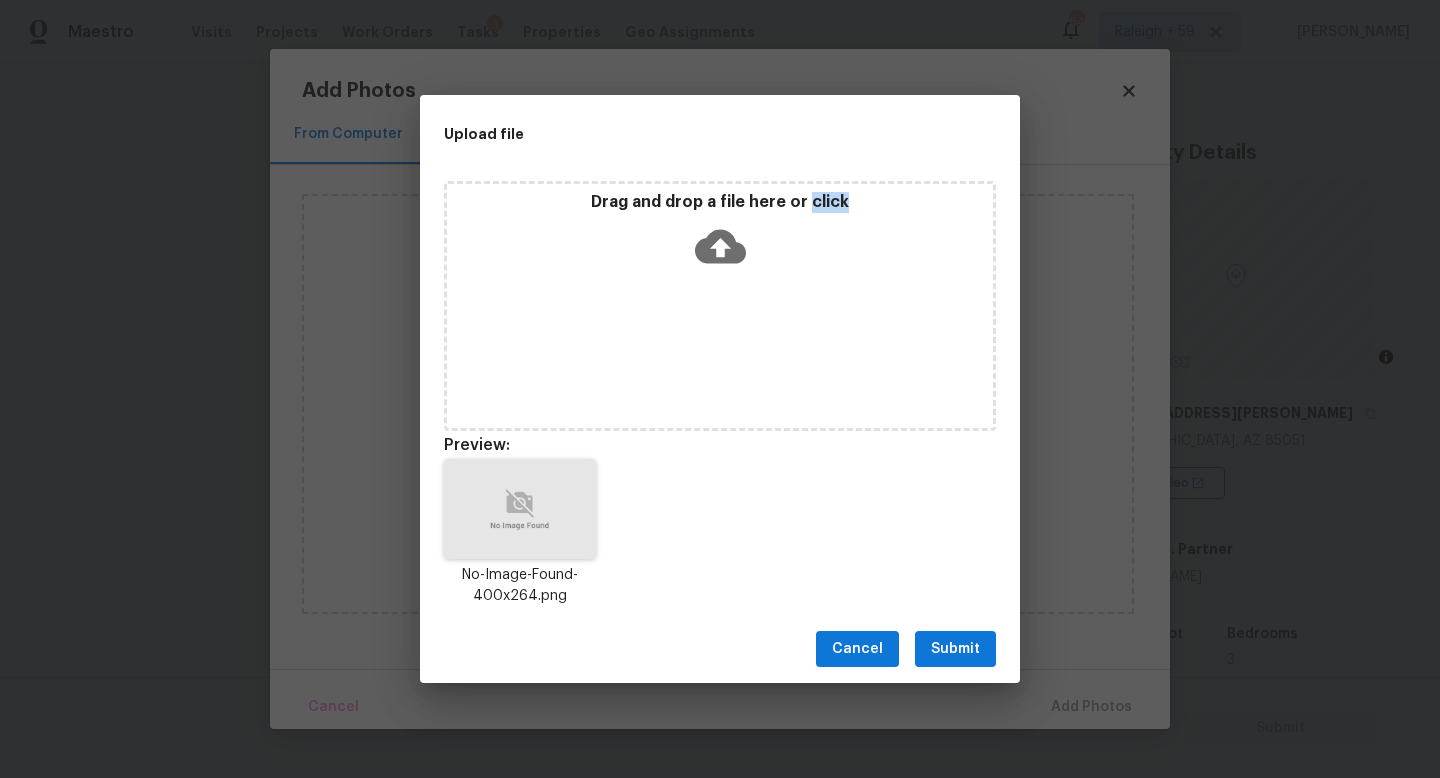 click on "Submit" at bounding box center (955, 649) 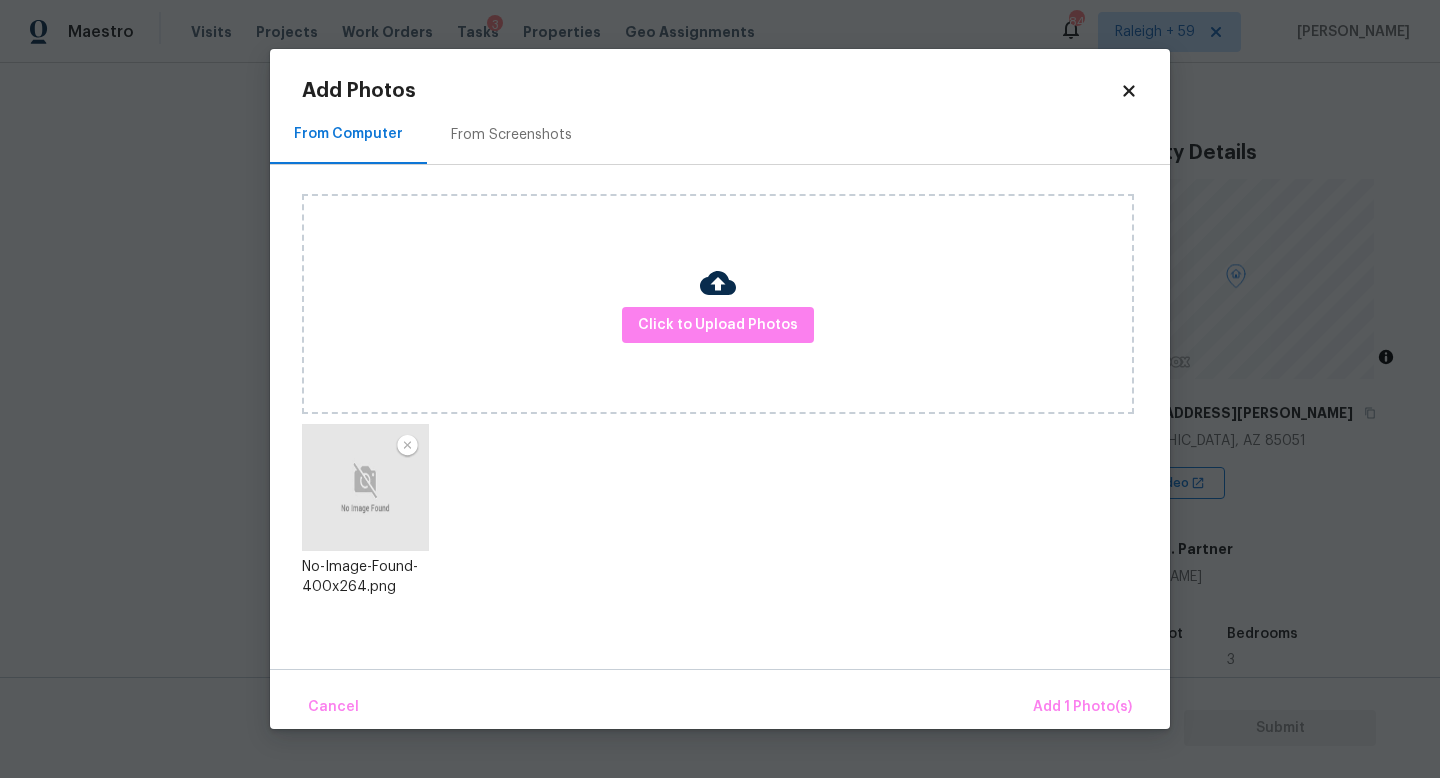 click on "Cancel Add 1 Photo(s)" at bounding box center [720, 699] 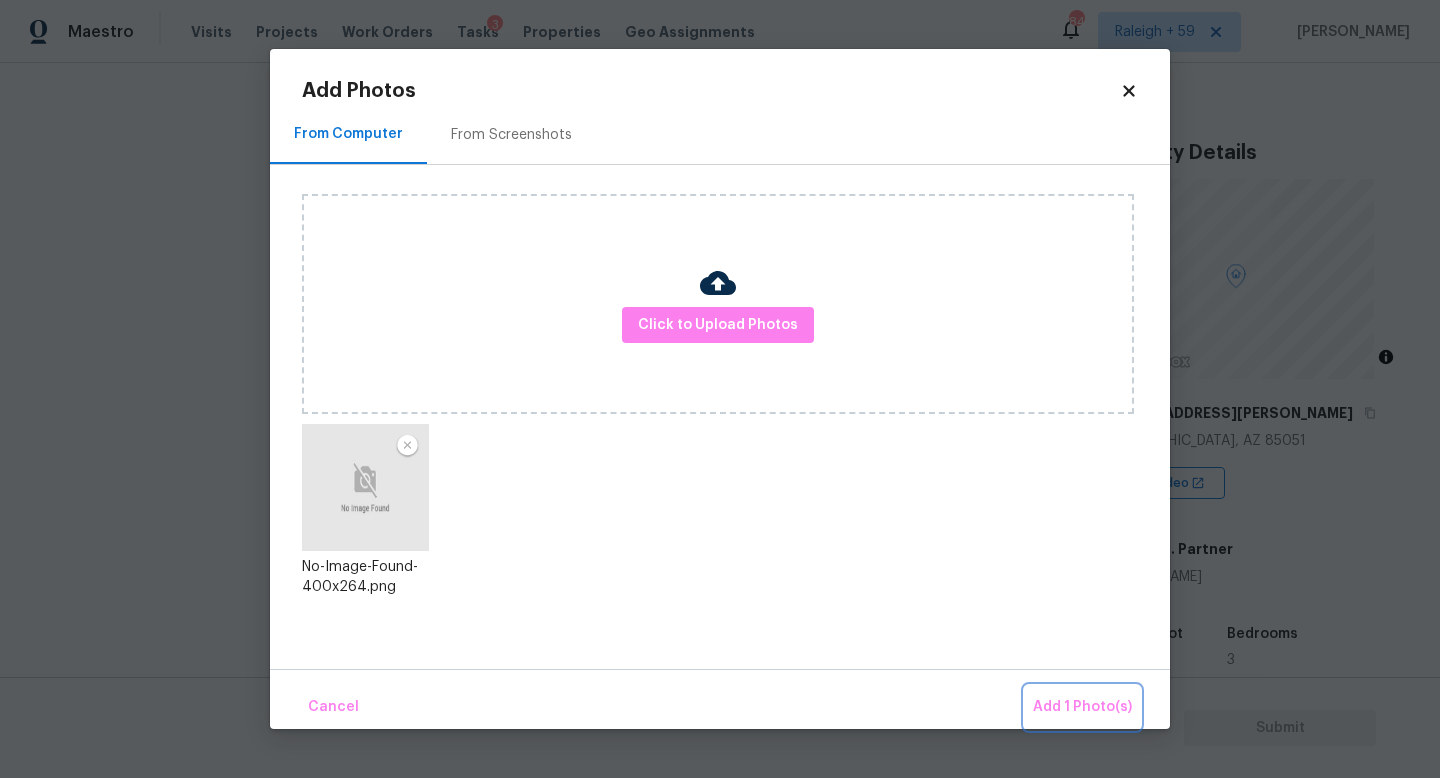 click on "Add 1 Photo(s)" at bounding box center [1082, 707] 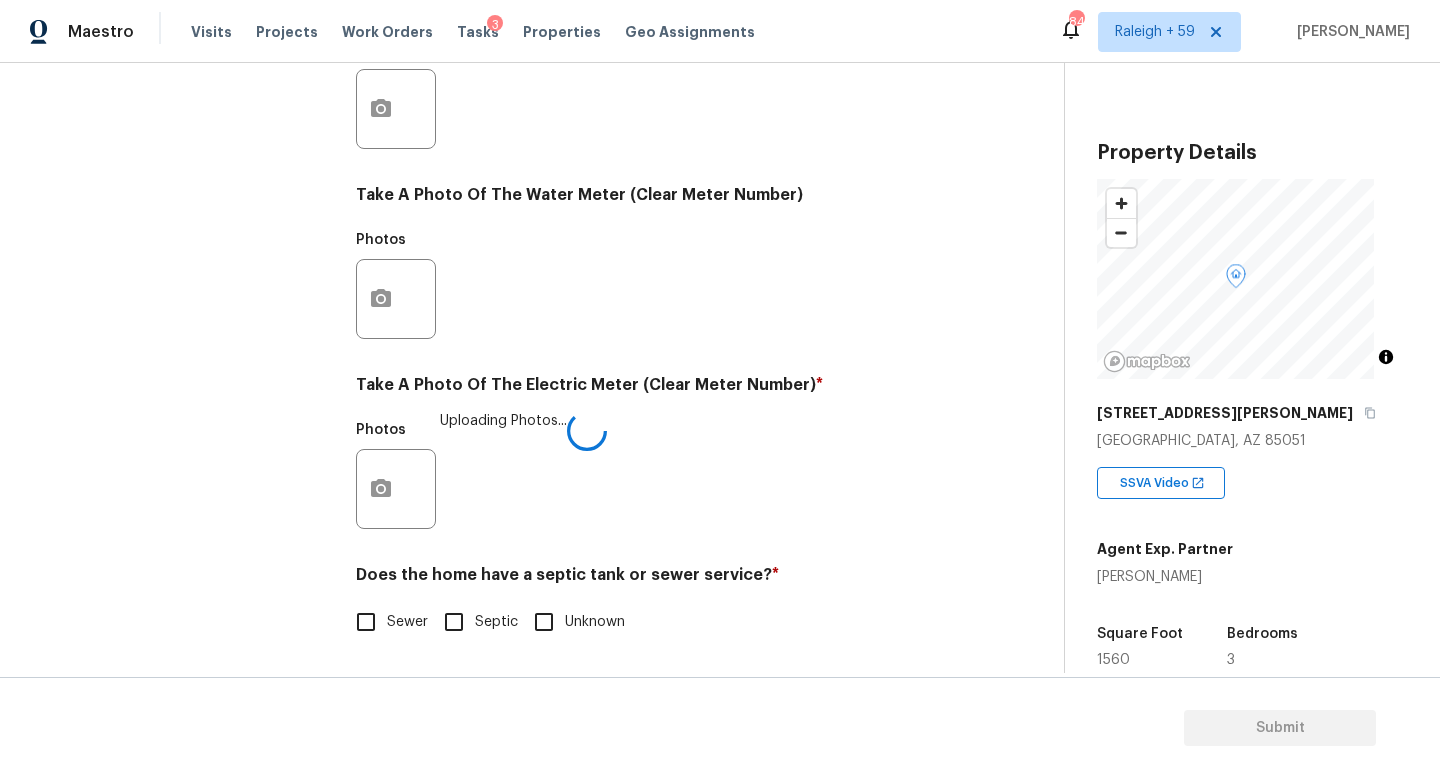 click on "Sewer" at bounding box center [366, 622] 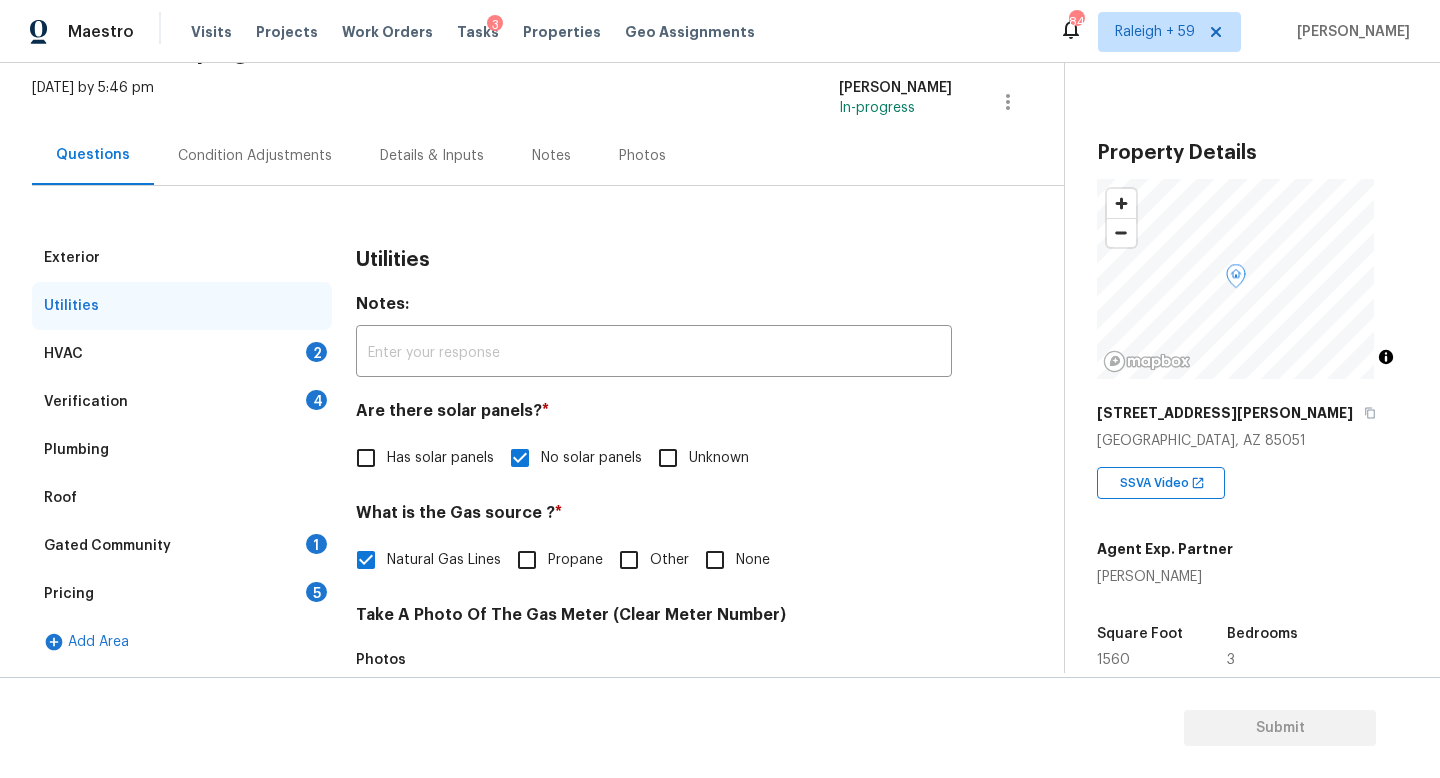 scroll, scrollTop: 0, scrollLeft: 0, axis: both 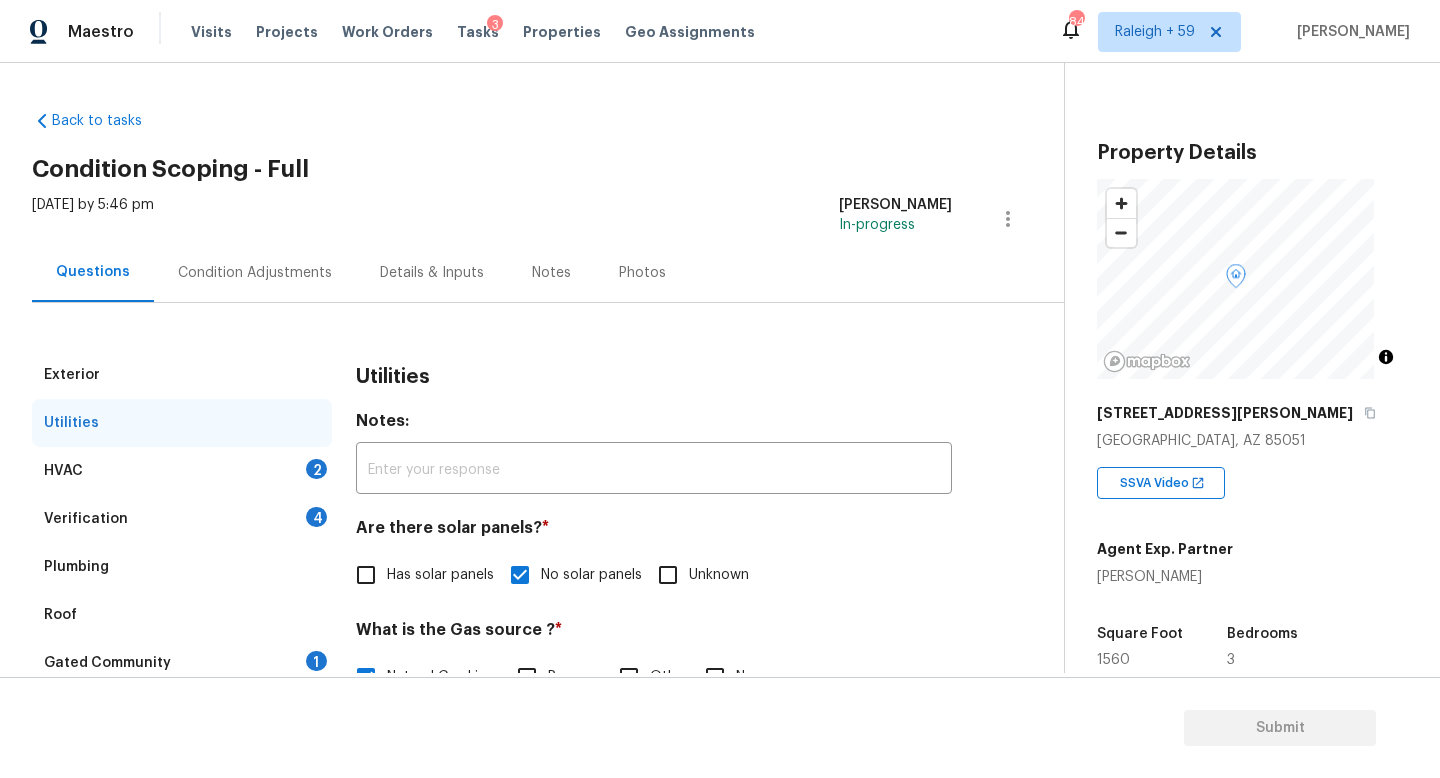 click on "HVAC 2" at bounding box center (182, 471) 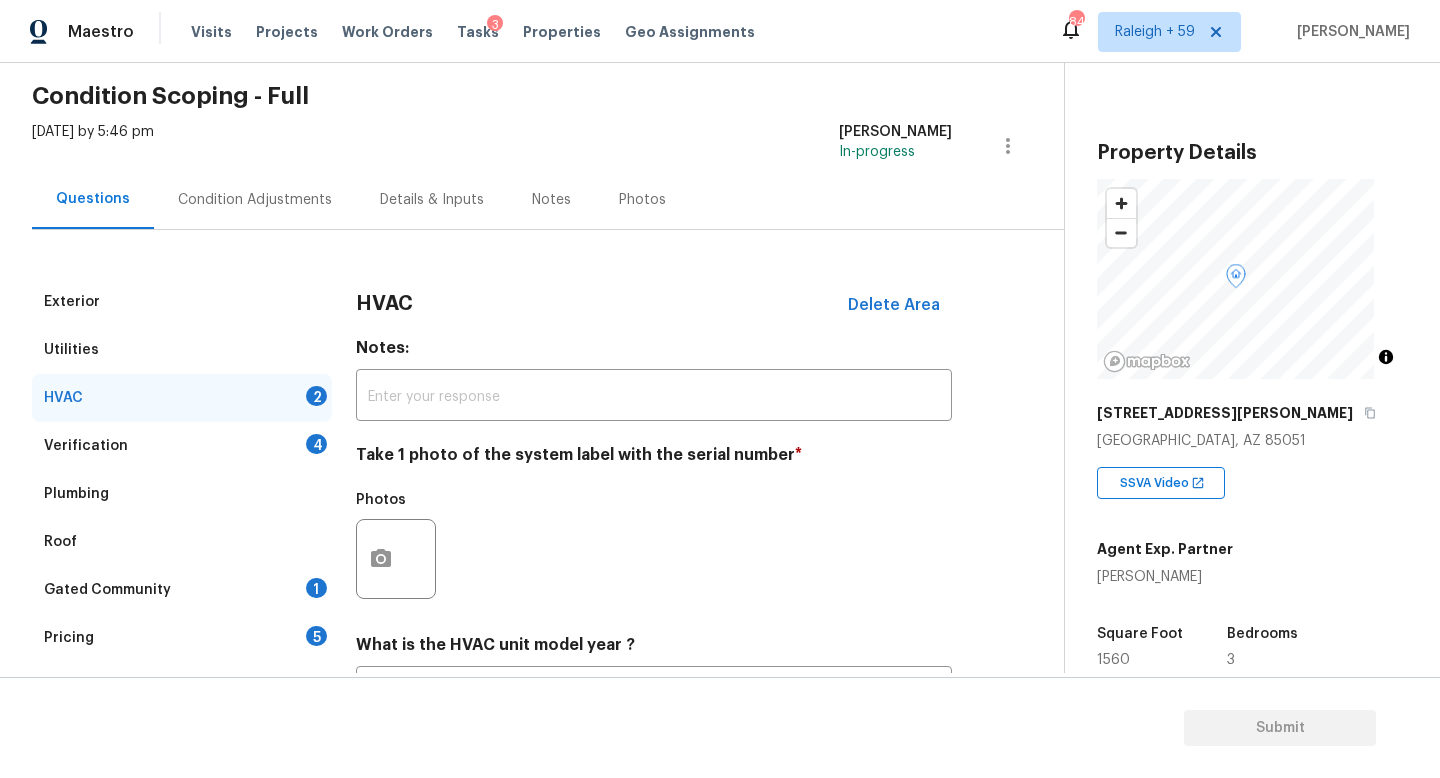 scroll, scrollTop: 176, scrollLeft: 0, axis: vertical 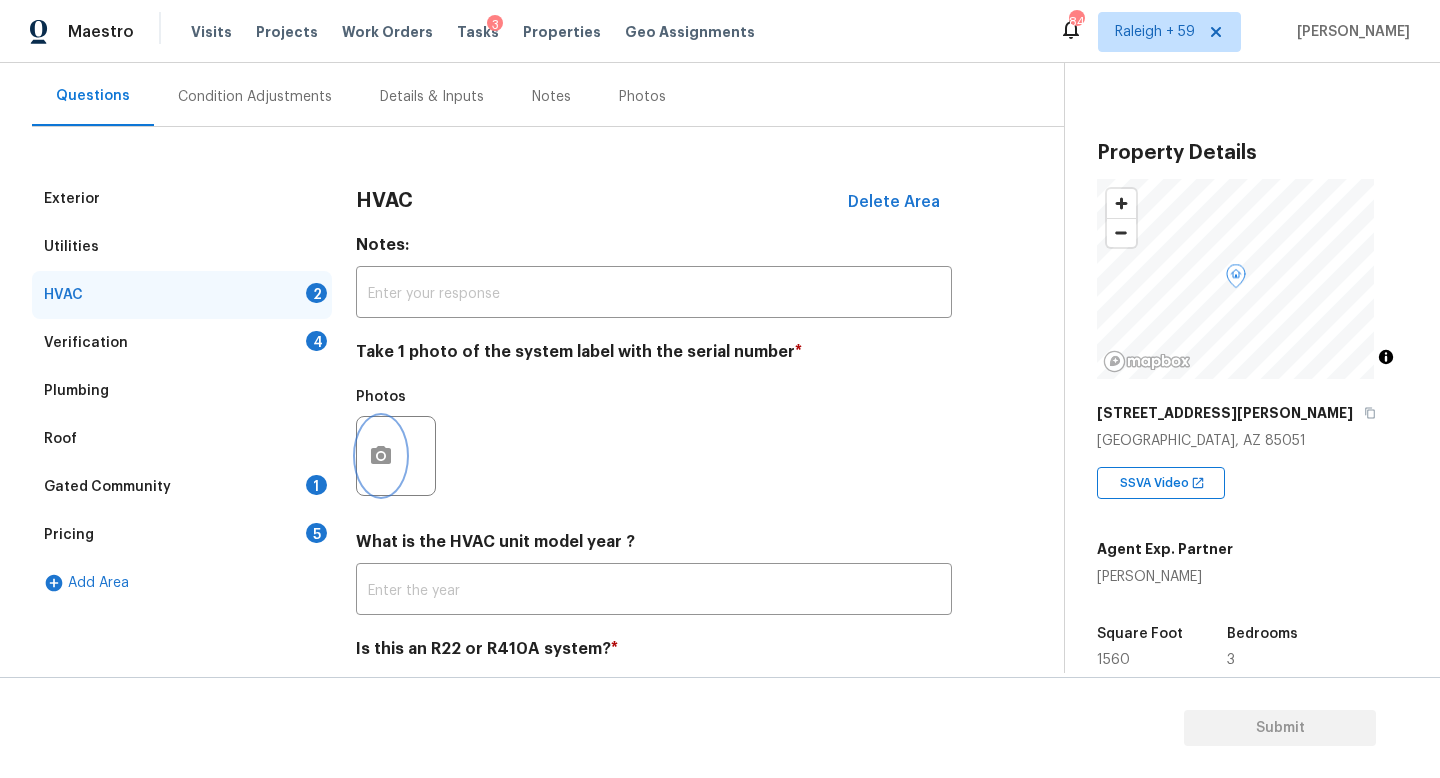 click at bounding box center (381, 456) 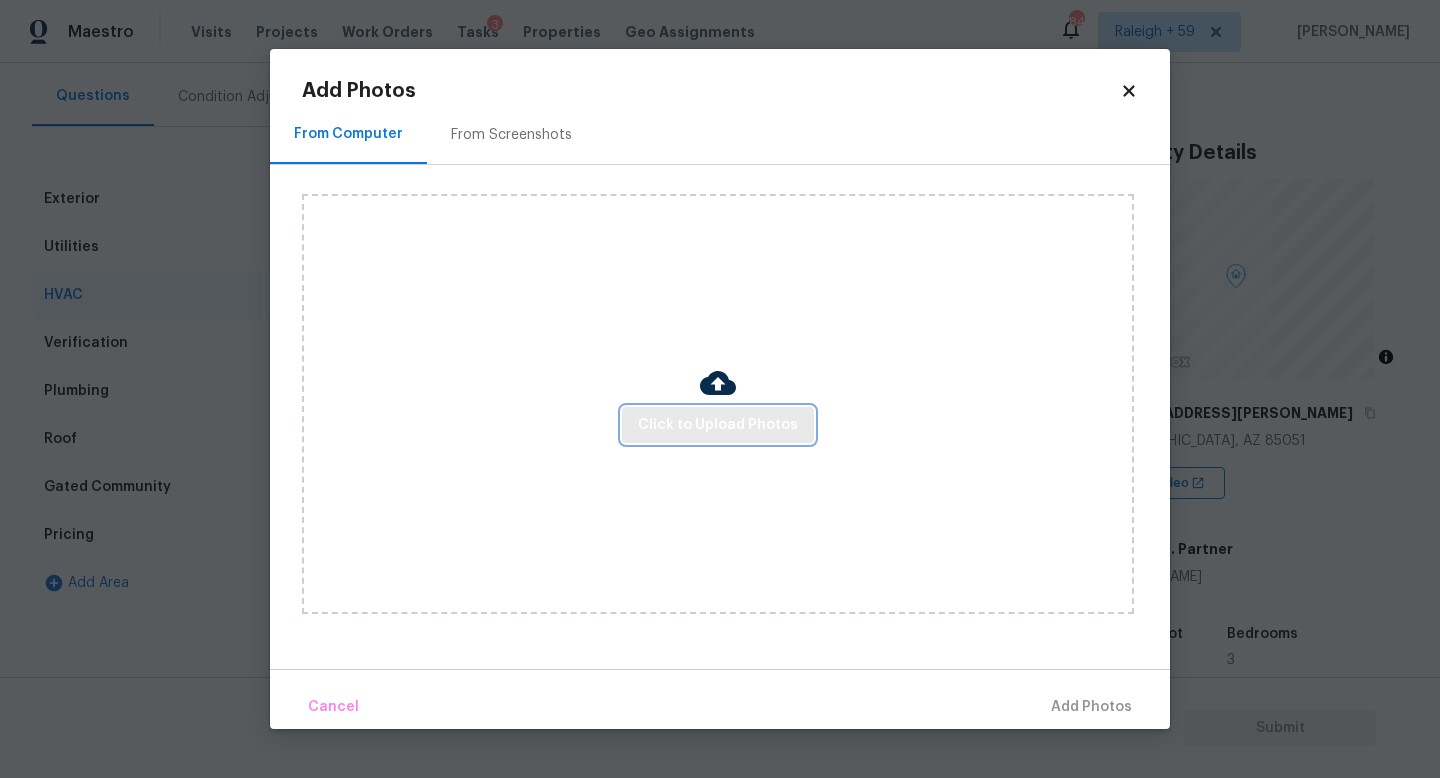click on "Click to Upload Photos" at bounding box center [718, 425] 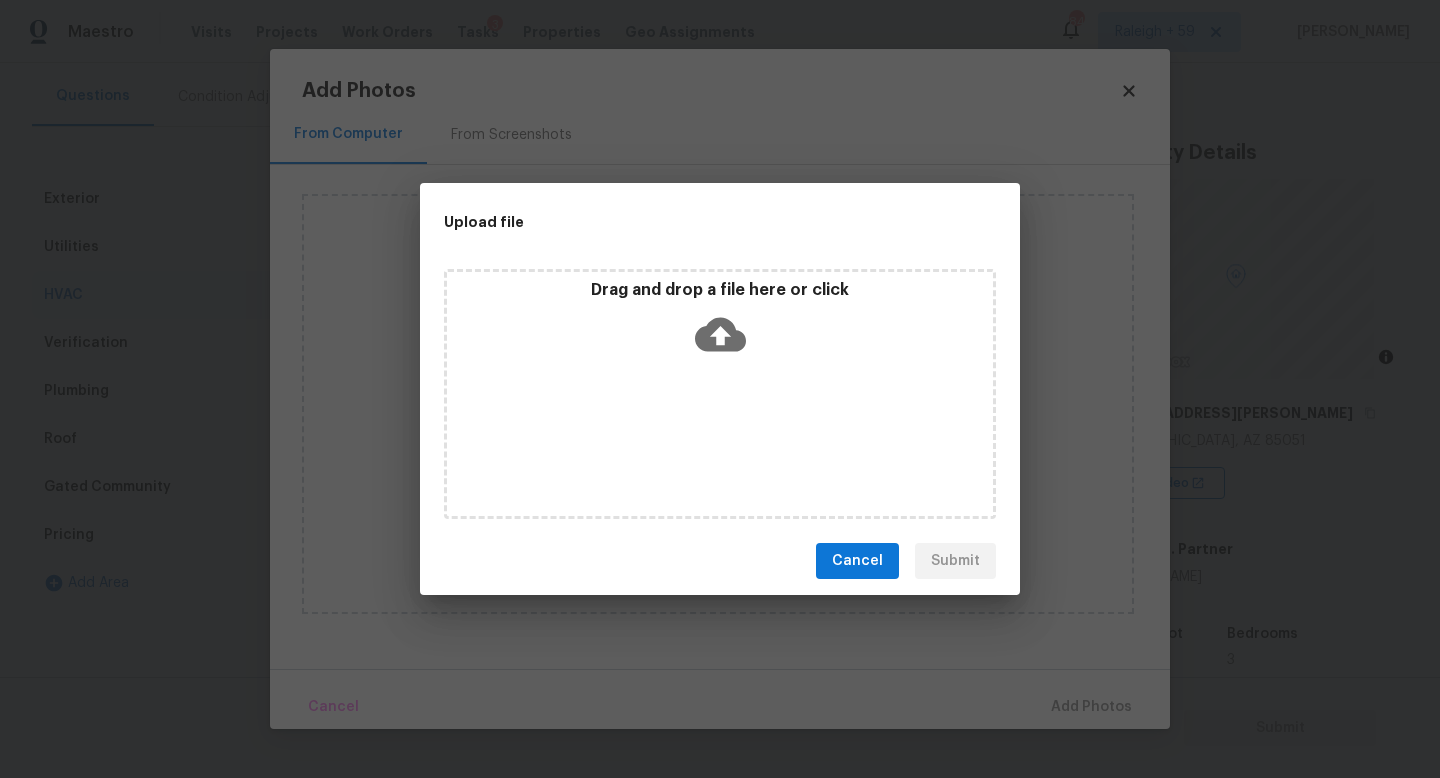 click on "Drag and drop a file here or click" at bounding box center (720, 394) 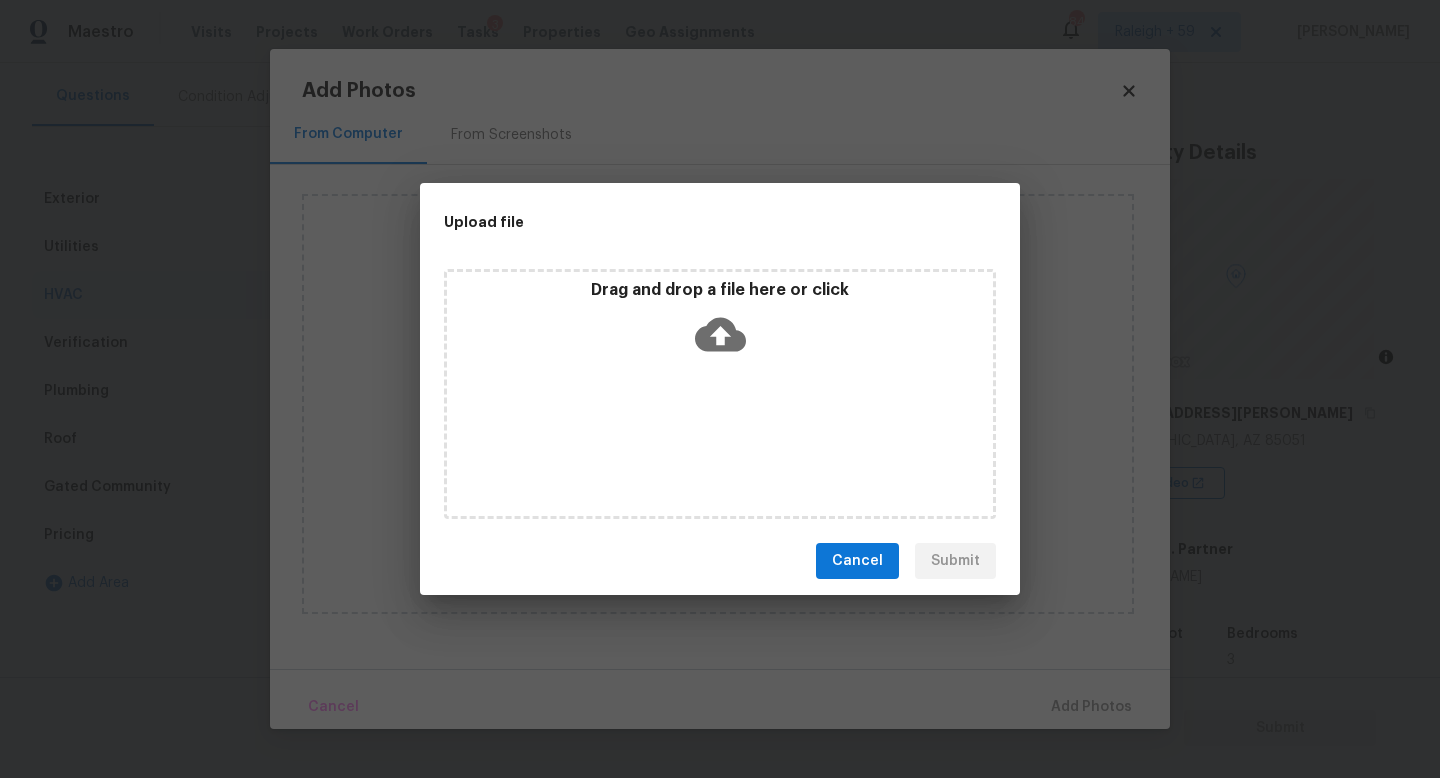 click on "Upload file Drag and drop a file here or click Cancel Submit" at bounding box center [720, 389] 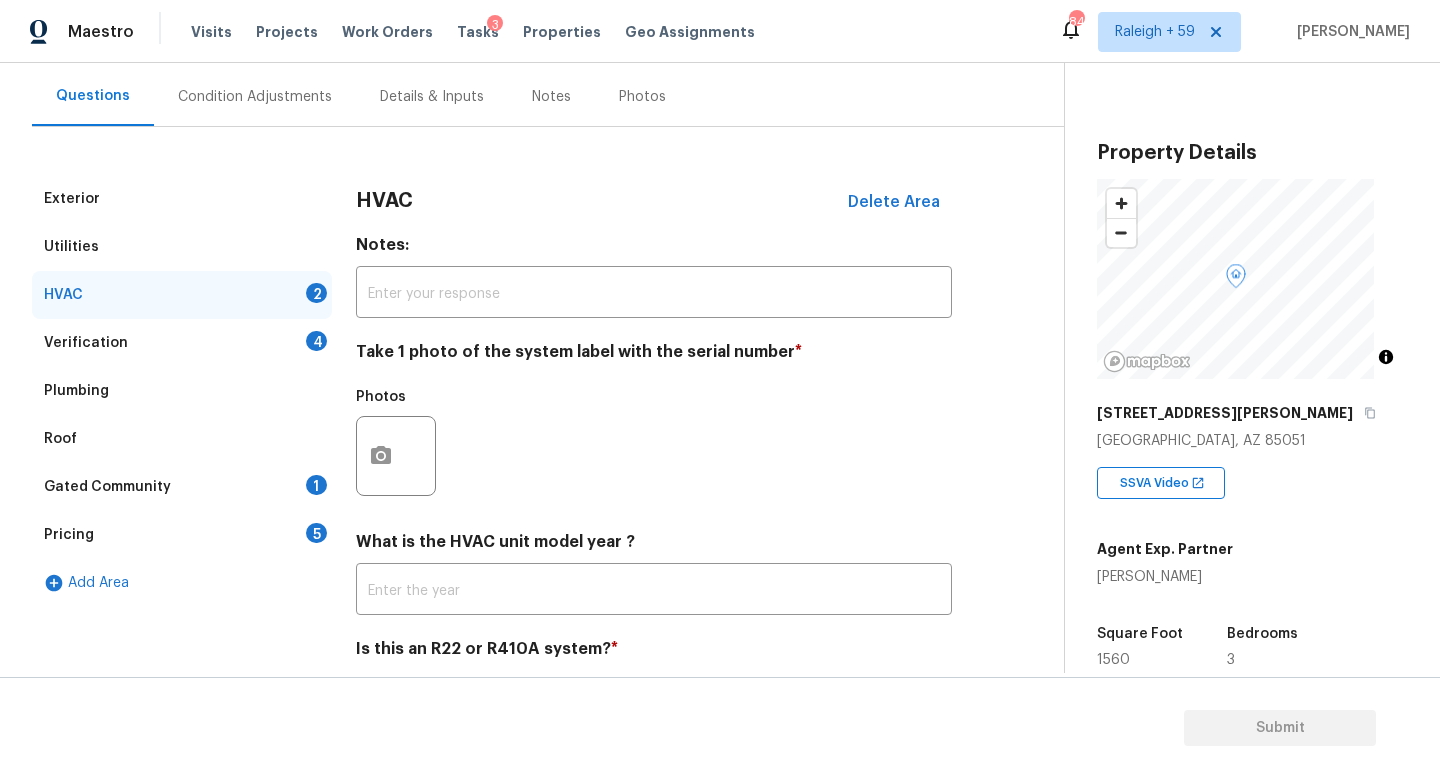 click on "Maestro Visits Projects Work Orders Tasks 3 Properties Geo Assignments 841 Raleigh + 59 Roopesh Jaikanth Back to tasks Condition Scoping - Full Wed, Jul 09 2025 by 5:46 pm   Roopesh Jaikanth In-progress Questions Condition Adjustments Details & Inputs Notes Photos Exterior Utilities HVAC 2 Verification 4 Plumbing Roof Gated Community 1 Pricing 5 Add Area HVAC Delete Area Notes: ​ Take 1 photo of the system label with the serial number  * Photos What is the HVAC unit model year ? ​ Is this an R22 or R410A system?  * Yes No Unit Not Accessible Property Details © Mapbox   © OpenStreetMap   Improve this map 4218 W Lawrence Ln Phoenix, AZ 85051 SSVA Video Agent Exp. Partner Michelle Holmes Square Foot 1560 Bedrooms 3 Full Bathrooms 2 Half Bathrooms - Year Built 1965 In Gated Community - Number of Pets - Smoking - Septic system - Home Additions - Submit
Add Photos From Computer From Screenshots Click to Upload Photos Cancel Add Photos" at bounding box center (720, 389) 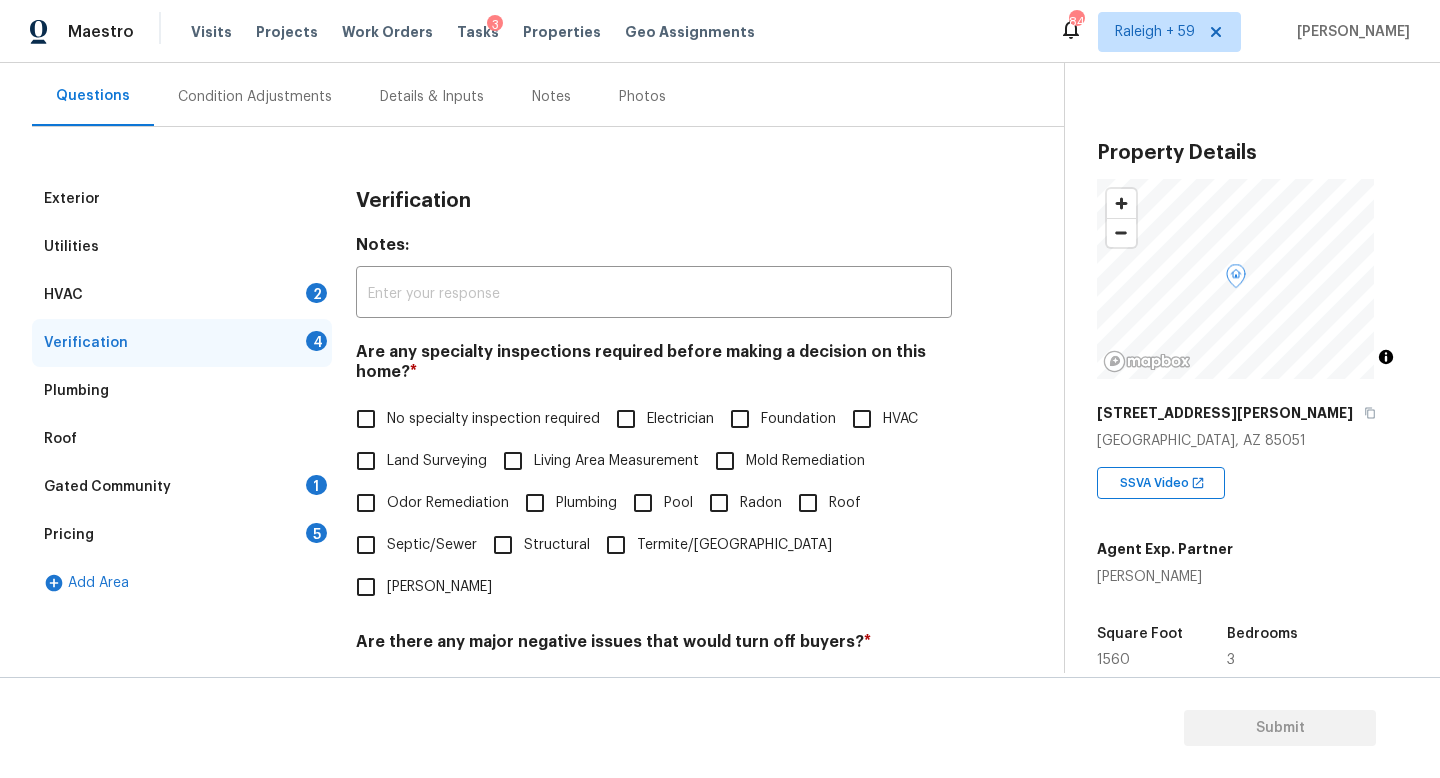 click on "No specialty inspection required" at bounding box center [493, 419] 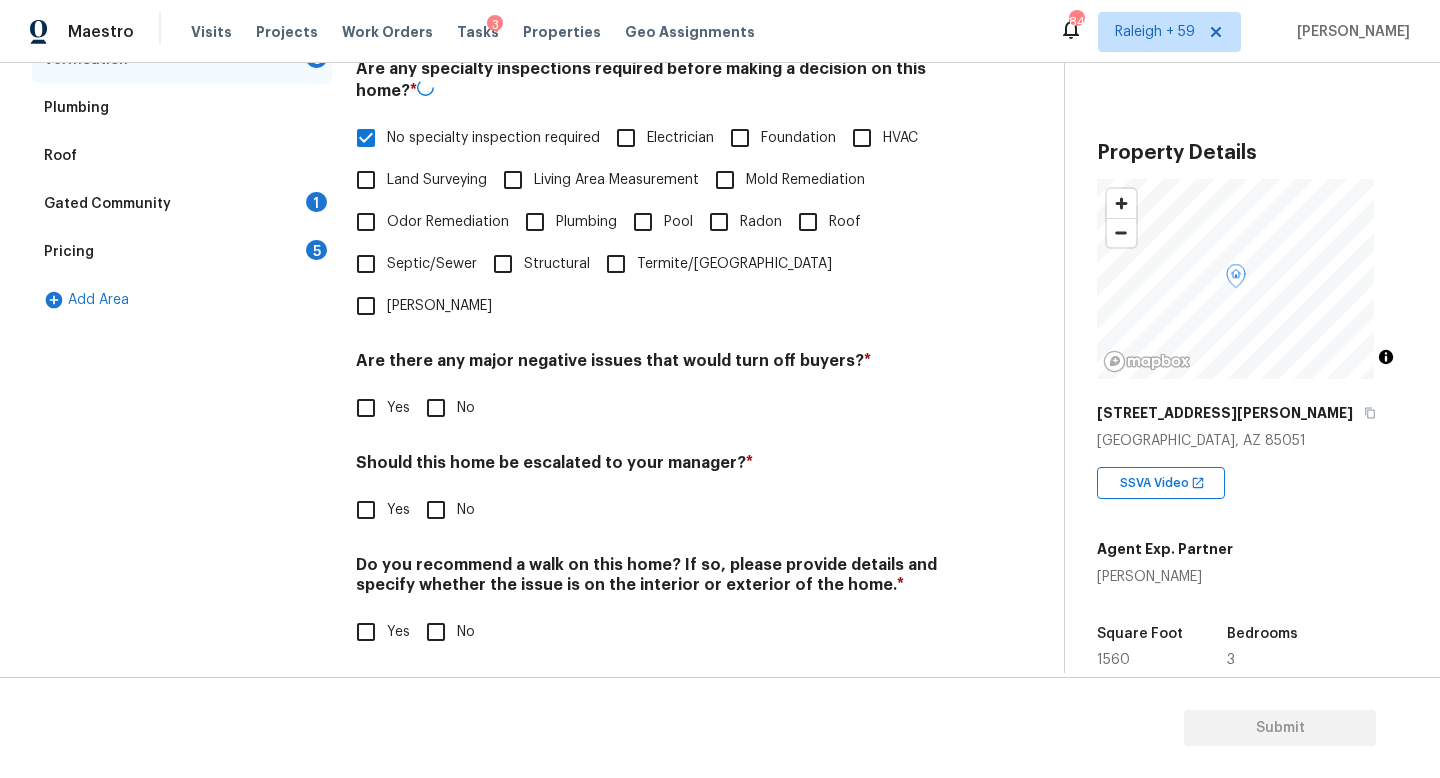 scroll, scrollTop: 482, scrollLeft: 0, axis: vertical 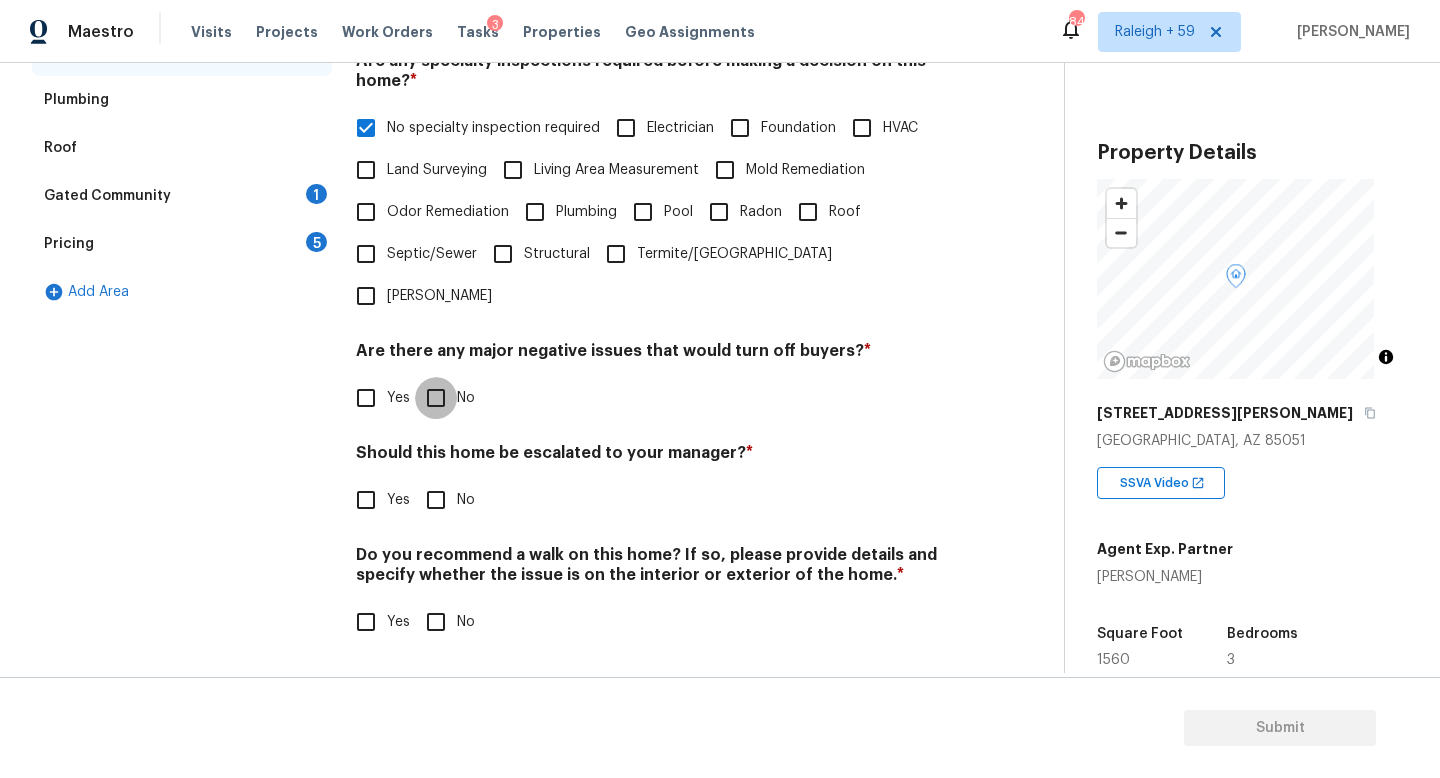 click on "No" at bounding box center (436, 398) 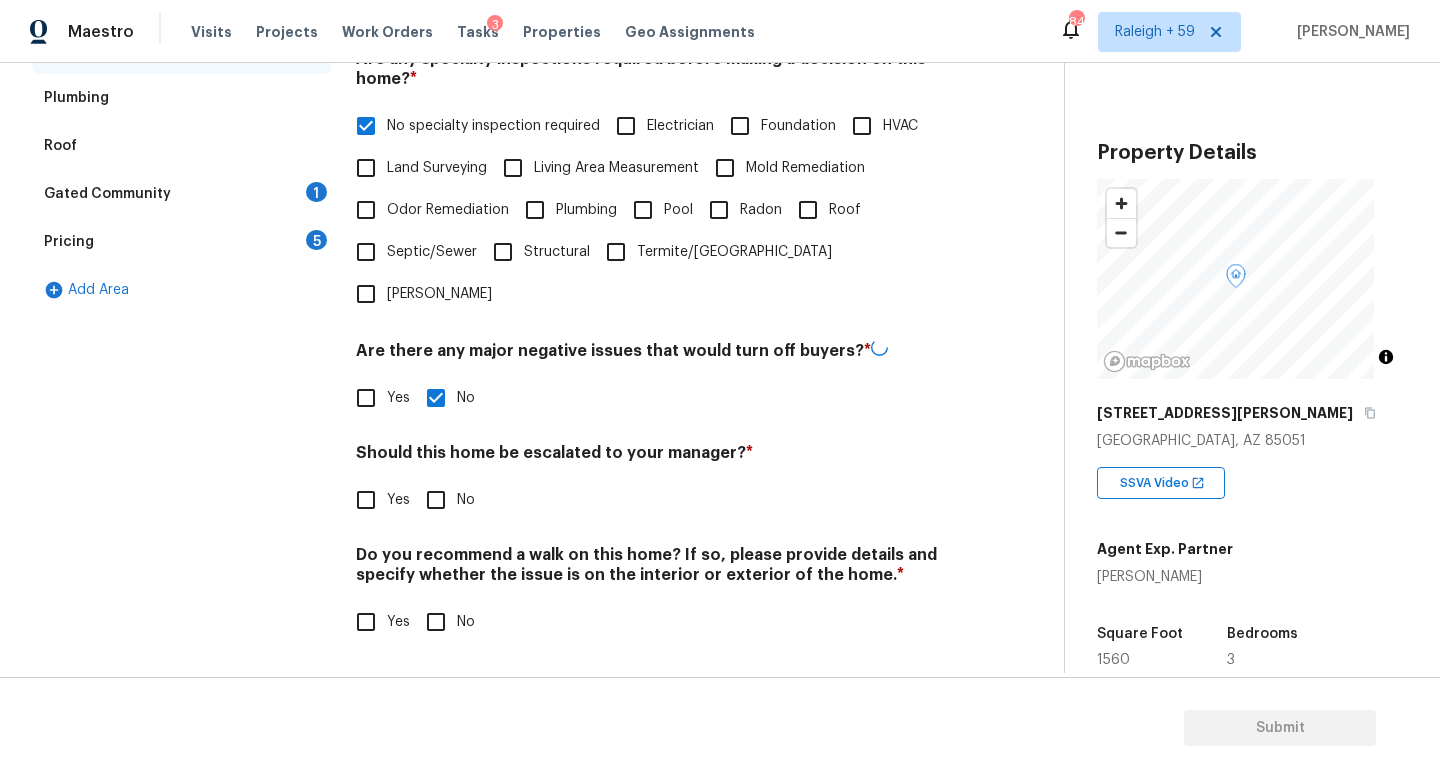 click on "Yes" at bounding box center [366, 500] 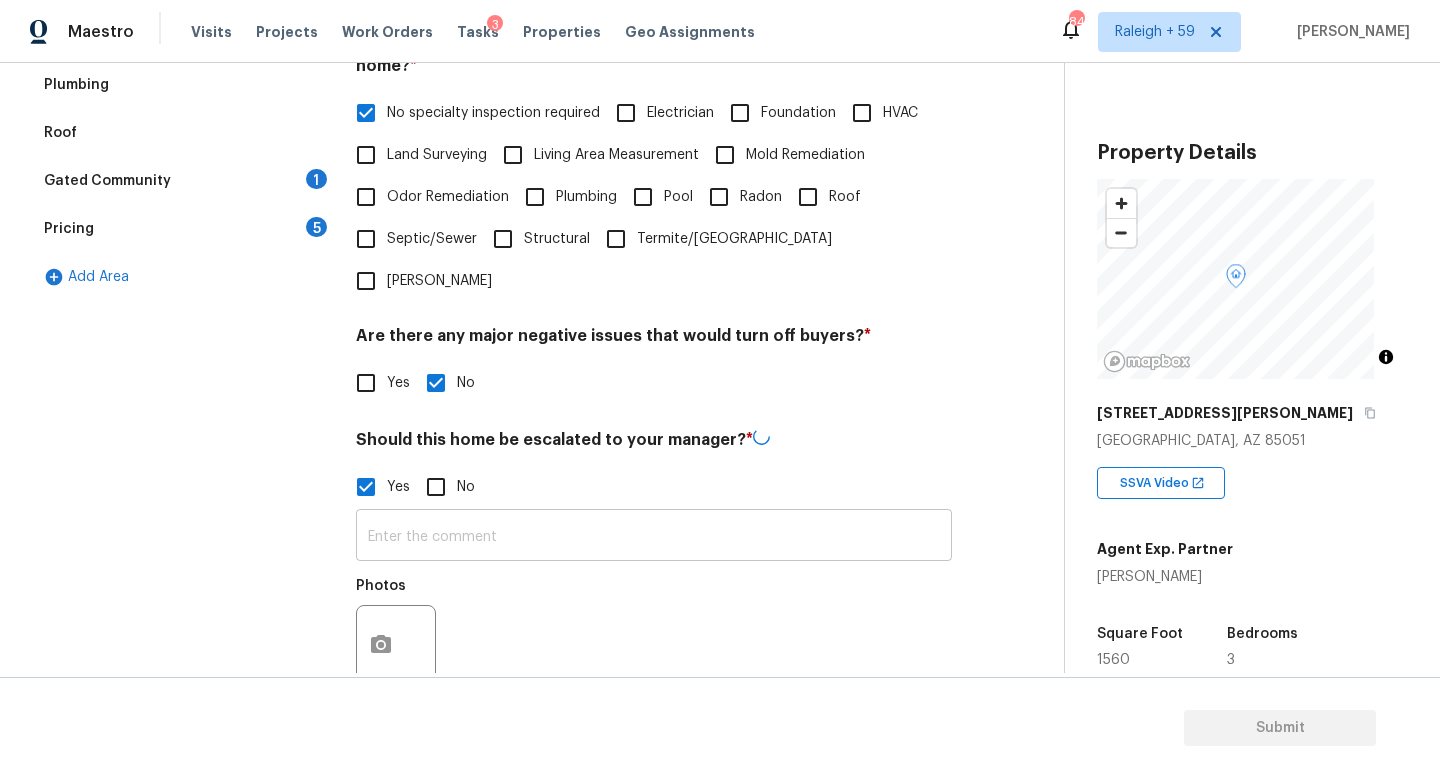 click at bounding box center [654, 537] 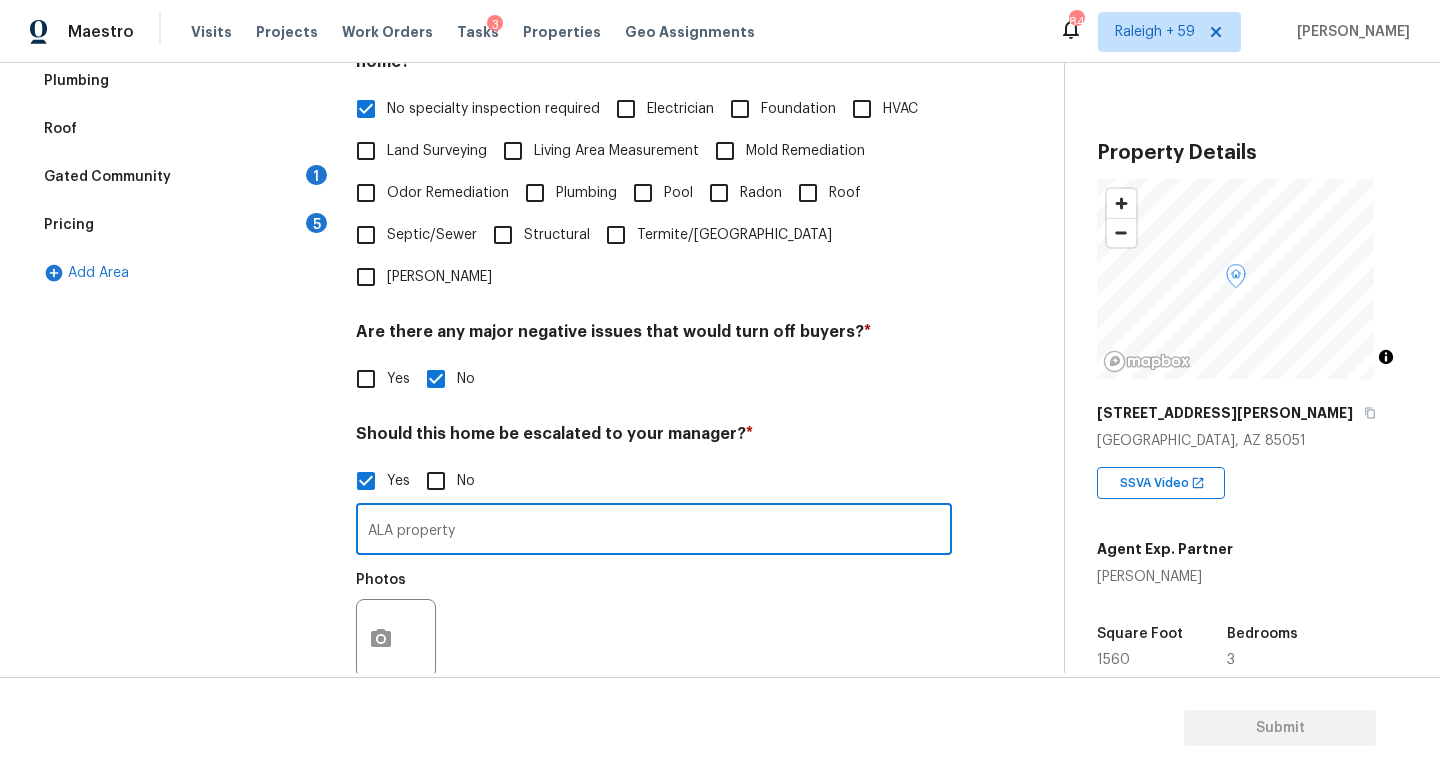 scroll, scrollTop: 486, scrollLeft: 0, axis: vertical 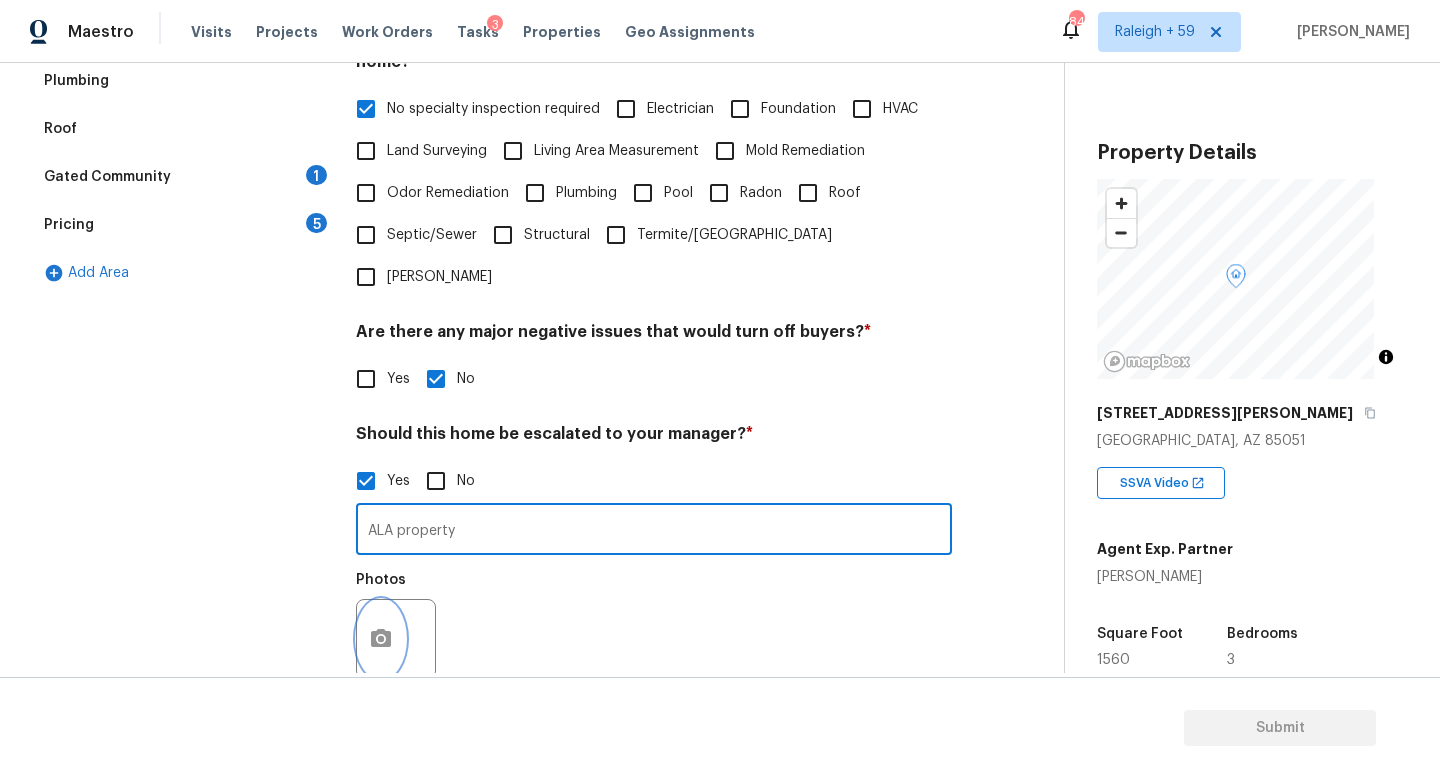 click at bounding box center (381, 639) 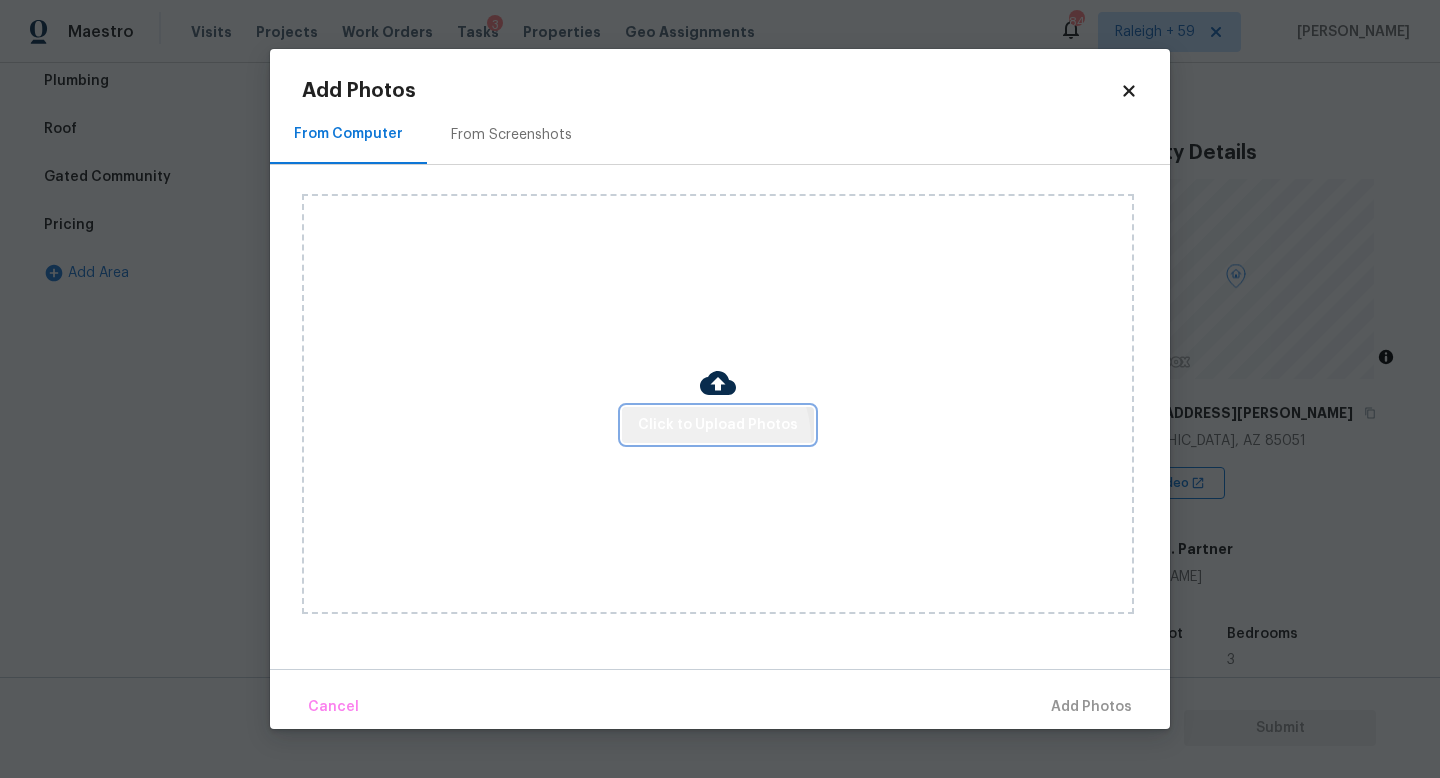 click on "Click to Upload Photos" at bounding box center (718, 425) 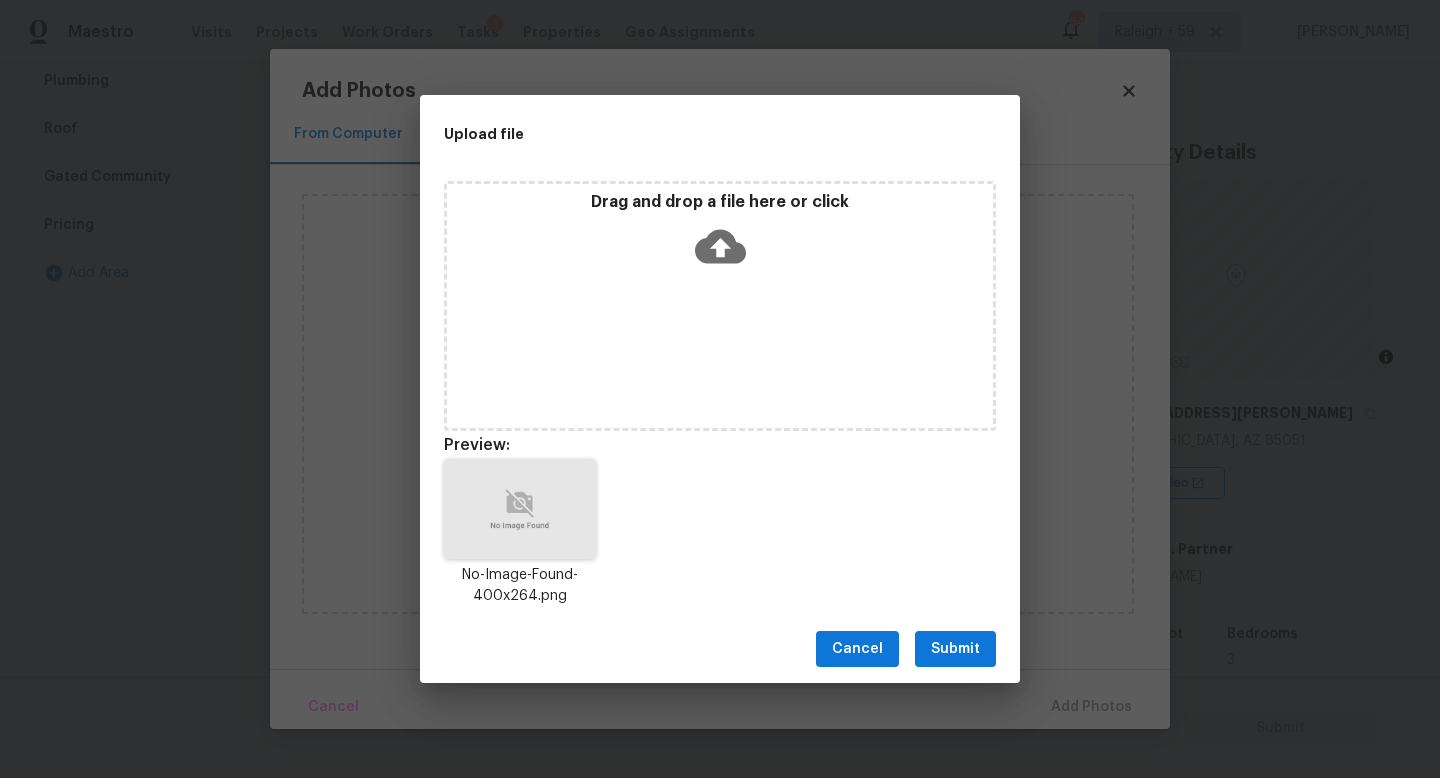 click on "Cancel Submit" at bounding box center (720, 649) 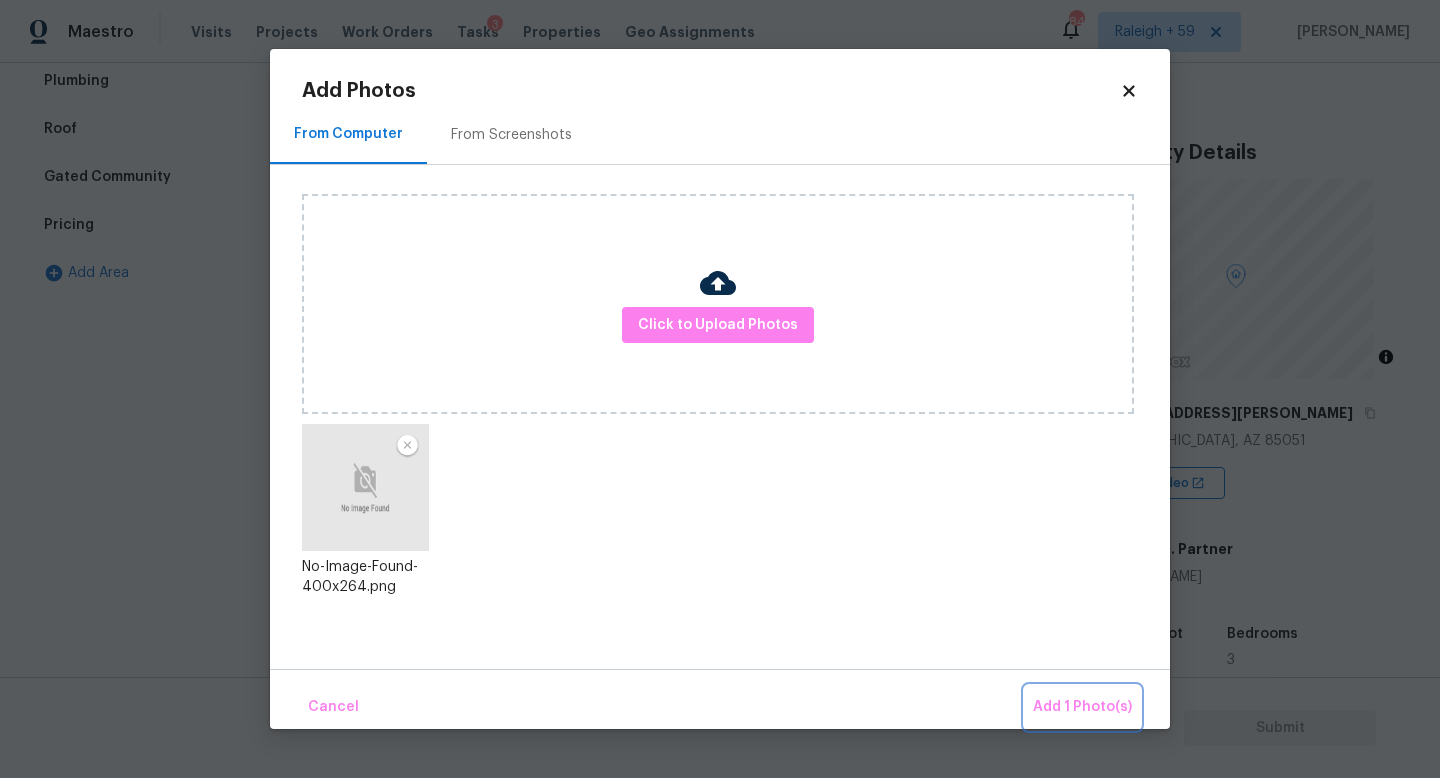 click on "Add 1 Photo(s)" at bounding box center (1082, 707) 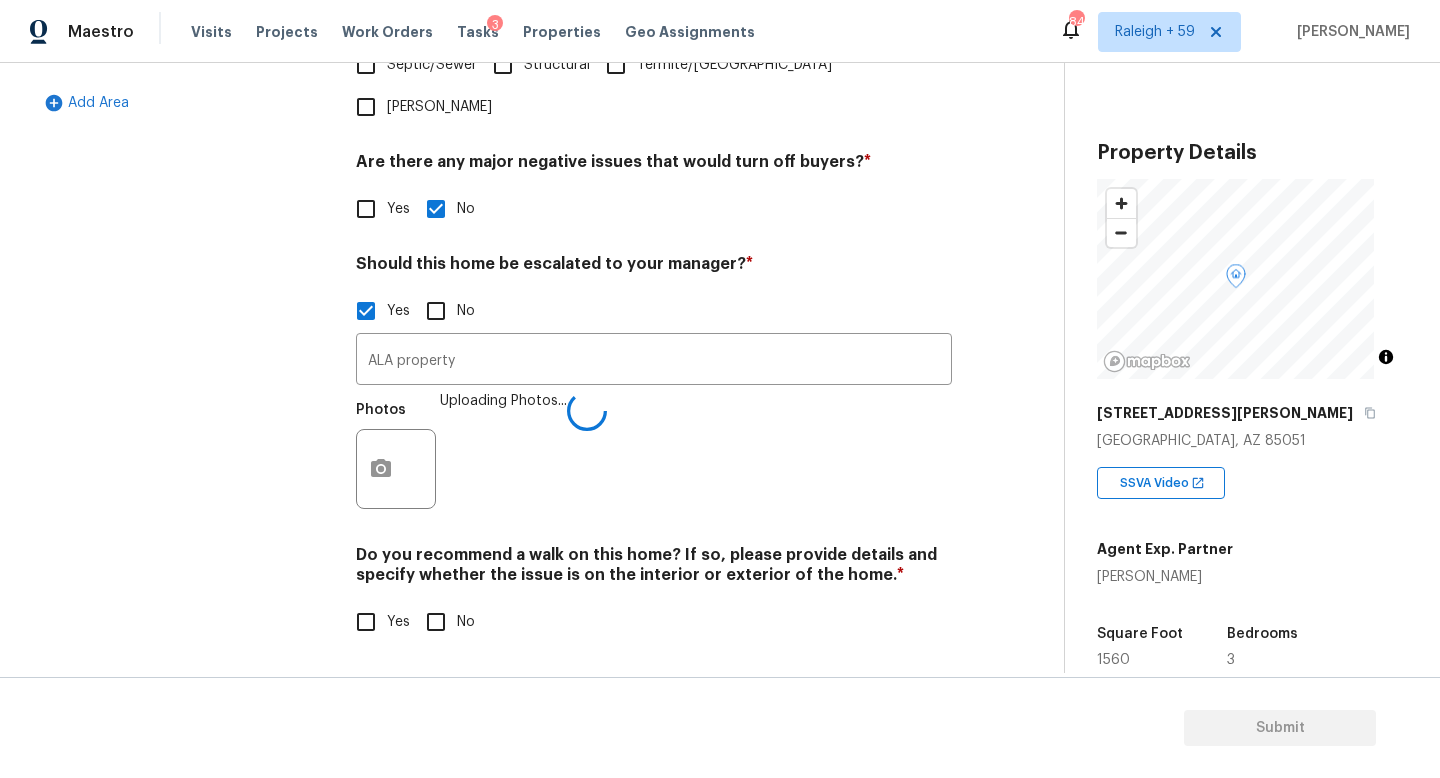click on "No" at bounding box center [436, 622] 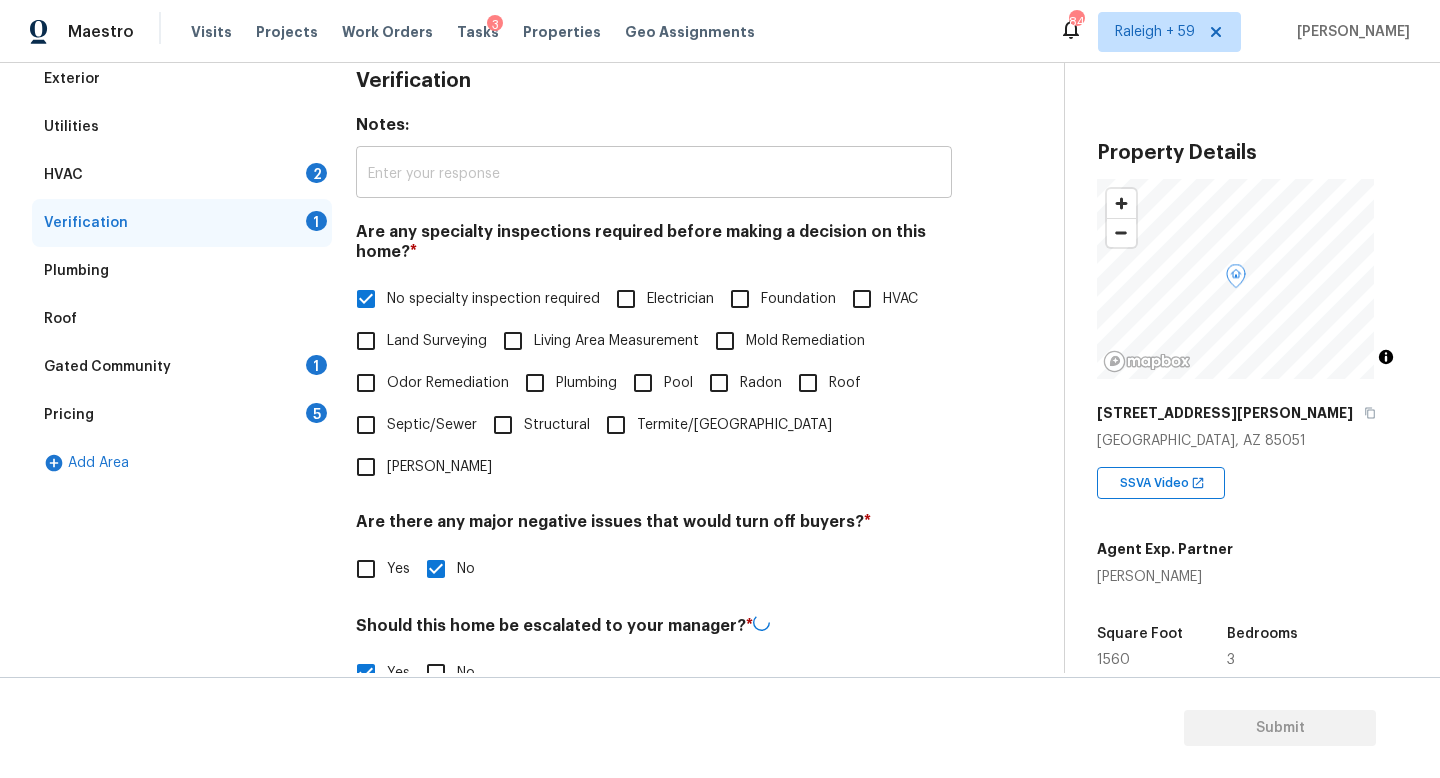 scroll, scrollTop: 0, scrollLeft: 0, axis: both 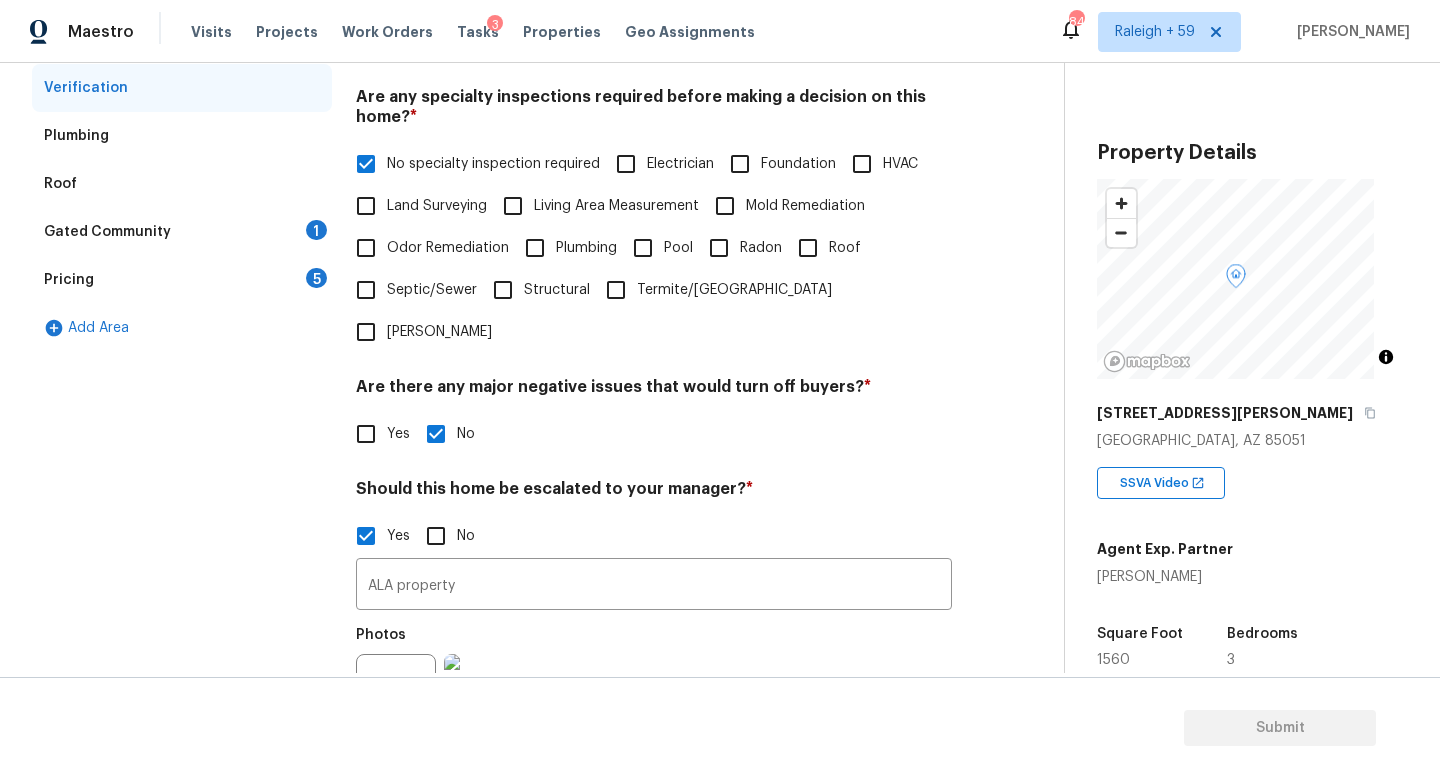 click on "Gated Community 1" at bounding box center [182, 232] 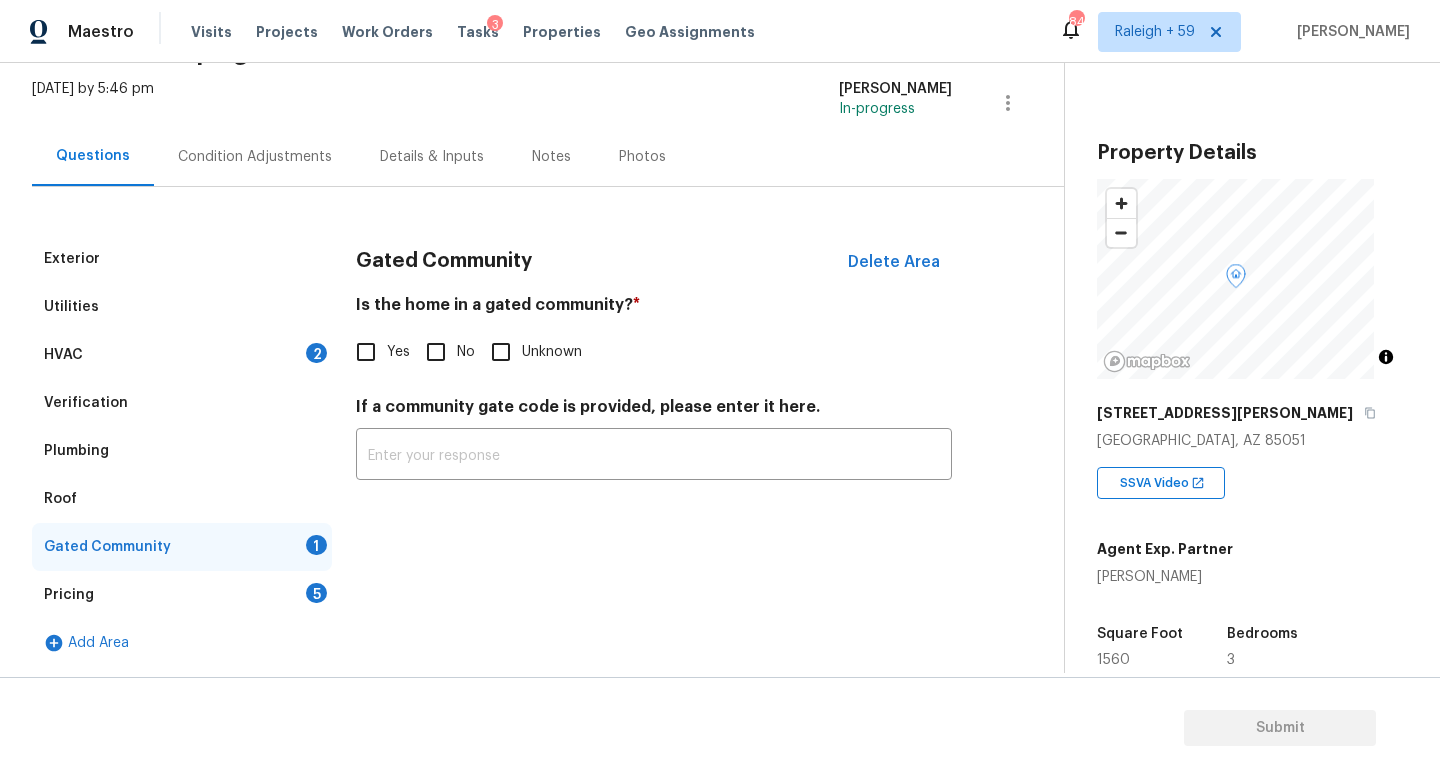 click on "No" at bounding box center (436, 352) 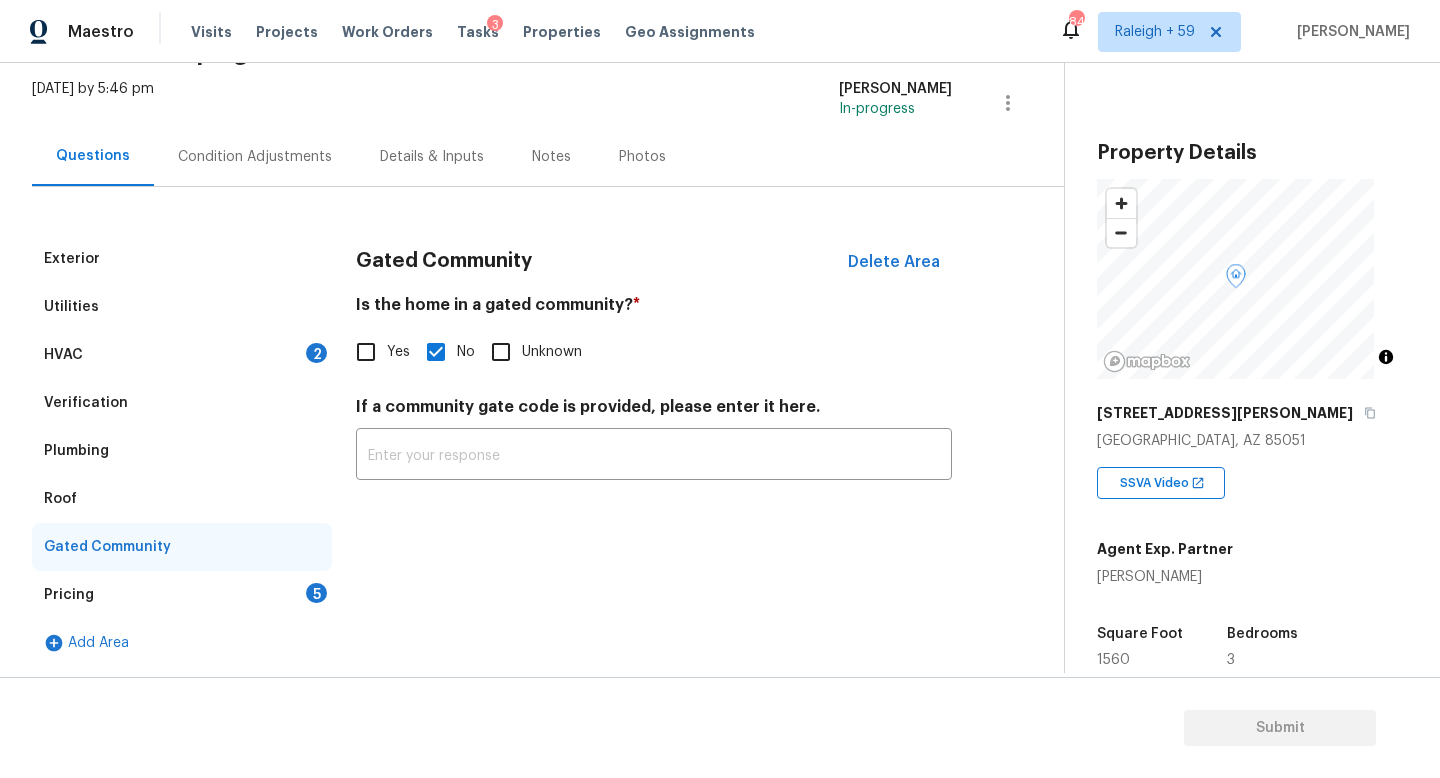click on "Pricing 5" at bounding box center [182, 595] 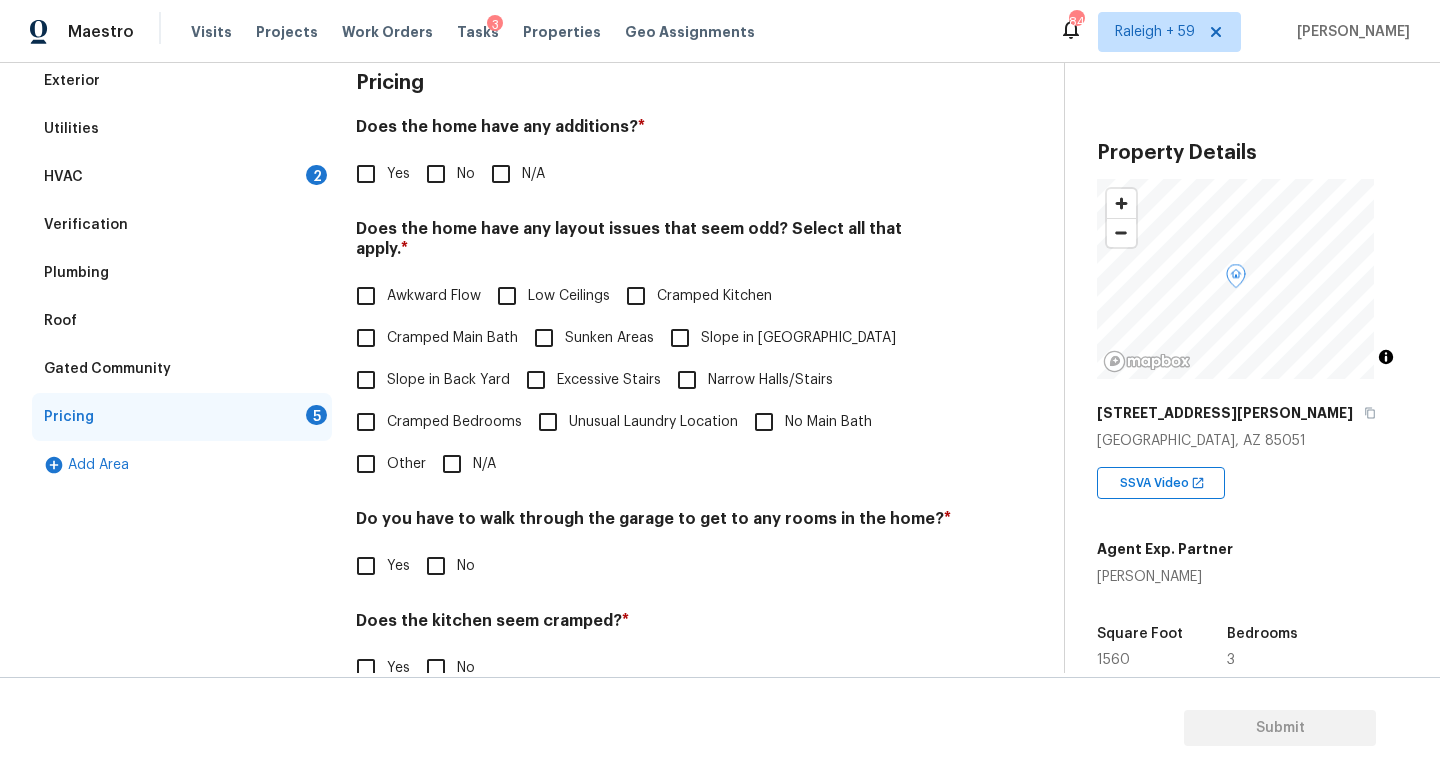 scroll, scrollTop: 271, scrollLeft: 0, axis: vertical 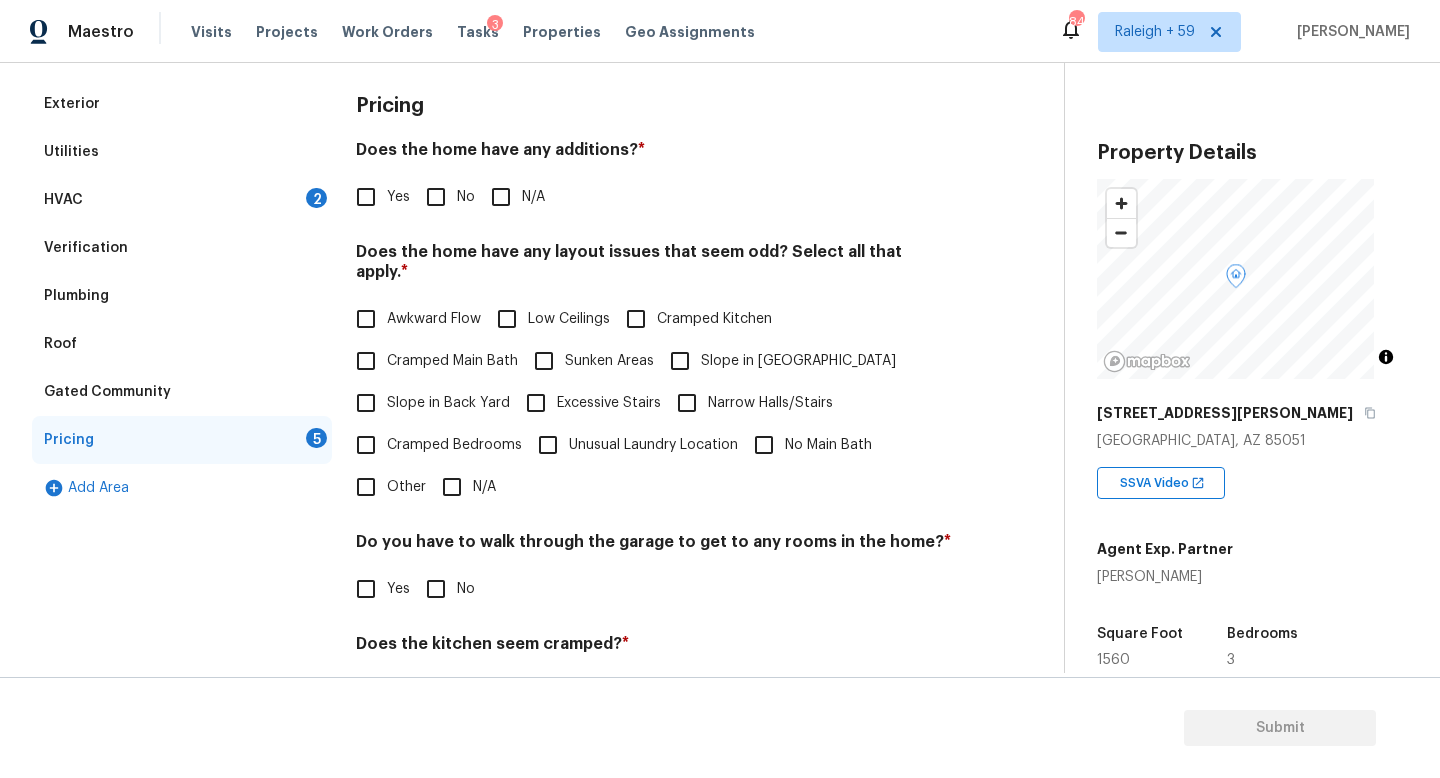 click on "No" at bounding box center [436, 197] 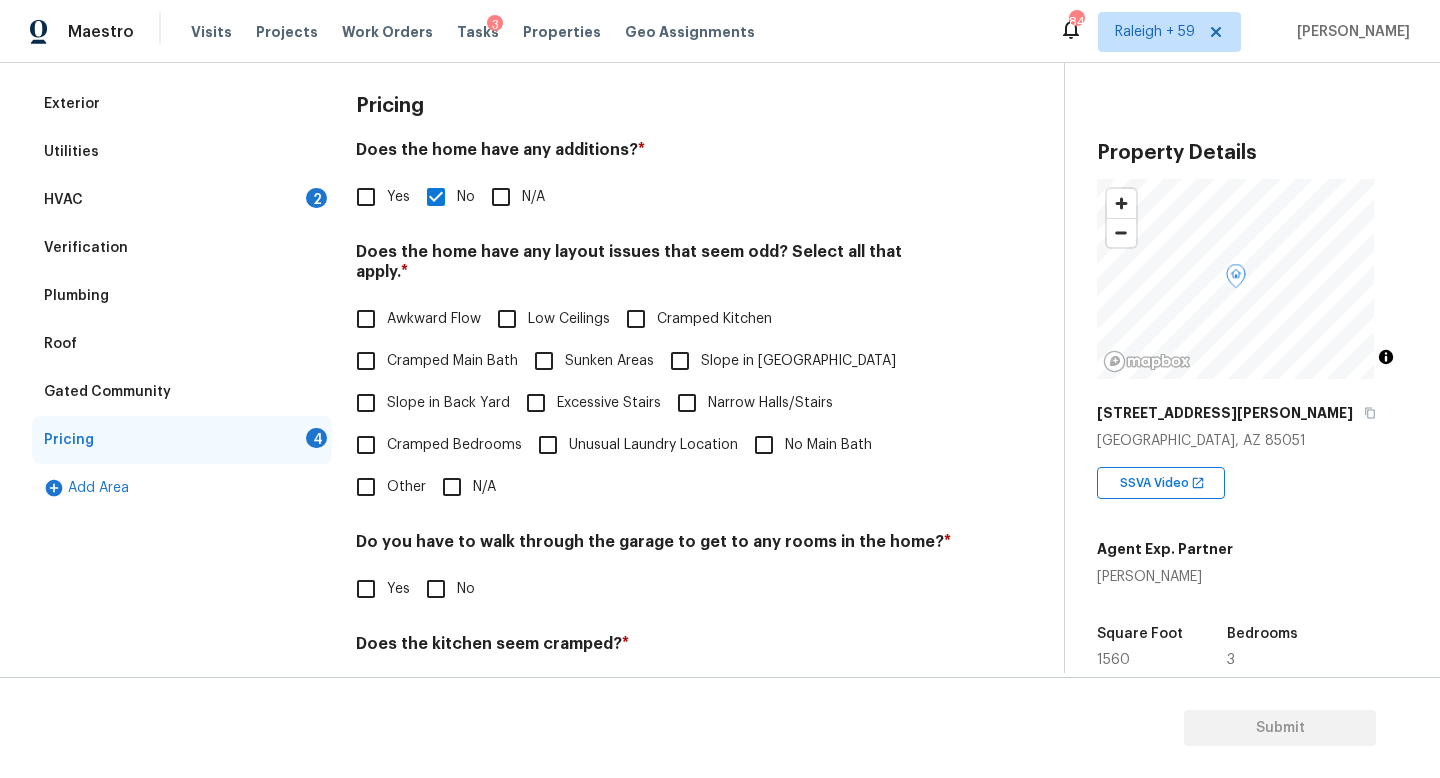 click on "N/A" at bounding box center [452, 487] 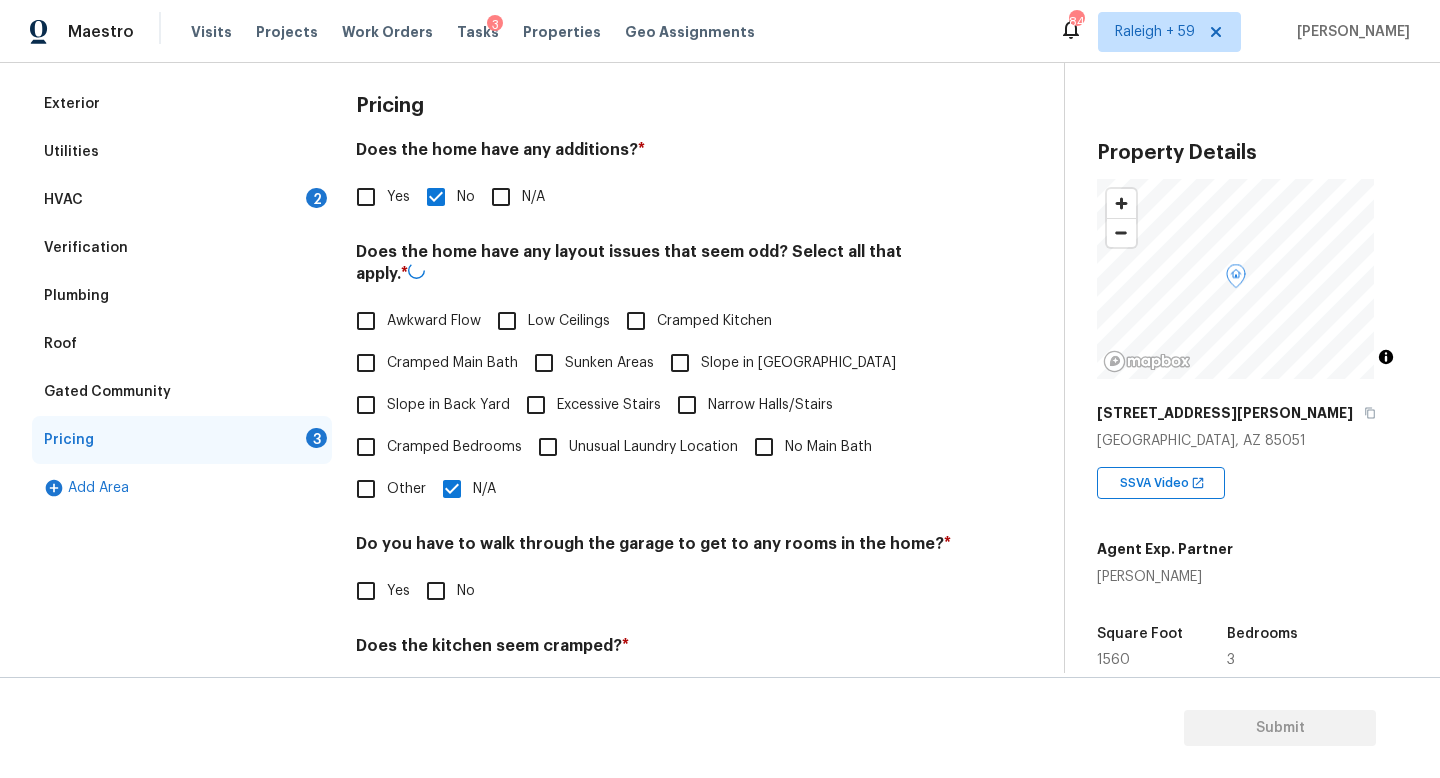 click on "Pricing Does the home have any additions?  * Yes No N/A Does the home have any layout issues that seem odd? Select all that apply.  * Awkward Flow Low Ceilings Cramped Kitchen Cramped Main Bath Sunken Areas Slope in Front Yard Slope in Back Yard Excessive Stairs Narrow Halls/Stairs Cramped Bedrooms Unusual Laundry Location No Main Bath Other N/A Do you have to walk through the garage to get to any rooms in the home?  * Yes No Does the kitchen seem cramped?  * Yes No Does the home appear to be very outdated?  * Yes No" at bounding box center (654, 460) 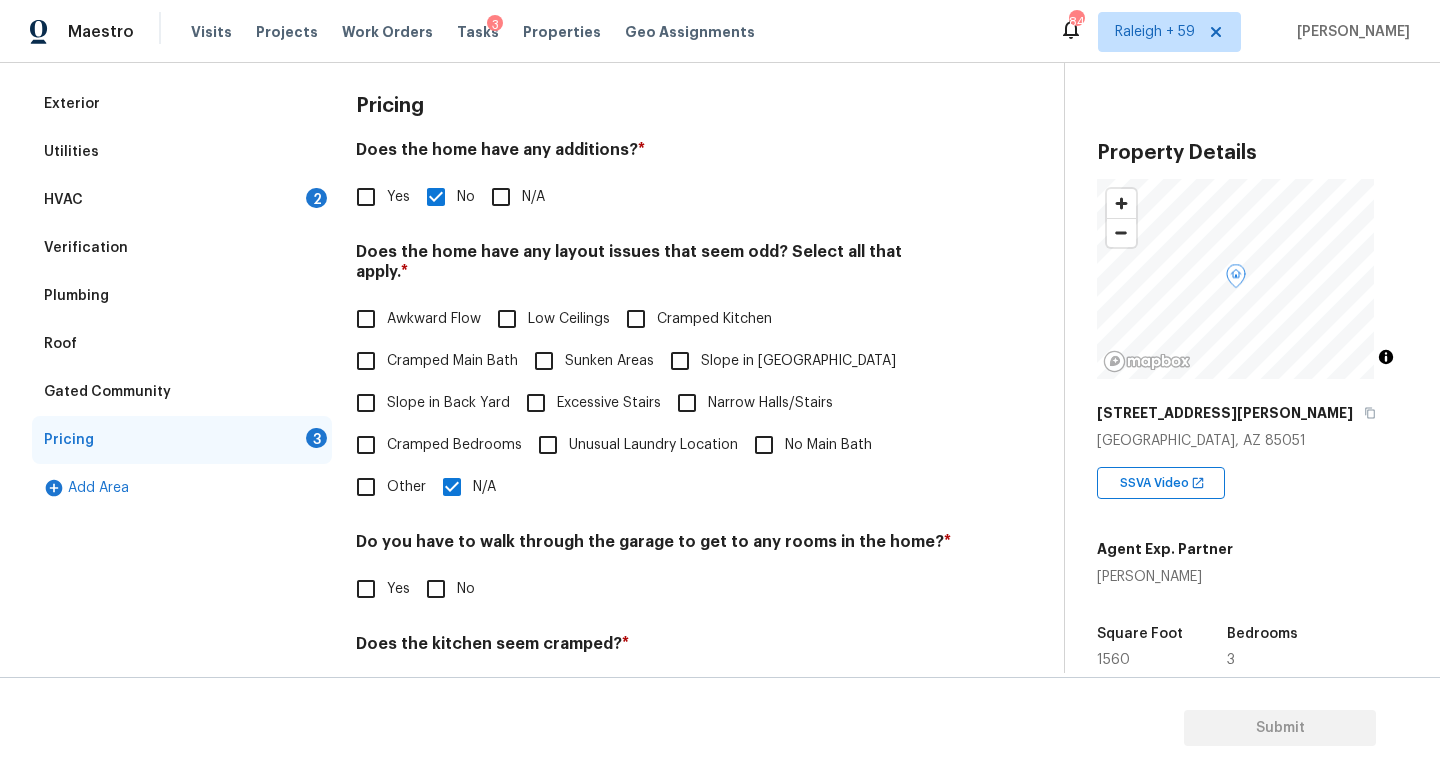click on "No" at bounding box center (466, 589) 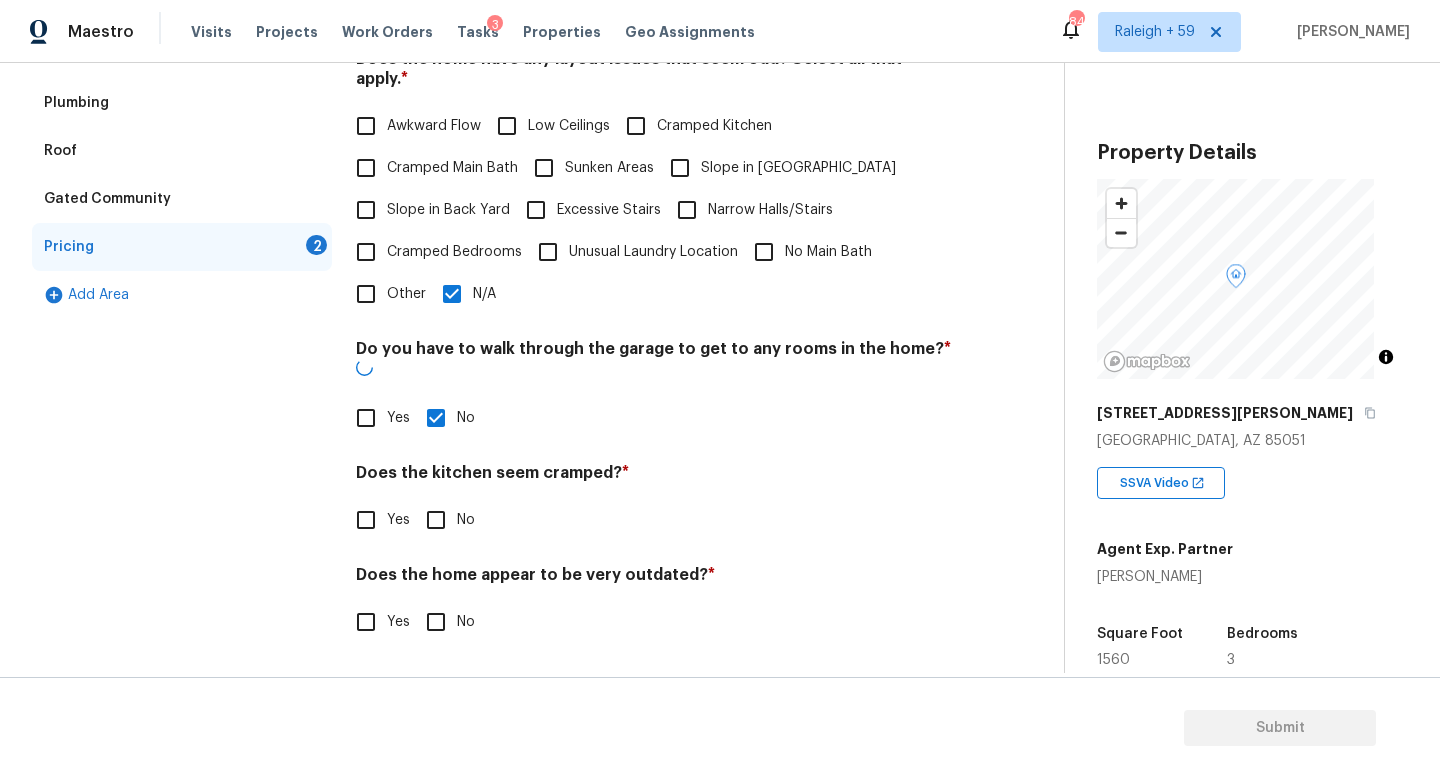 scroll, scrollTop: 457, scrollLeft: 0, axis: vertical 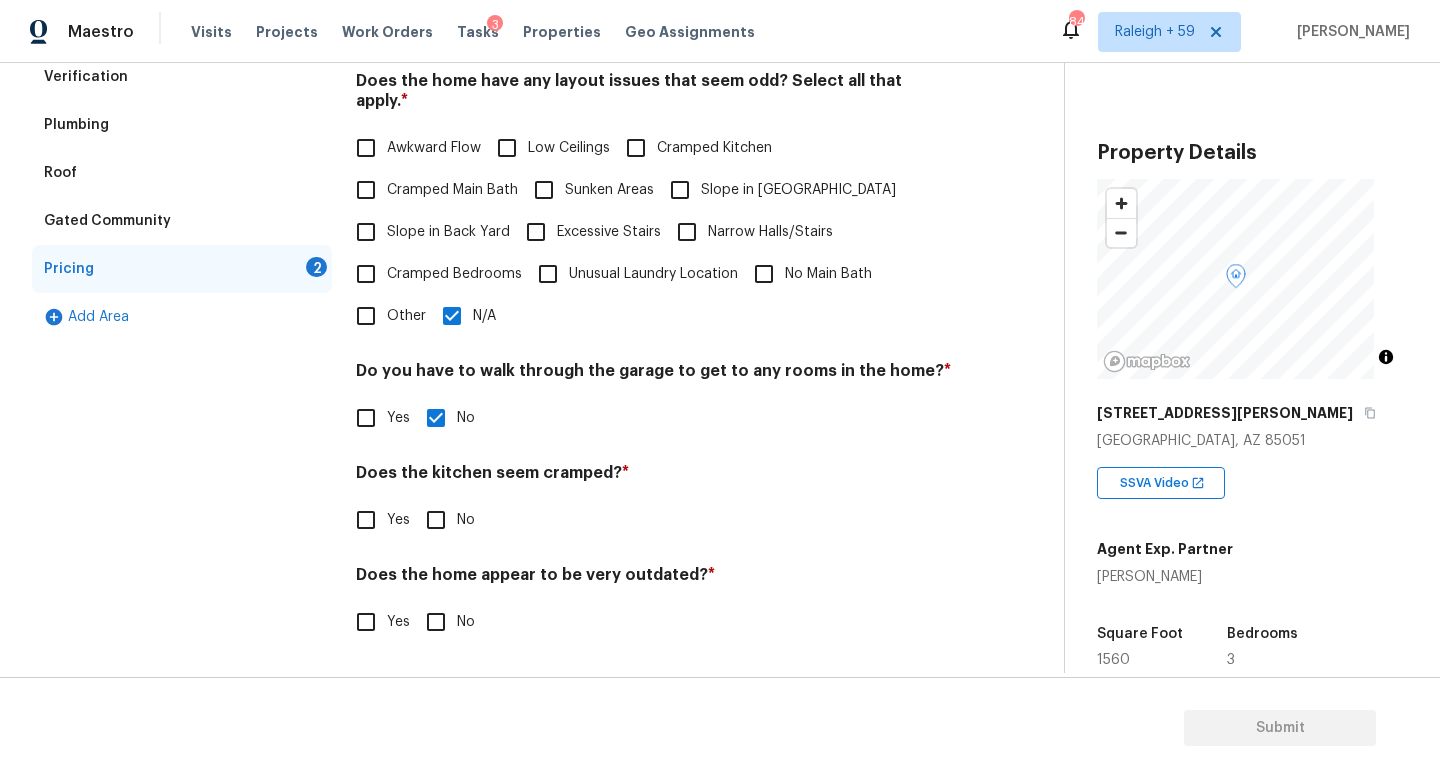 click on "No" at bounding box center (436, 520) 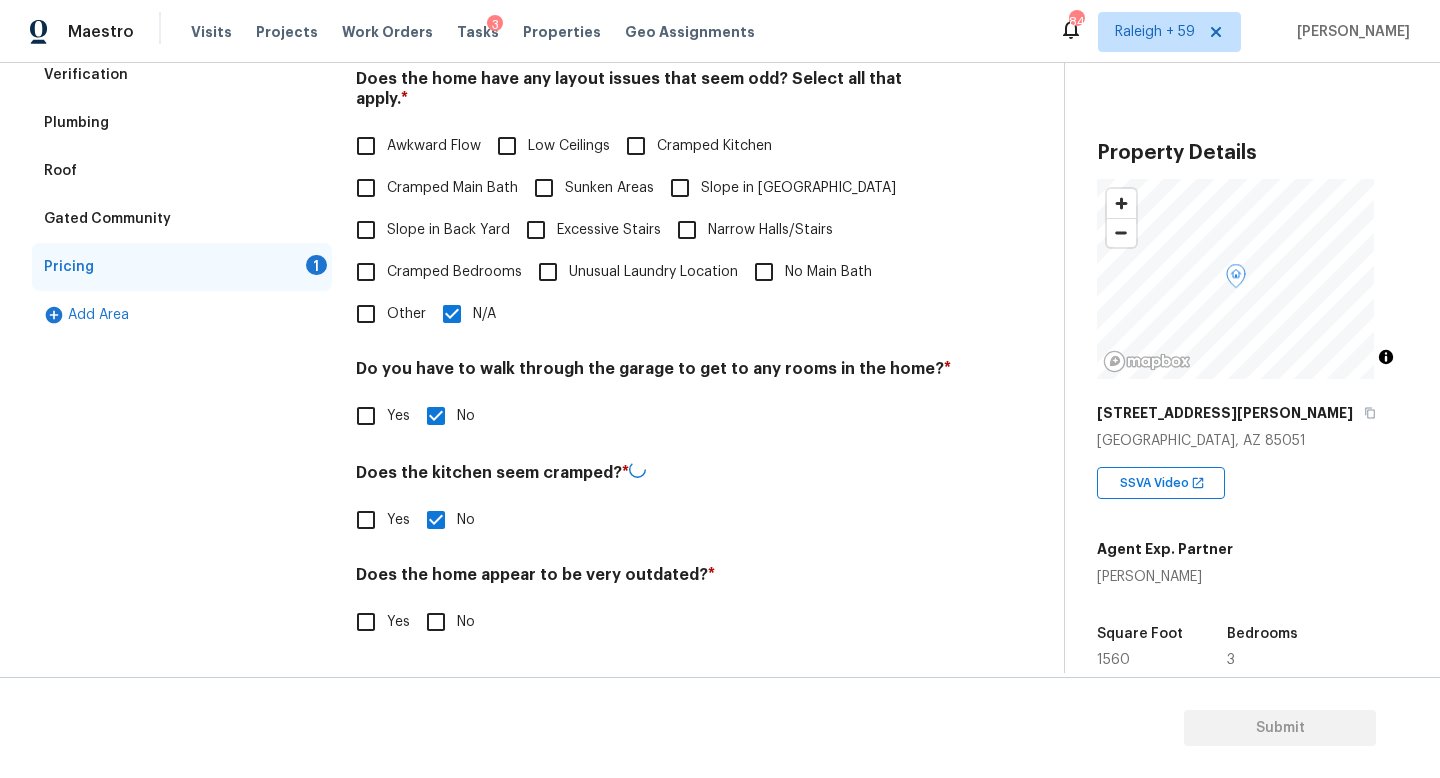 click on "No" at bounding box center (436, 622) 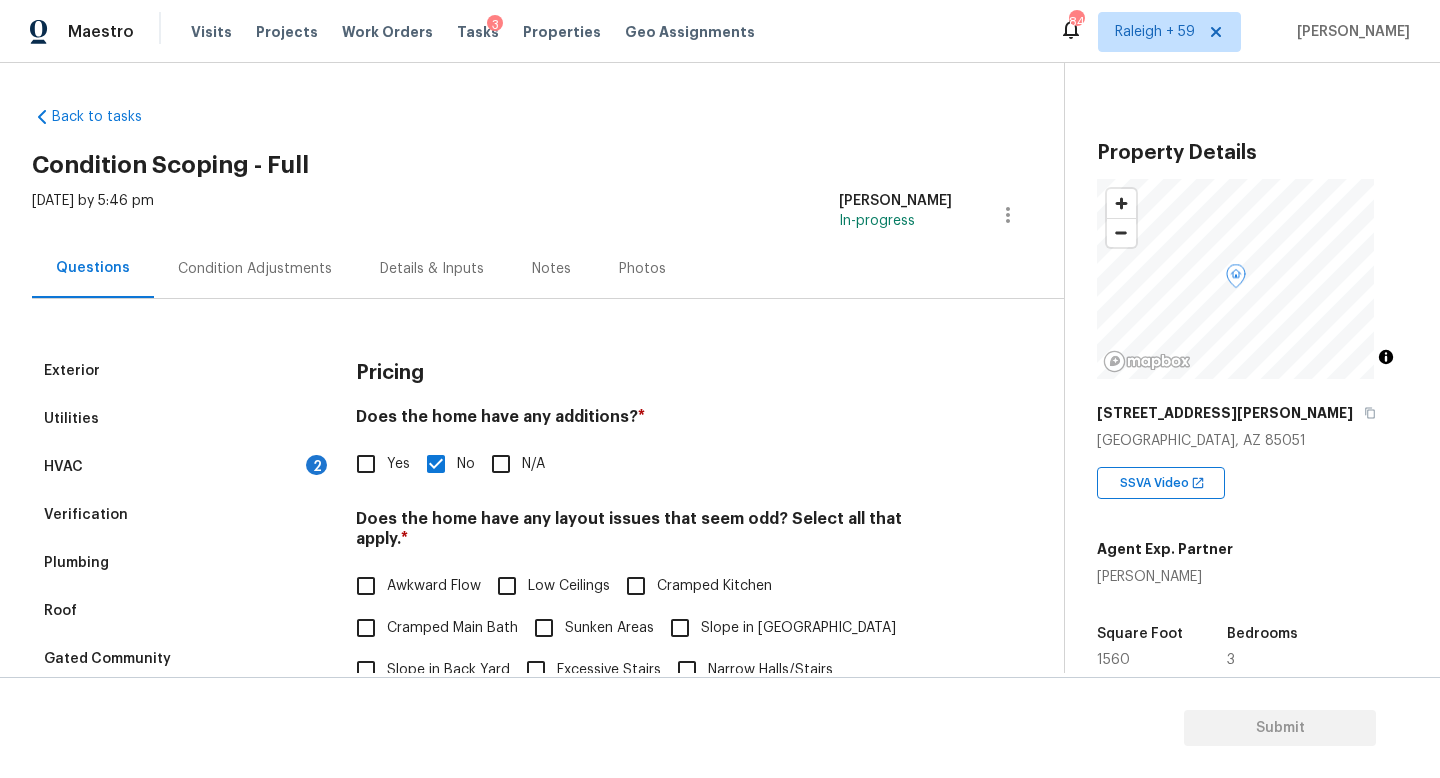 scroll, scrollTop: 0, scrollLeft: 0, axis: both 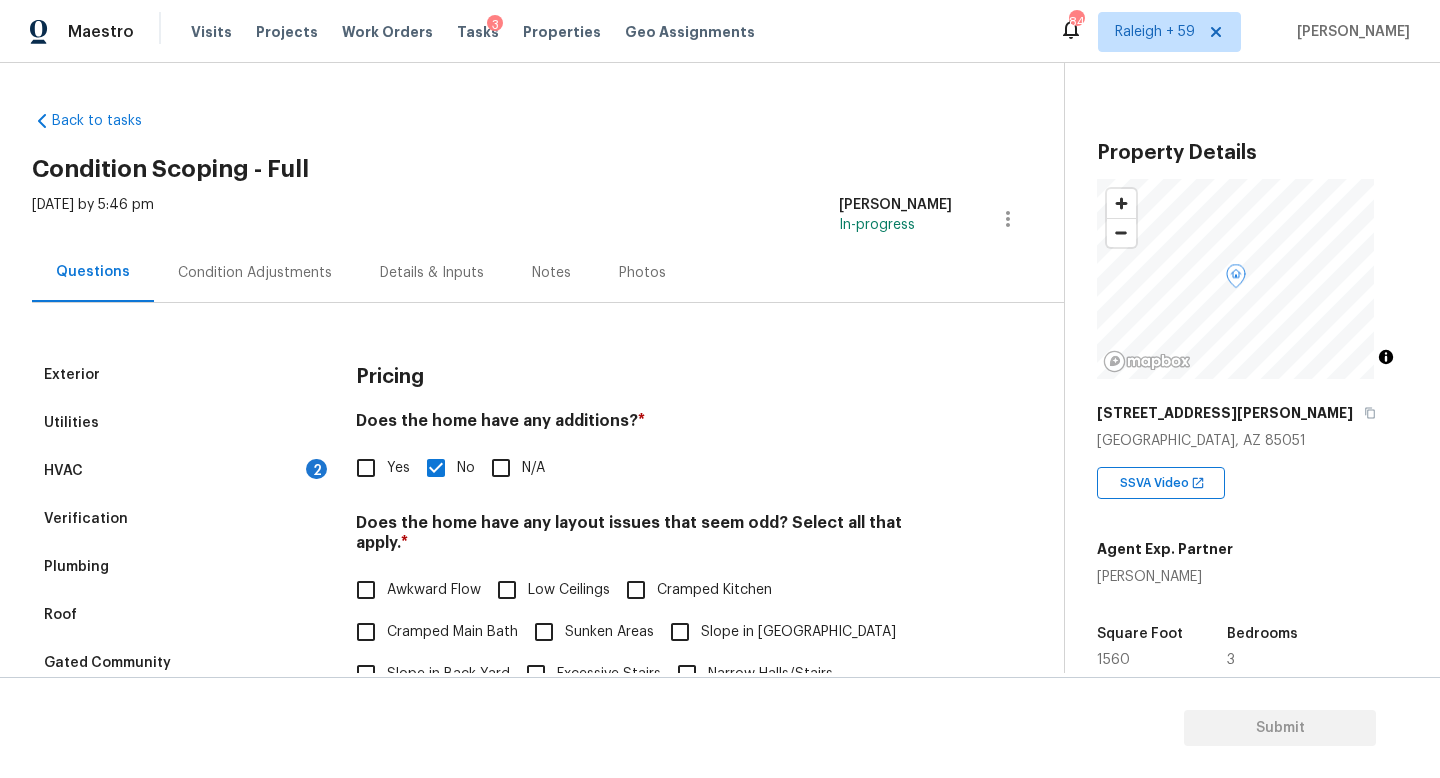click on "HVAC 2" at bounding box center [182, 471] 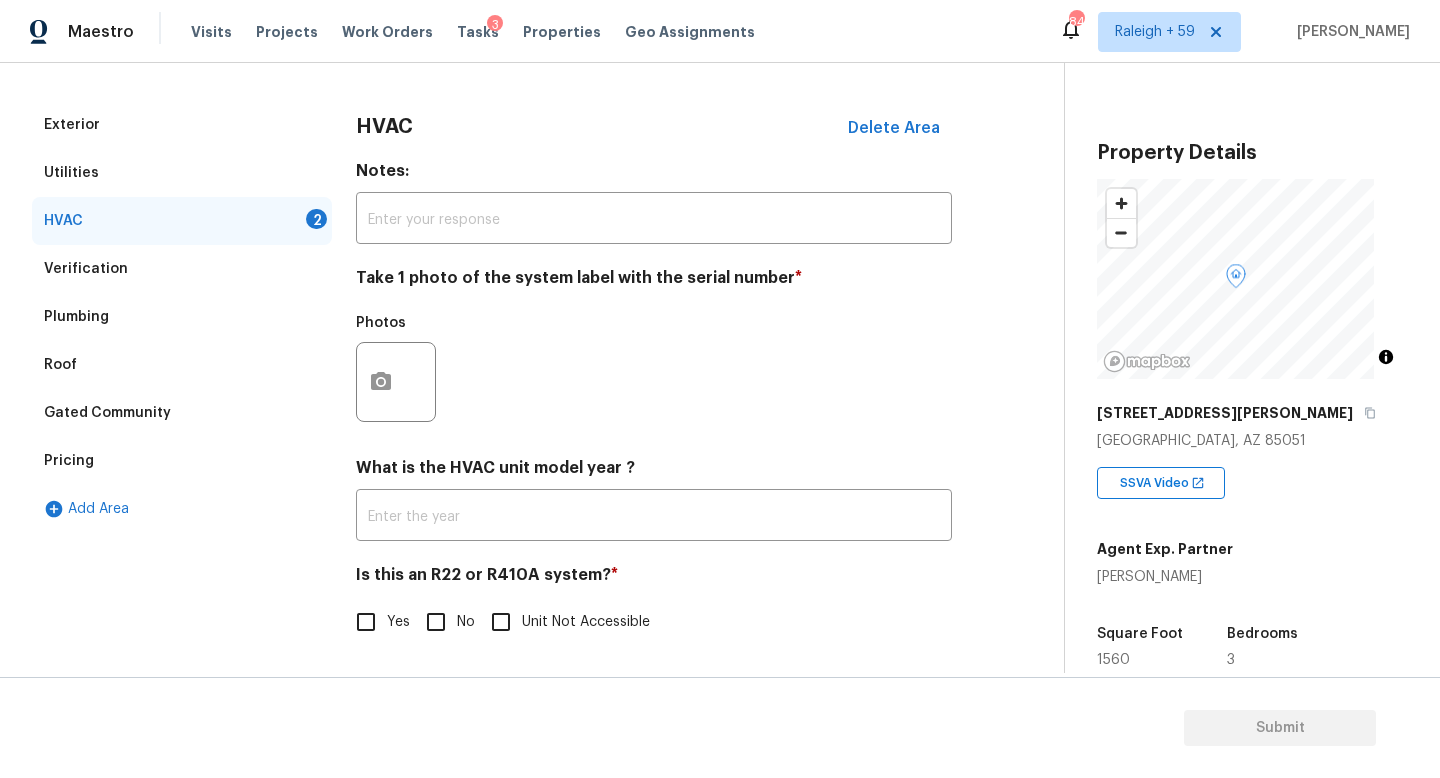 scroll, scrollTop: 0, scrollLeft: 0, axis: both 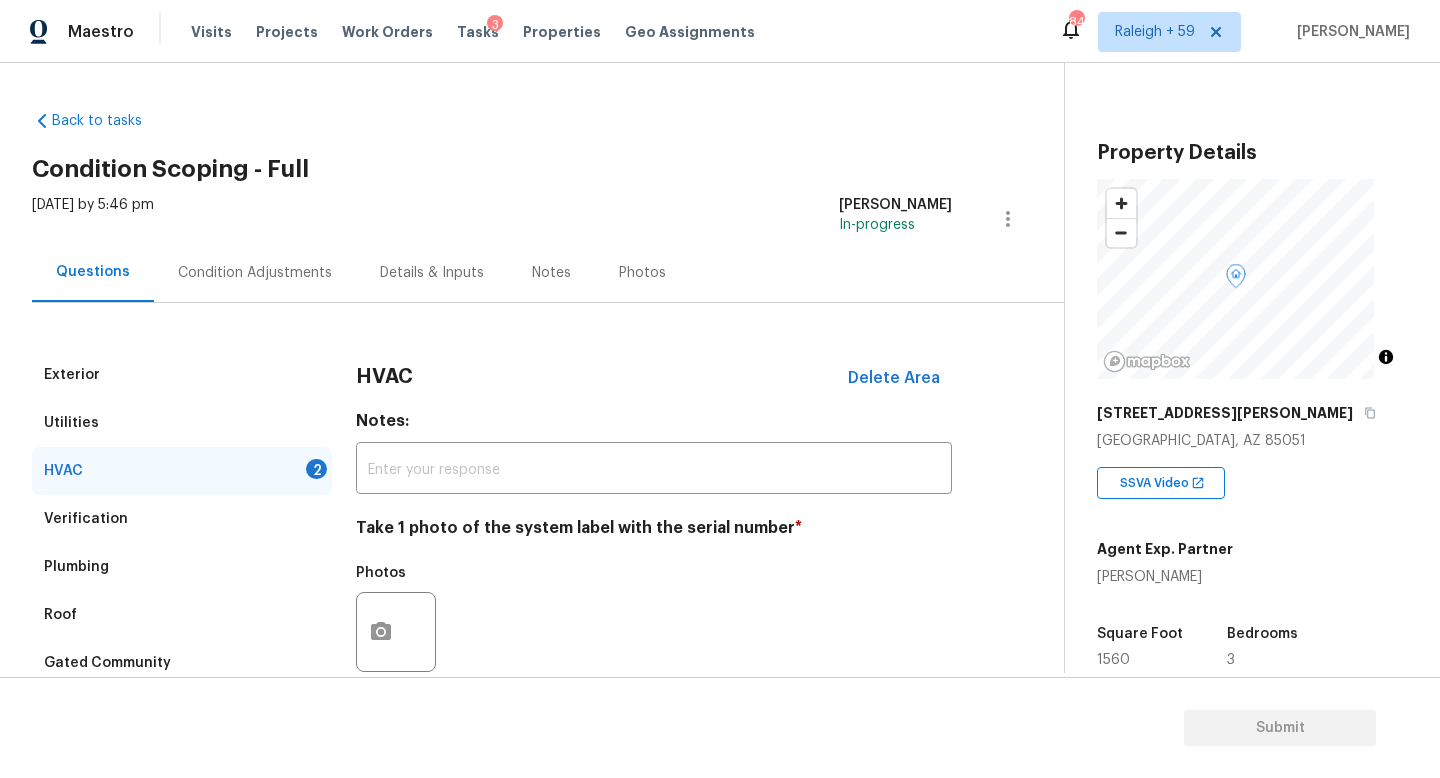 click on "Condition Adjustments" at bounding box center (255, 273) 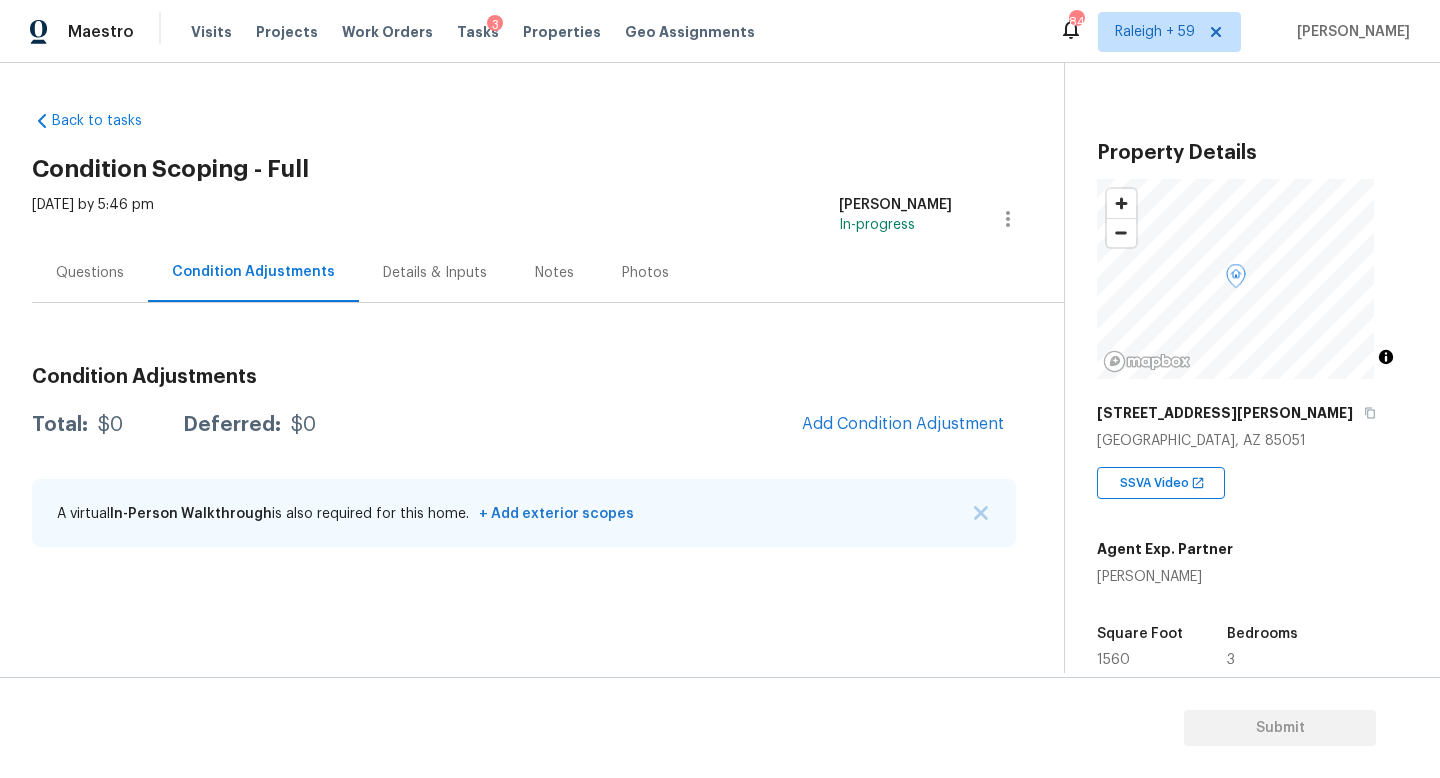 click on "Details & Inputs" at bounding box center [435, 273] 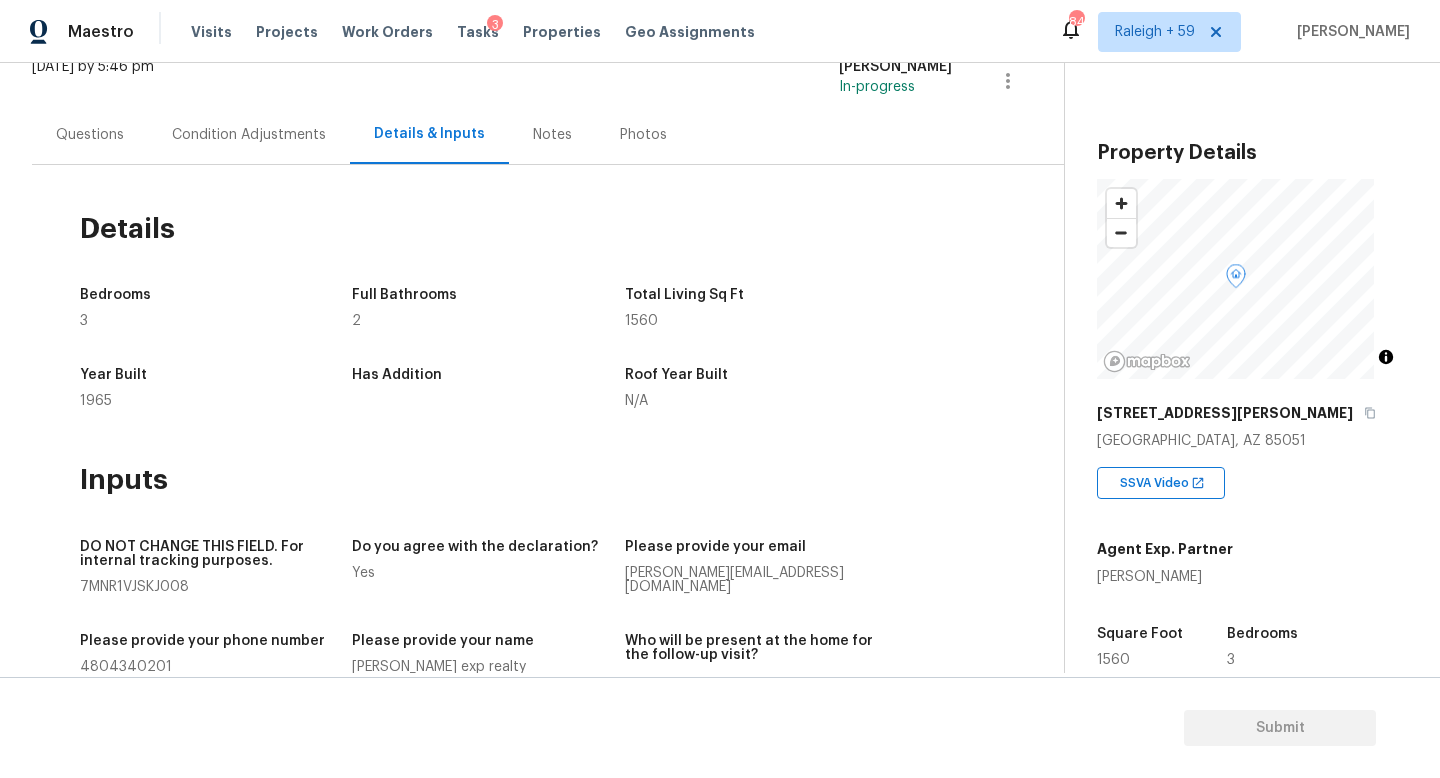 scroll, scrollTop: 0, scrollLeft: 0, axis: both 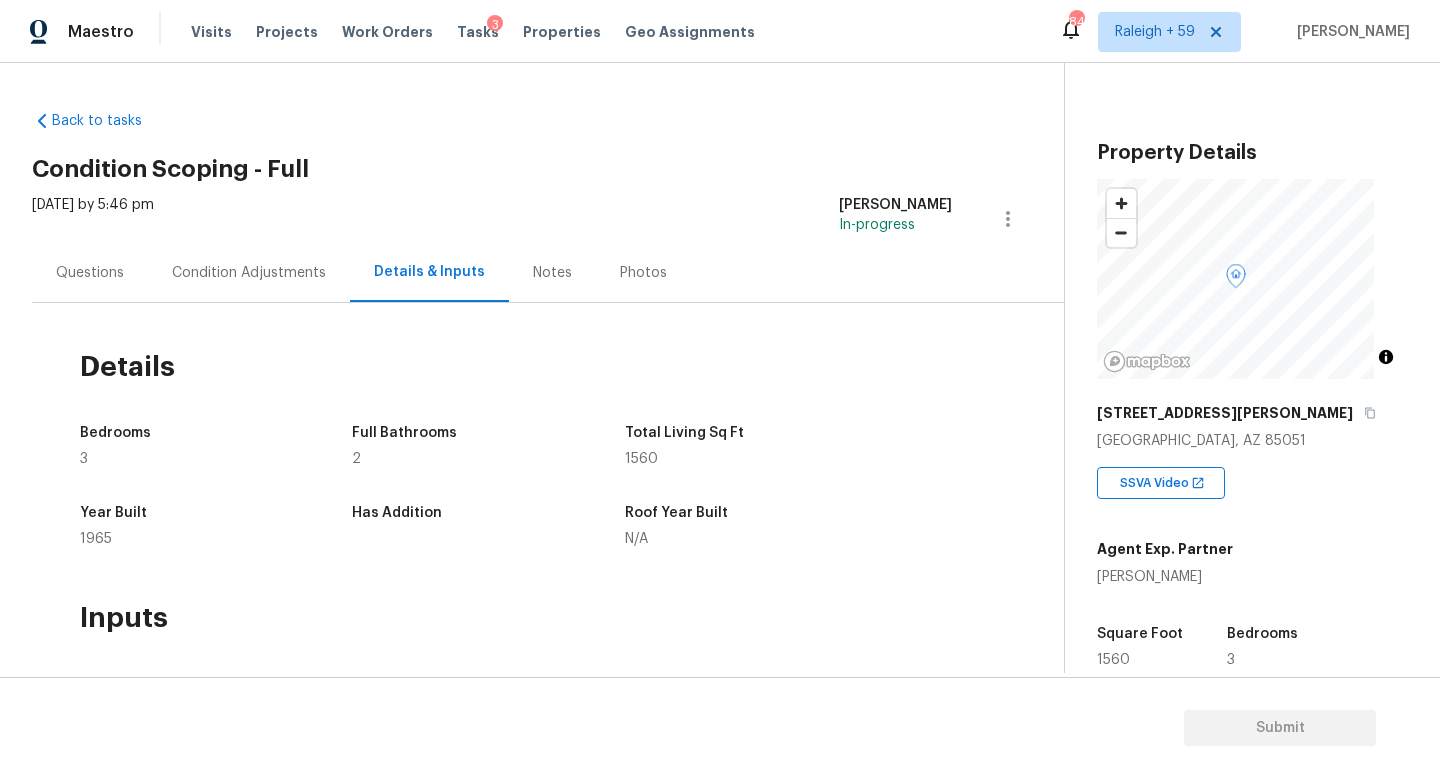 click on "Condition Adjustments" at bounding box center (249, 273) 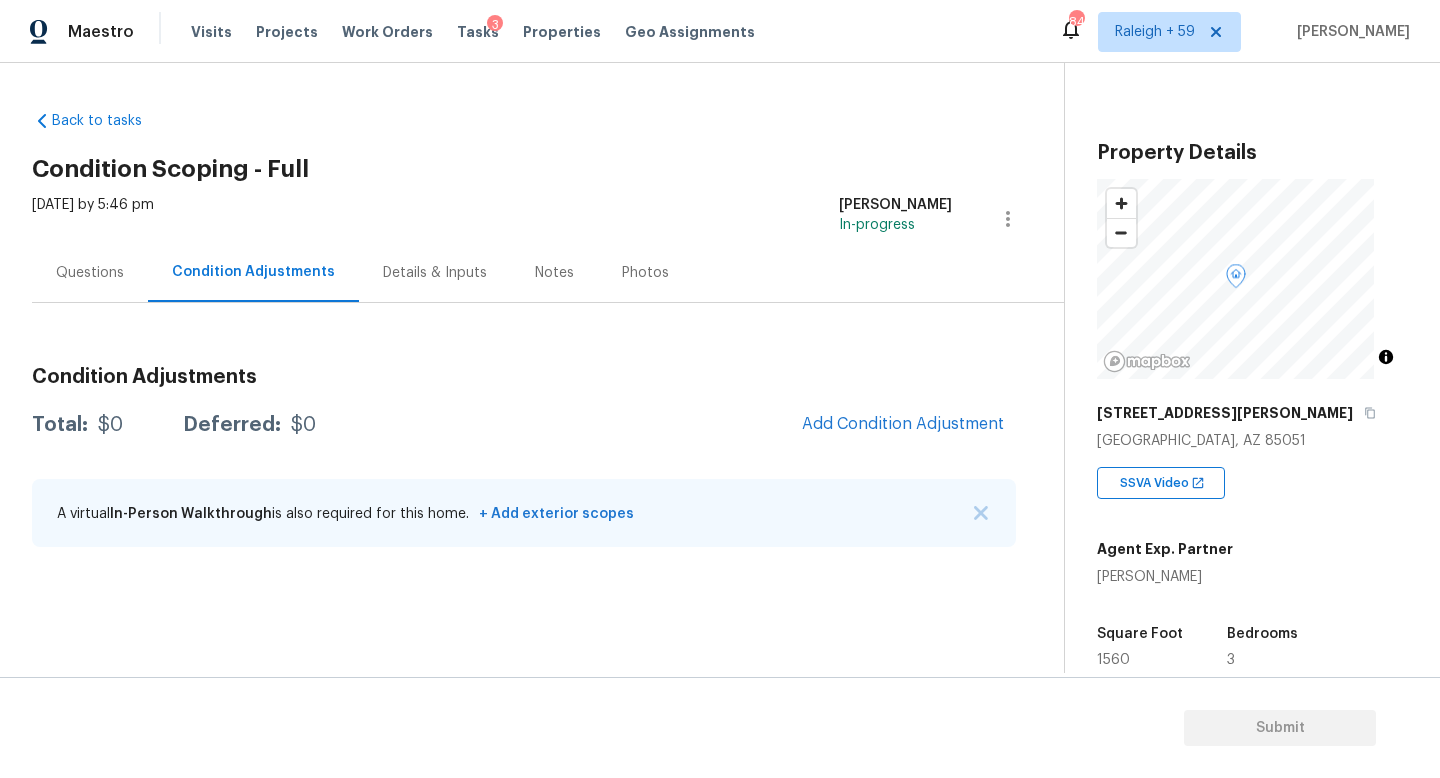 click on "Questions" at bounding box center [90, 273] 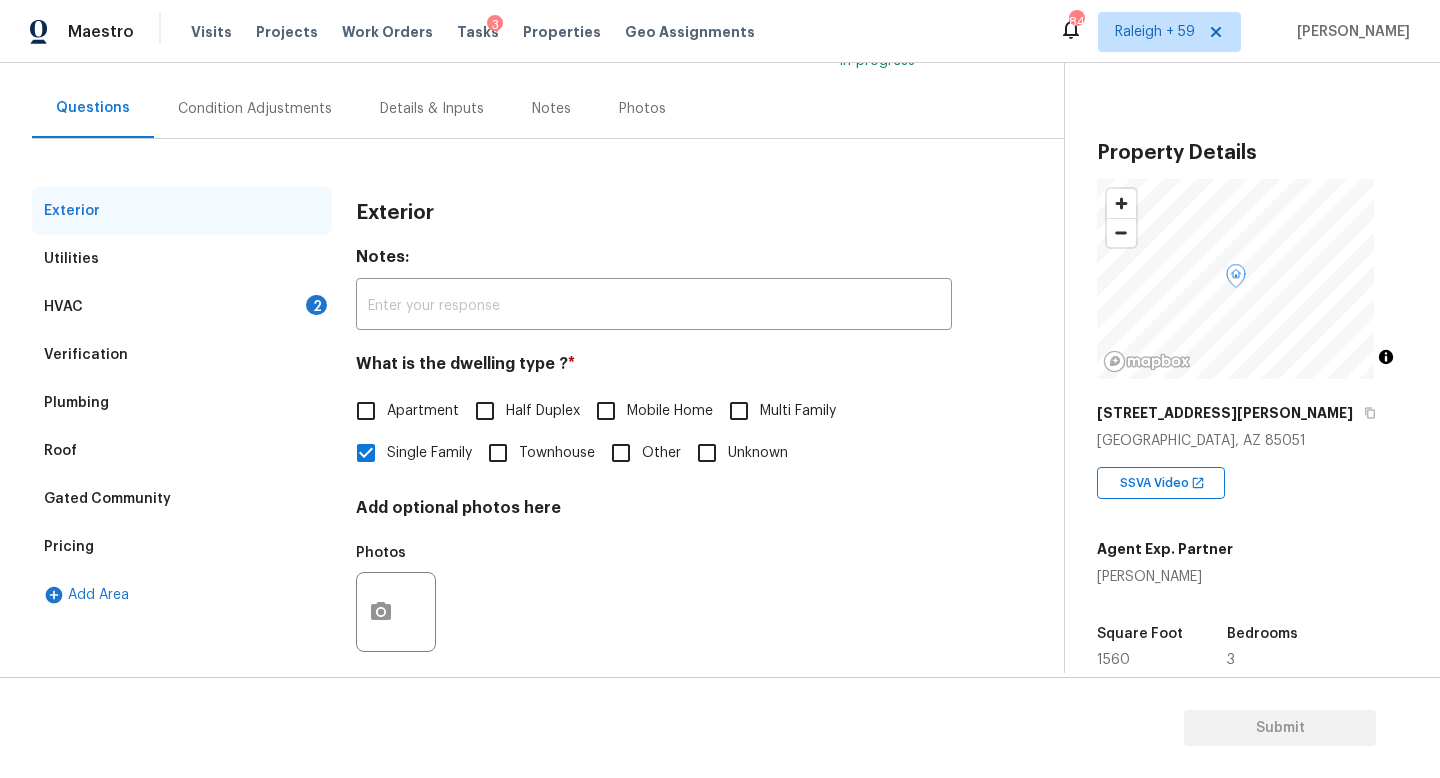 click on "HVAC 2" at bounding box center (182, 307) 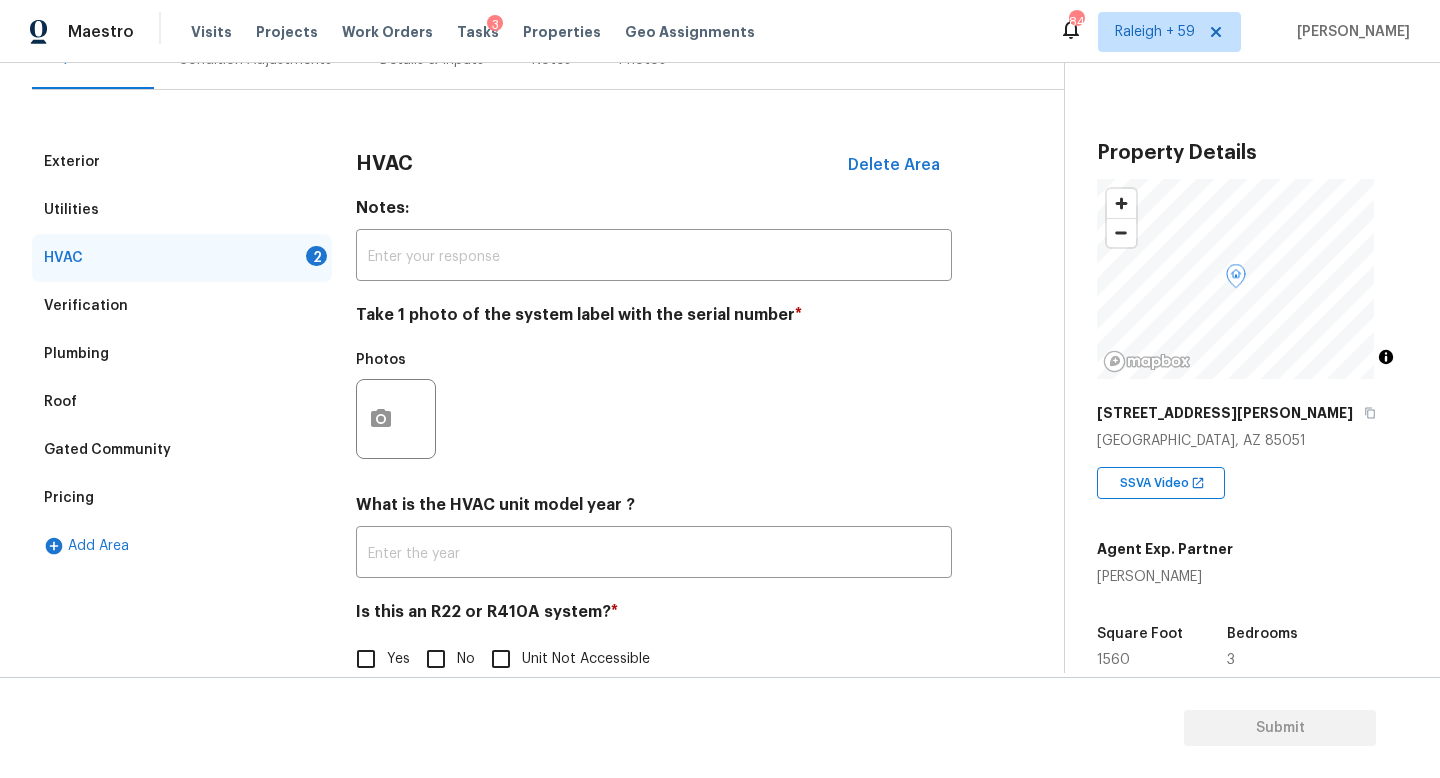 scroll, scrollTop: 266, scrollLeft: 0, axis: vertical 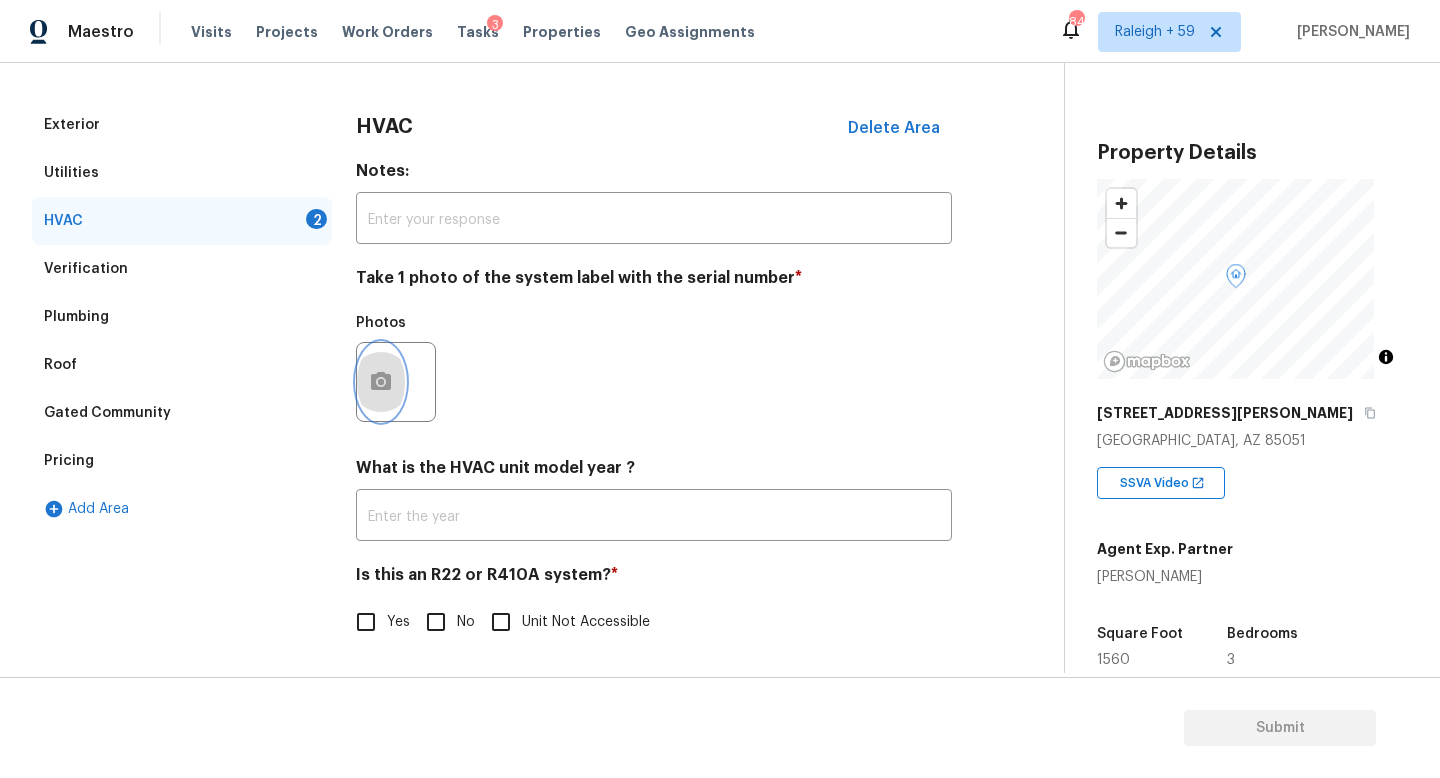 click at bounding box center [381, 382] 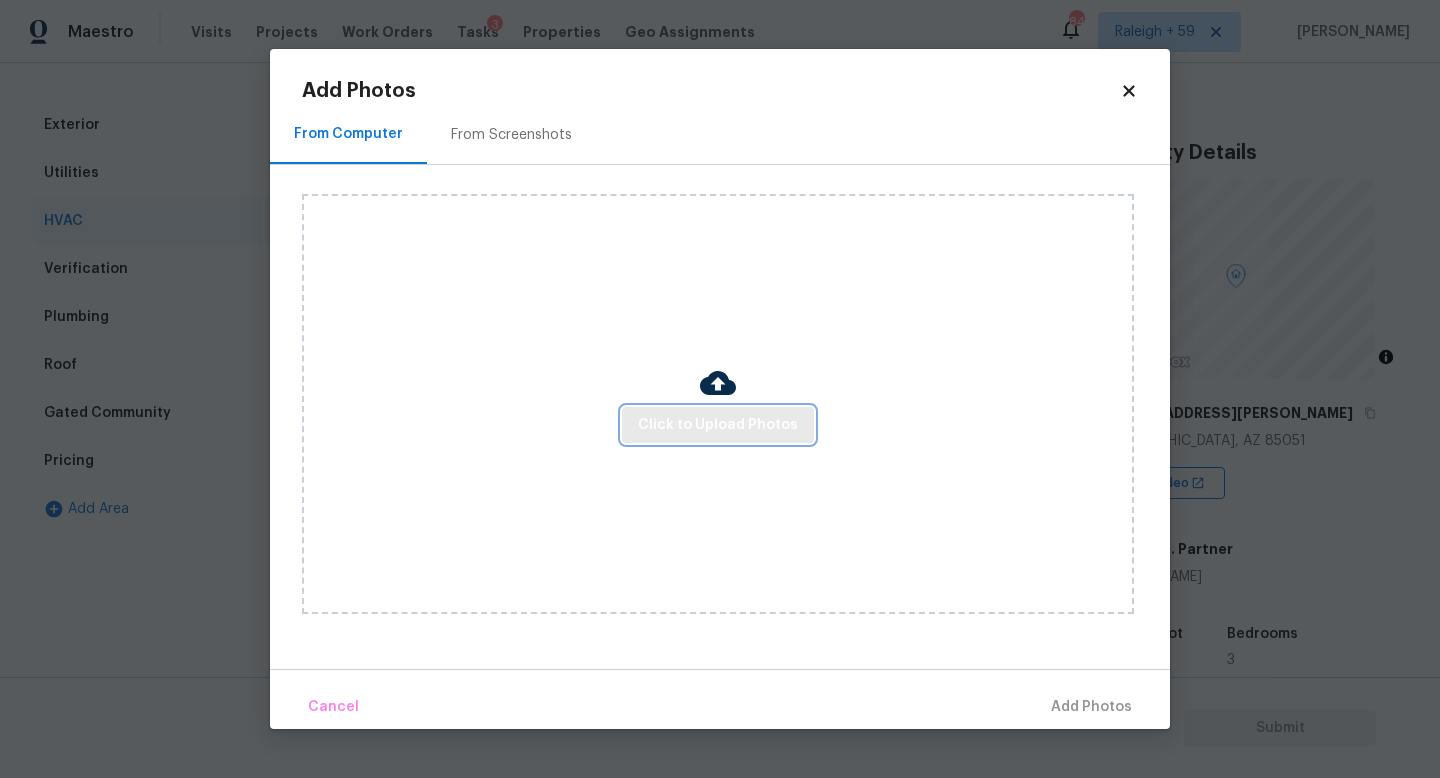 click on "Click to Upload Photos" at bounding box center (718, 425) 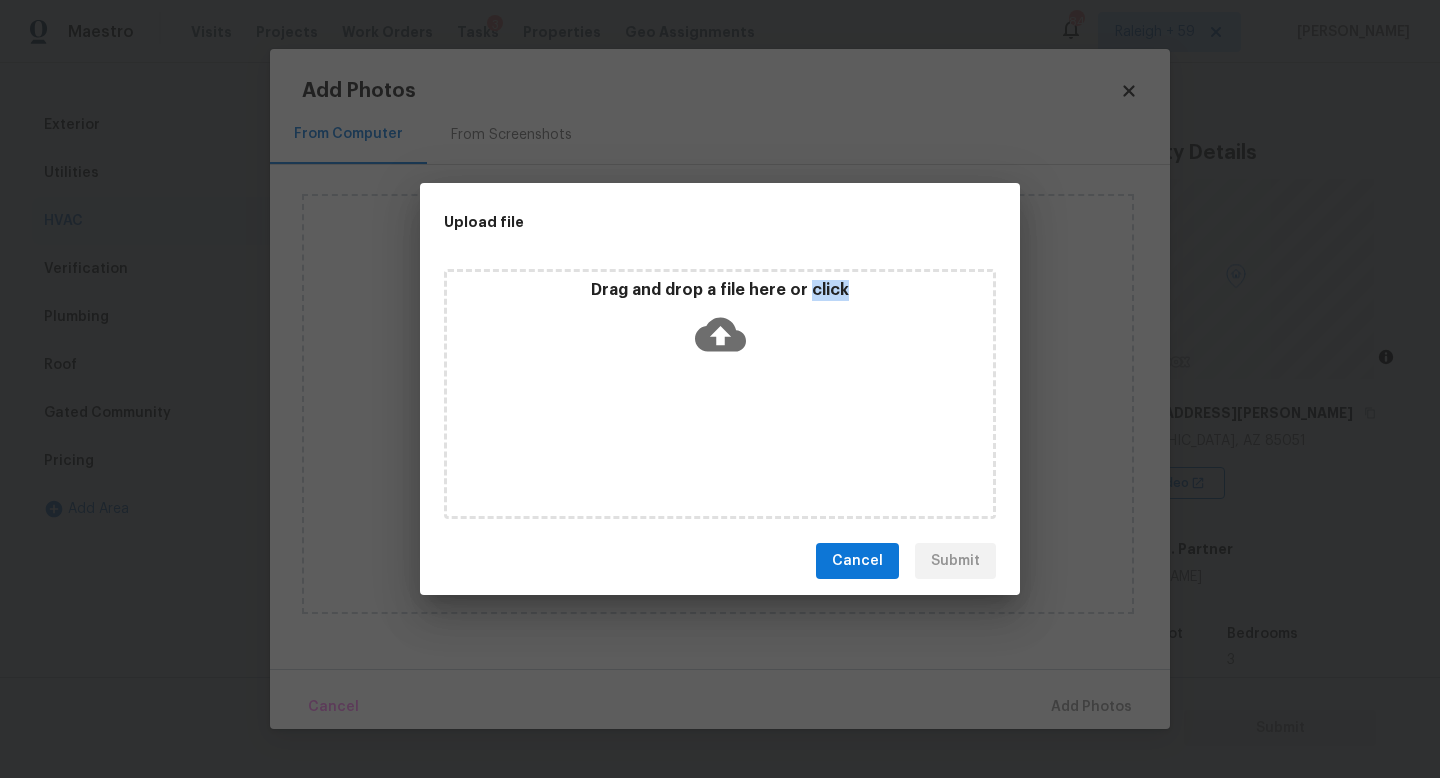 click on "Drag and drop a file here or click" at bounding box center [720, 394] 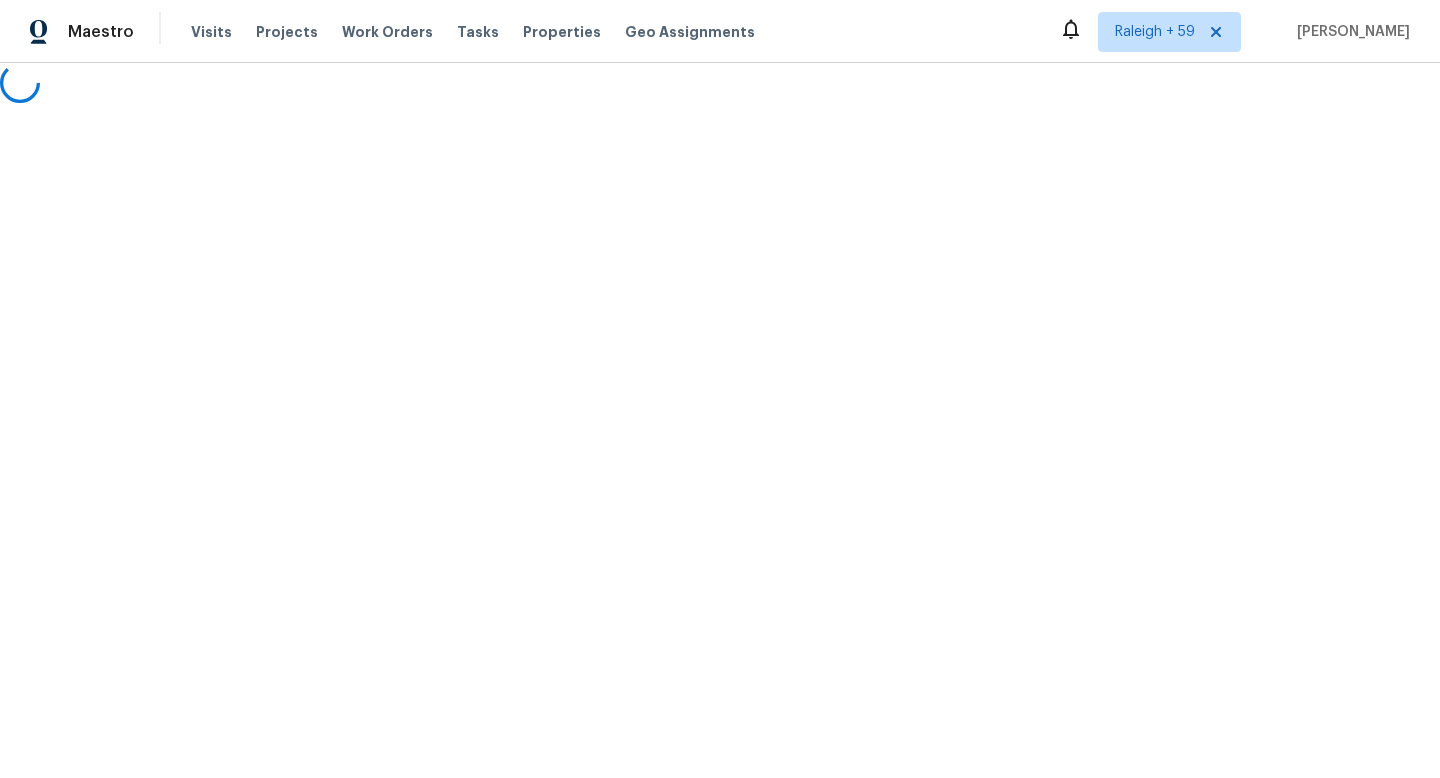 scroll, scrollTop: 0, scrollLeft: 0, axis: both 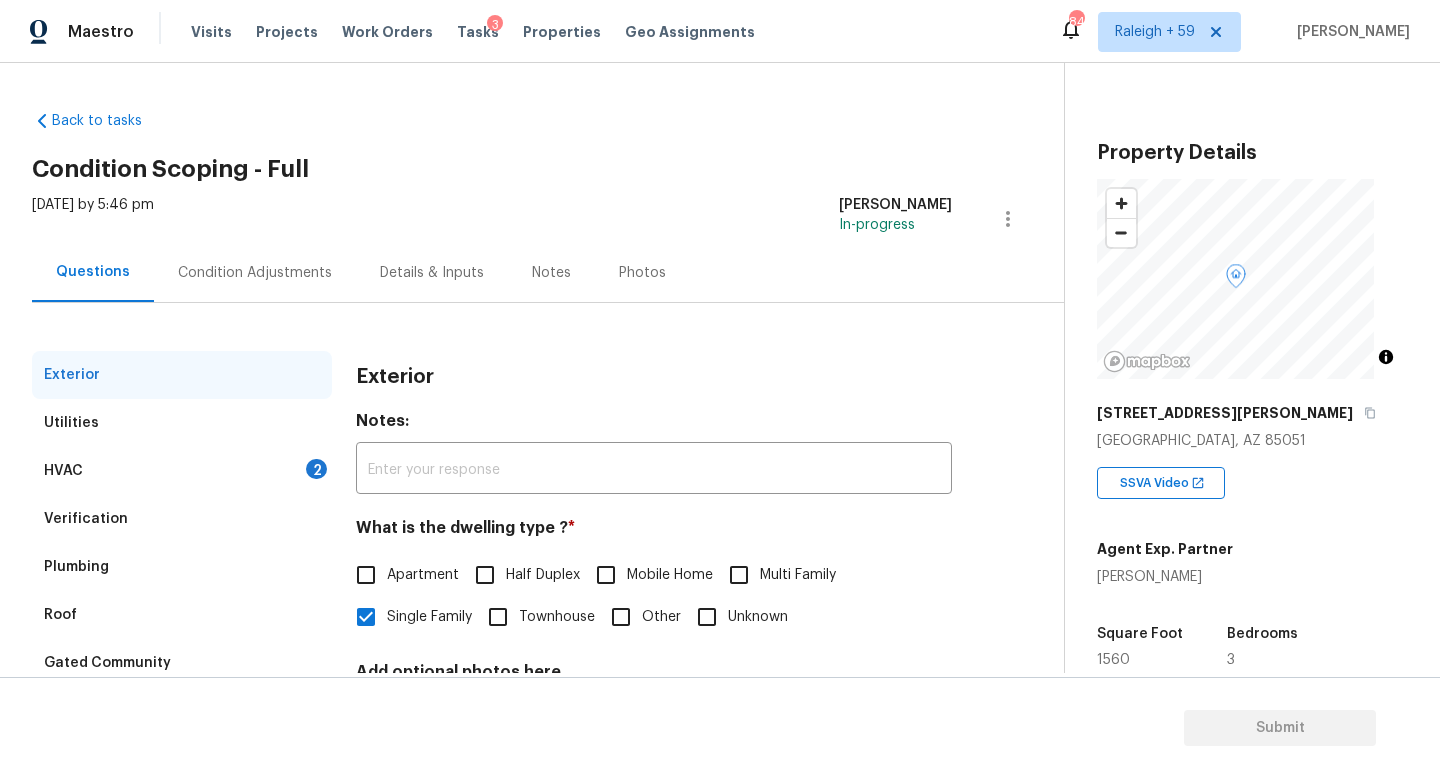 click on "Details & Inputs" at bounding box center [432, 273] 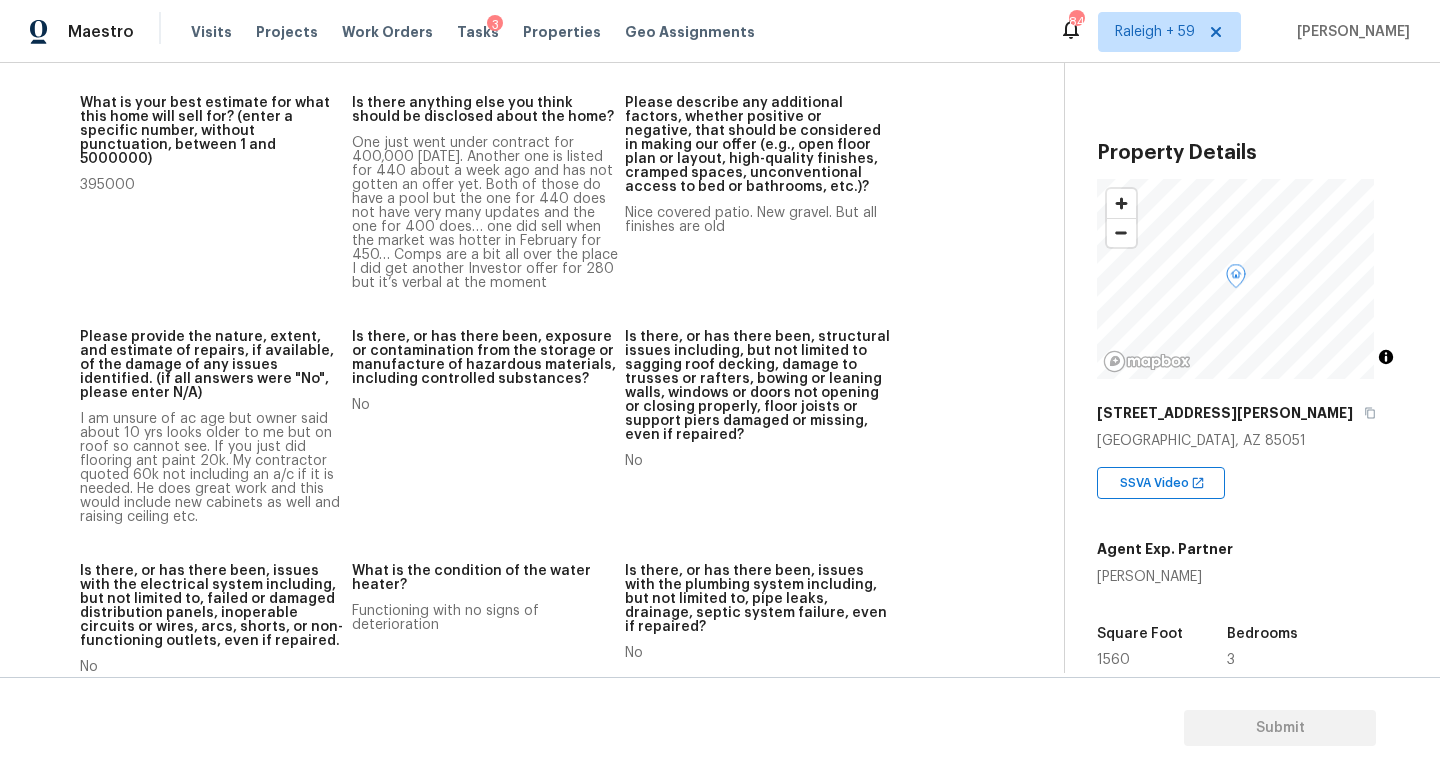 scroll, scrollTop: 0, scrollLeft: 0, axis: both 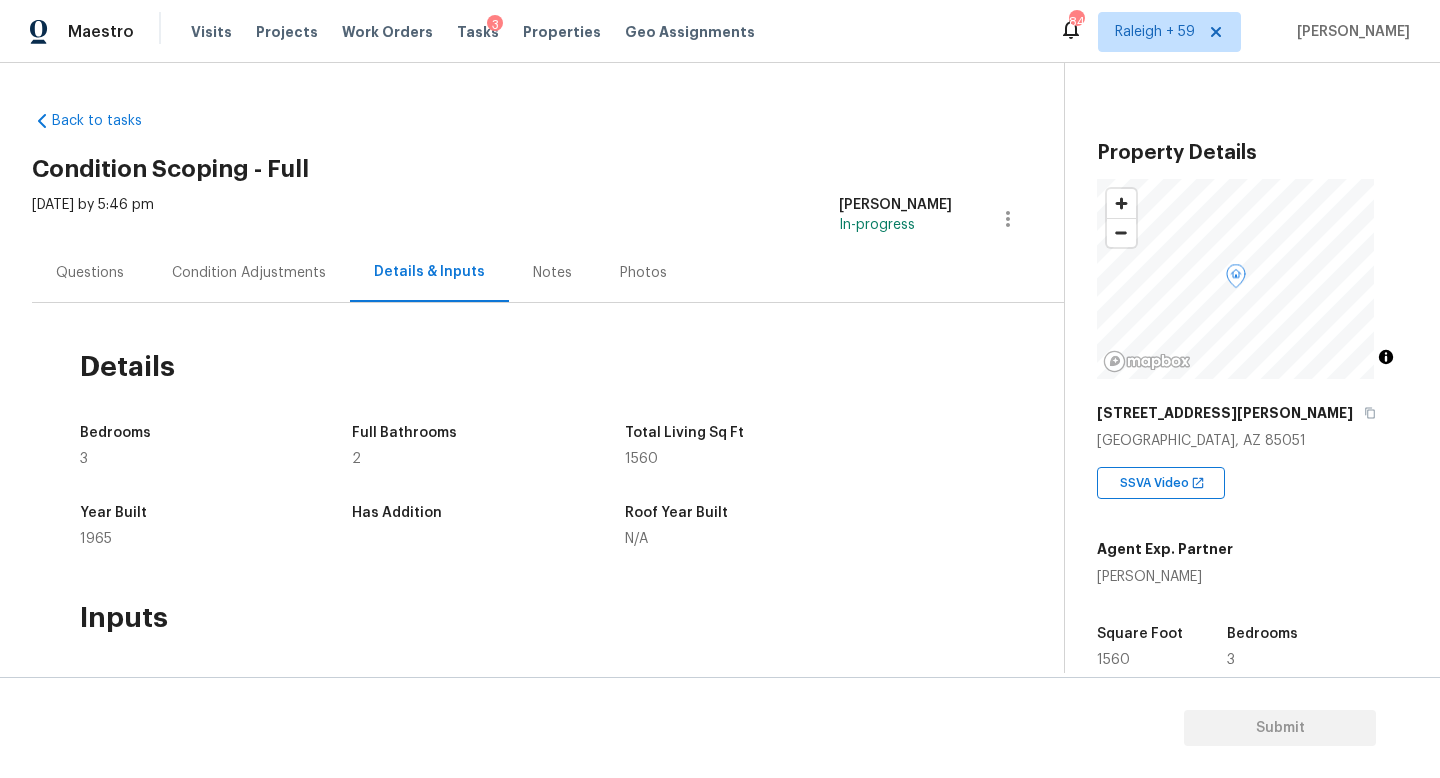 click on "Condition Adjustments" at bounding box center (249, 273) 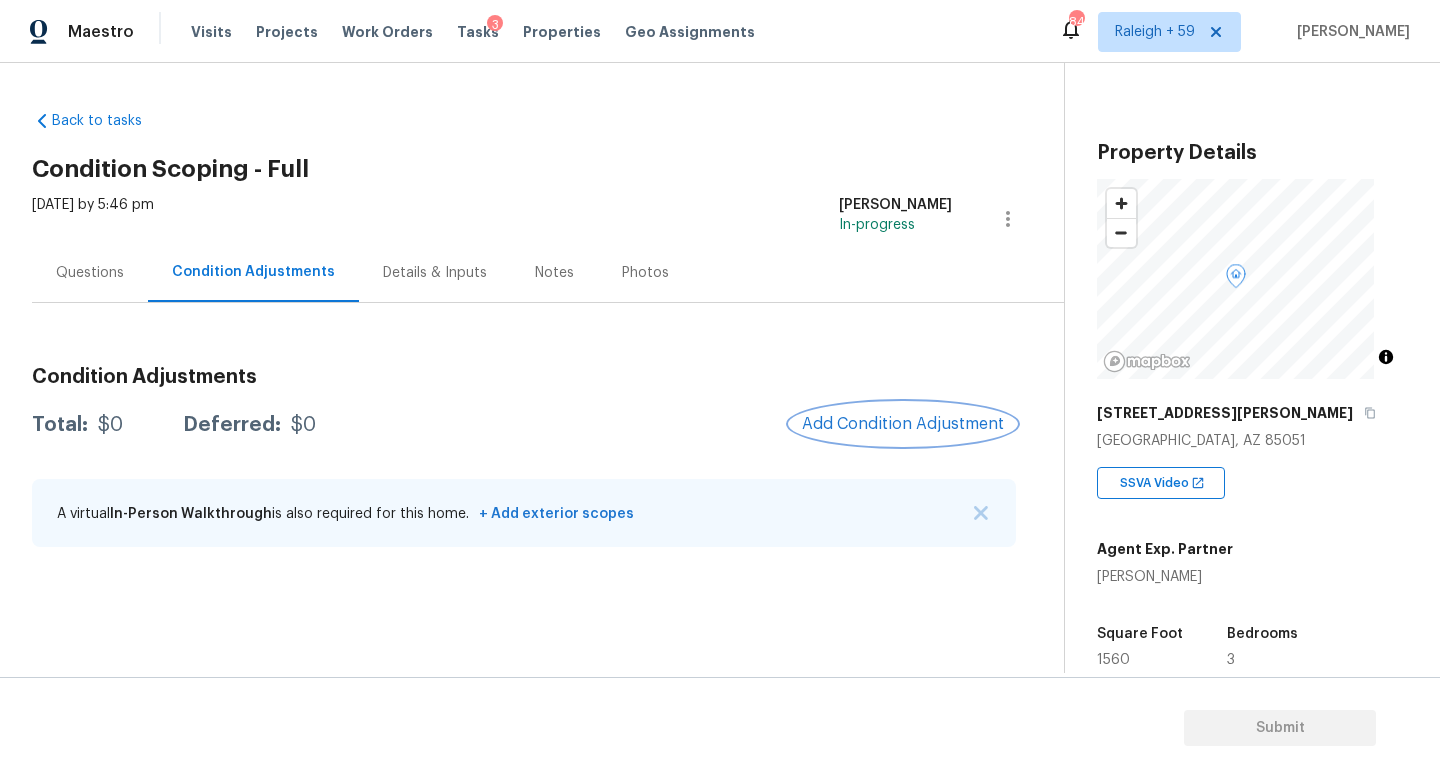 click on "Add Condition Adjustment" at bounding box center (903, 424) 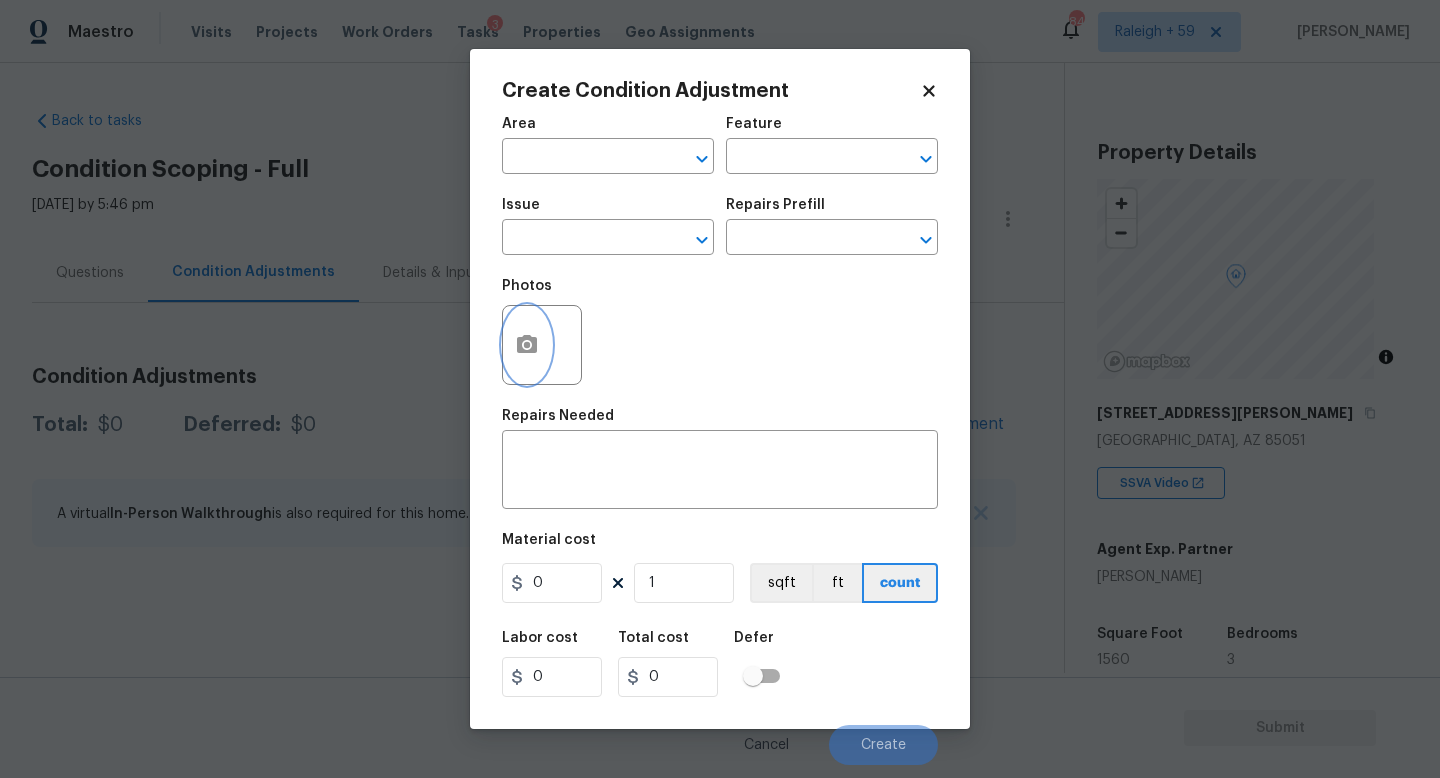 click at bounding box center [527, 345] 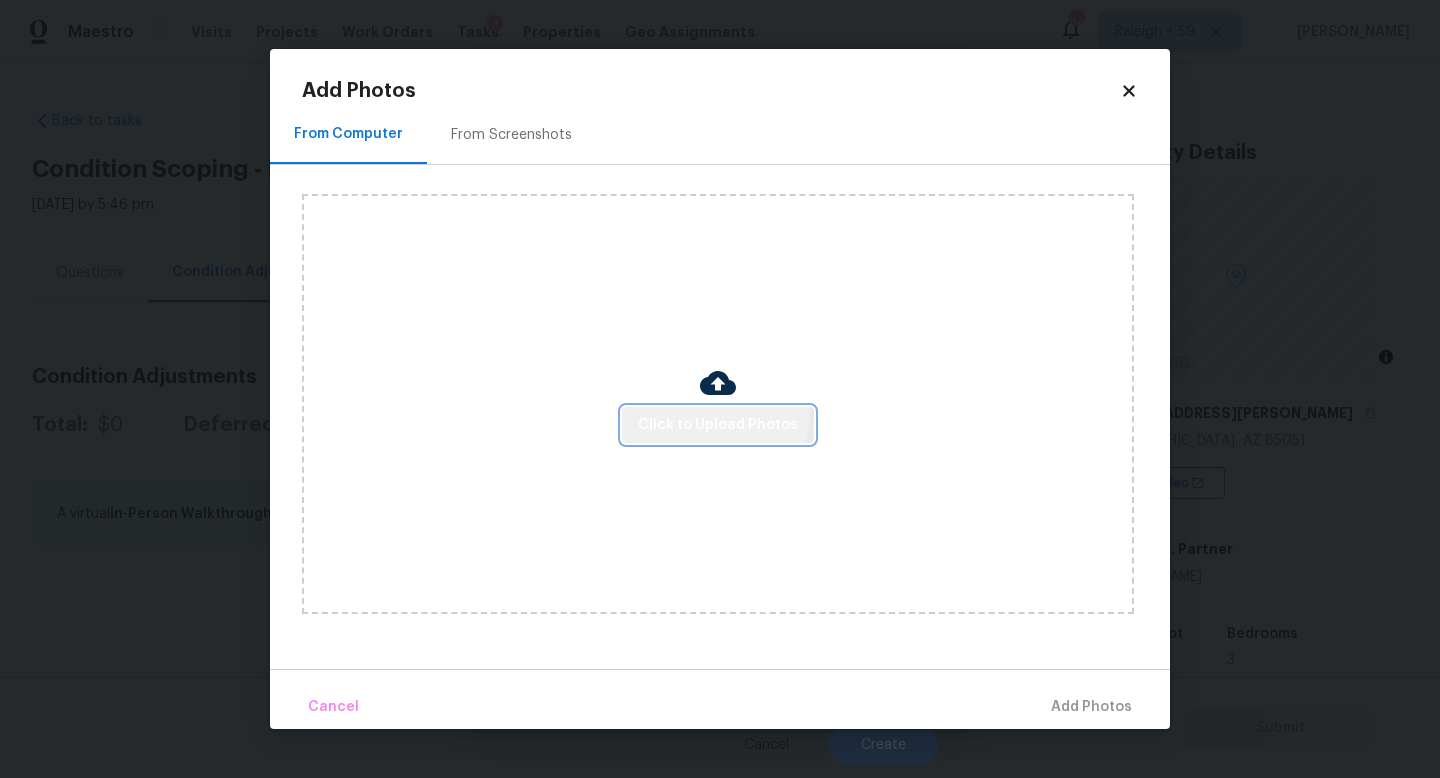 click on "Click to Upload Photos" at bounding box center [718, 425] 